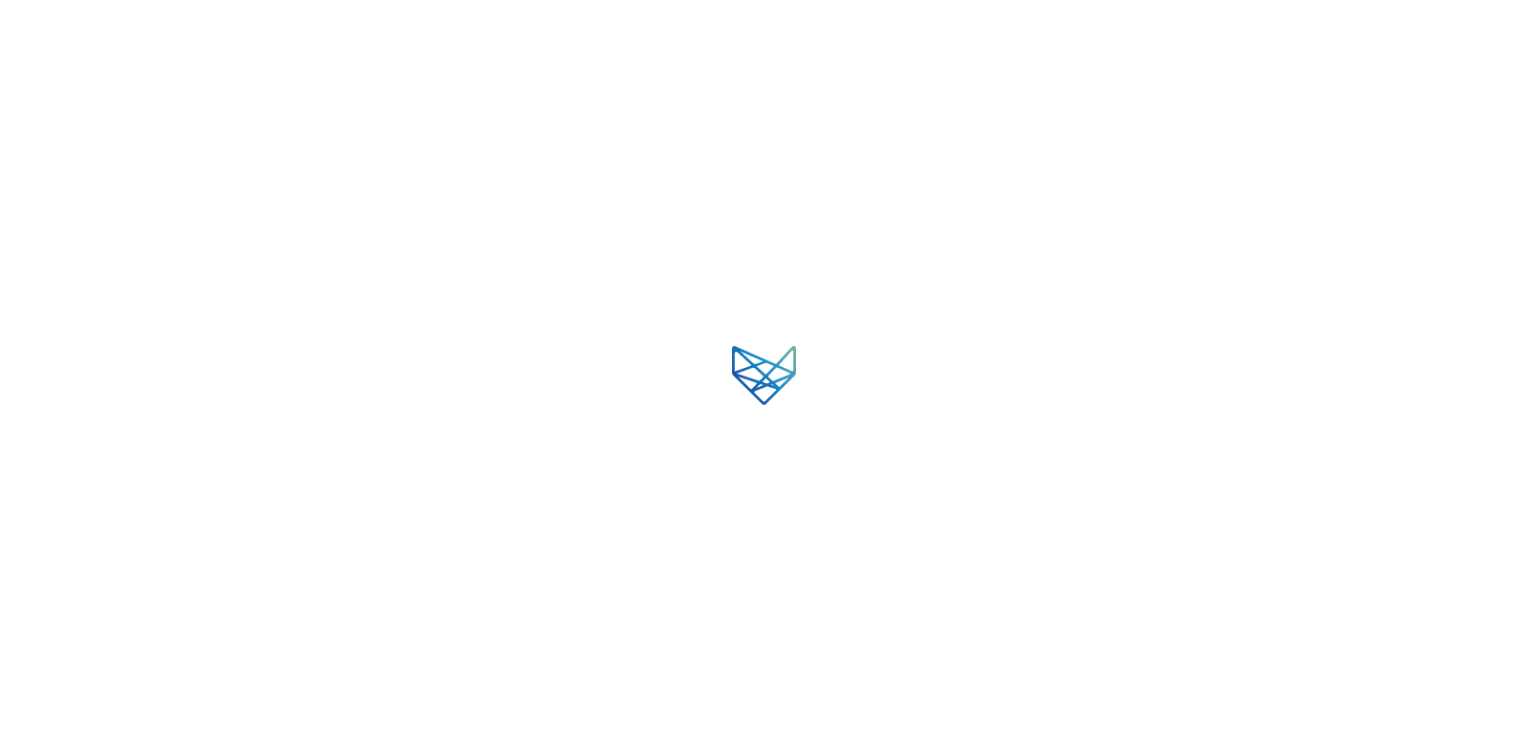 scroll, scrollTop: 0, scrollLeft: 0, axis: both 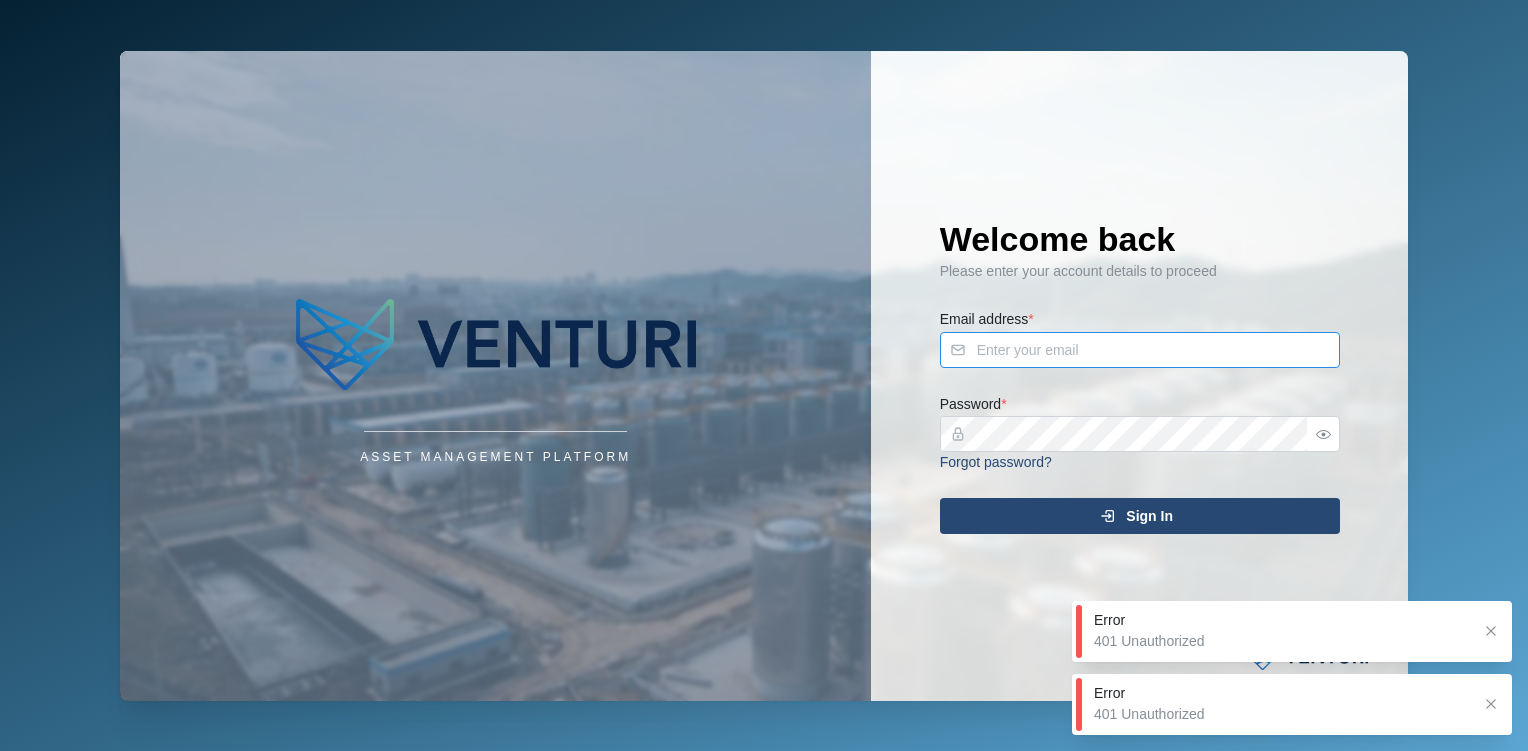 type on "julius.pamplona@venturi.io" 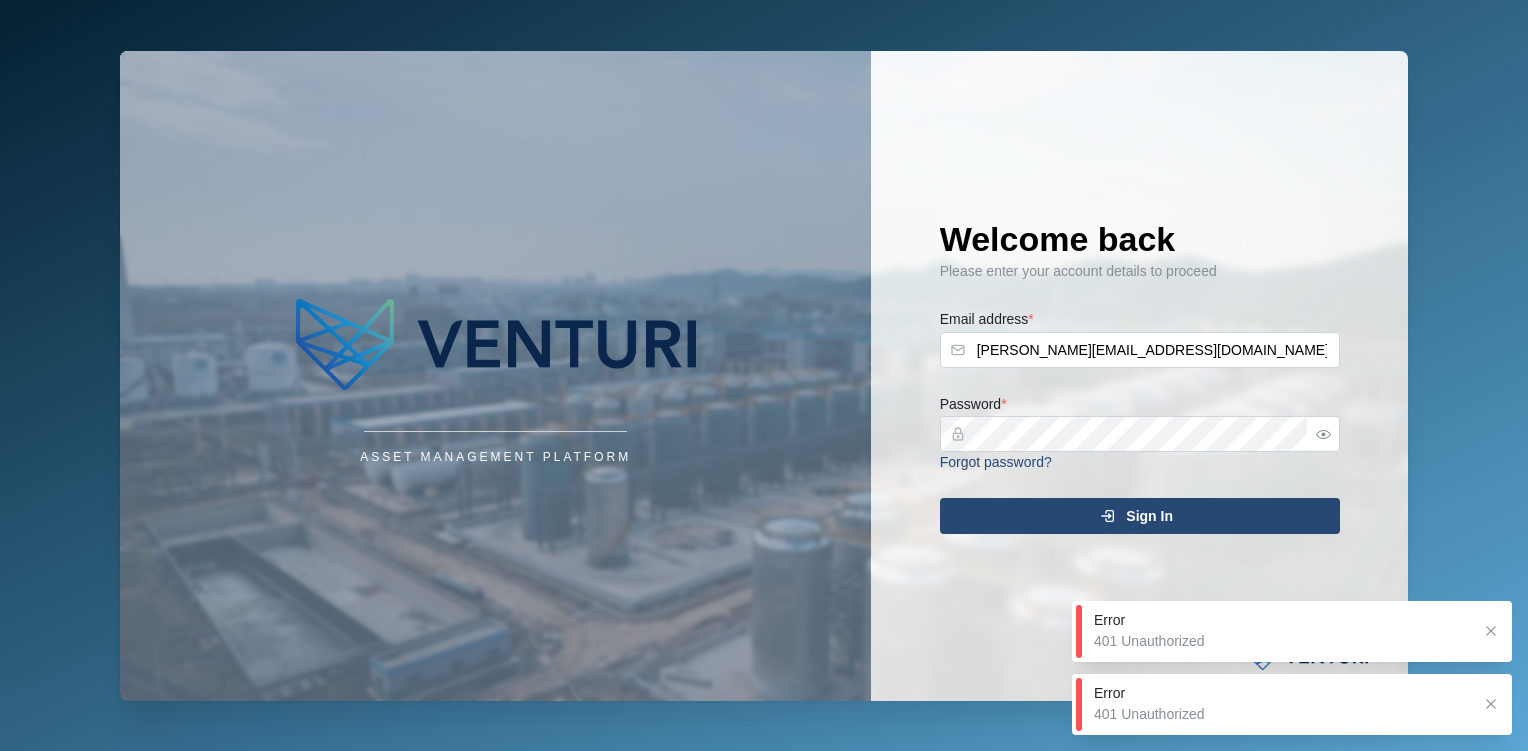 click on "Sign In" at bounding box center [1137, 516] 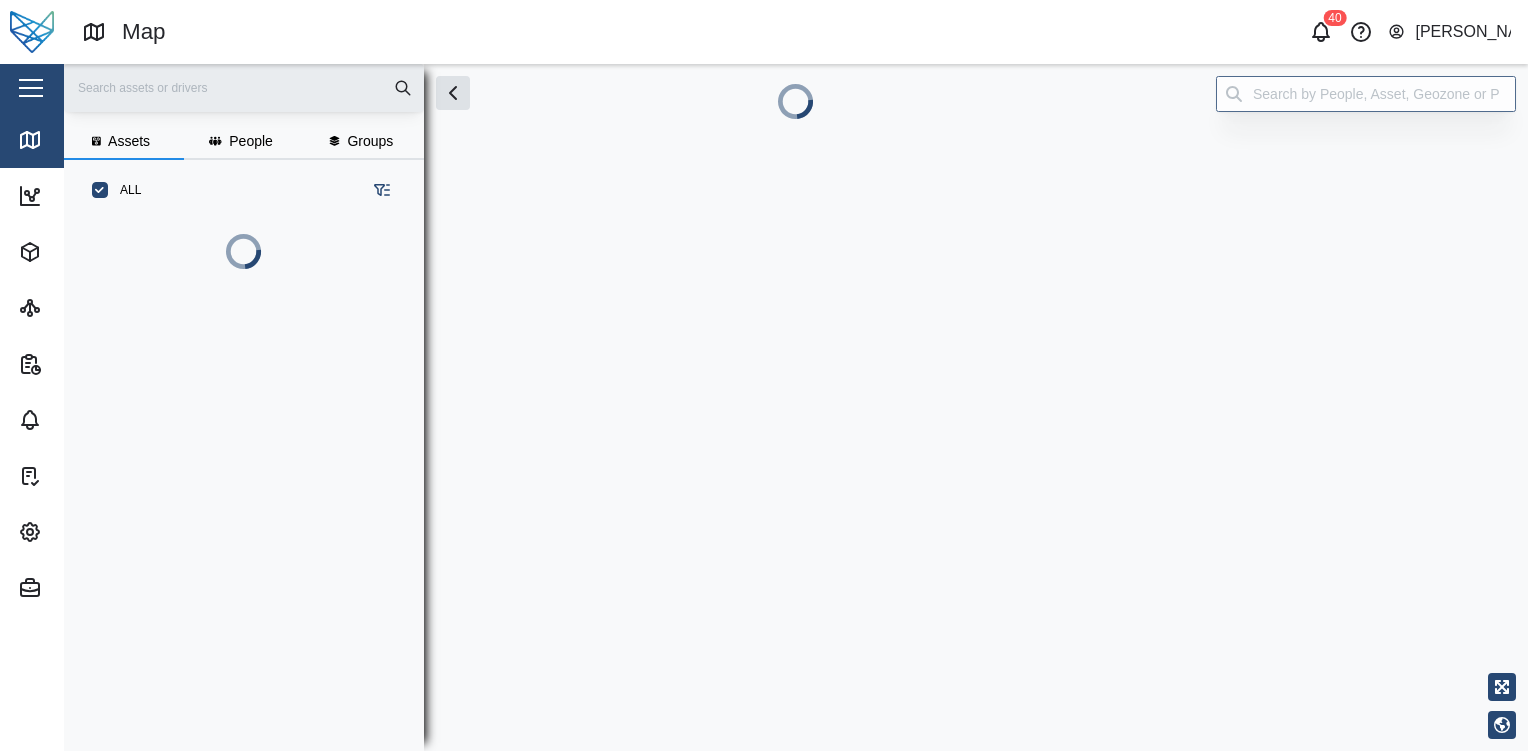 scroll, scrollTop: 16, scrollLeft: 16, axis: both 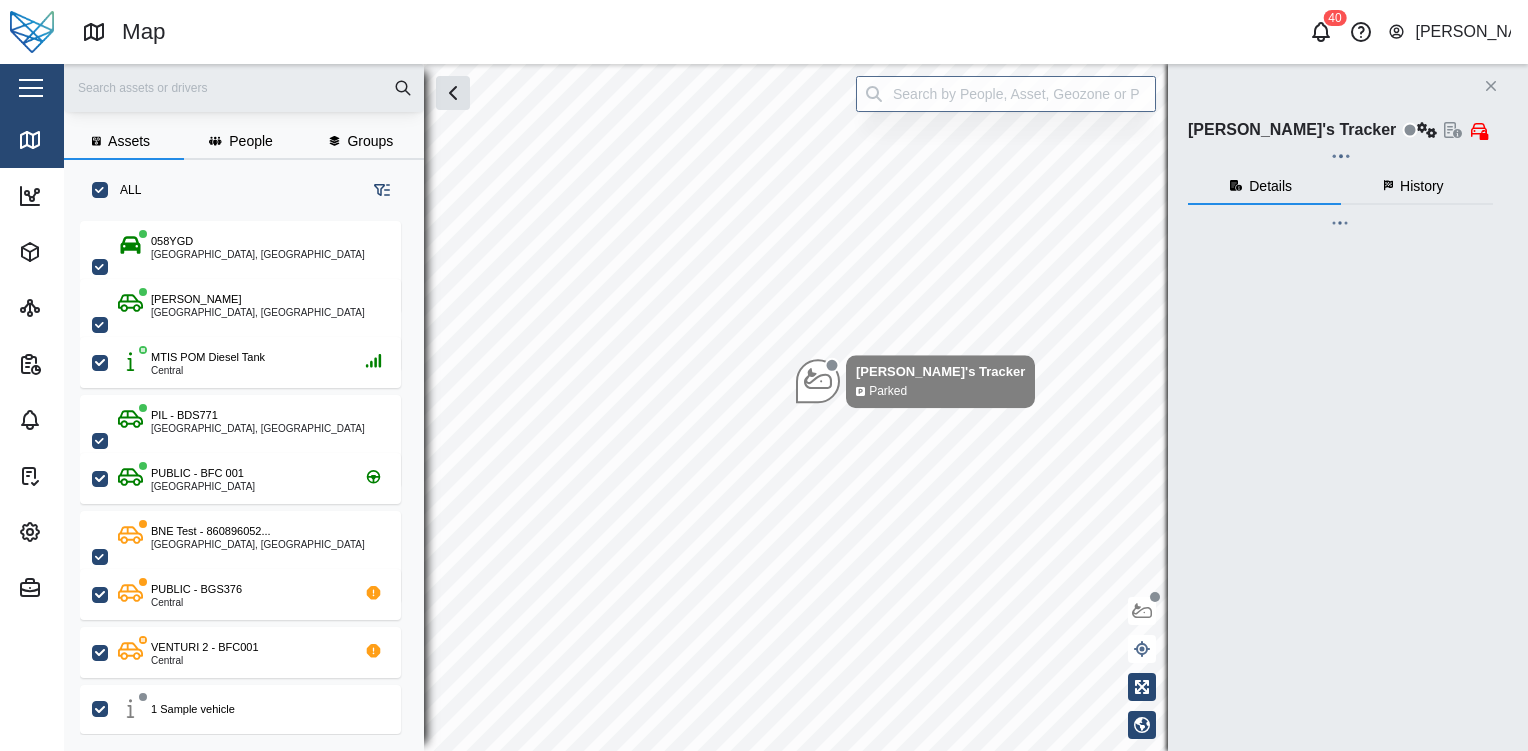 checkbox on "true" 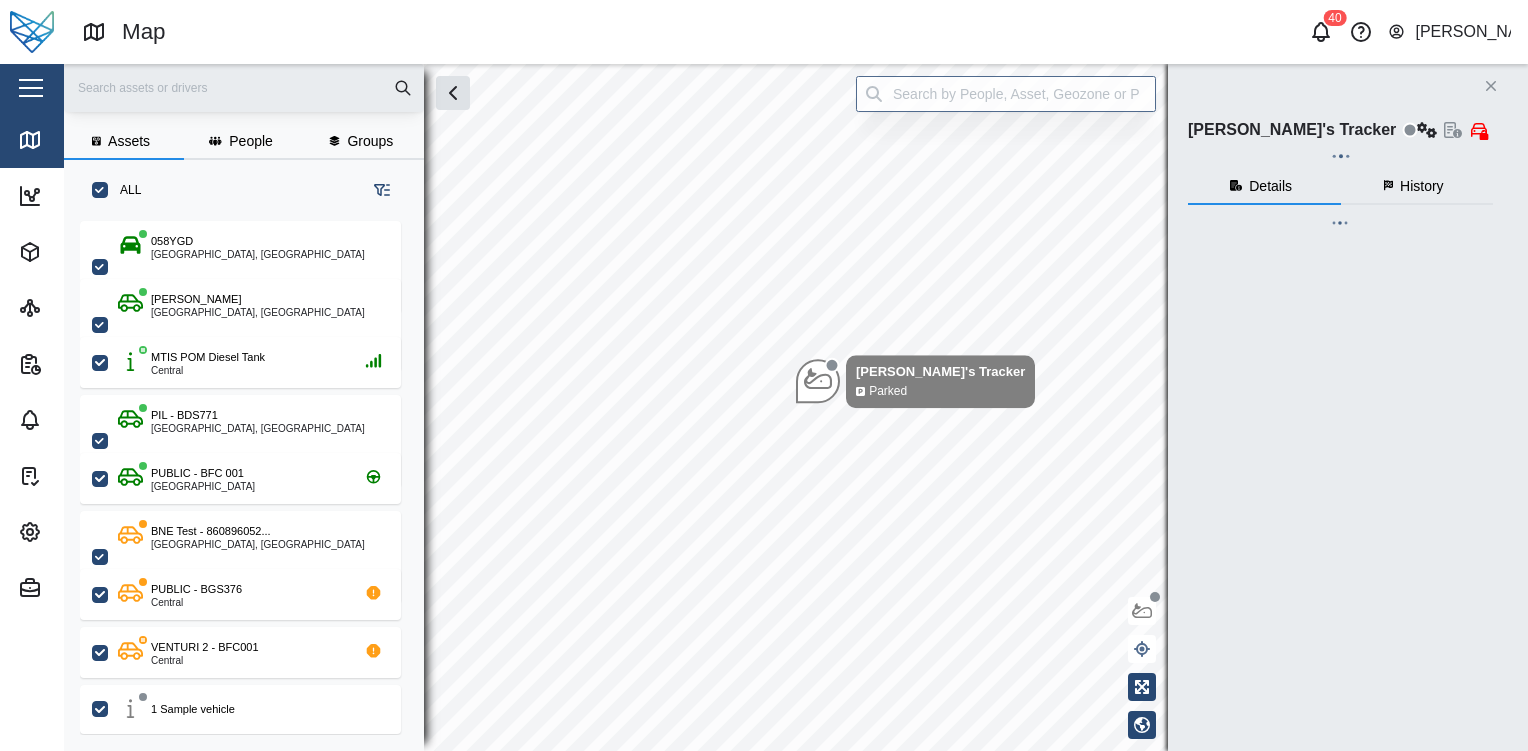 checkbox on "true" 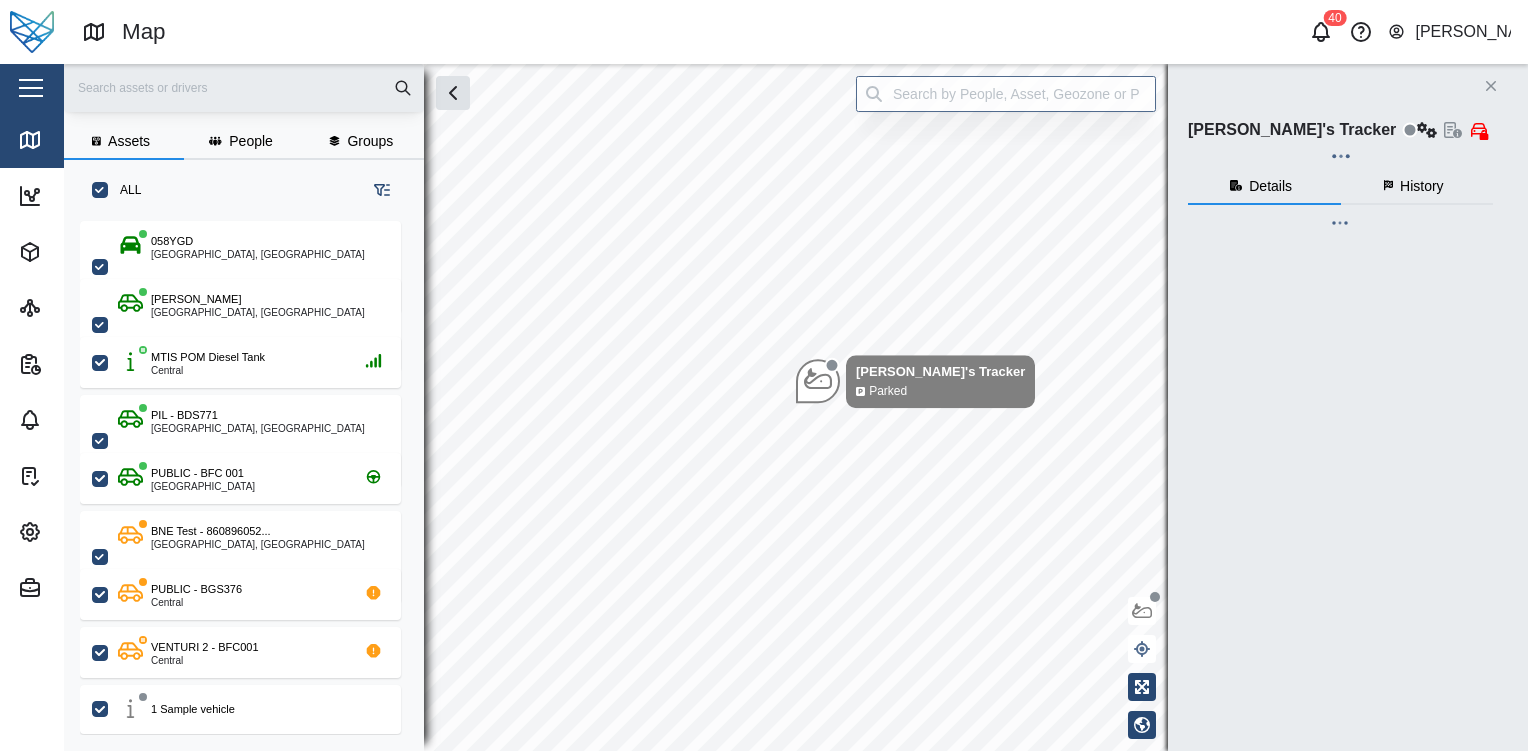 checkbox on "true" 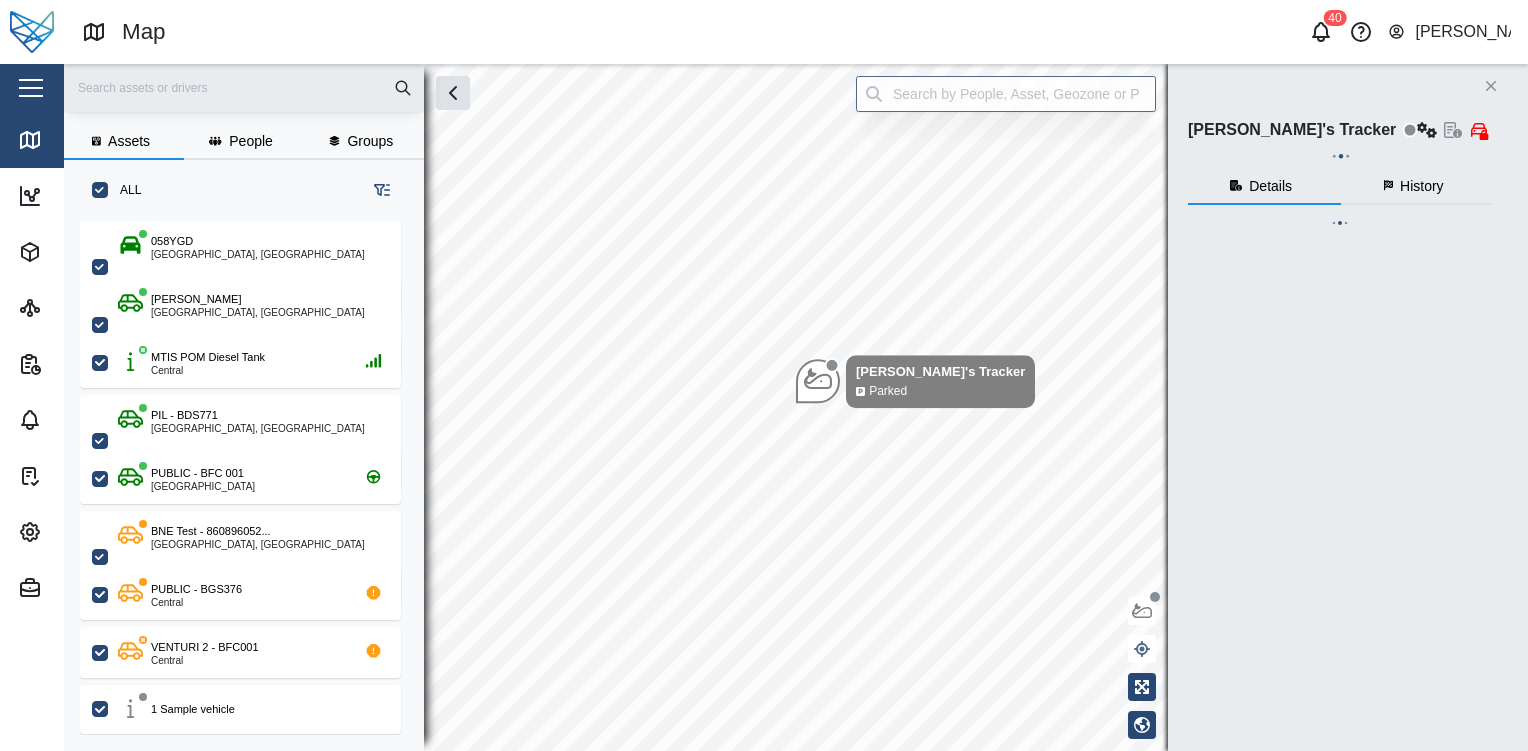 checkbox on "true" 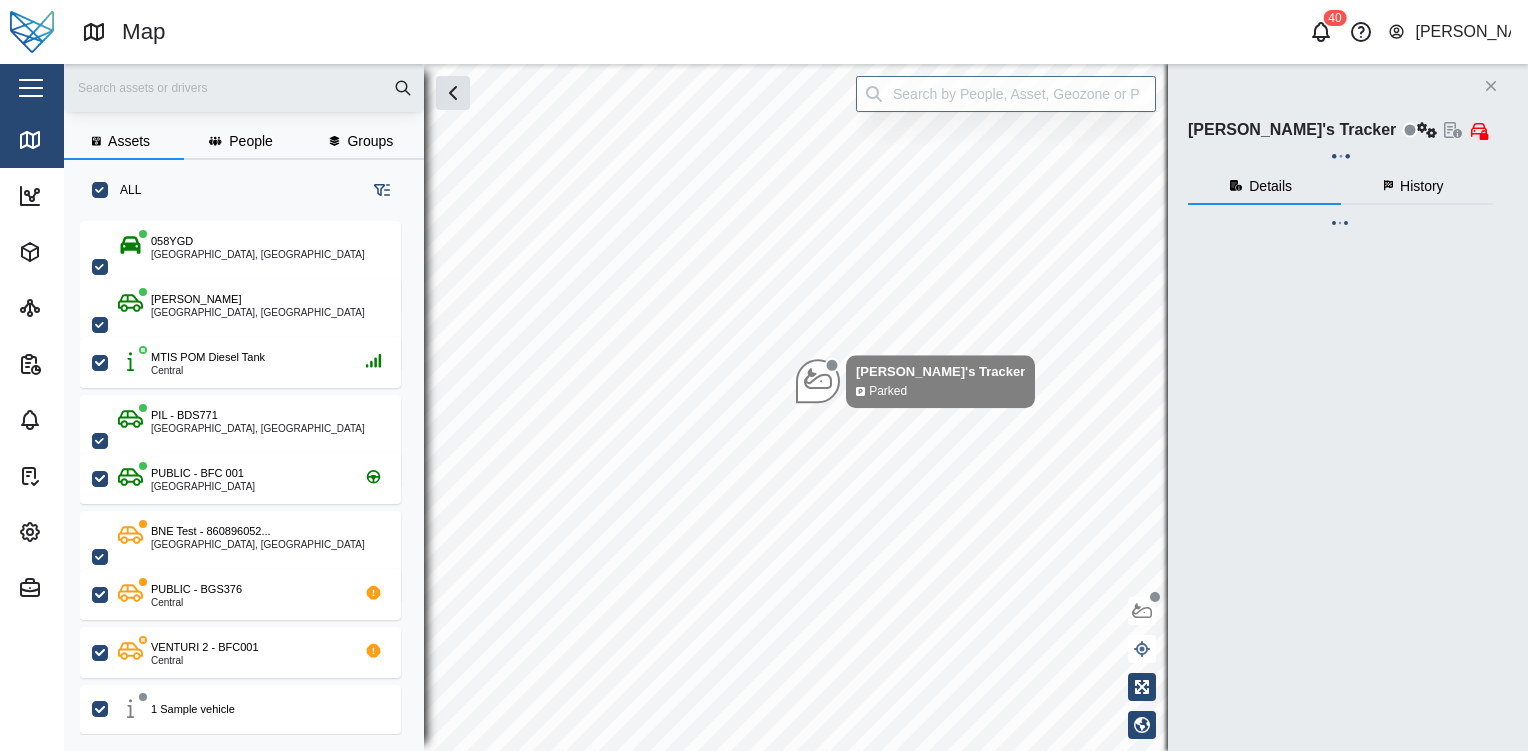 checkbox on "true" 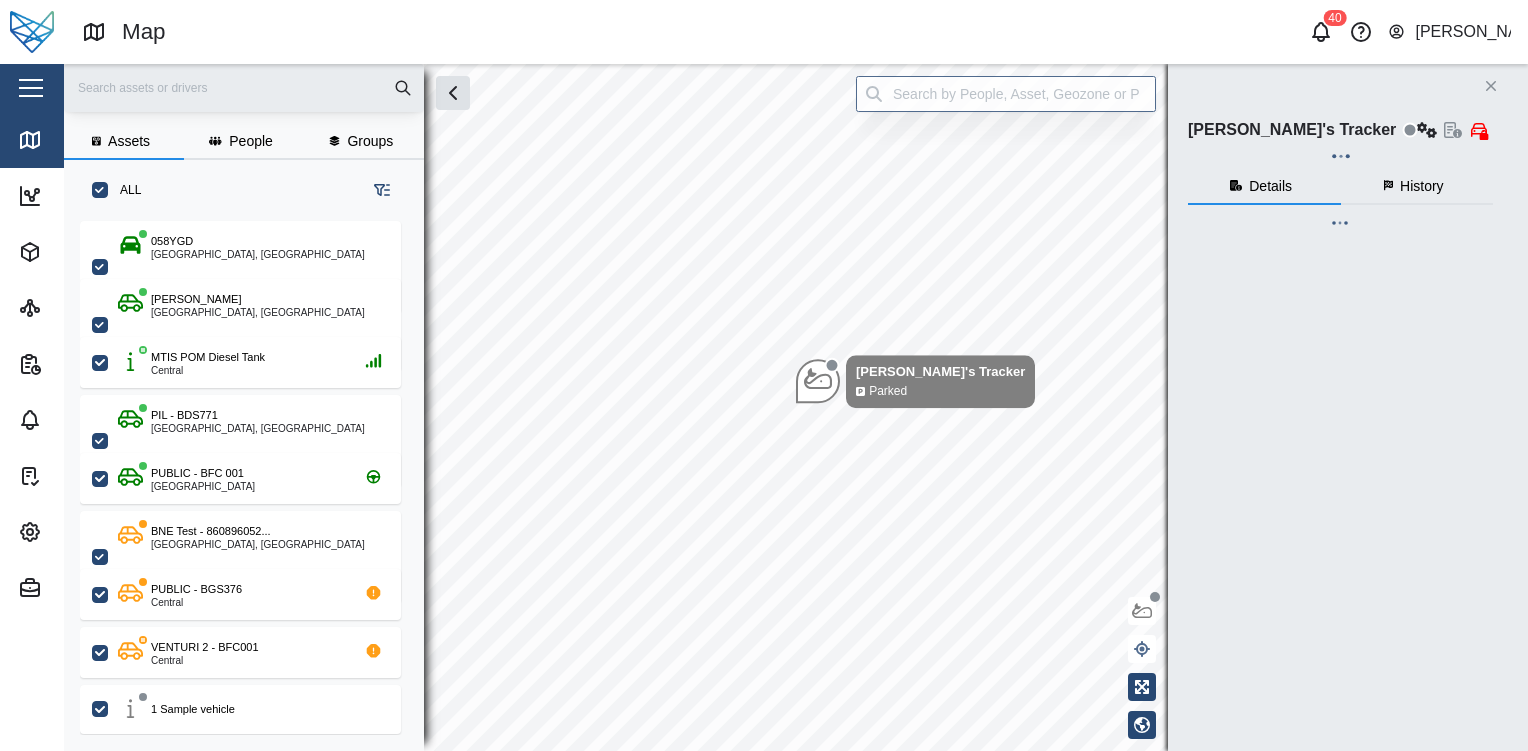 checkbox on "true" 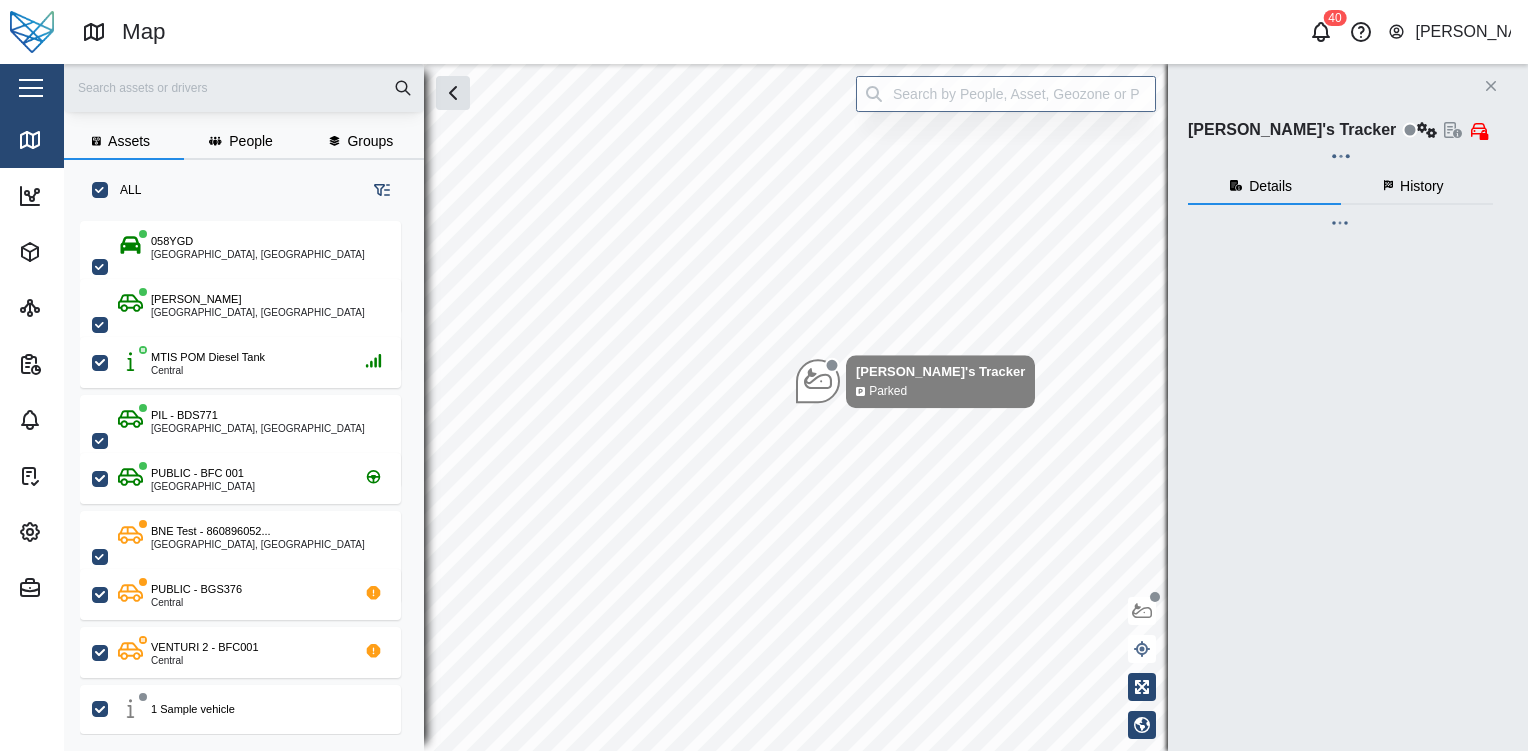 checkbox on "true" 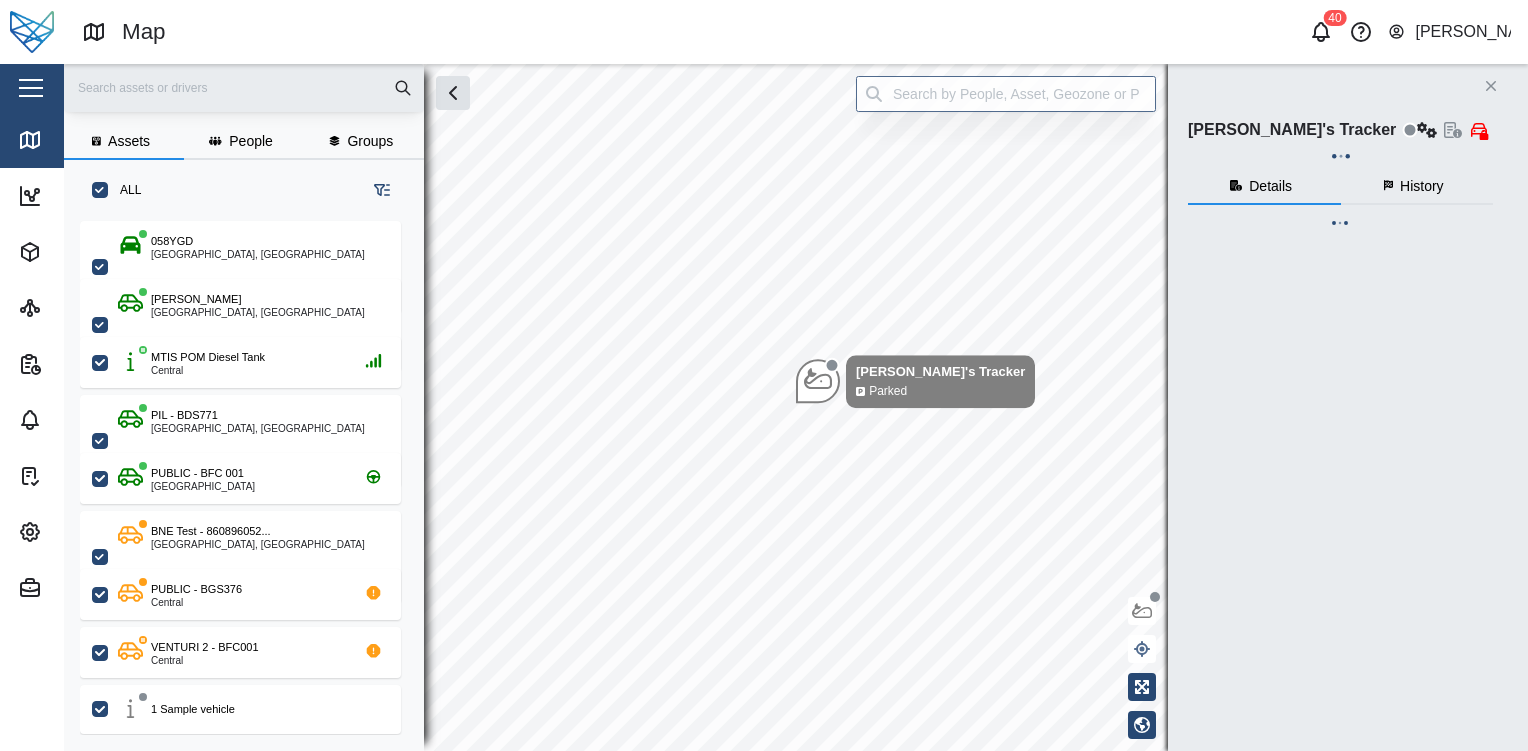 checkbox on "true" 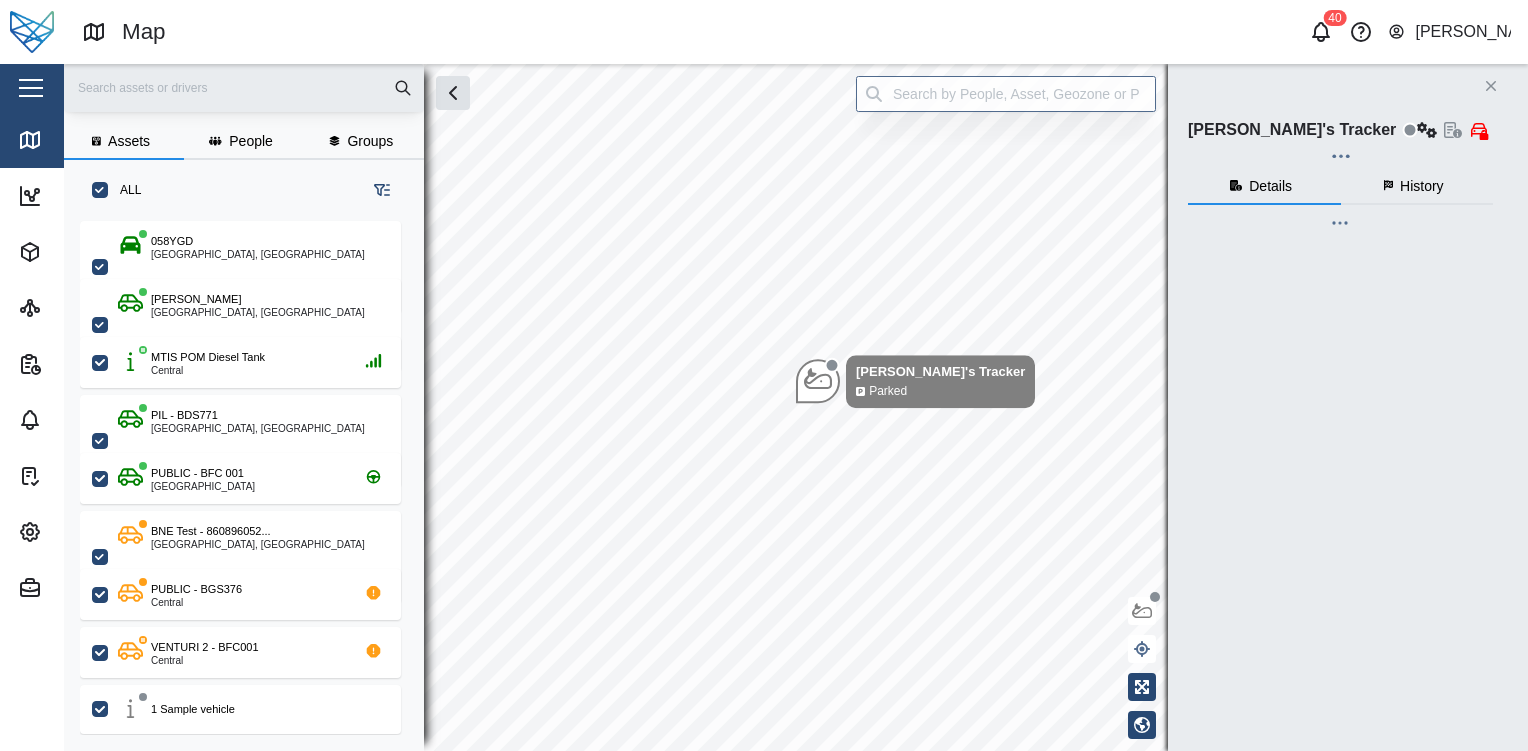 checkbox on "true" 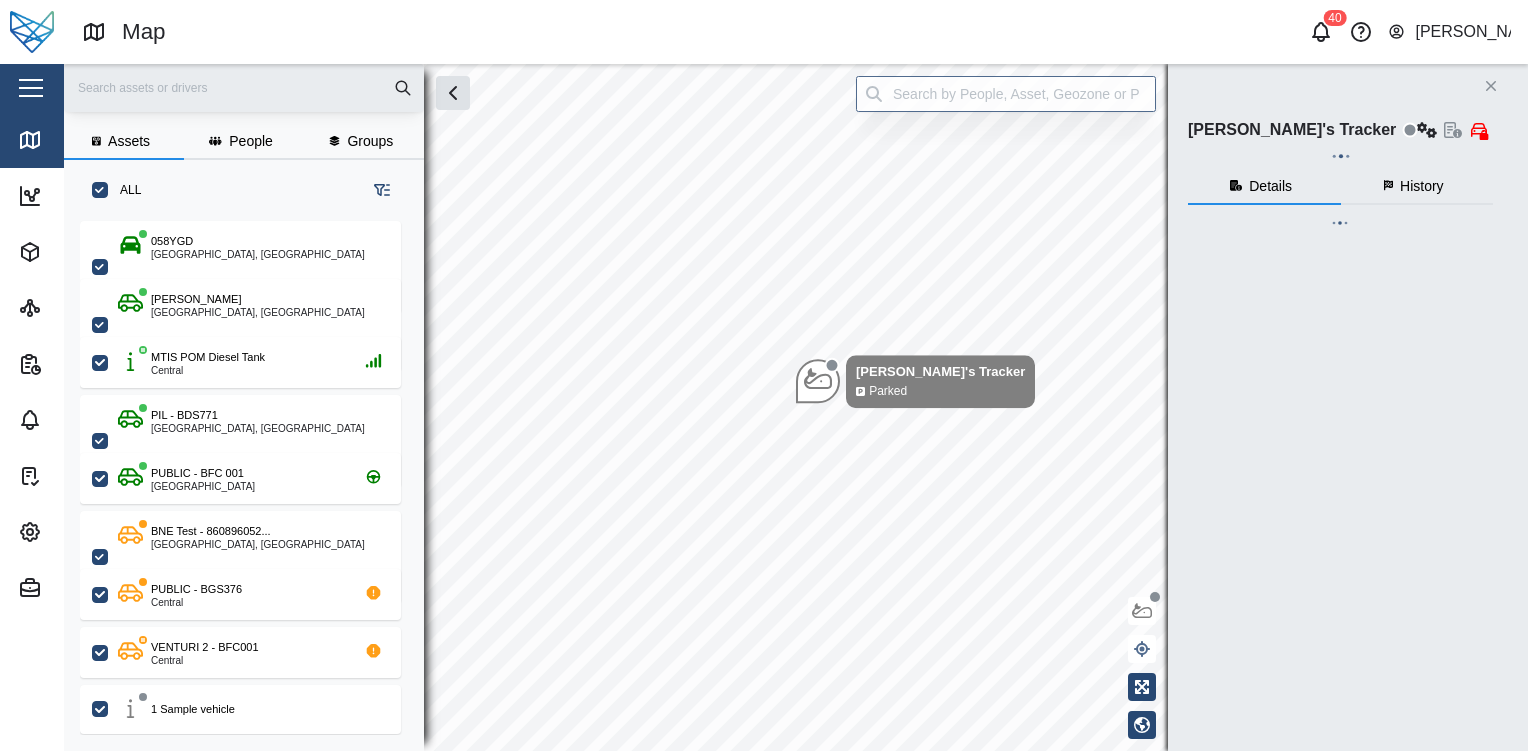 checkbox on "true" 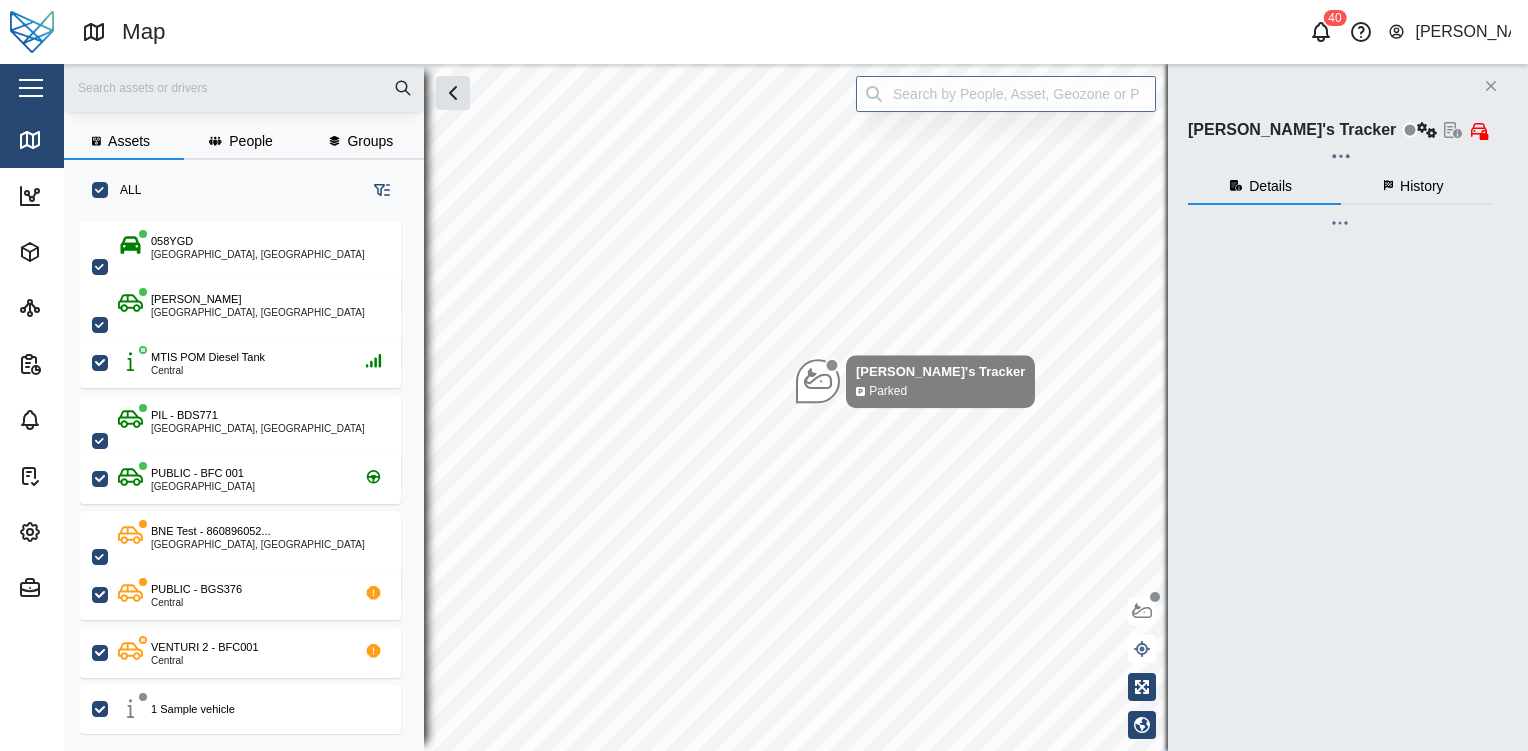 checkbox on "true" 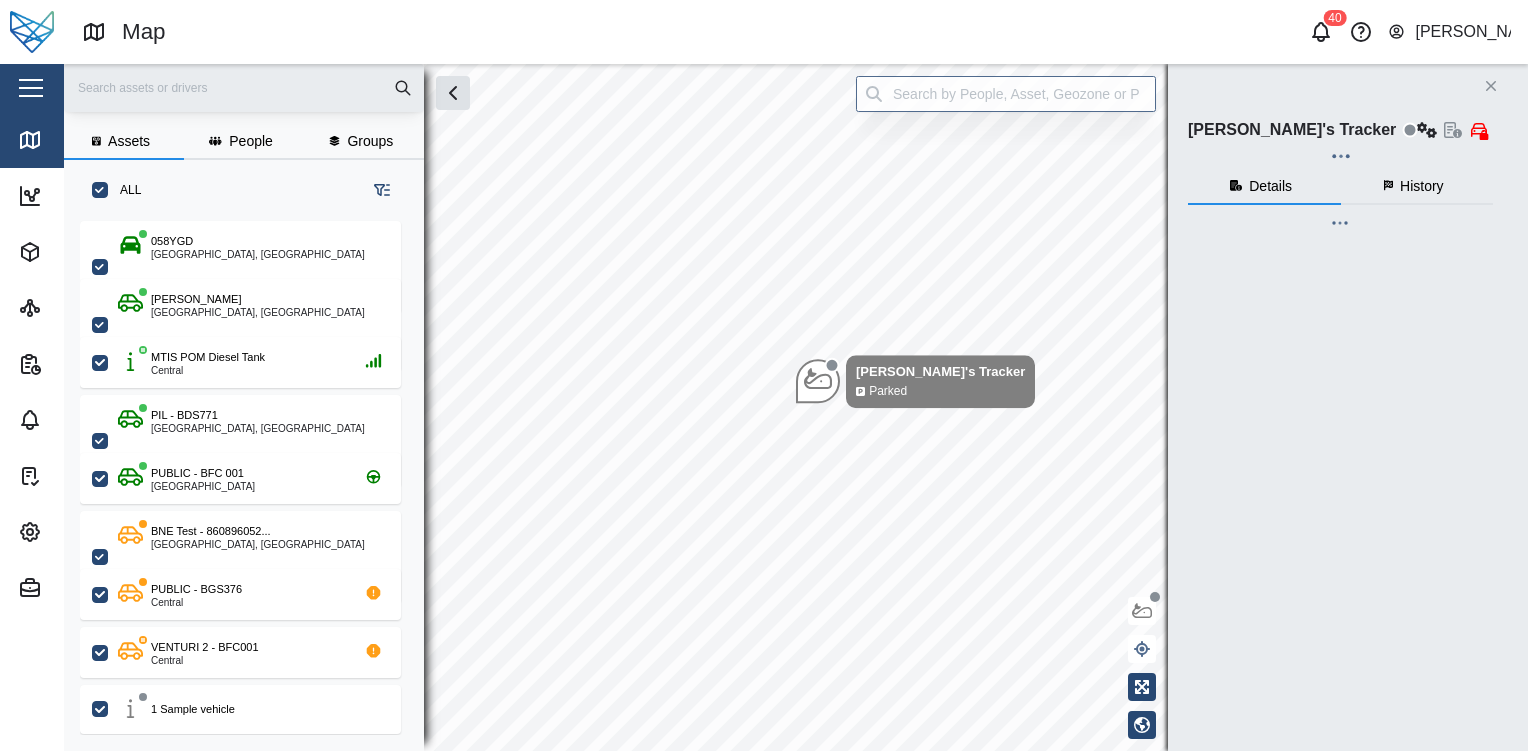 checkbox on "true" 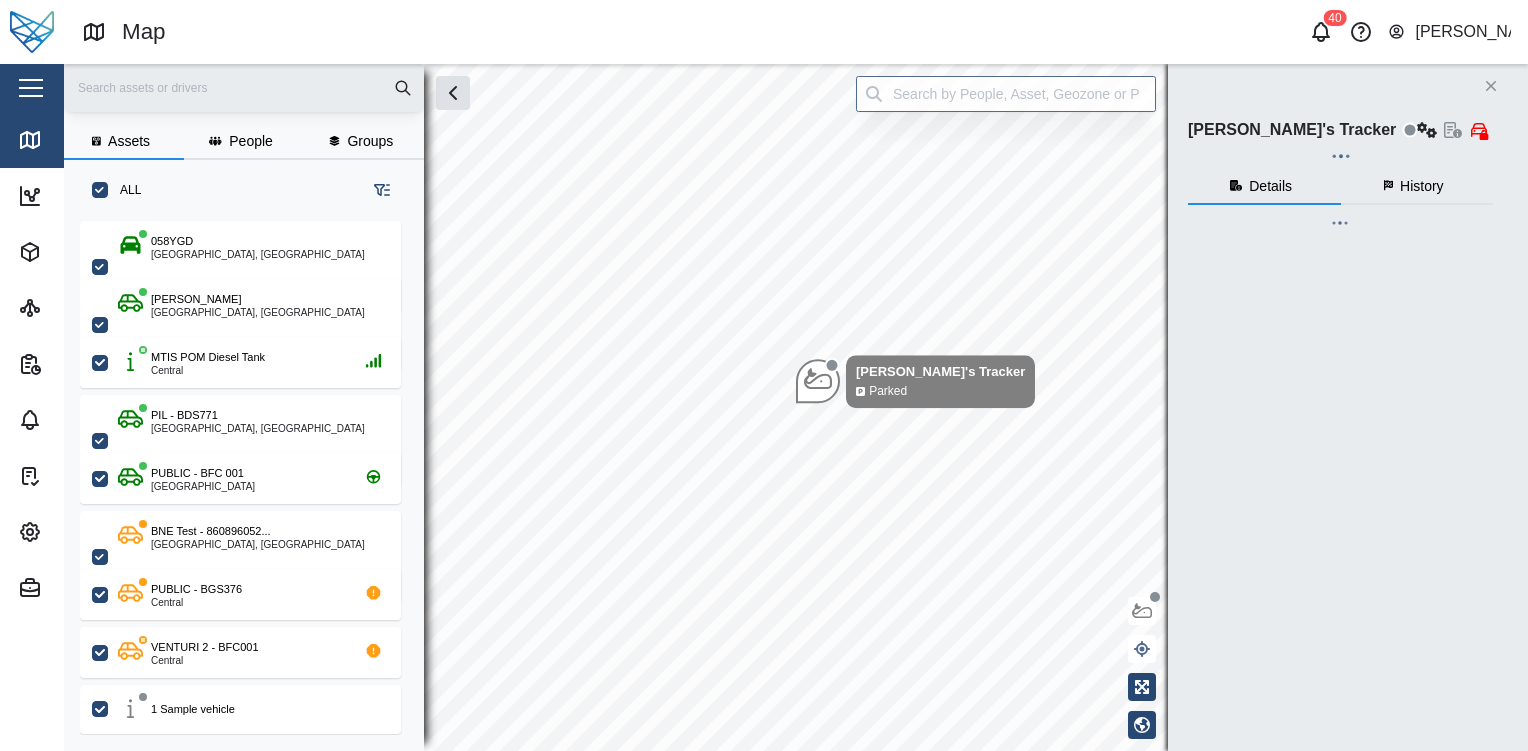 checkbox on "true" 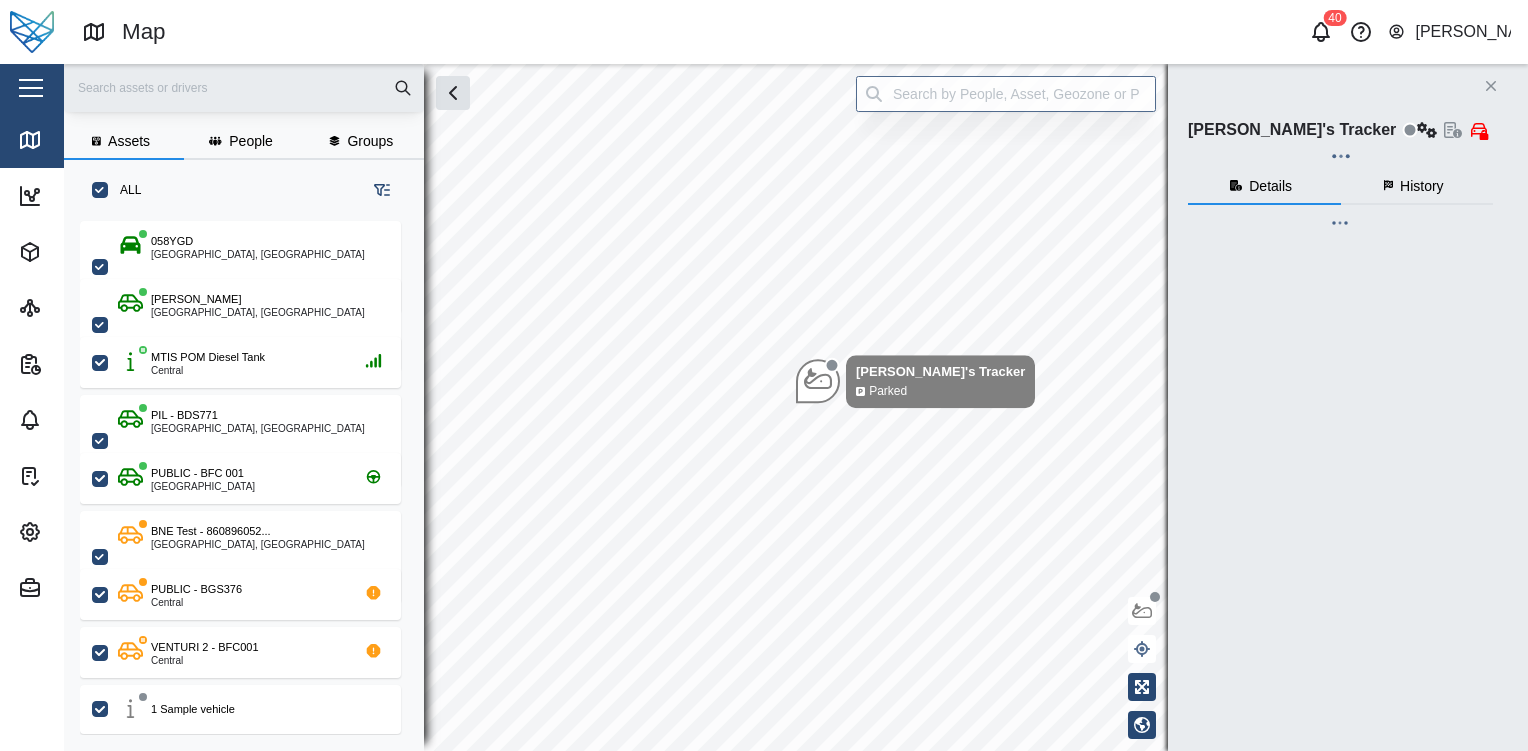 checkbox on "true" 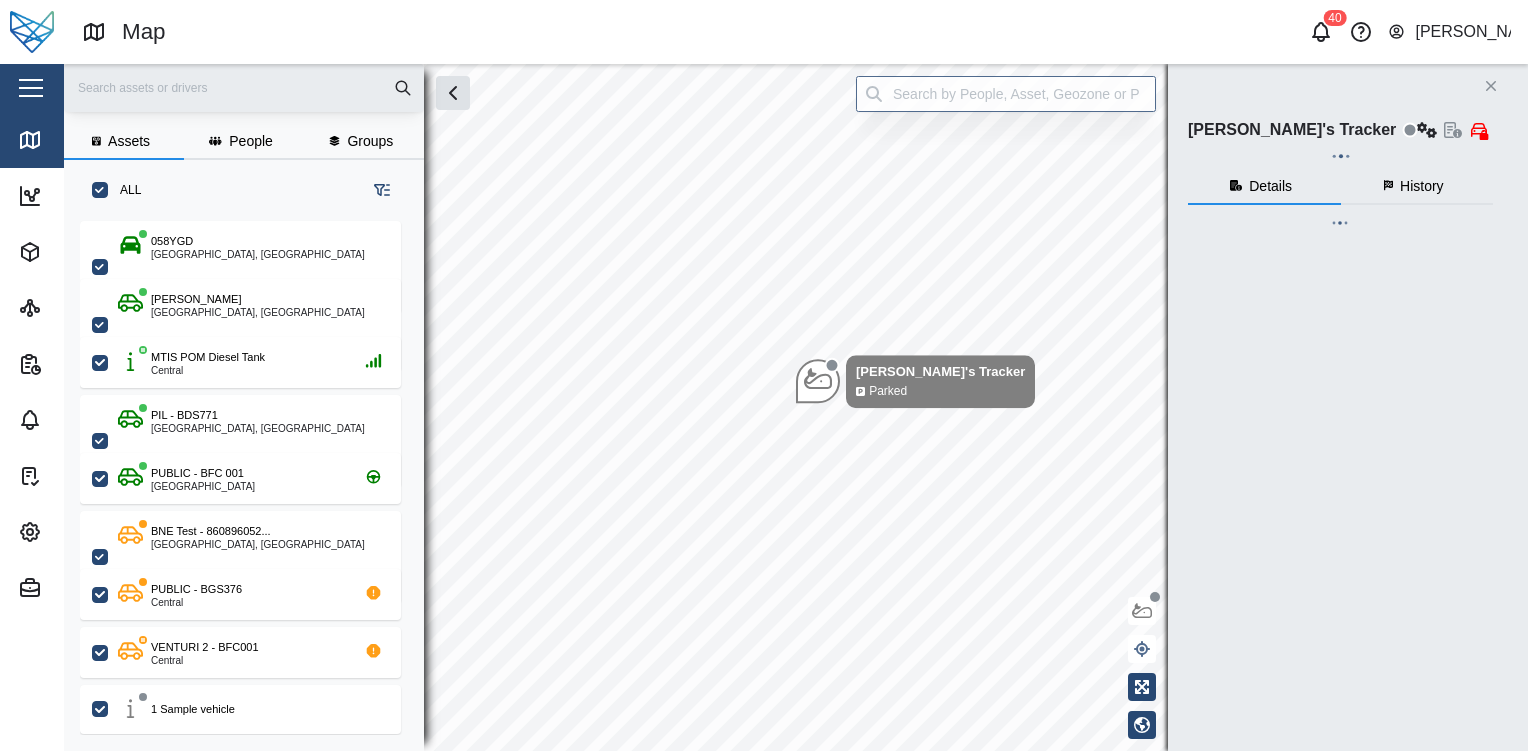 checkbox on "true" 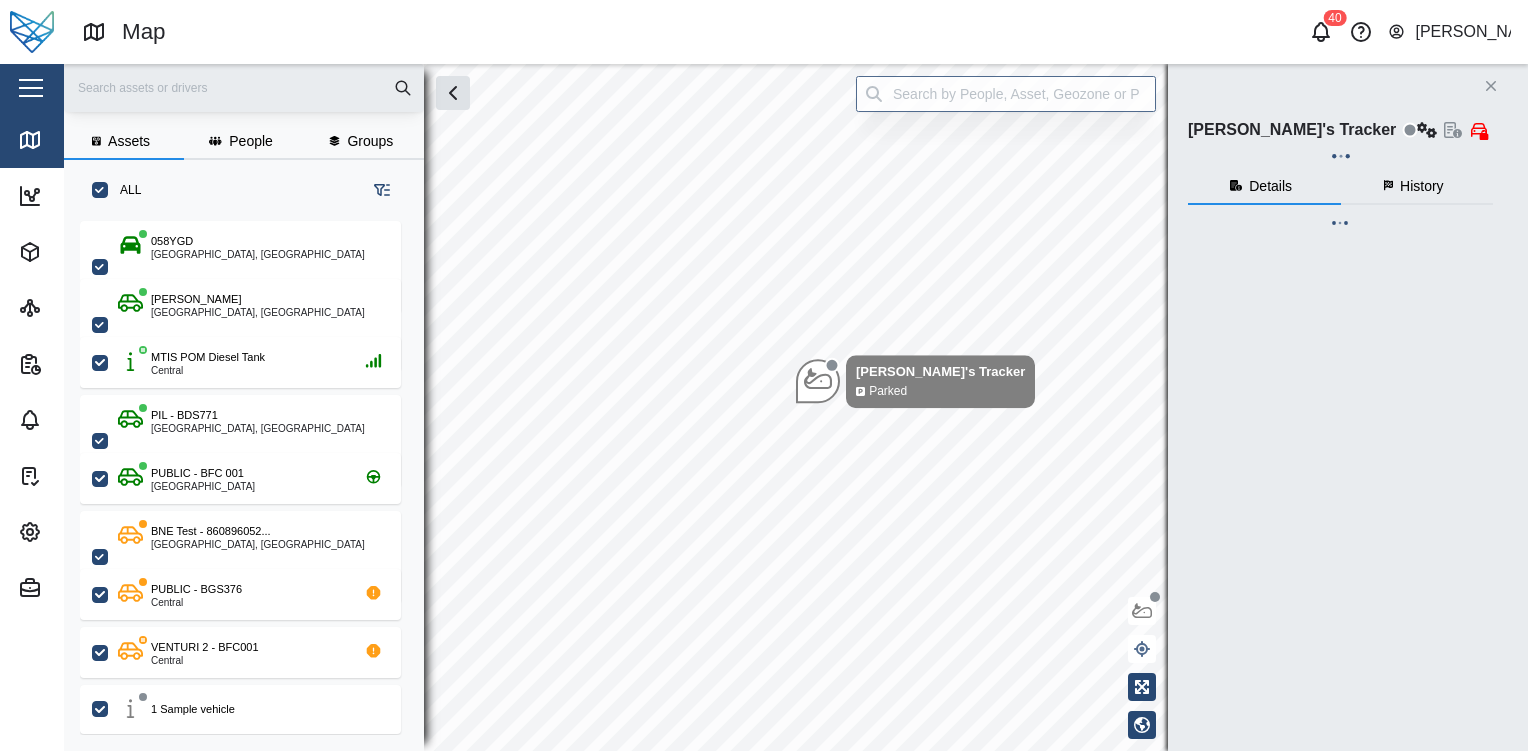 checkbox on "true" 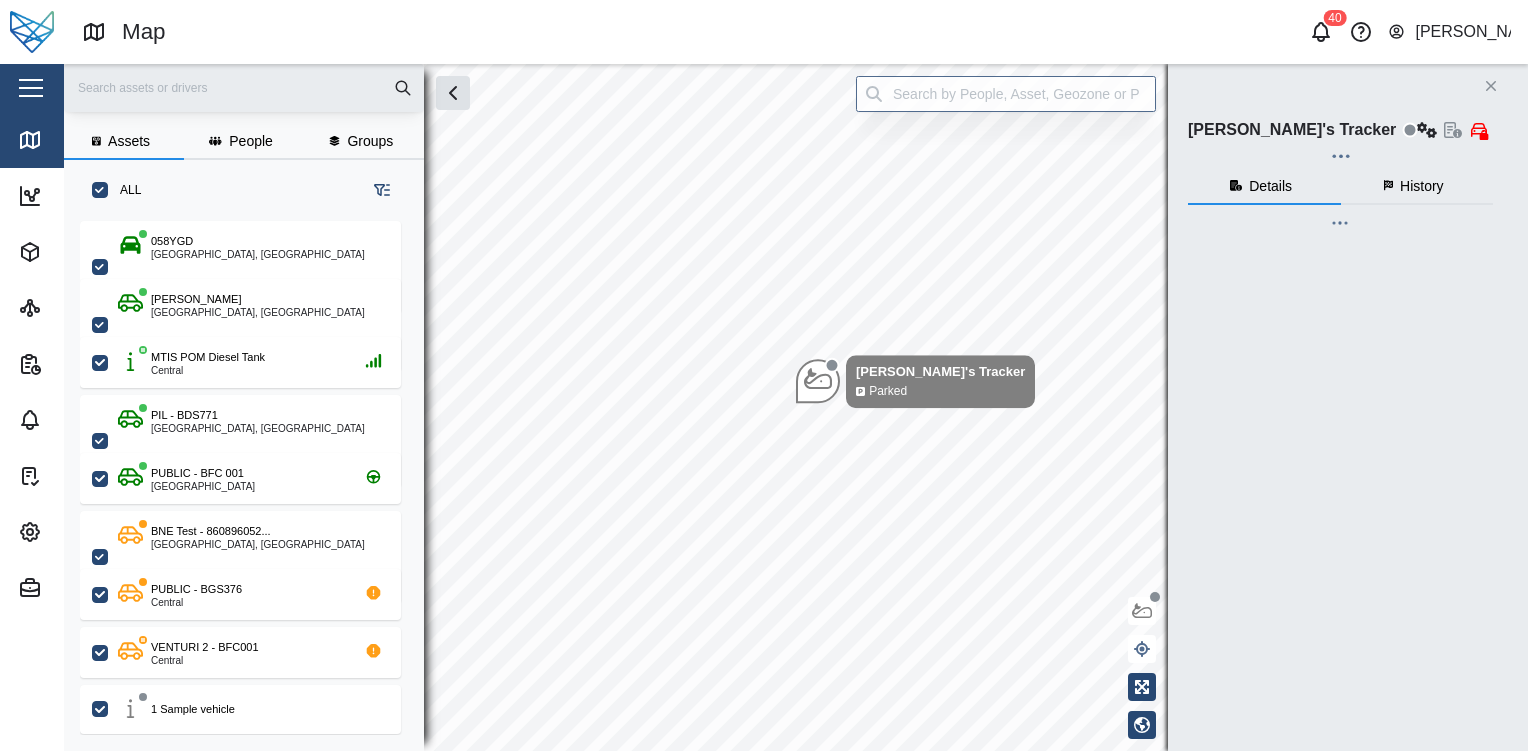 checkbox on "true" 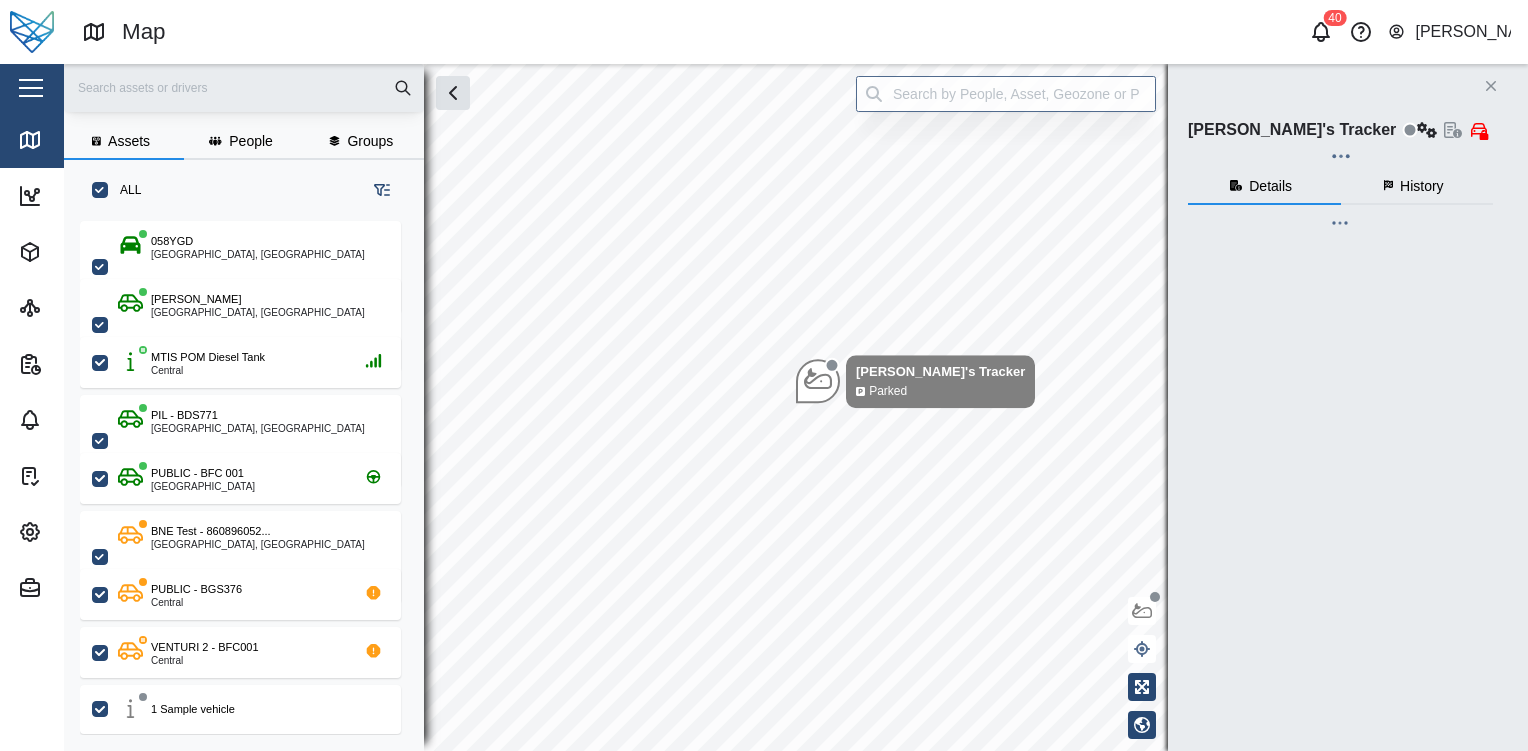 checkbox on "true" 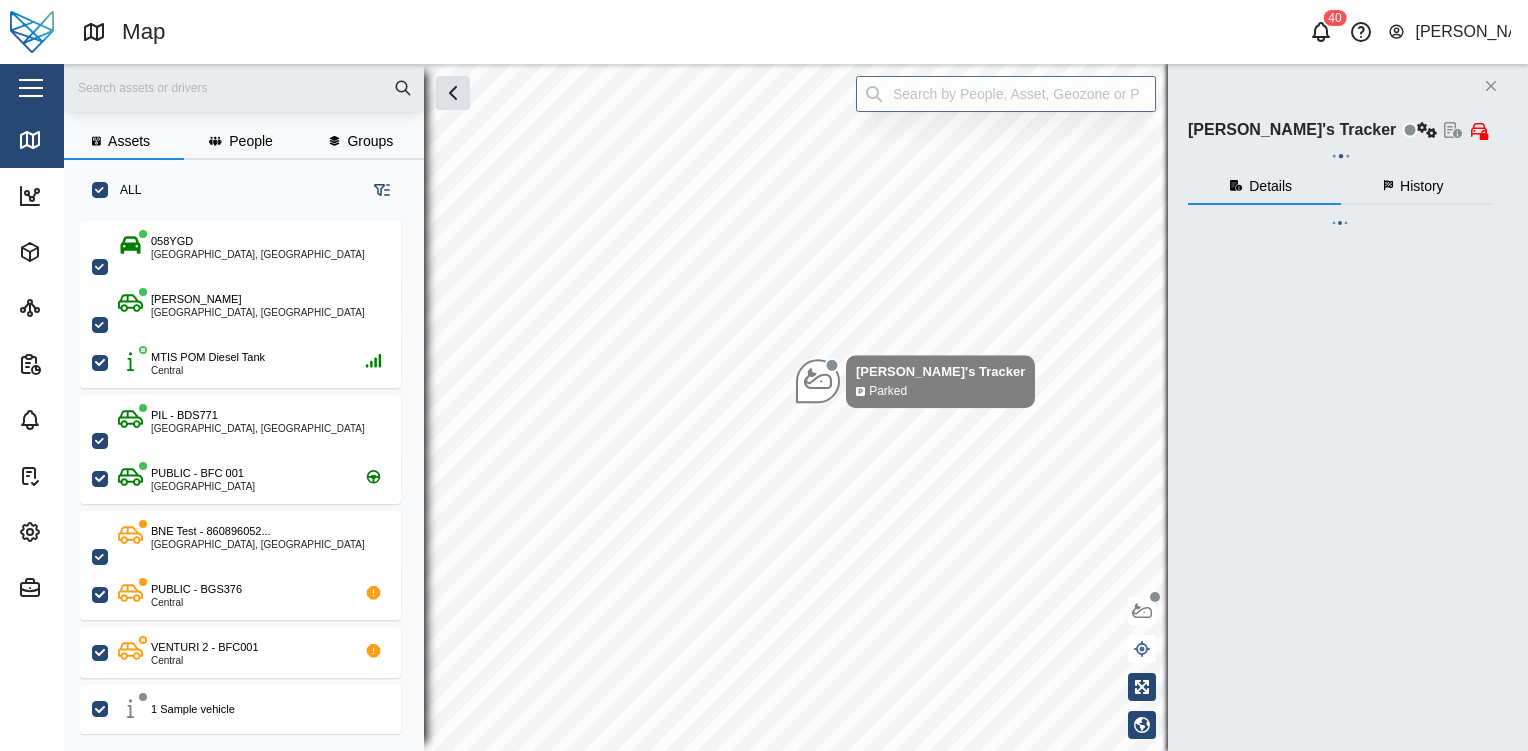 checkbox on "true" 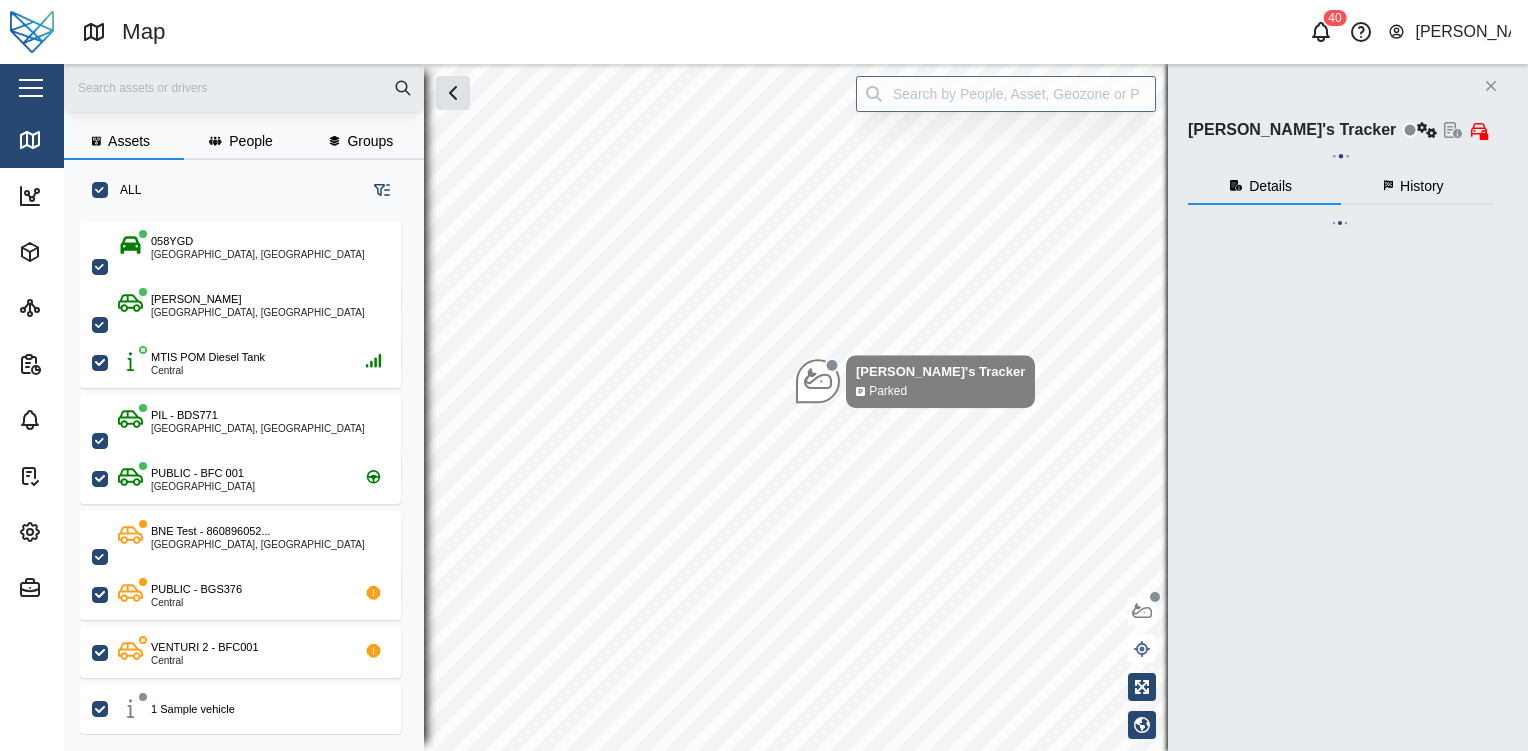 checkbox on "true" 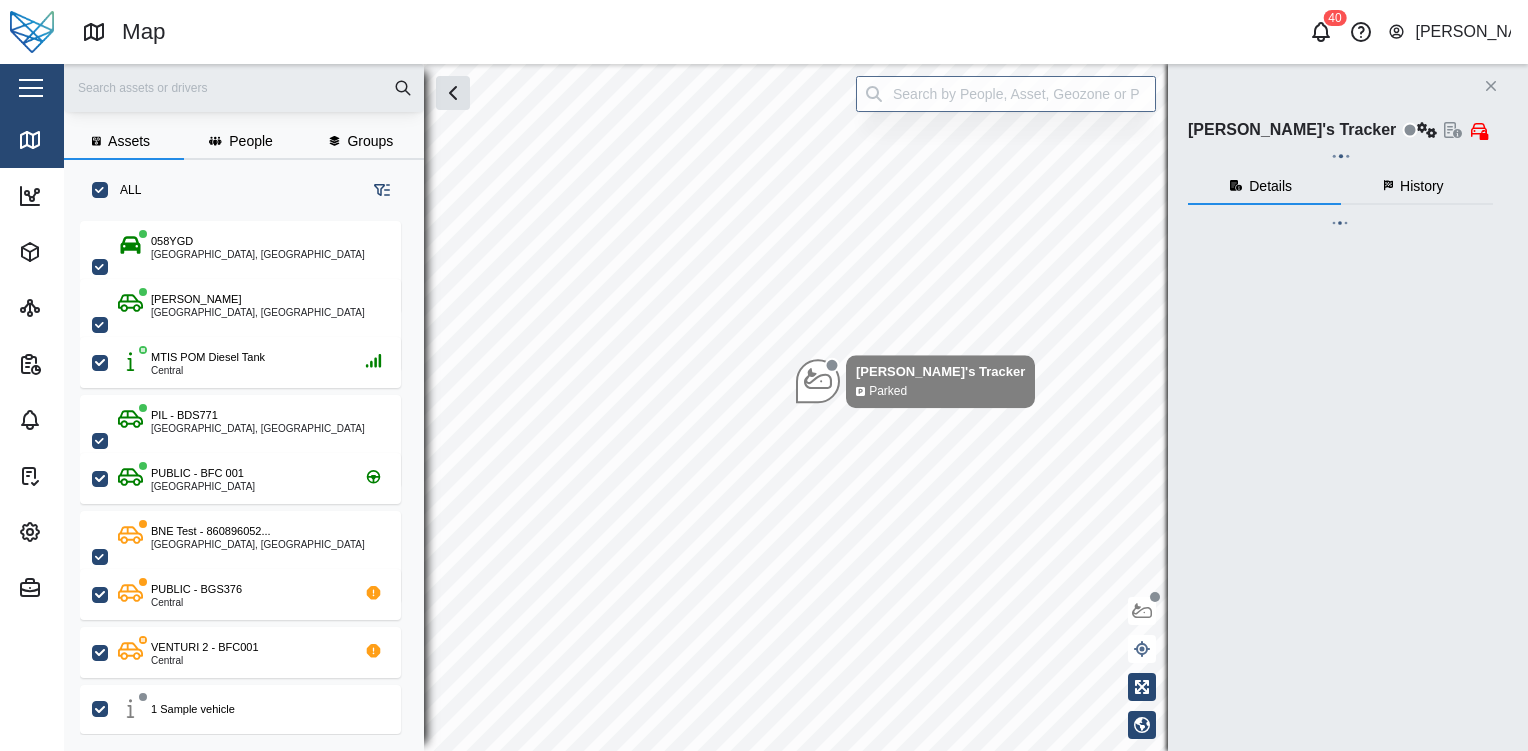 checkbox on "true" 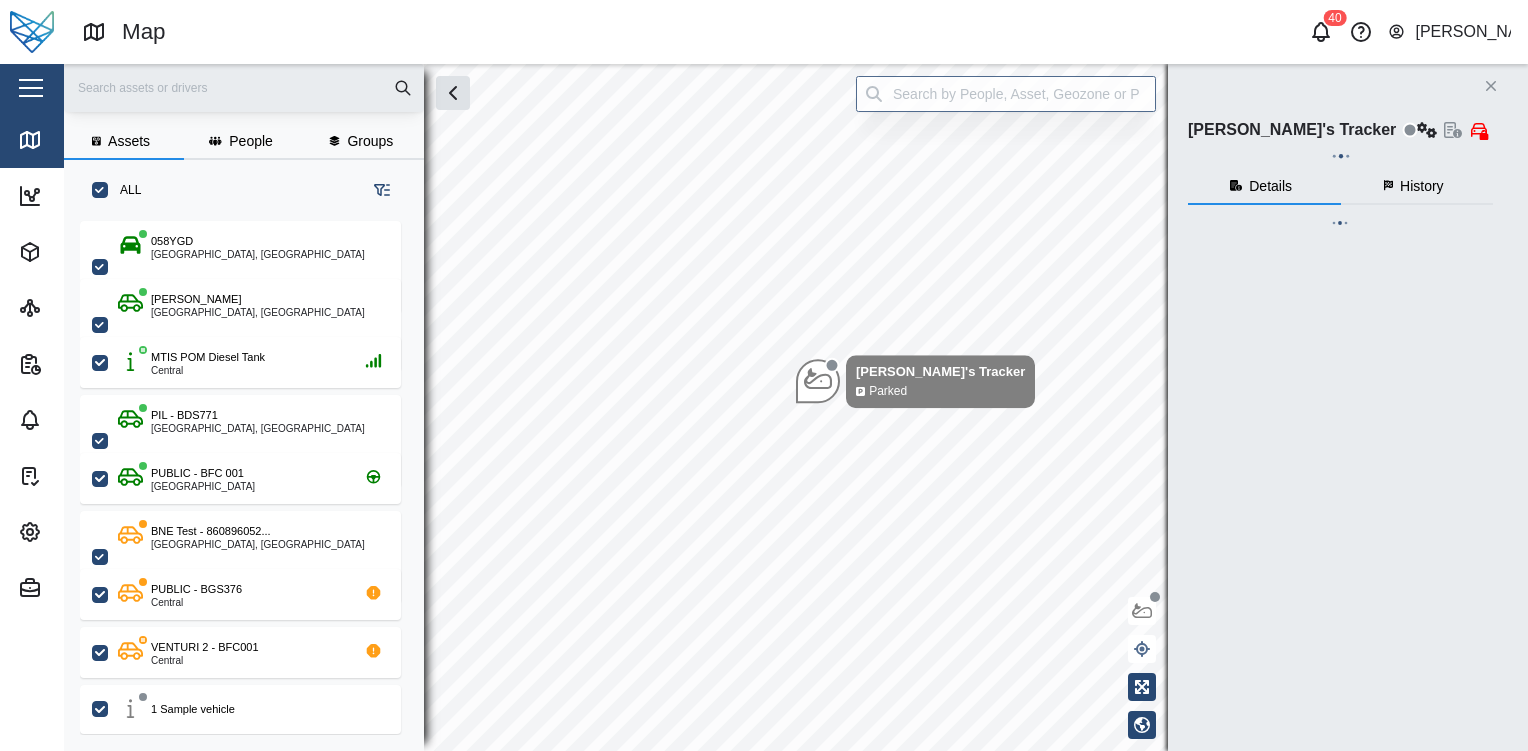 checkbox on "true" 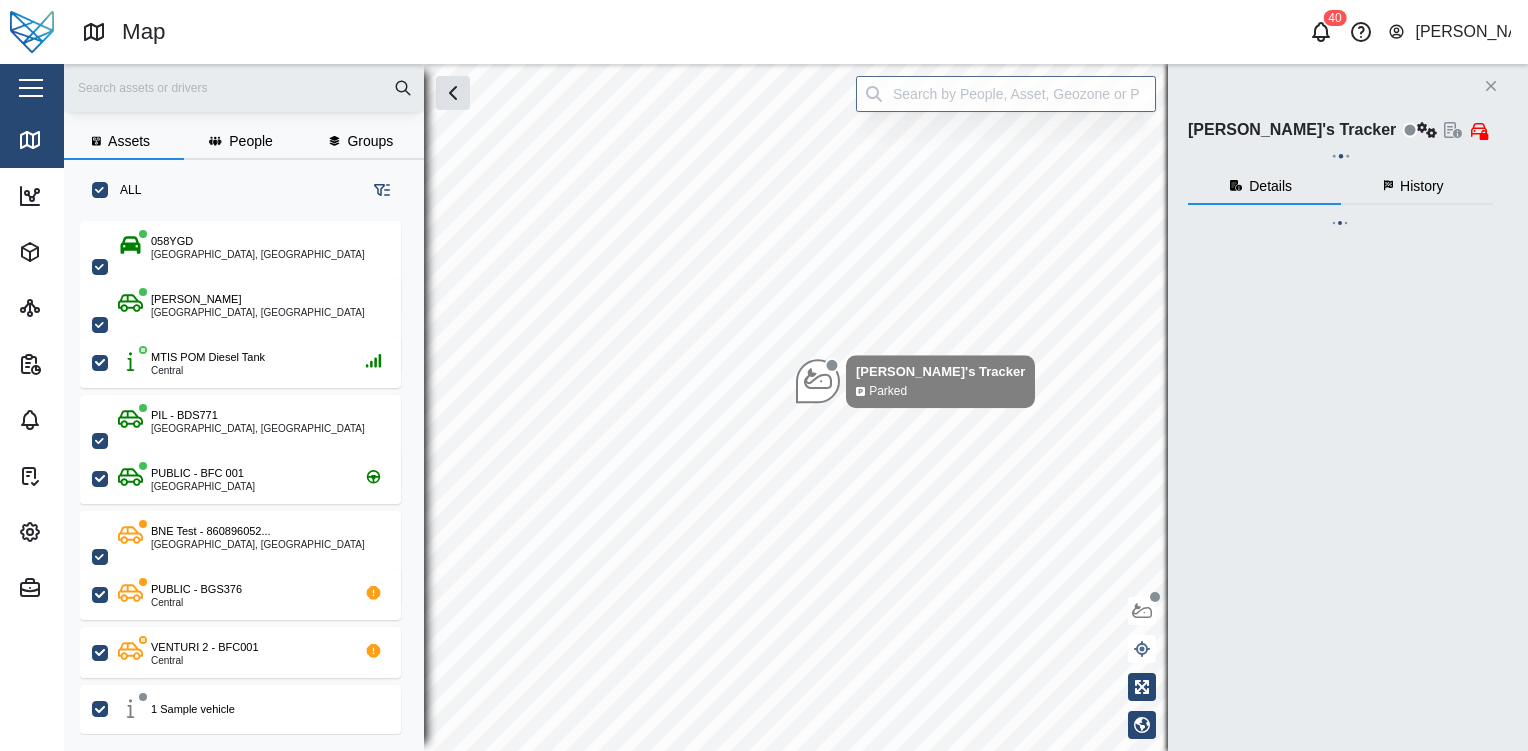 checkbox on "true" 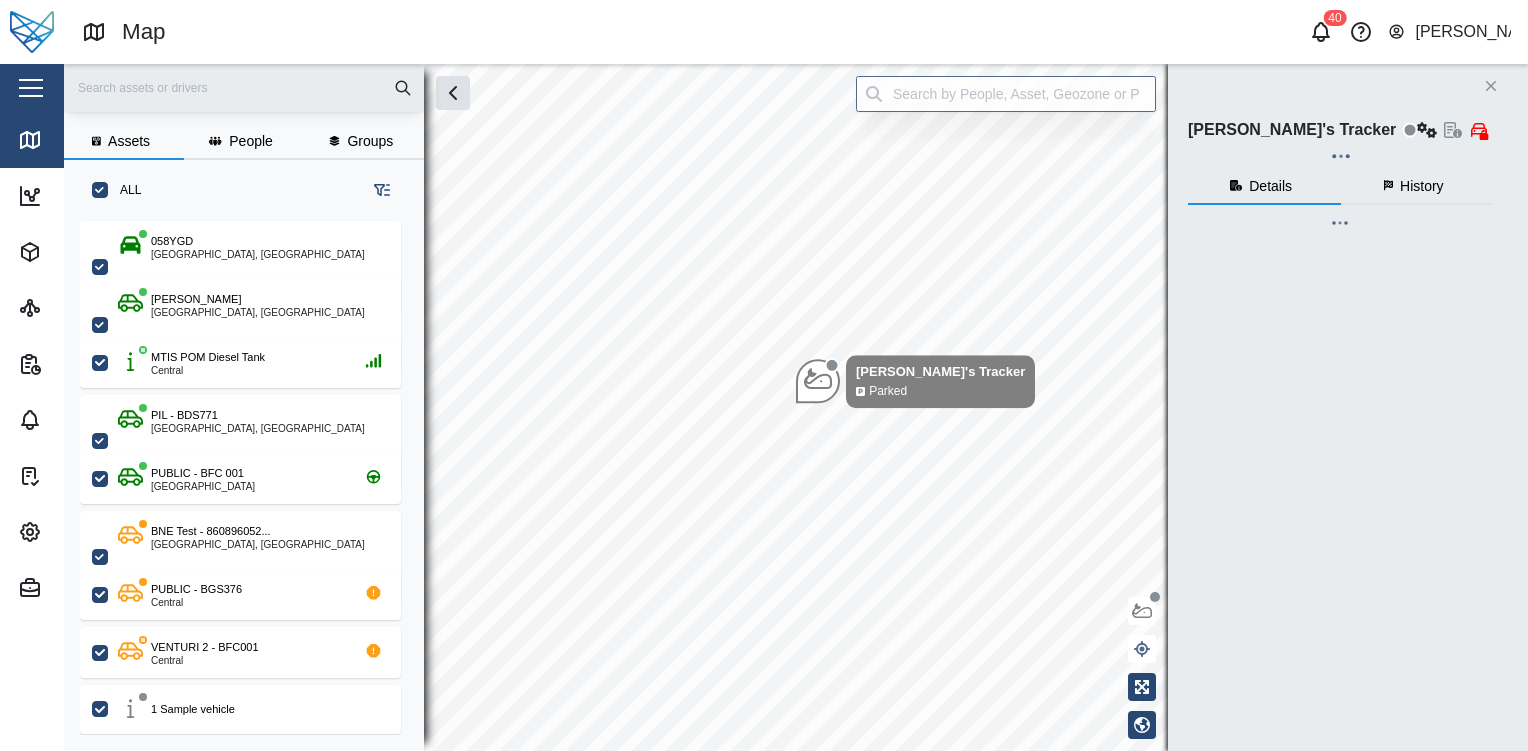 checkbox on "true" 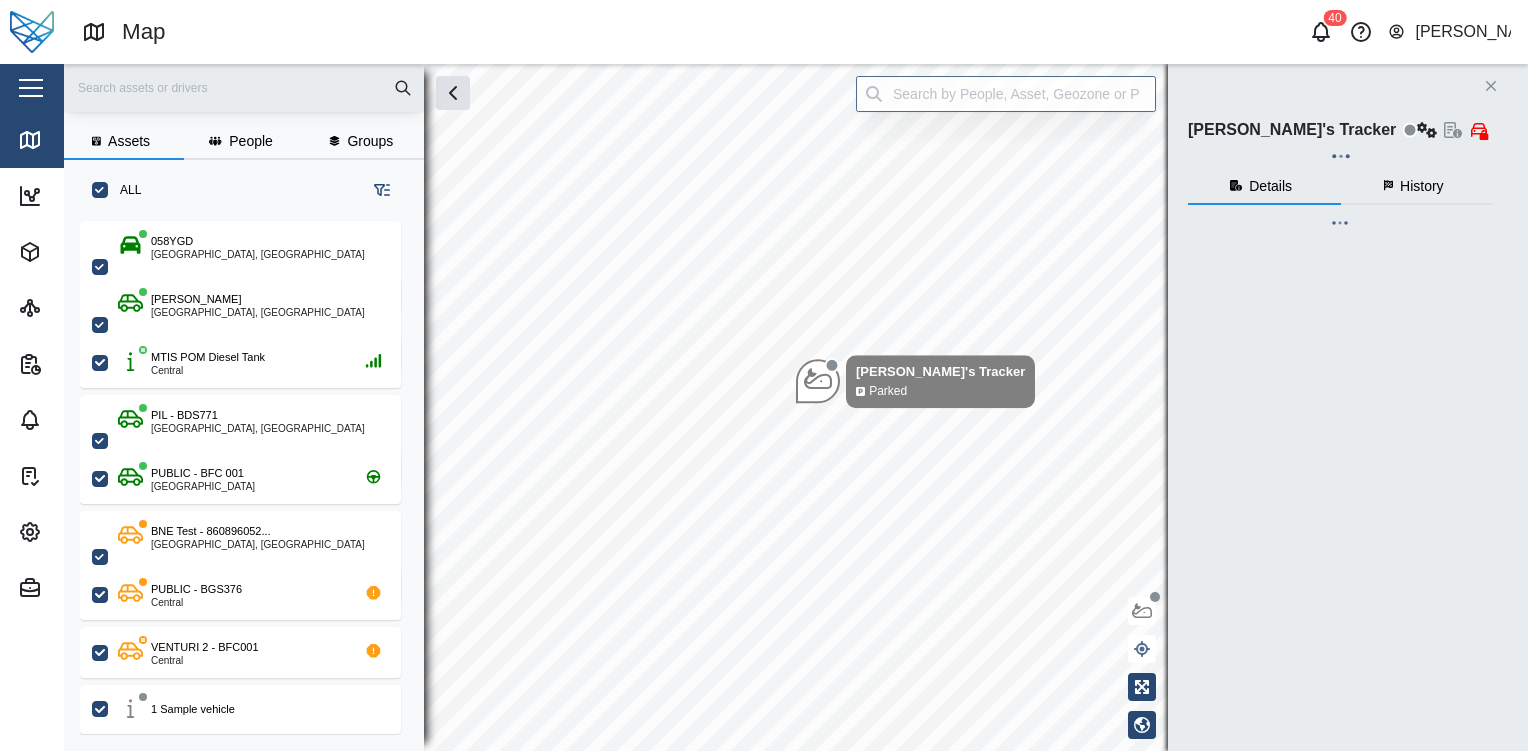 click at bounding box center (31, 88) 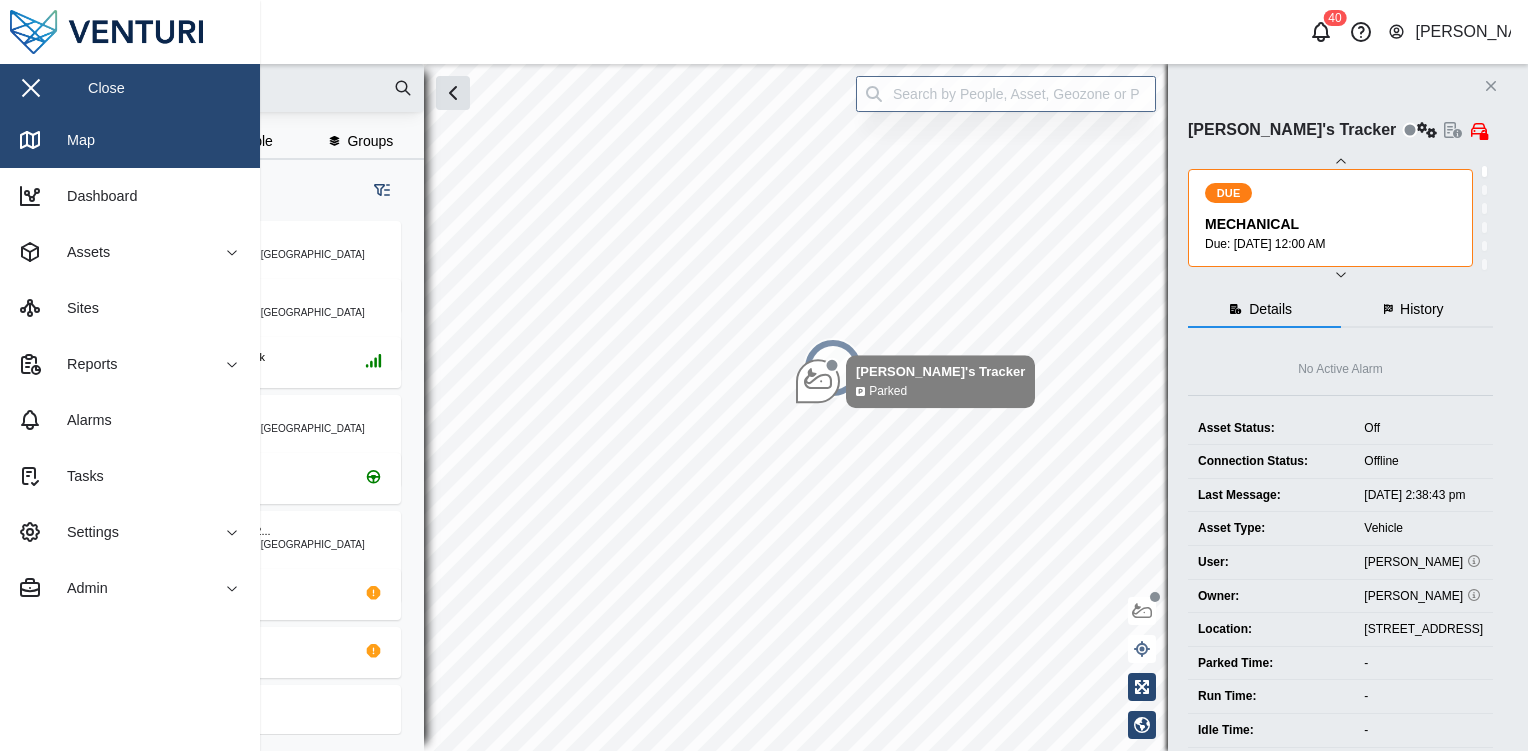 type 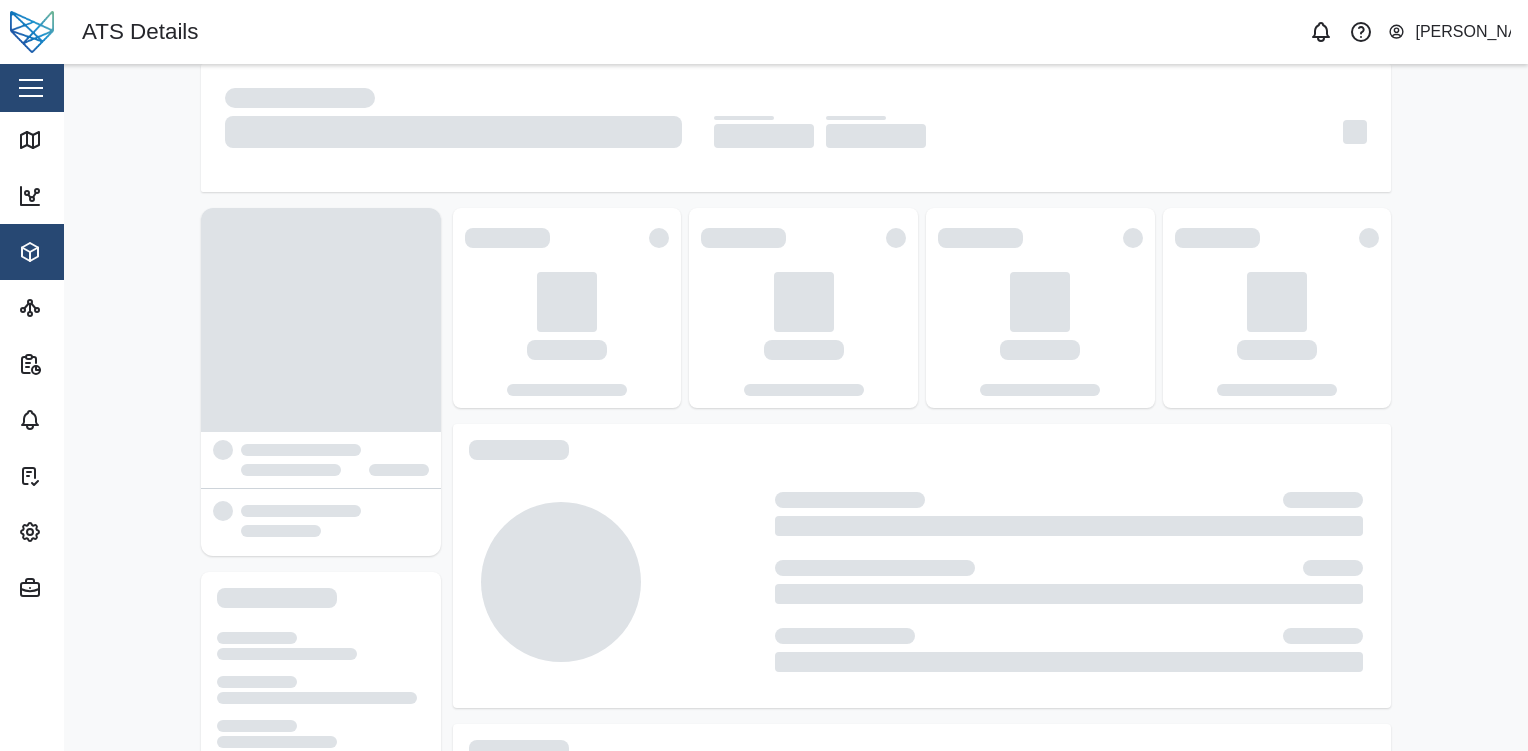 scroll, scrollTop: 0, scrollLeft: 0, axis: both 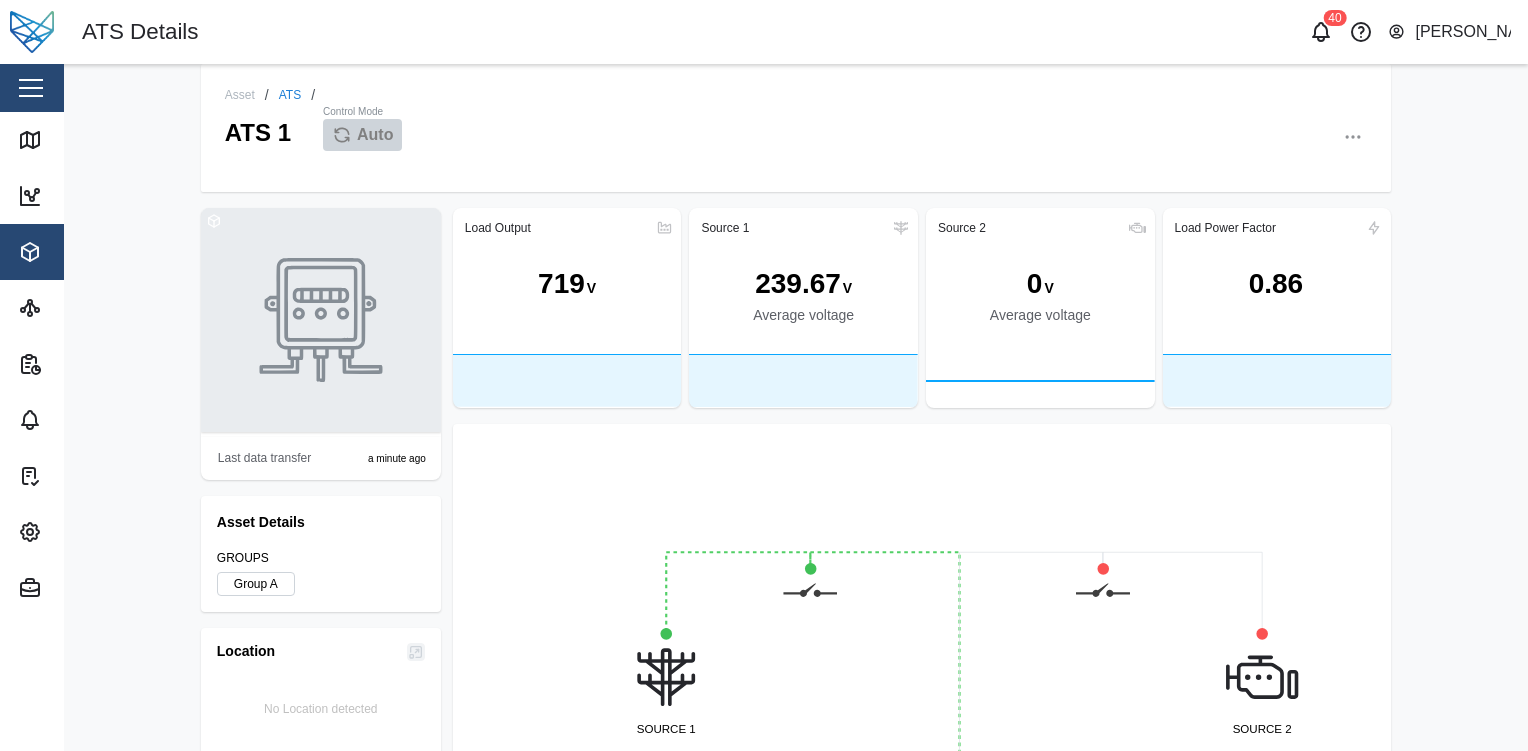 click at bounding box center (1353, 137) 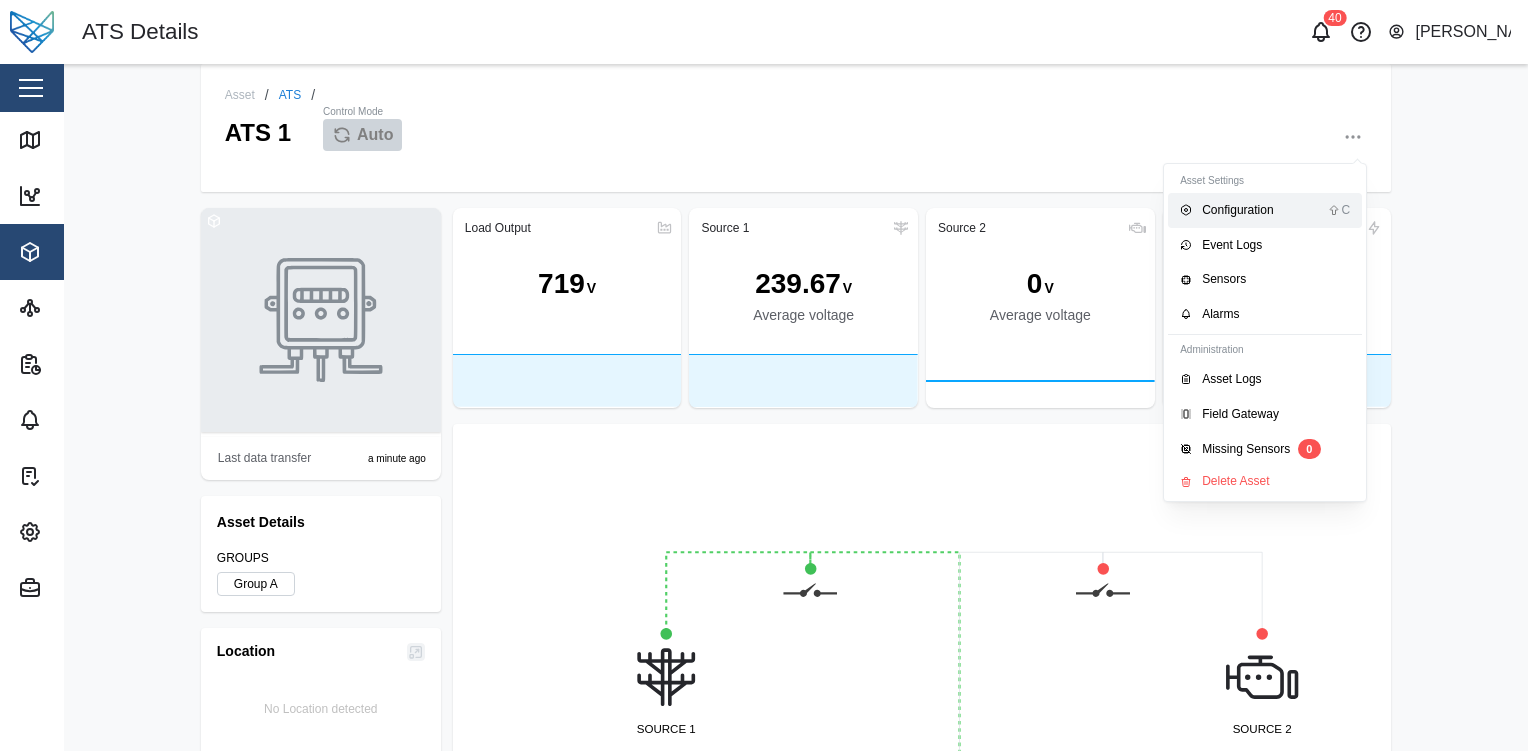 click on "Configuration" at bounding box center (1264, 210) 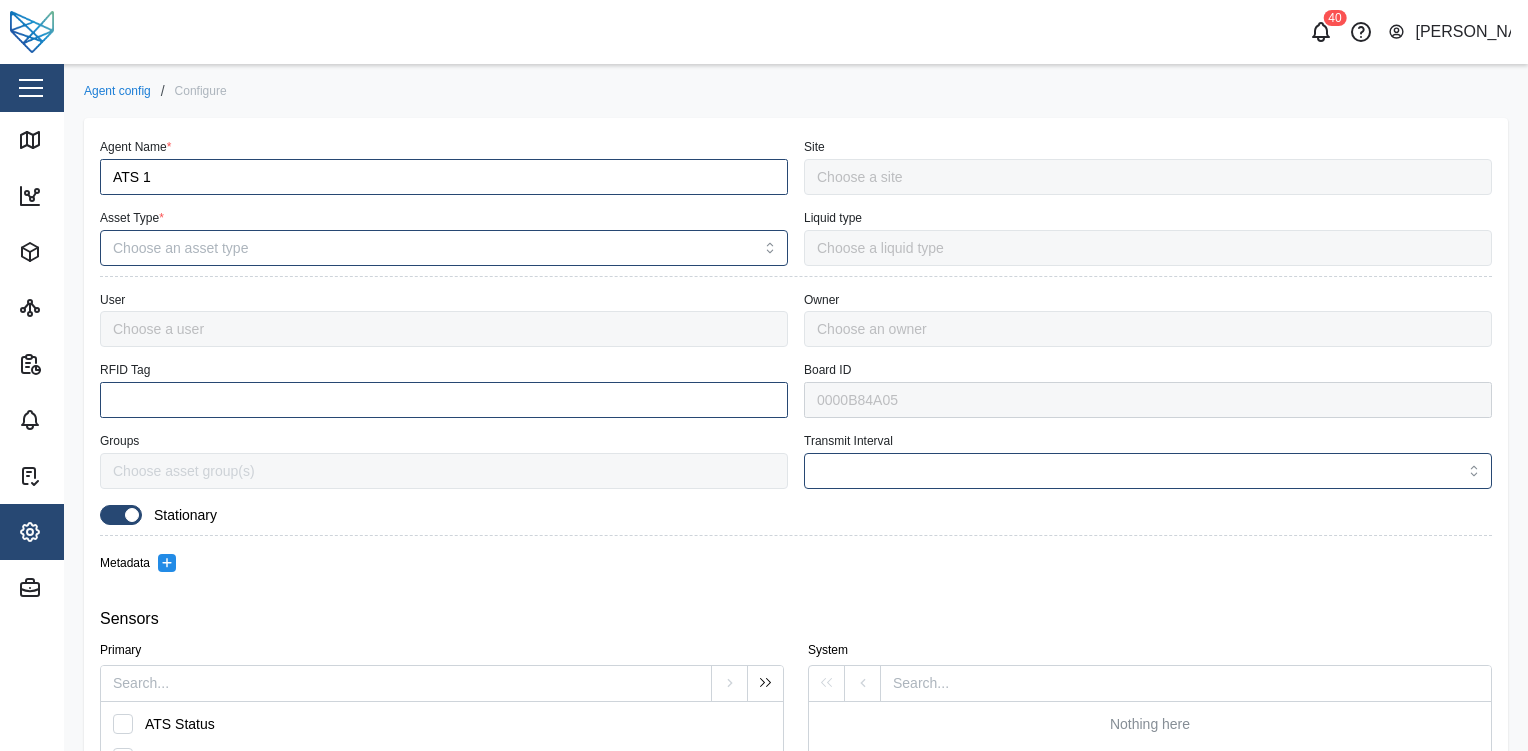 type on "ATS" 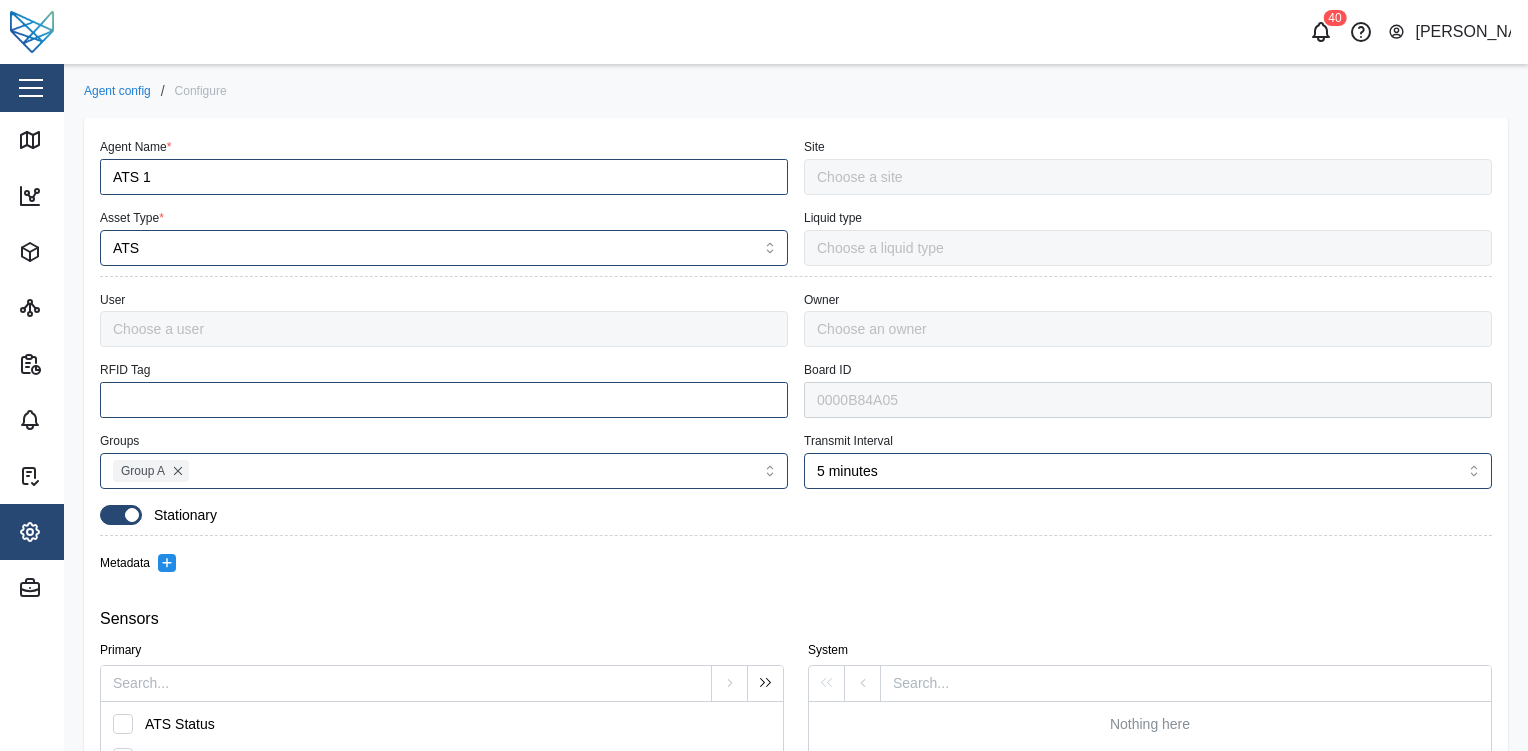 type on "old site" 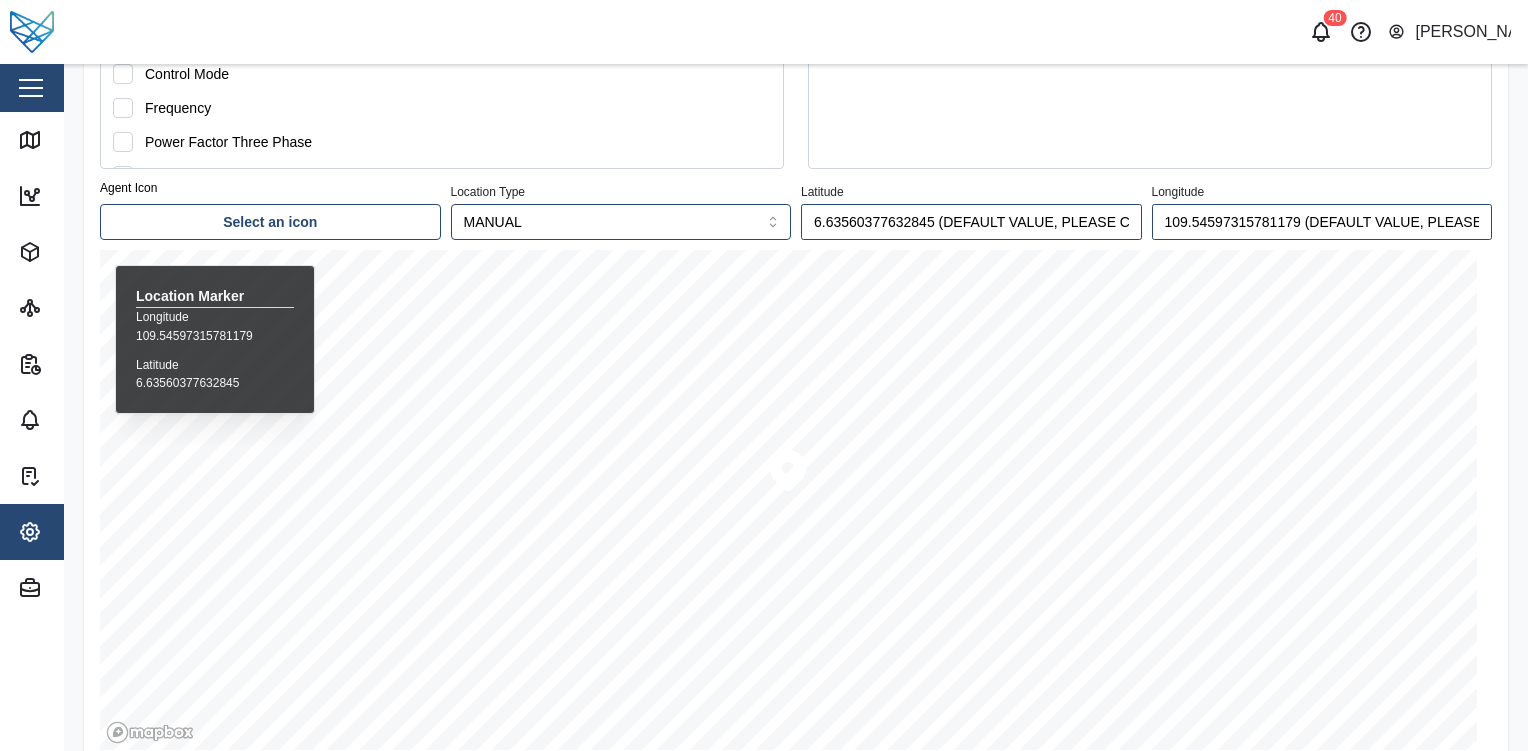 scroll, scrollTop: 463, scrollLeft: 0, axis: vertical 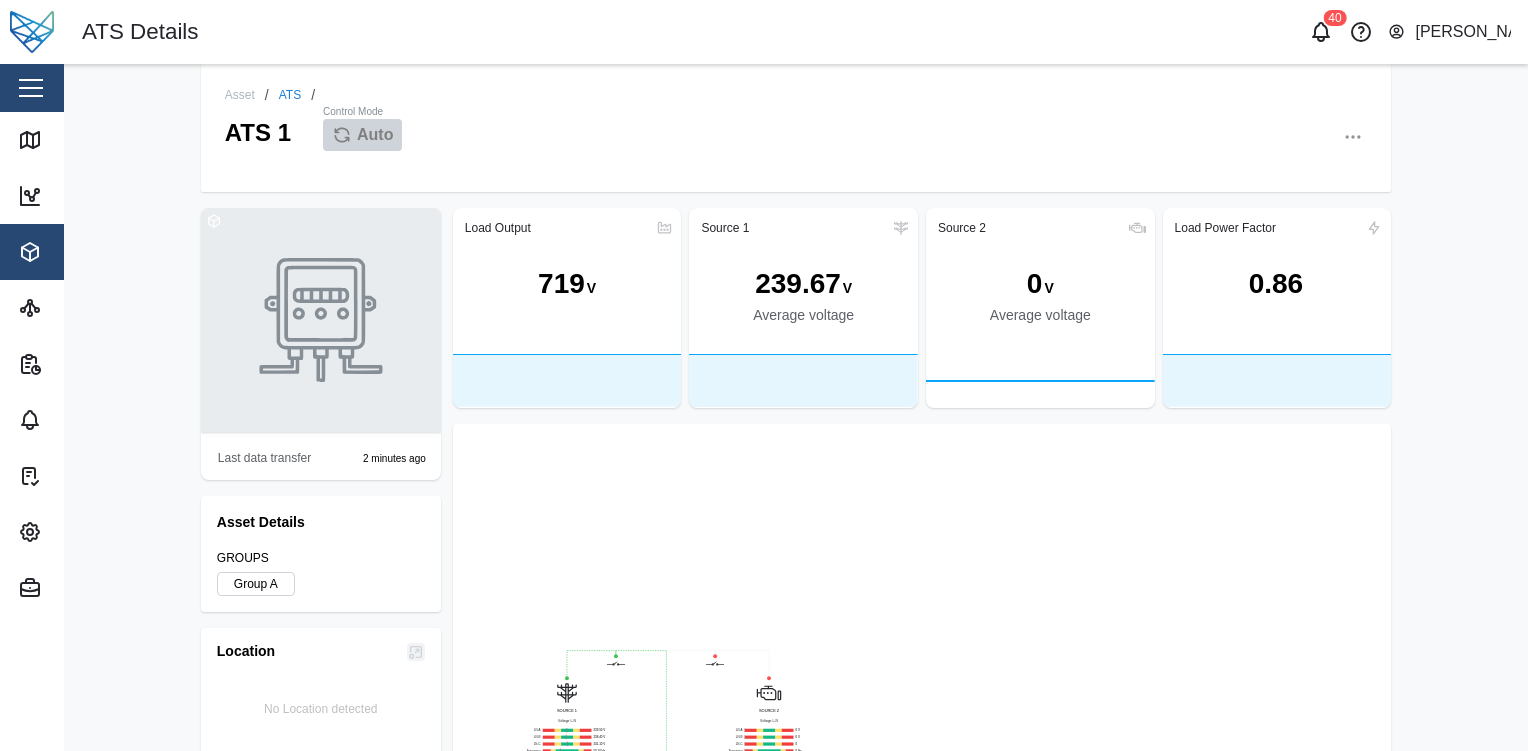 click on "719" at bounding box center [561, 283] 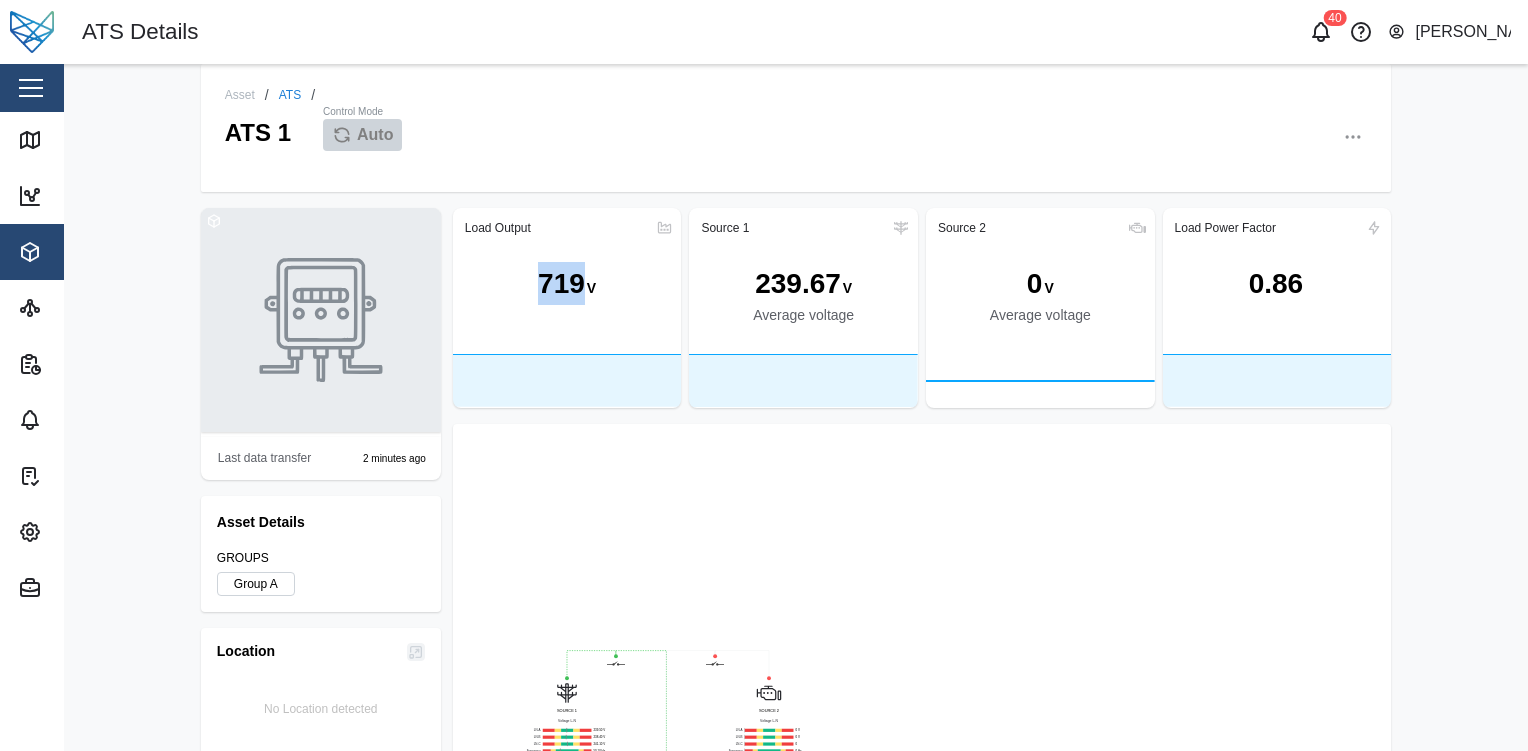 click on "719" at bounding box center [561, 283] 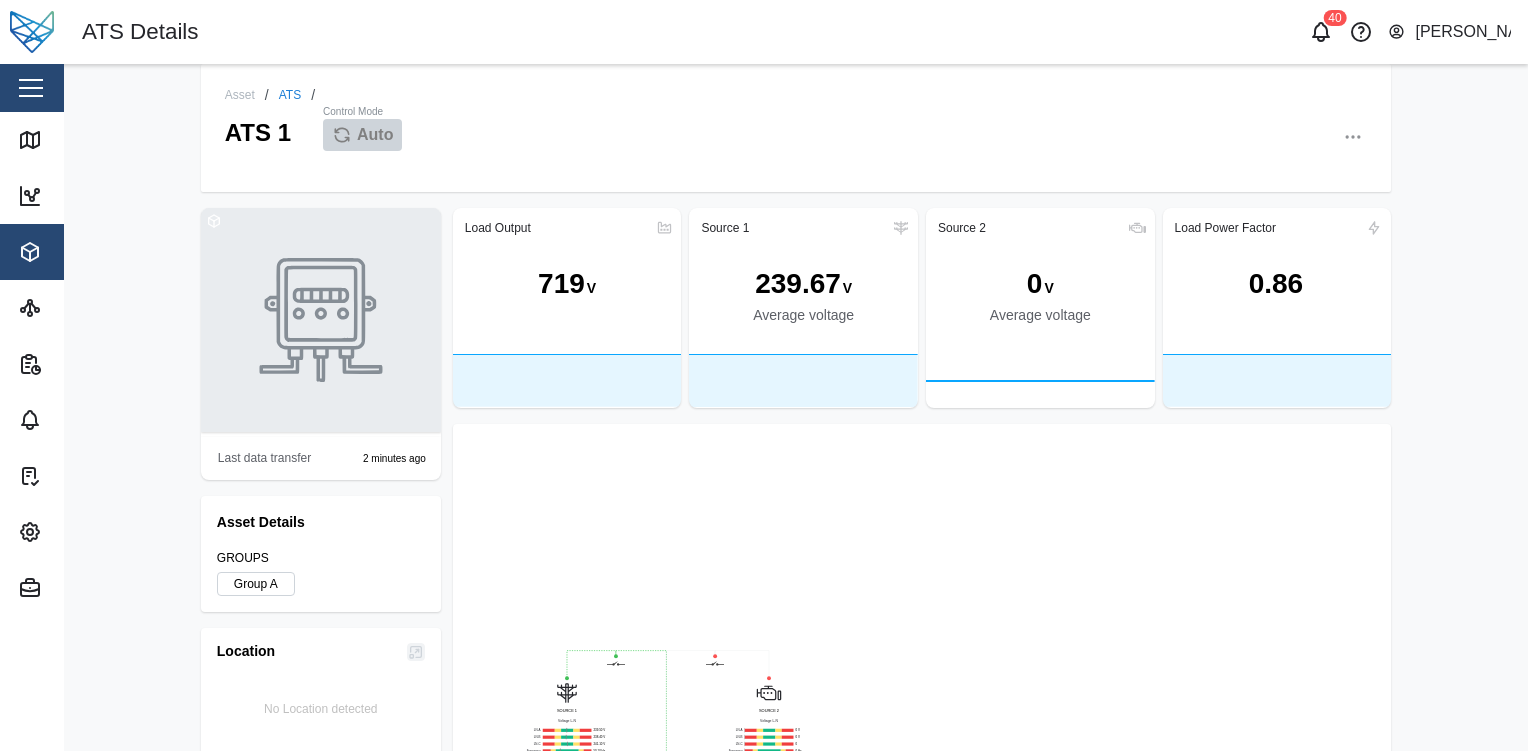 click 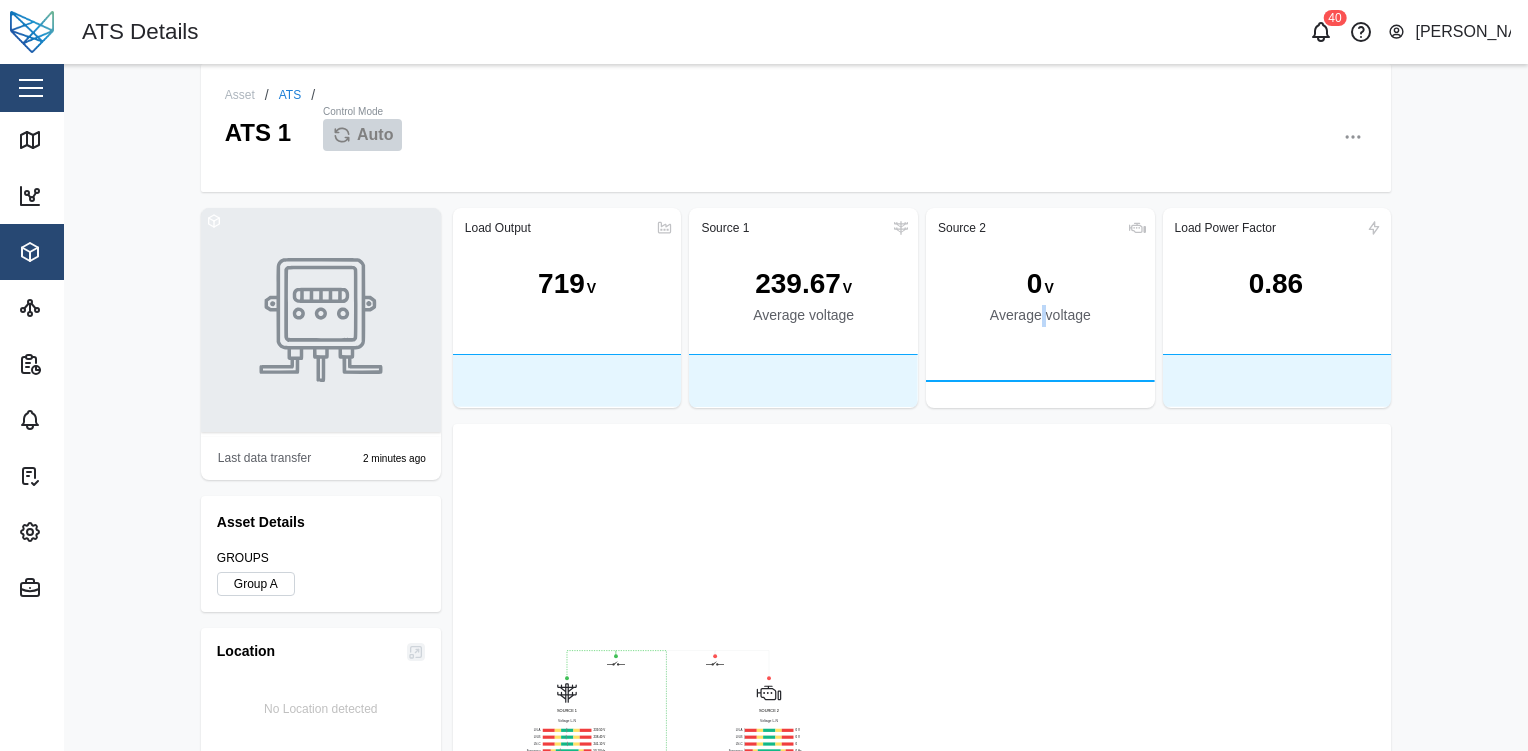 click on "Average voltage" at bounding box center [1040, 316] 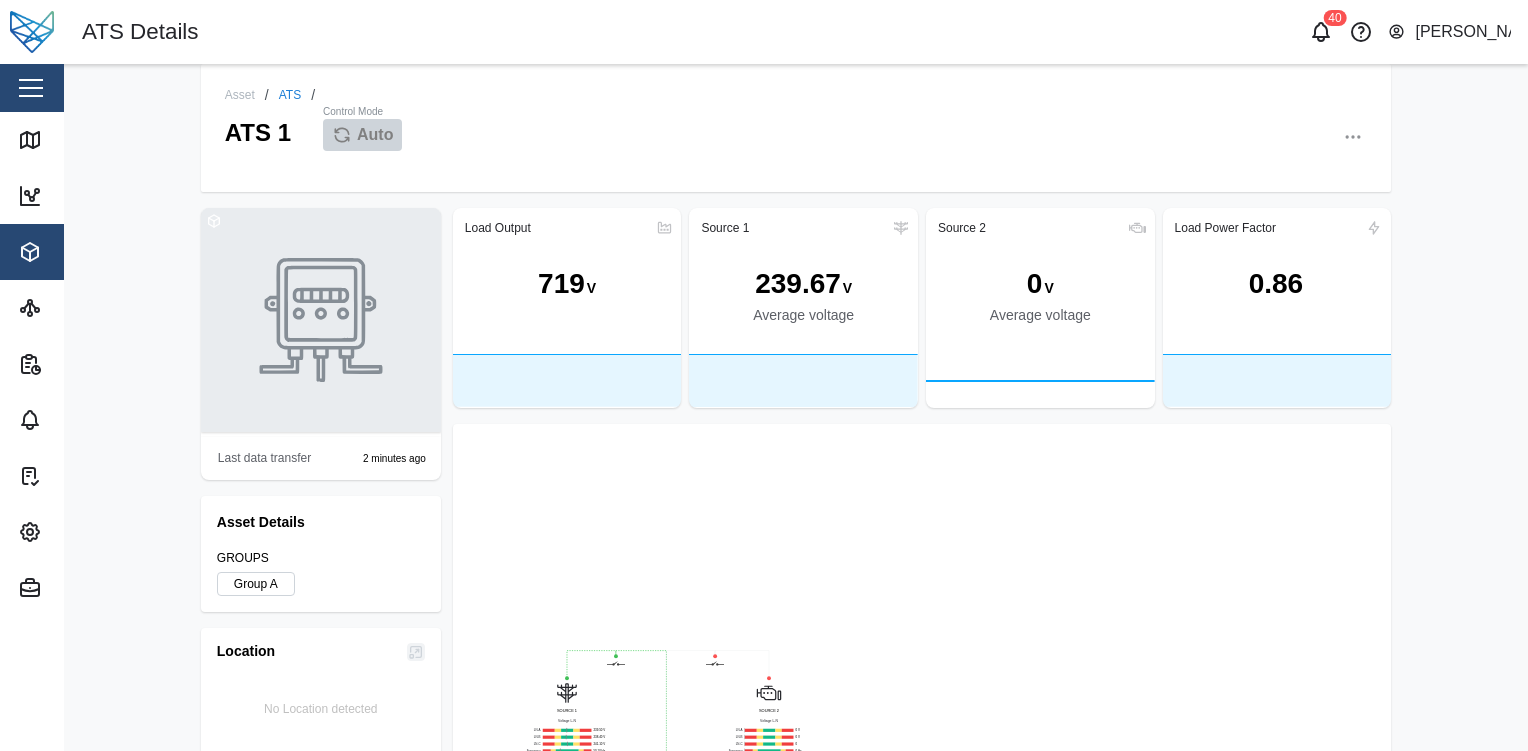 click on "0 V Average voltage" at bounding box center [1040, 299] 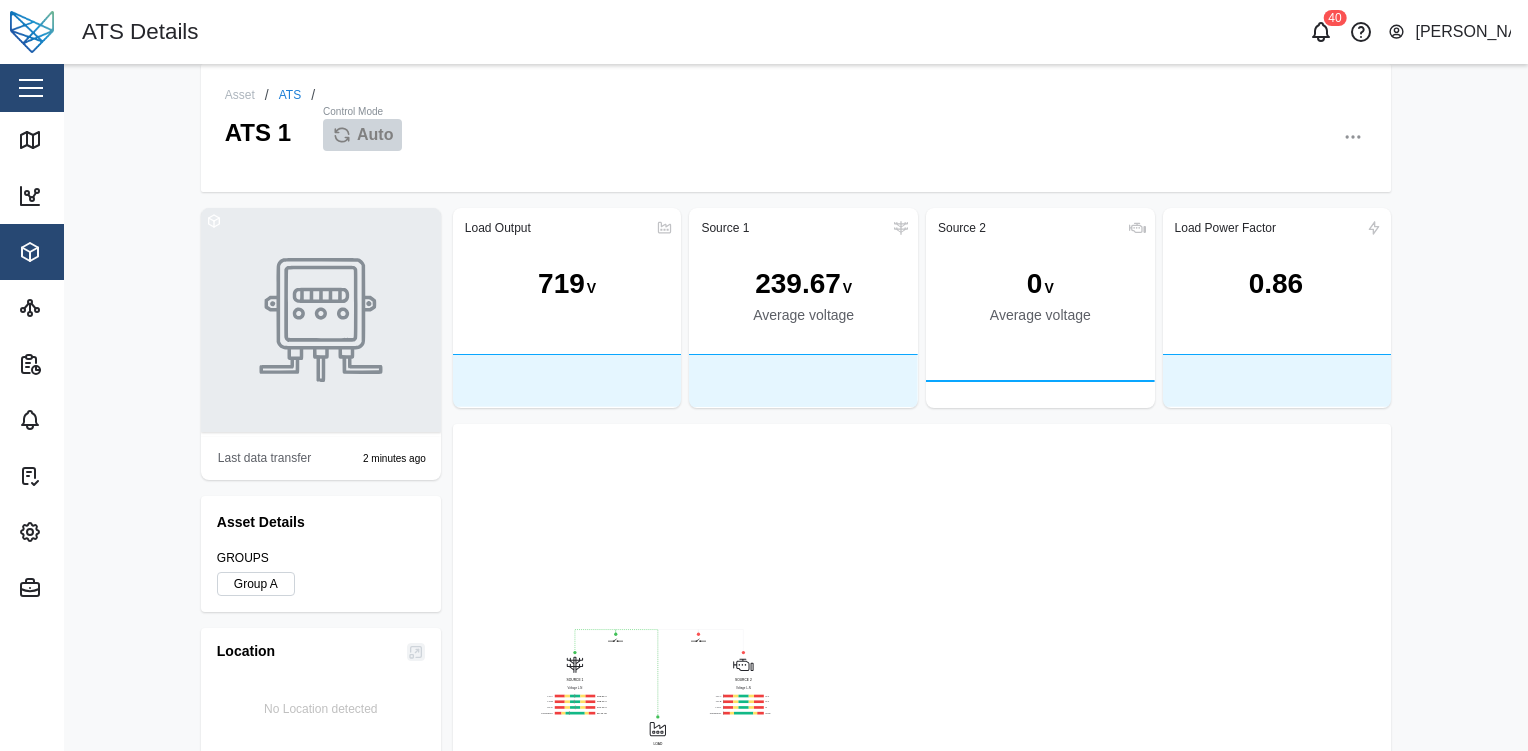 scroll, scrollTop: 214, scrollLeft: 0, axis: vertical 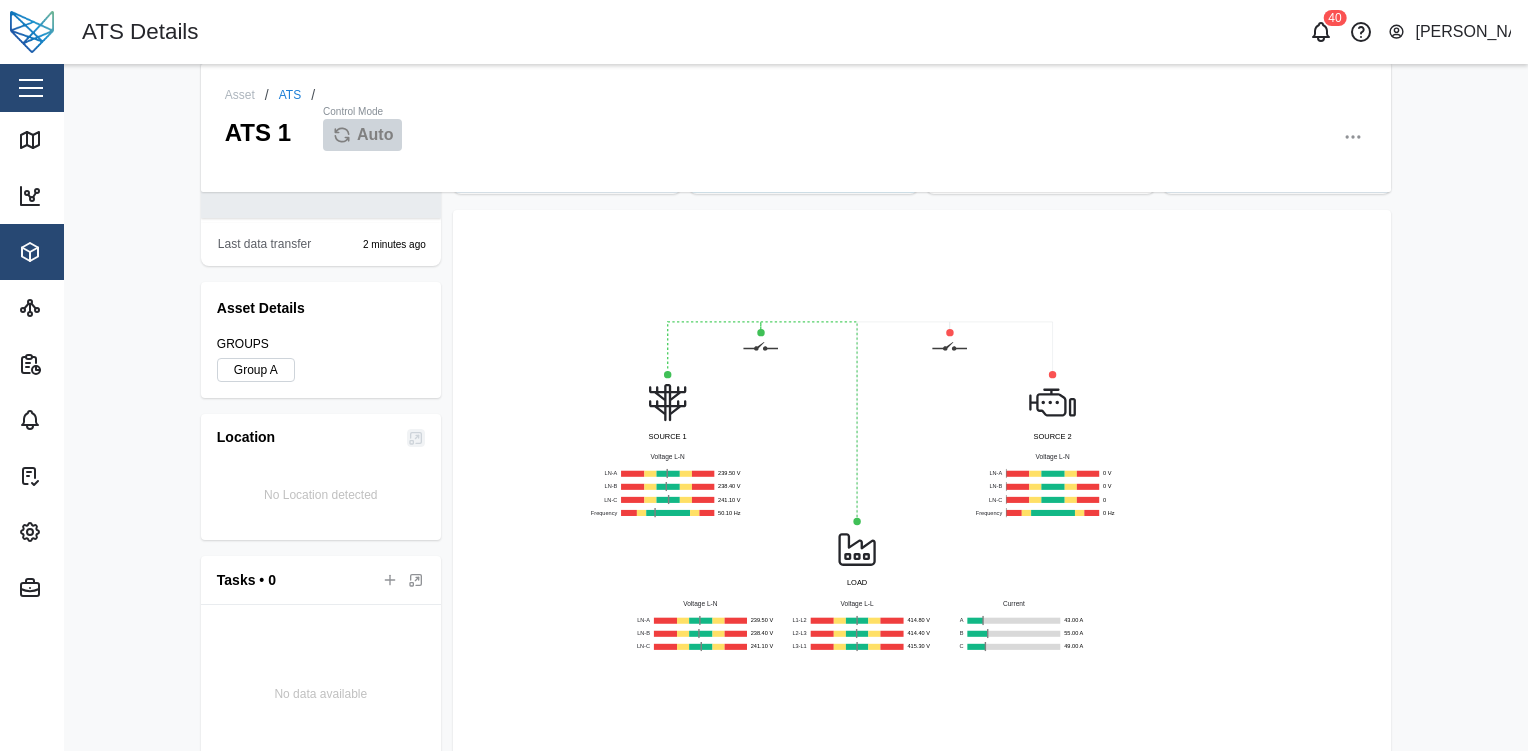 drag, startPoint x: 726, startPoint y: 456, endPoint x: 1055, endPoint y: 428, distance: 330.18933 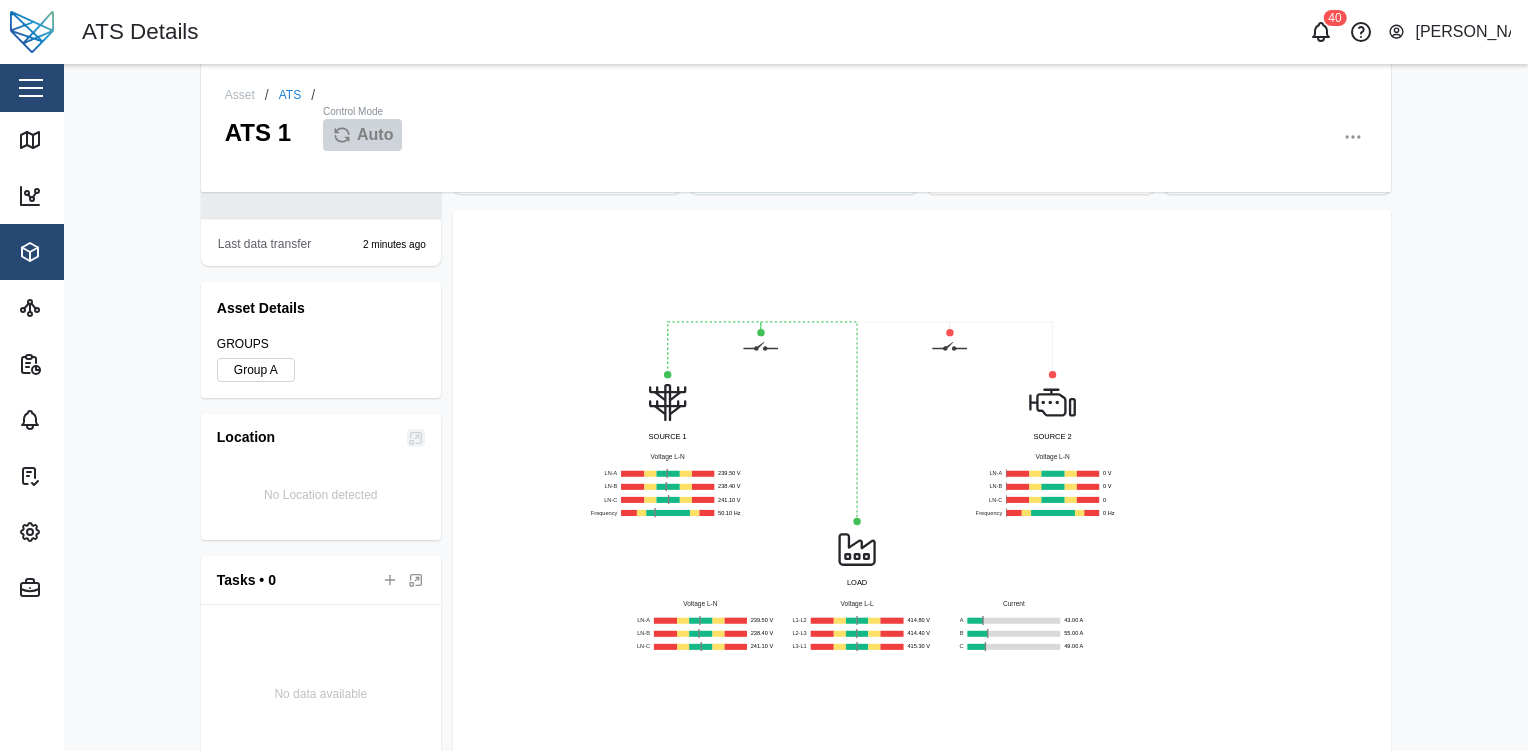 click on "SOURCE 2 Voltage L-N LN-A 0 V LN-B 0 V LN-C 0  Frequency 0 Hz" at bounding box center (1052, 446) 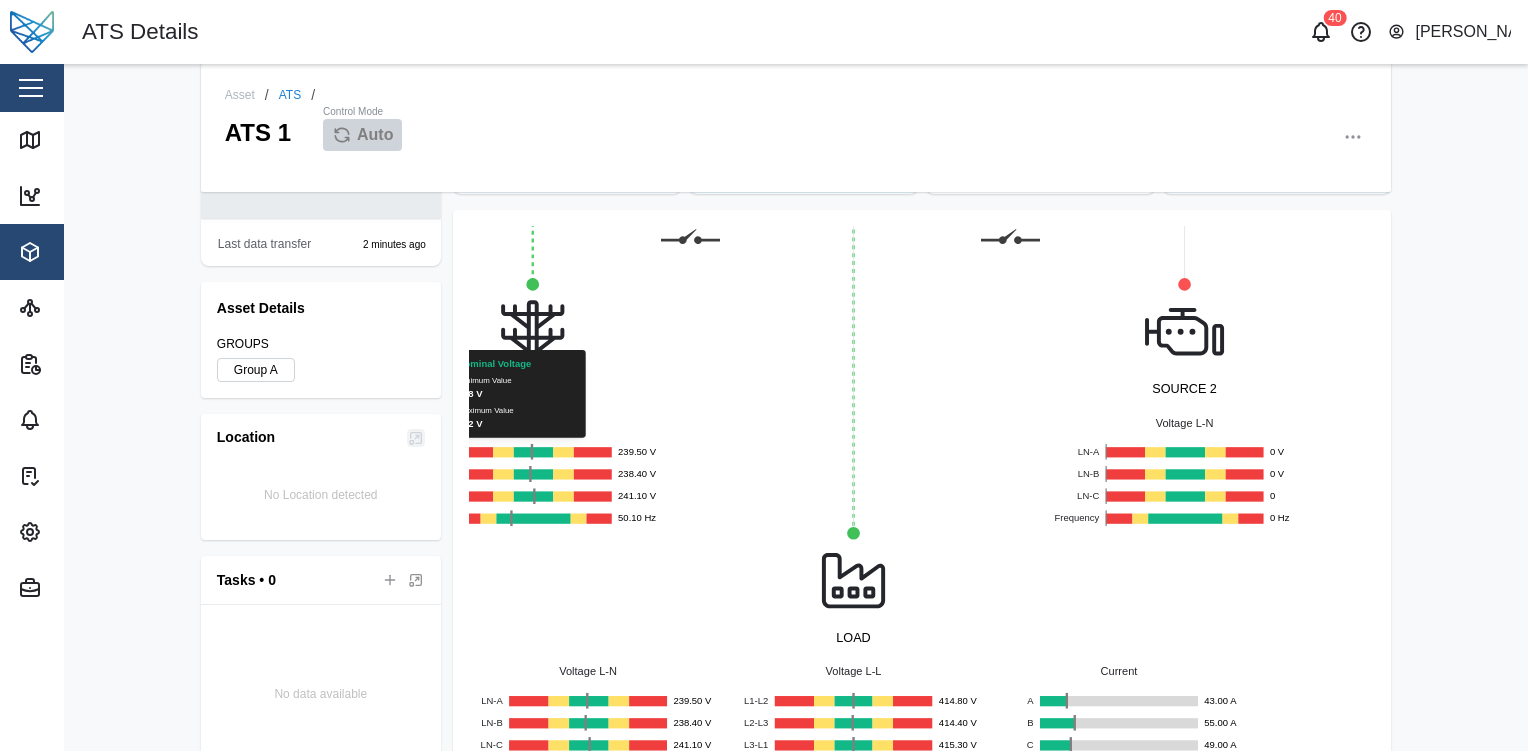 click 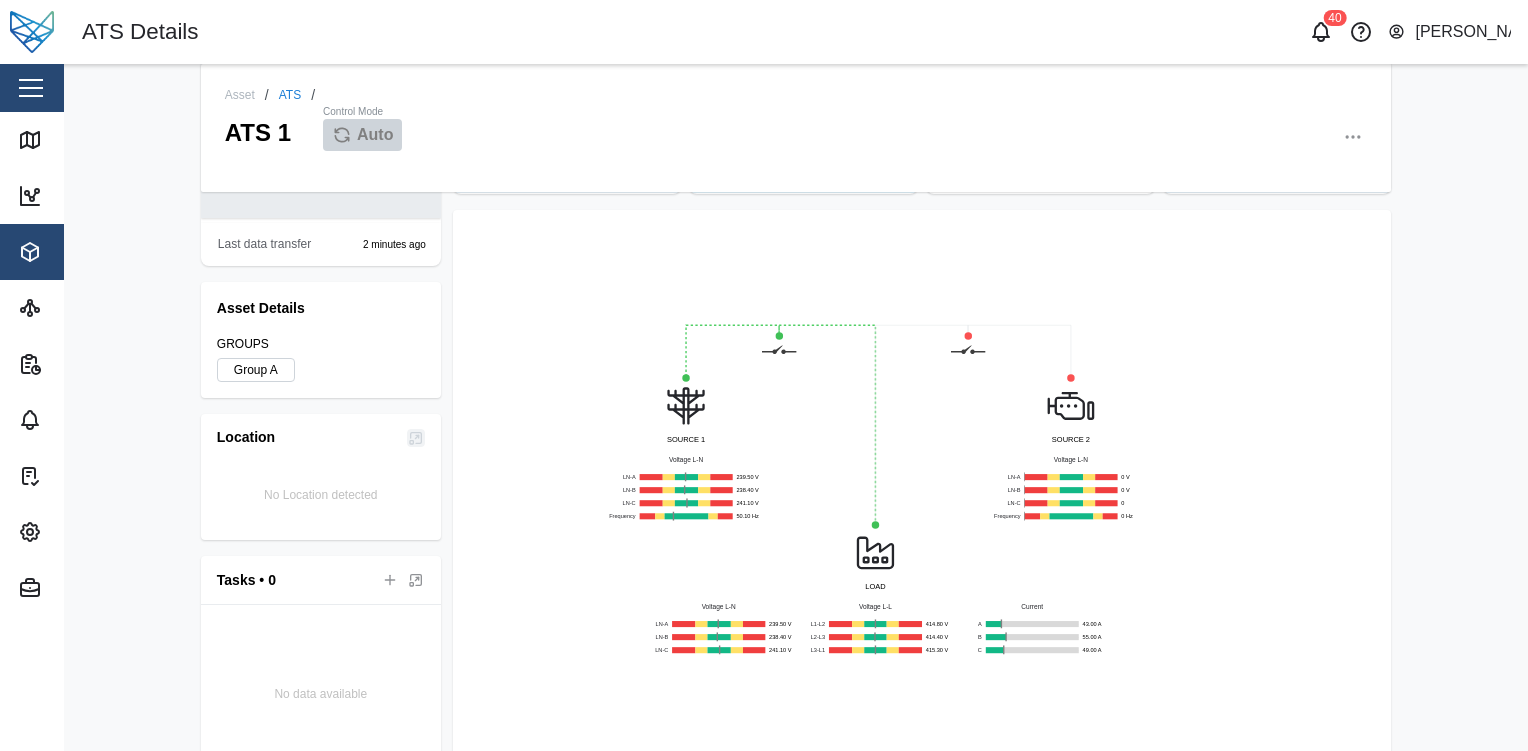 drag, startPoint x: 610, startPoint y: 404, endPoint x: 765, endPoint y: 424, distance: 156.285 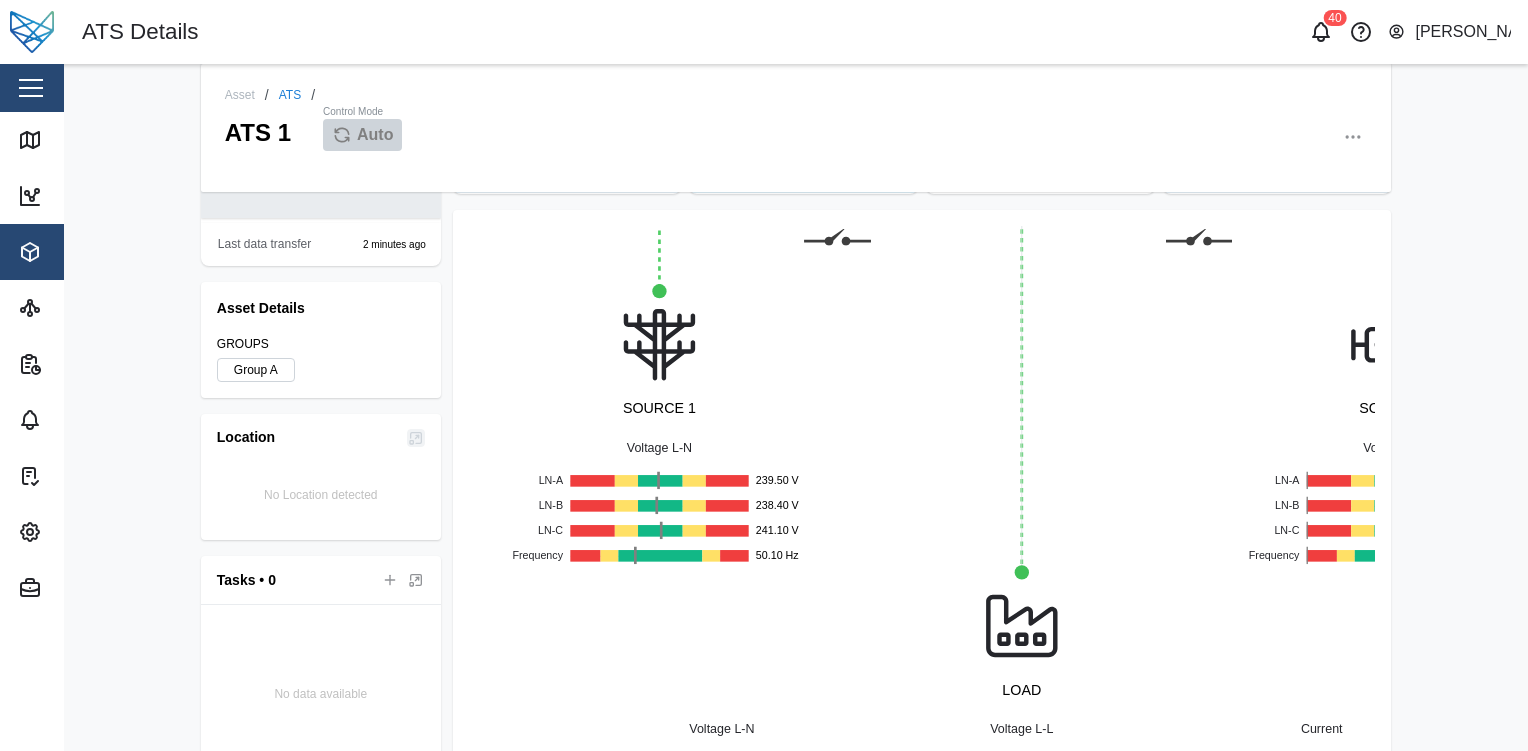 click on "SOURCE 1 Voltage L-N LN-A 239.50 V LN-B 238.40 V LN-C 241.10 V Frequency 50.10 Hz" at bounding box center (659, 428) 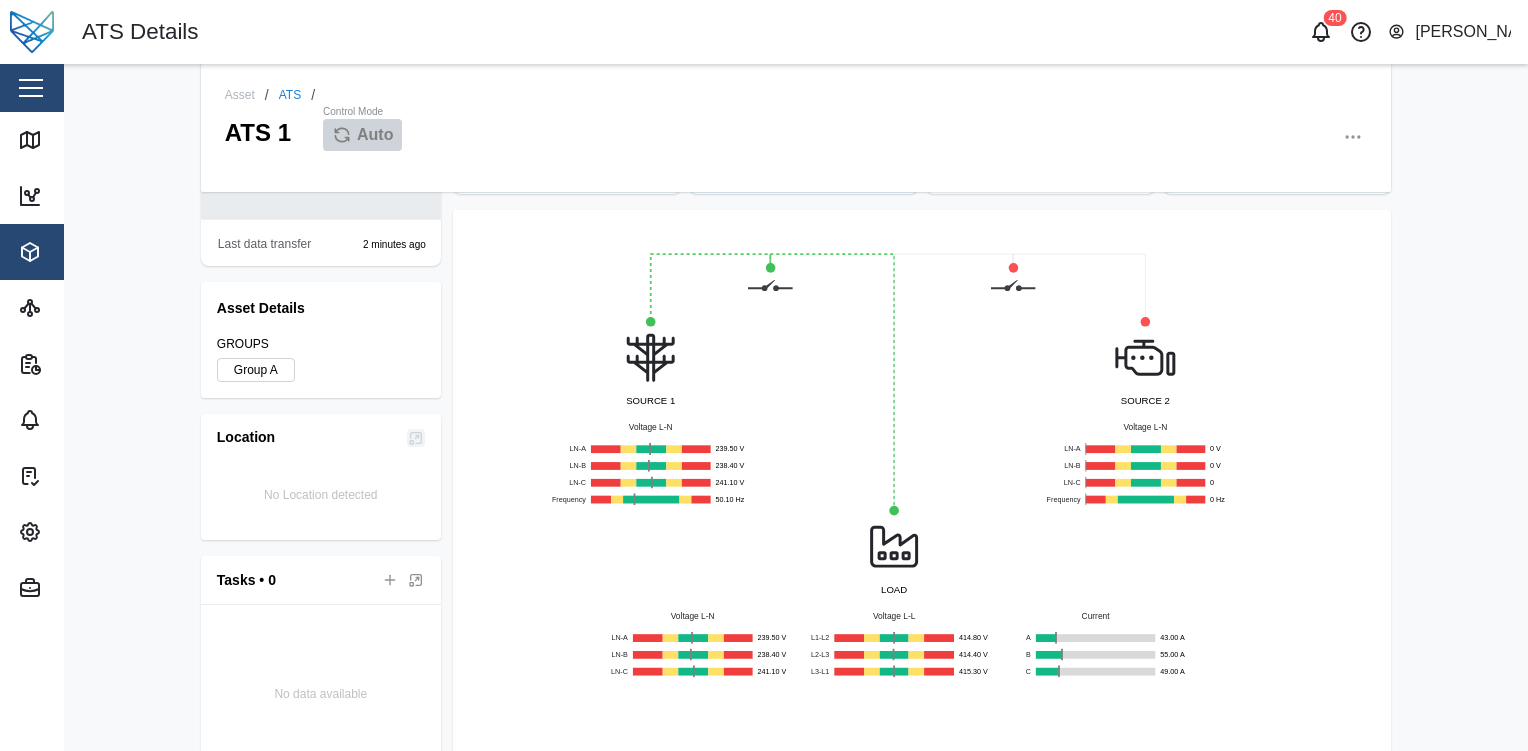click at bounding box center [770, 285] 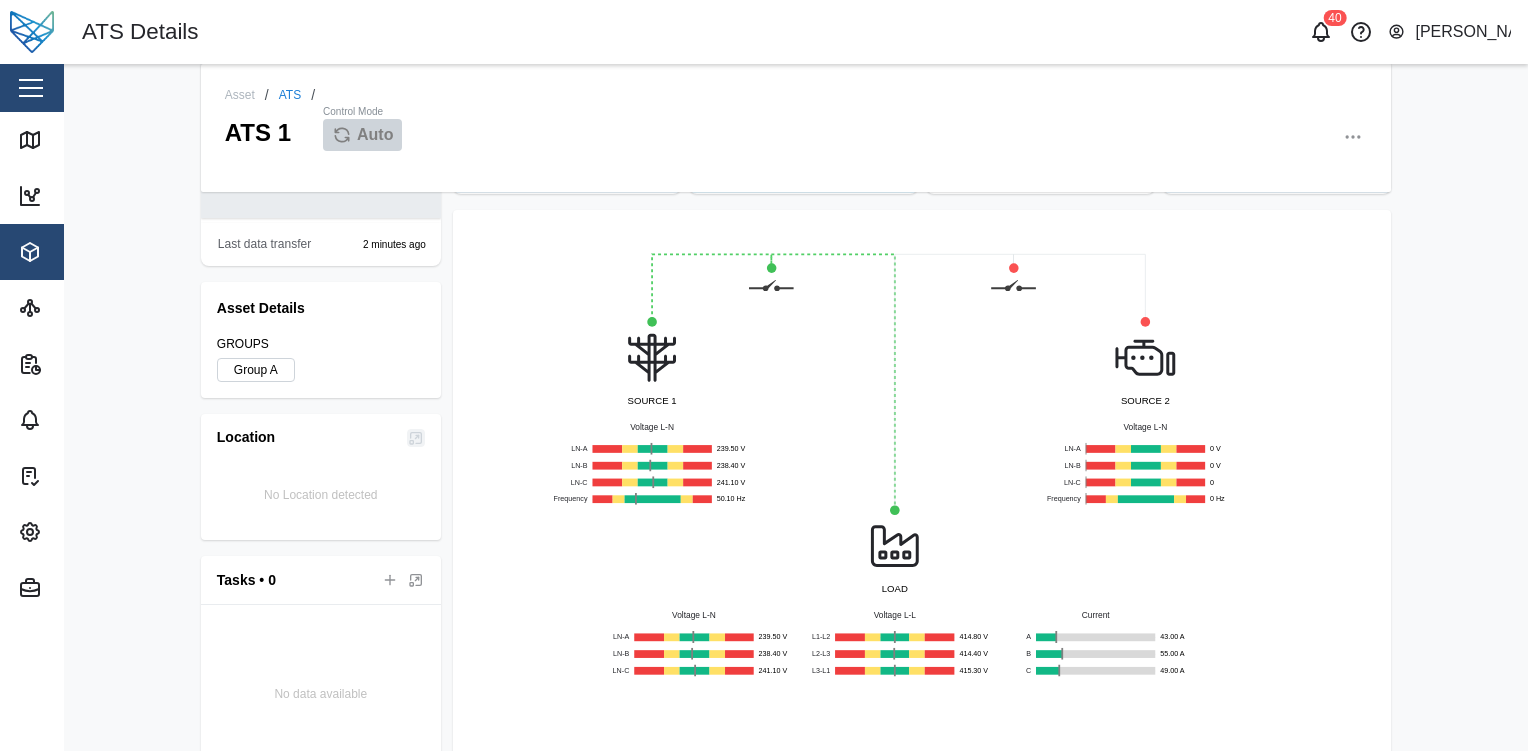 drag, startPoint x: 1452, startPoint y: 378, endPoint x: 1459, endPoint y: 198, distance: 180.13606 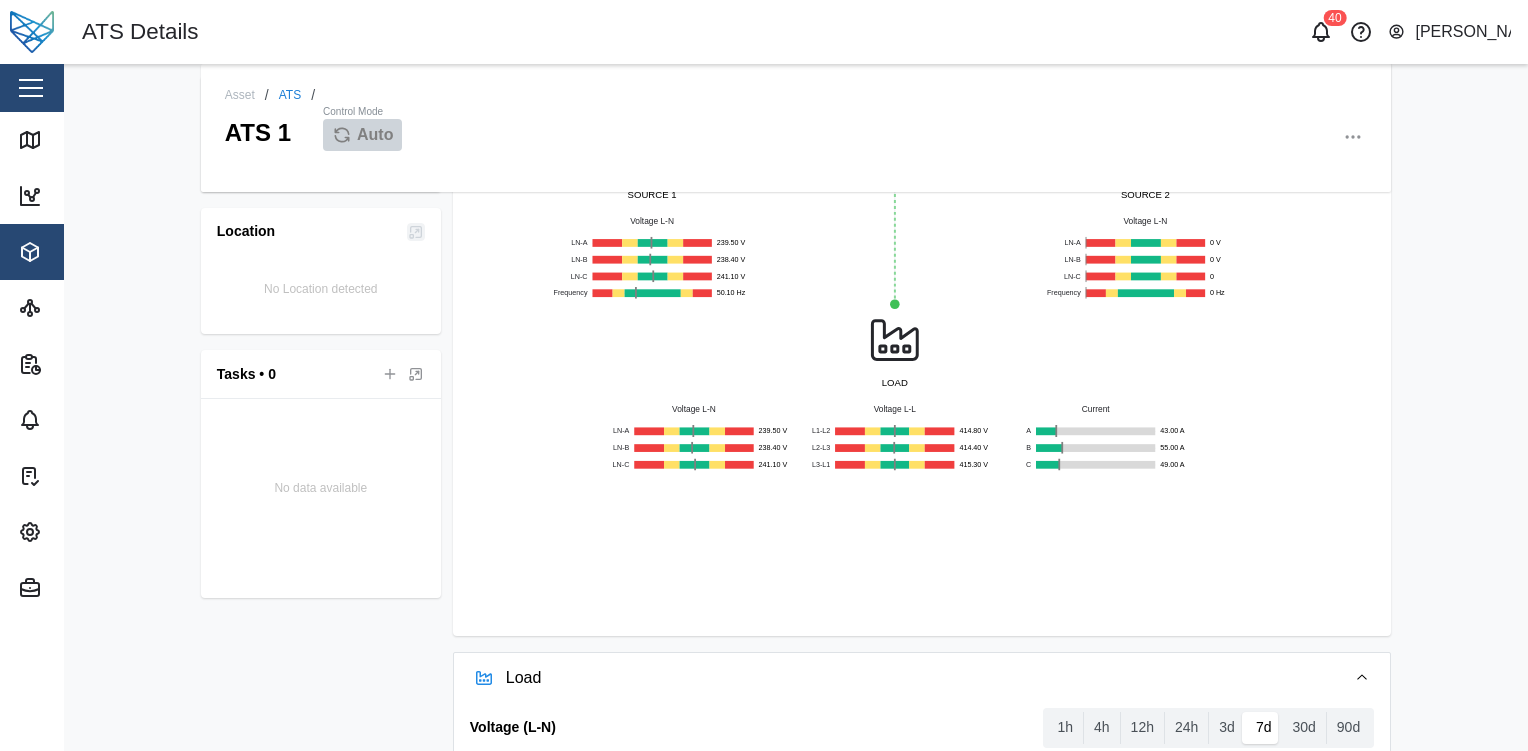 scroll, scrollTop: 300, scrollLeft: 0, axis: vertical 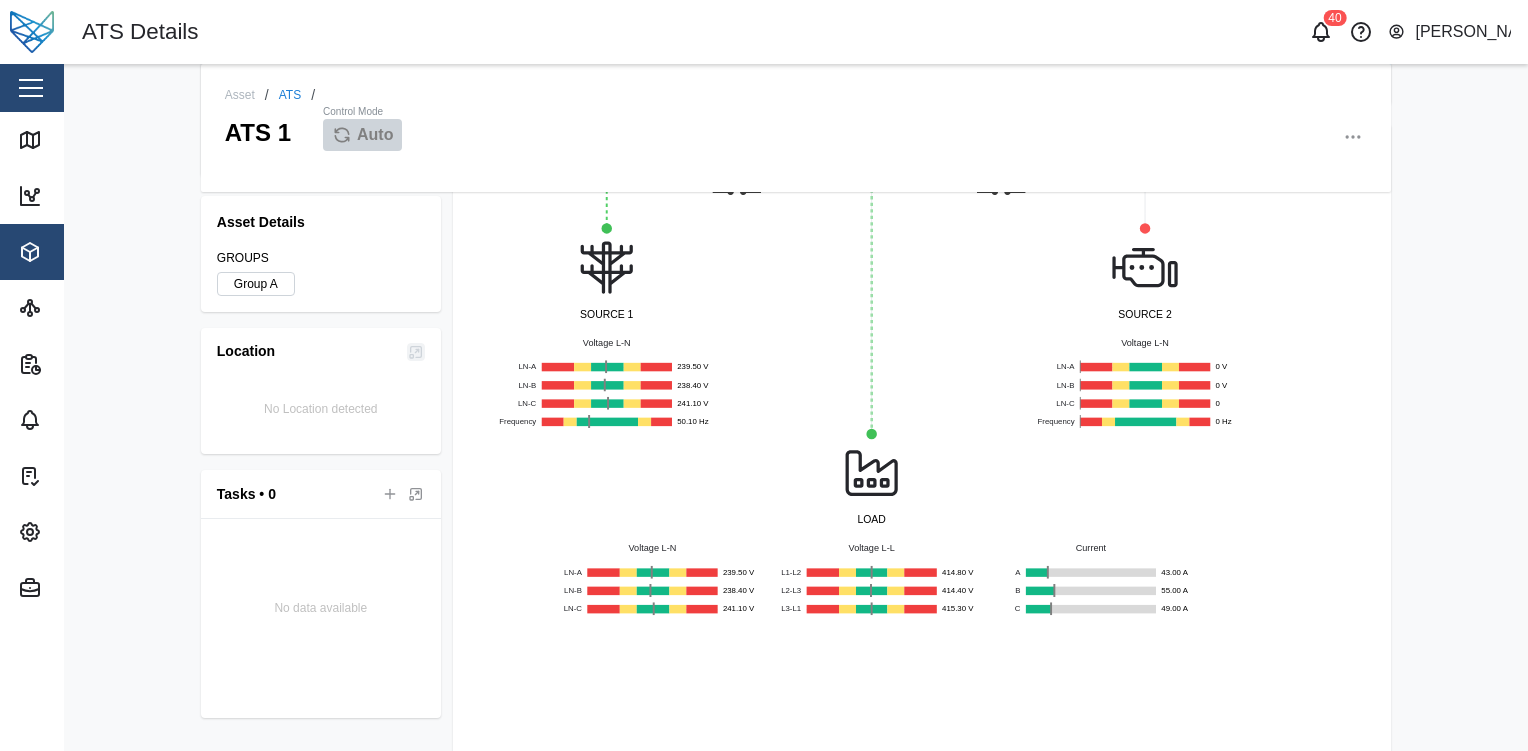 drag, startPoint x: 1409, startPoint y: 284, endPoint x: 1406, endPoint y: 517, distance: 233.01932 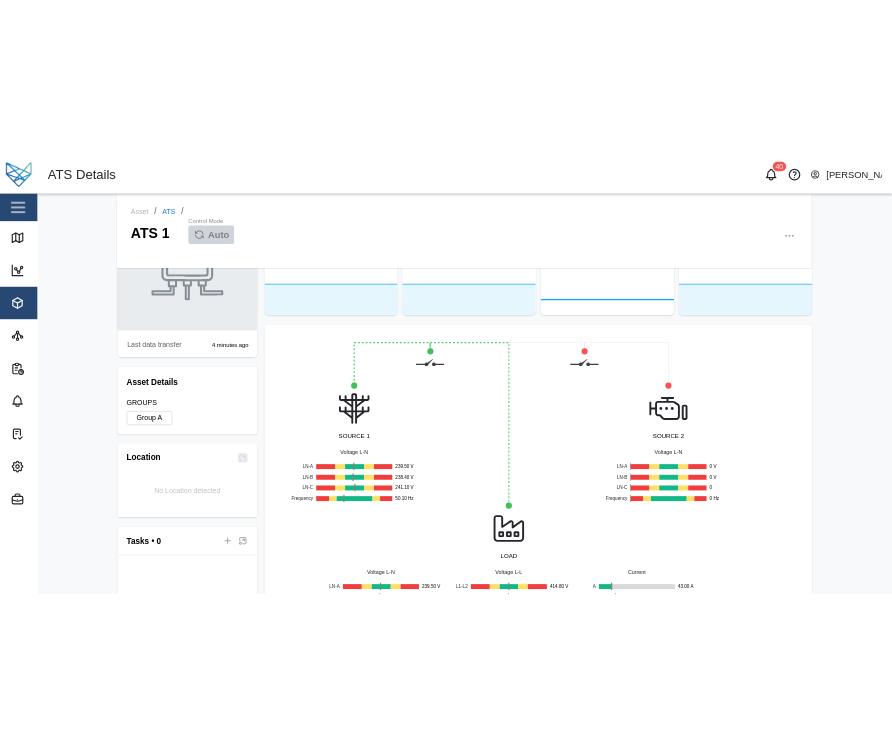 scroll, scrollTop: 363, scrollLeft: 0, axis: vertical 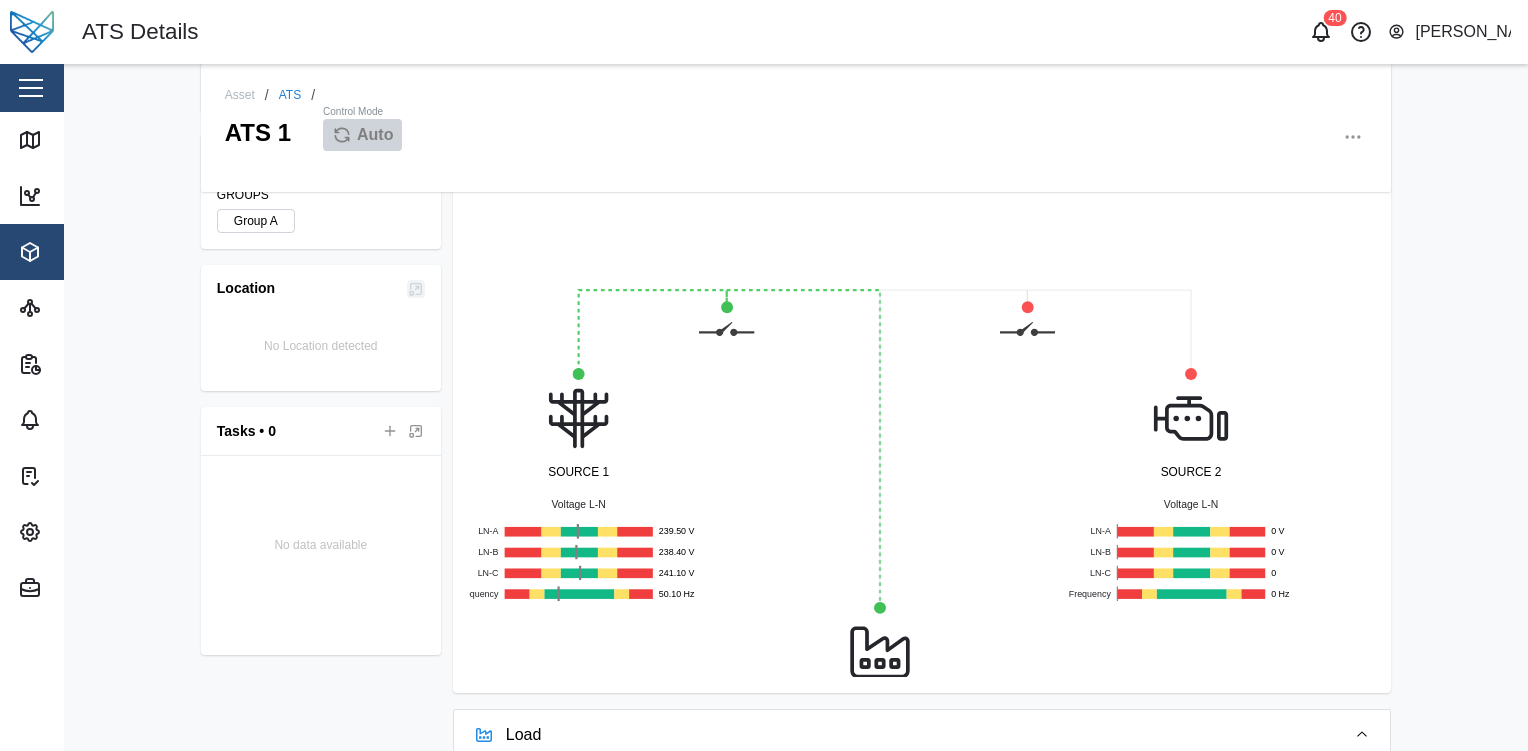 drag, startPoint x: 884, startPoint y: 301, endPoint x: 796, endPoint y: 492, distance: 210.29741 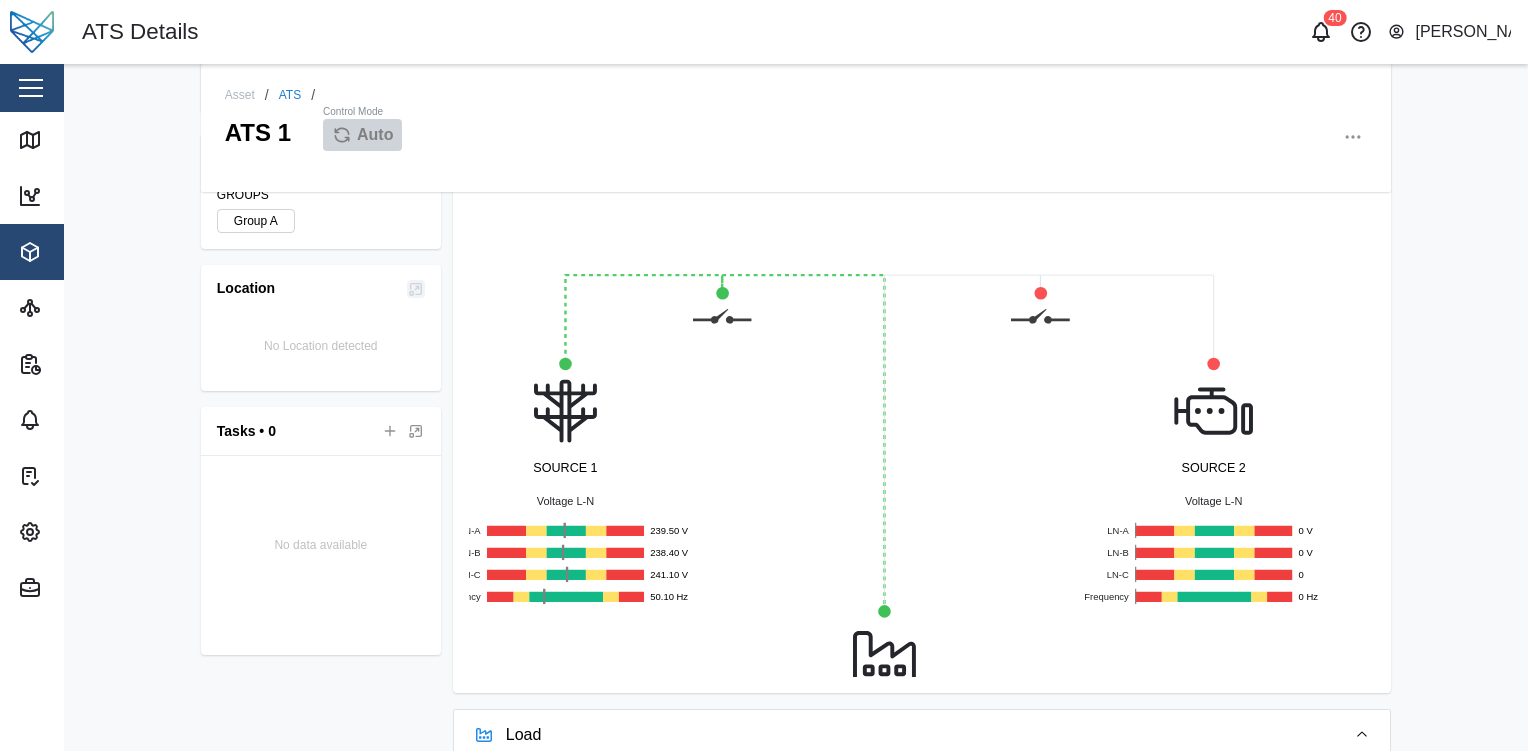 click 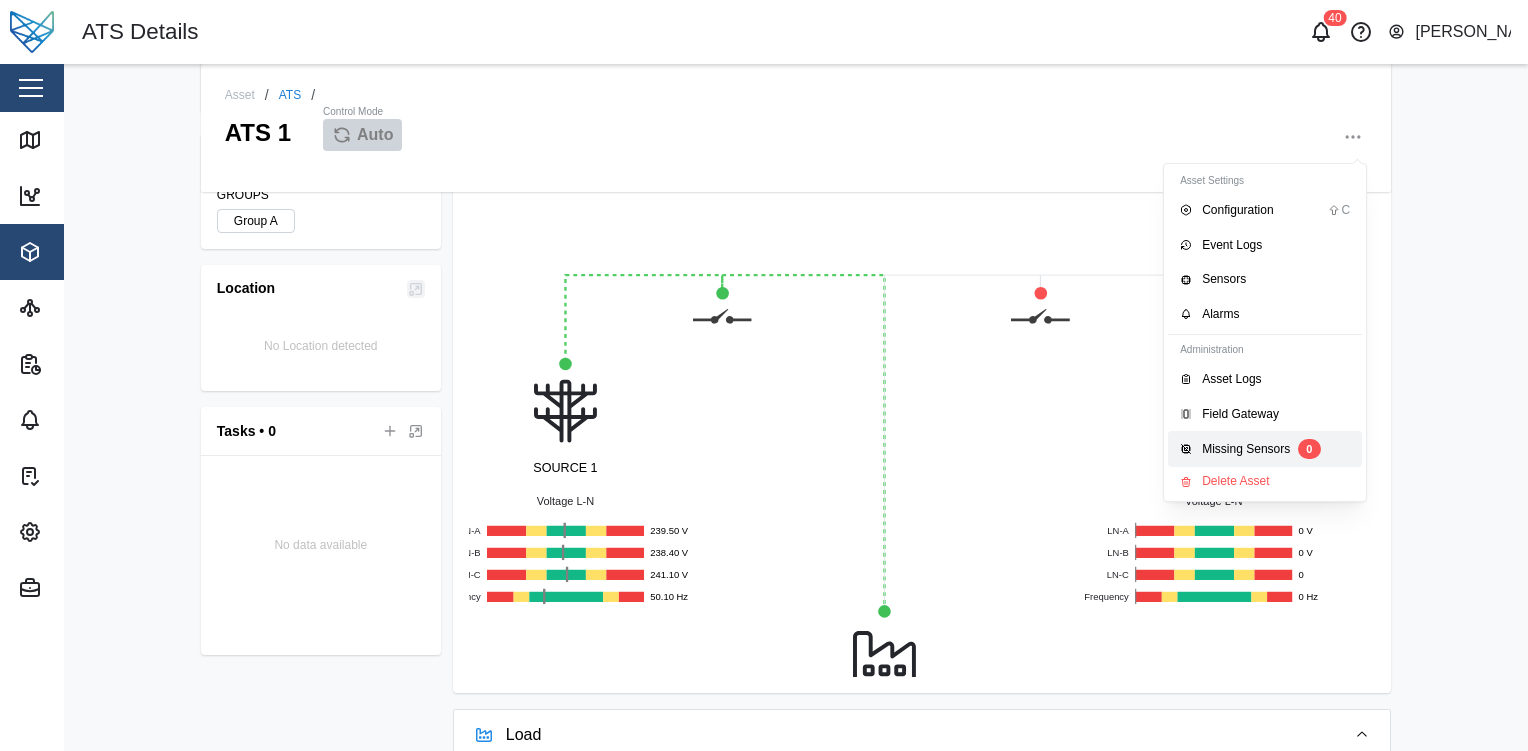 click on "Missing Sensors 0" at bounding box center [1276, 449] 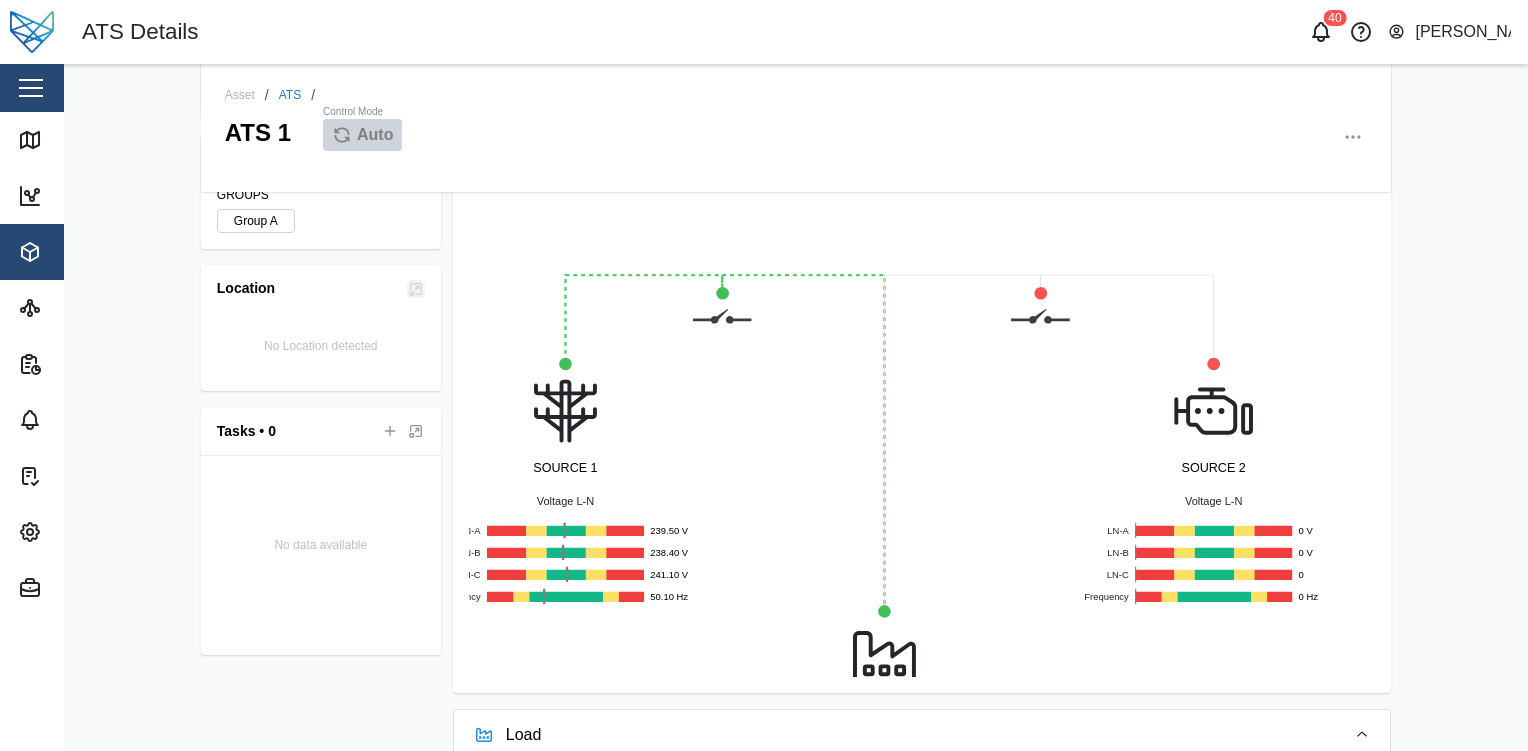 click on "Asset / ATS / ATS 1 Control Mode Auto Last data transfer 4 minutes ago Asset Details GROUPS Group A Location No Location detected Tasks • 0 No data available Load Output 719 V Source 1 239.67 V Average voltage Source 2 0 V Average voltage Load Power Factor 0.86 SOURCE 1 Voltage L-N LN-A 239.50 V LN-B 238.40 V LN-C 241.10 V Frequency 50.10 Hz LOAD Voltage L-N LN-A 239.50 V LN-B 238.40 V LN-C 241.10 V Voltage L-L L1-L2 414.80 V L2-L3 414.40 V L3-L1 415.30 V Current A 43.00 A B 55.00 A C 49.00 A SOURCE 2 Voltage L-N LN-A 0 V LN-B 0 V LN-C 0  Frequency 0 Hz Press enter or space to select a node. You can then use the arrow keys to move the node around.  Press delete to remove it and escape to cancel.   Press enter or space to select an edge. You can then press delete to remove it or escape to cancel. Load Voltage (L-N) 1h 4h 12h 24h 3d 7d 30d 90d 08/07 09/07 10/07 11/07 12/07 13/07 14/07 0 20 40 60 80 100 120 140 160 180 200 220 240 Voltage (L-L) 1h 4h 12h 24h 3d 7d 30d 90d 08/07 09/07 10/07 11/07 12/07 13/07 0" at bounding box center (796, 407) 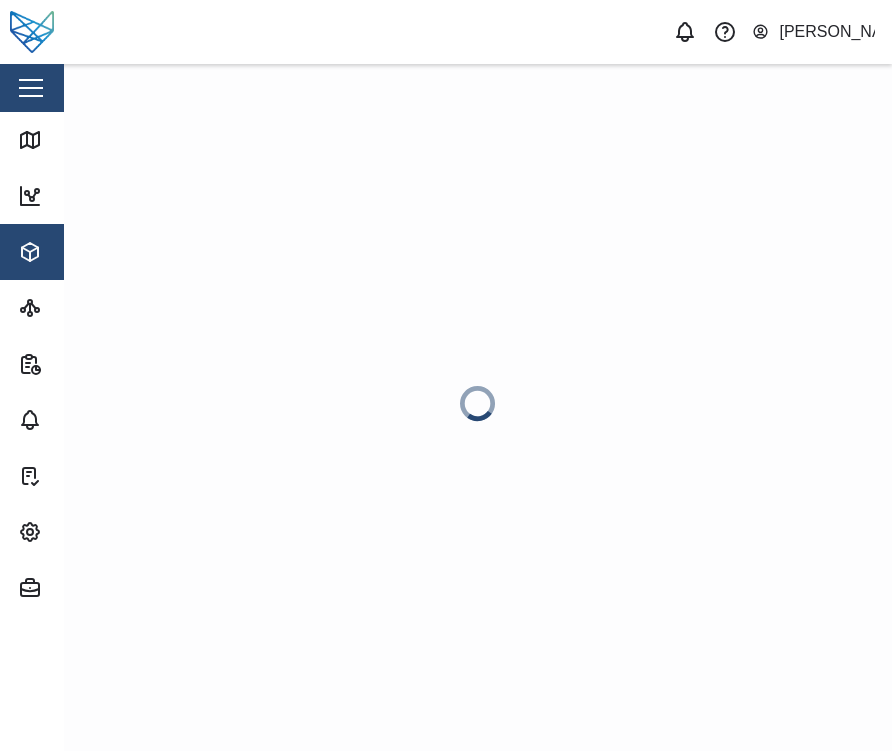 scroll, scrollTop: 0, scrollLeft: 0, axis: both 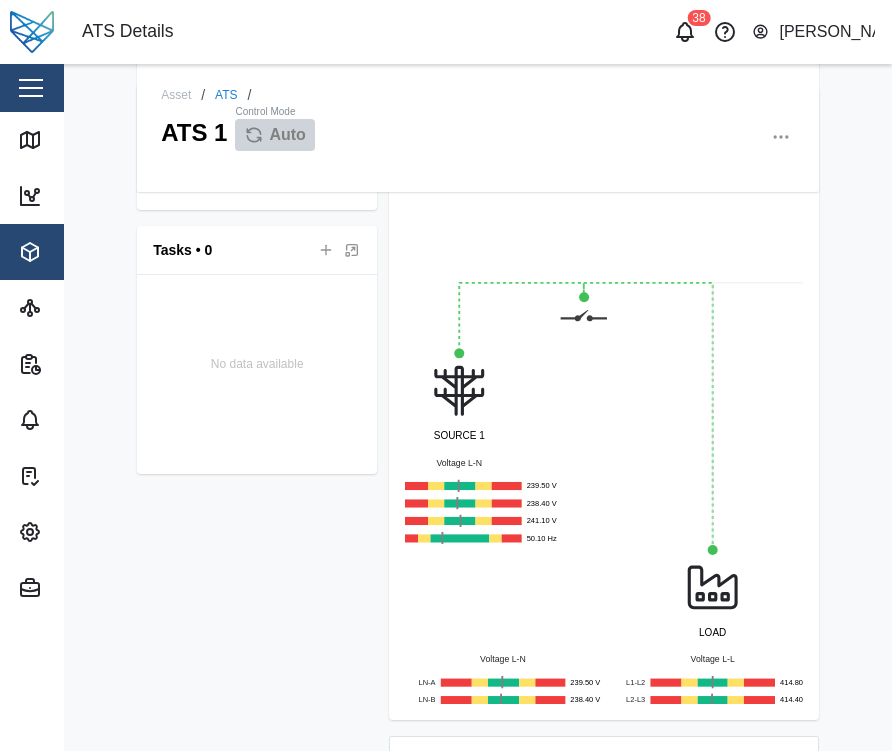 drag, startPoint x: 600, startPoint y: 355, endPoint x: 718, endPoint y: 387, distance: 122.26202 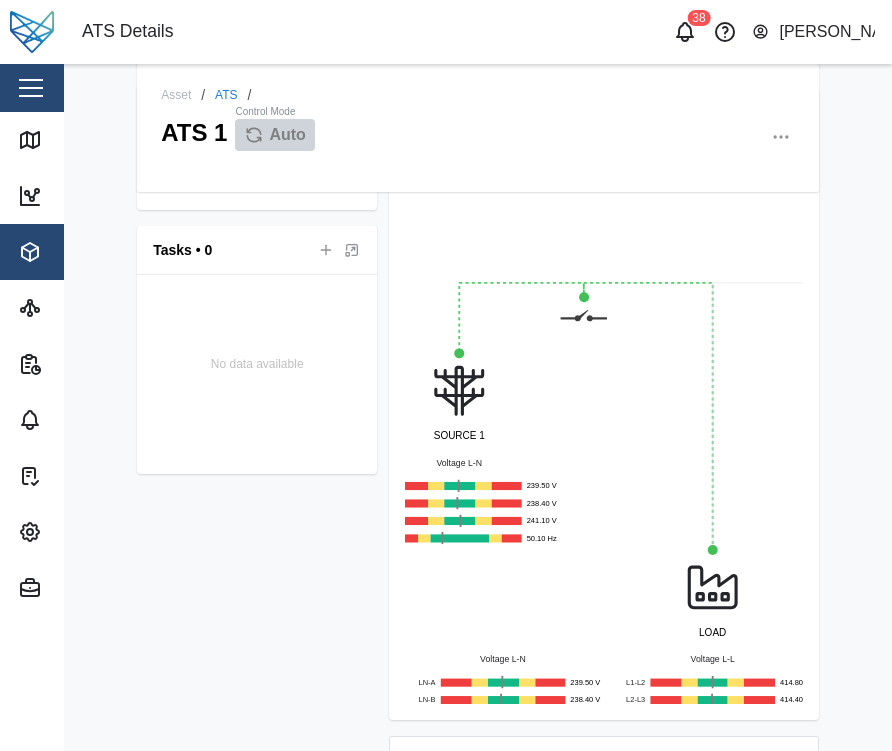 click on "SOURCE 1 Voltage L-N LN-A 239.50 V LN-B 238.40 V LN-C 241.10 V Frequency 50.10 Hz LOAD Voltage L-N LN-A 239.50 V LN-B 238.40 V LN-C 241.10 V Voltage L-L L1-L2 414.80 V L2-L3 414.40 V L3-L1 415.30 V Current A 43.00 A B 55.00 A C 49.00 A SOURCE 2 Voltage L-N LN-A 0 V LN-B 0 V LN-C 0  Frequency 0 Hz" at bounding box center [604, 404] 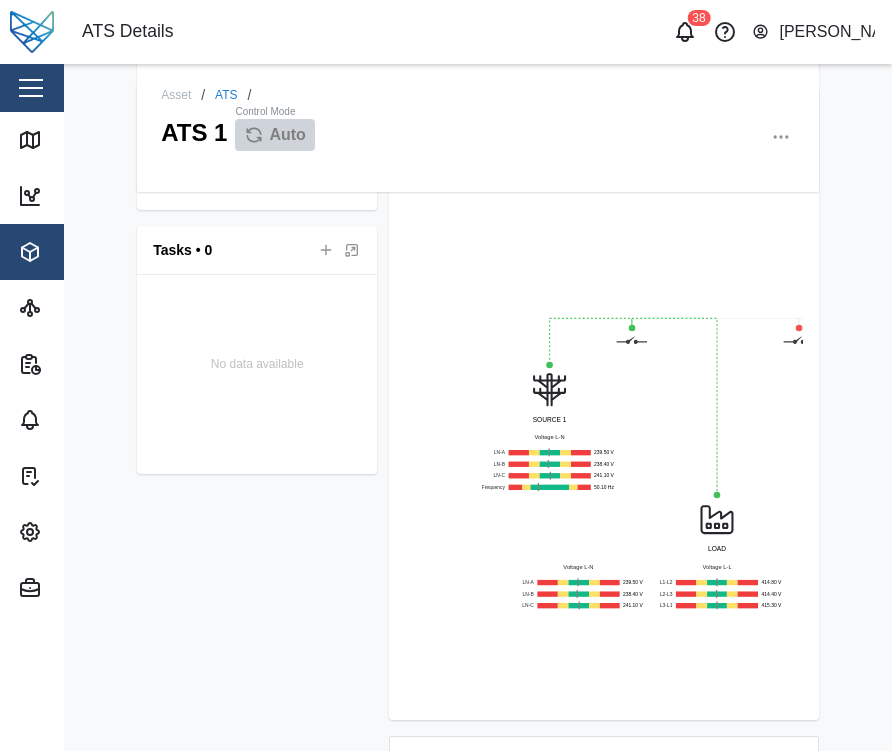 drag, startPoint x: 824, startPoint y: 353, endPoint x: 828, endPoint y: 498, distance: 145.05516 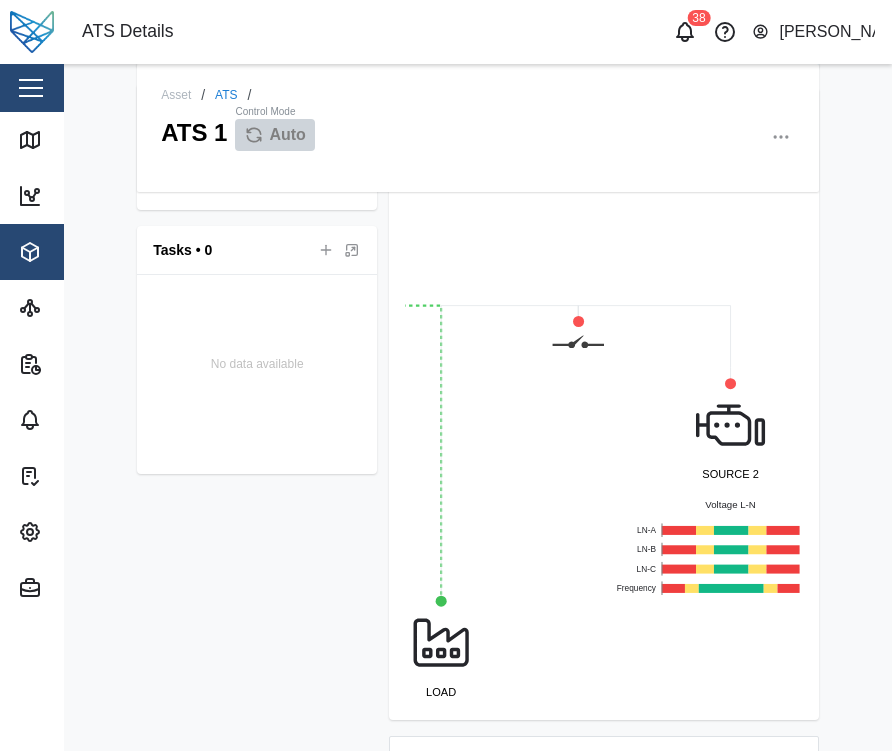 drag, startPoint x: 739, startPoint y: 393, endPoint x: 483, endPoint y: 431, distance: 258.80493 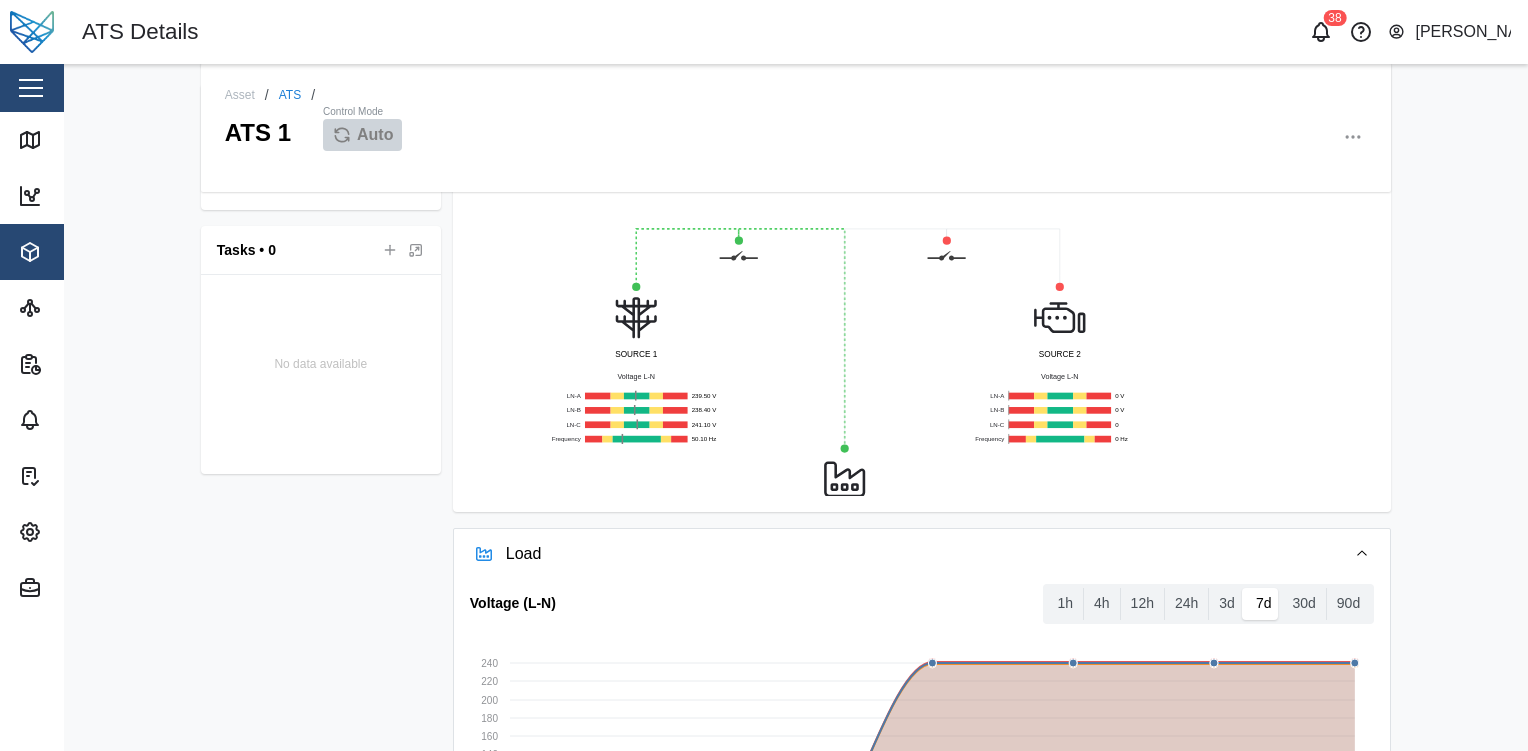 drag, startPoint x: 998, startPoint y: 355, endPoint x: 1209, endPoint y: 420, distance: 220.78496 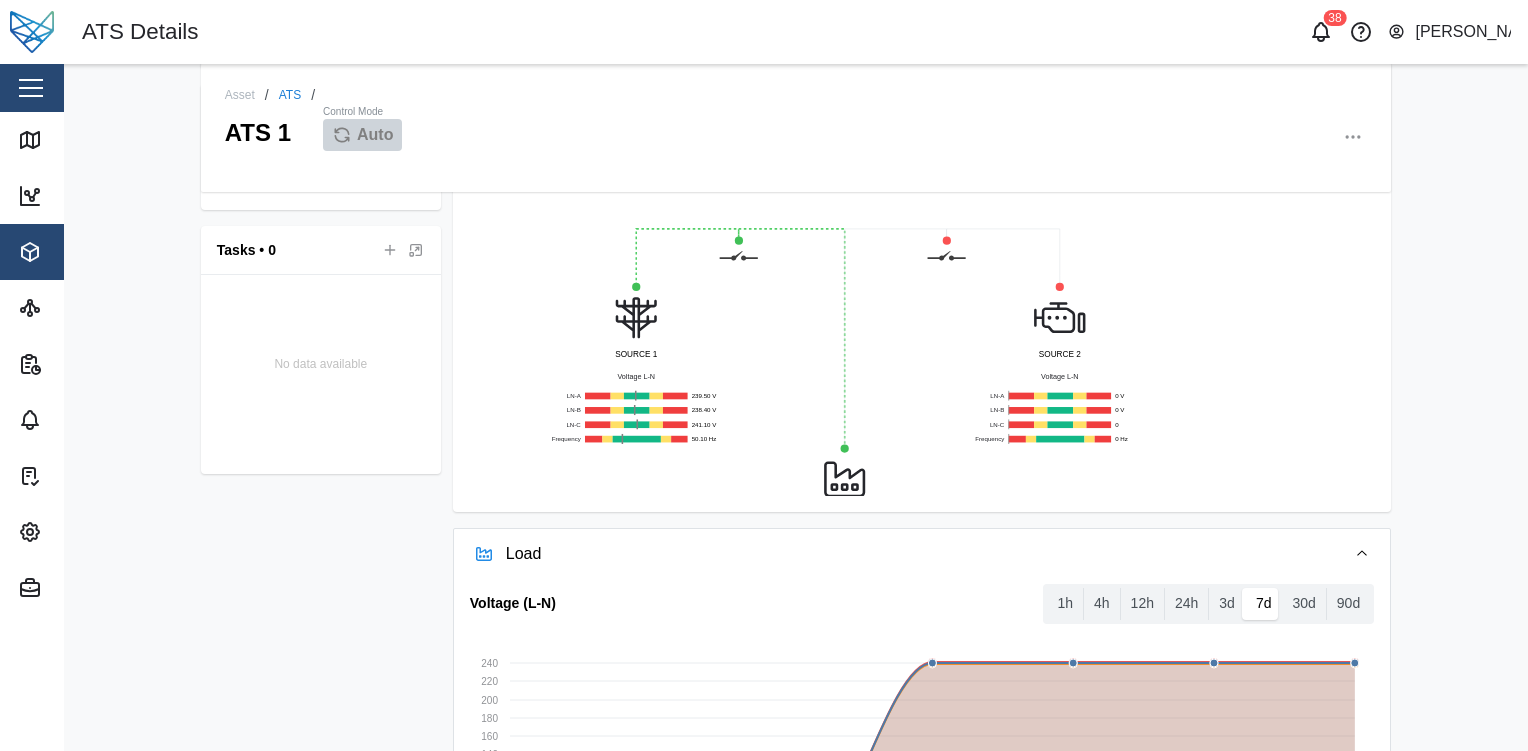 click on "SOURCE 1 Voltage L-N LN-A 239.50 V LN-B 238.40 V LN-C 241.10 V Frequency 50.10 Hz LOAD Voltage L-N LN-A 239.50 V LN-B 238.40 V LN-C 241.10 V Voltage L-L L1-L2 414.80 V L2-L3 414.40 V L3-L1 415.30 V Current A 43.00 A B 55.00 A C 49.00 A SOURCE 2 Voltage L-N LN-A 0 V LN-B 0 V LN-C 0  Frequency 0 Hz" at bounding box center [922, 196] 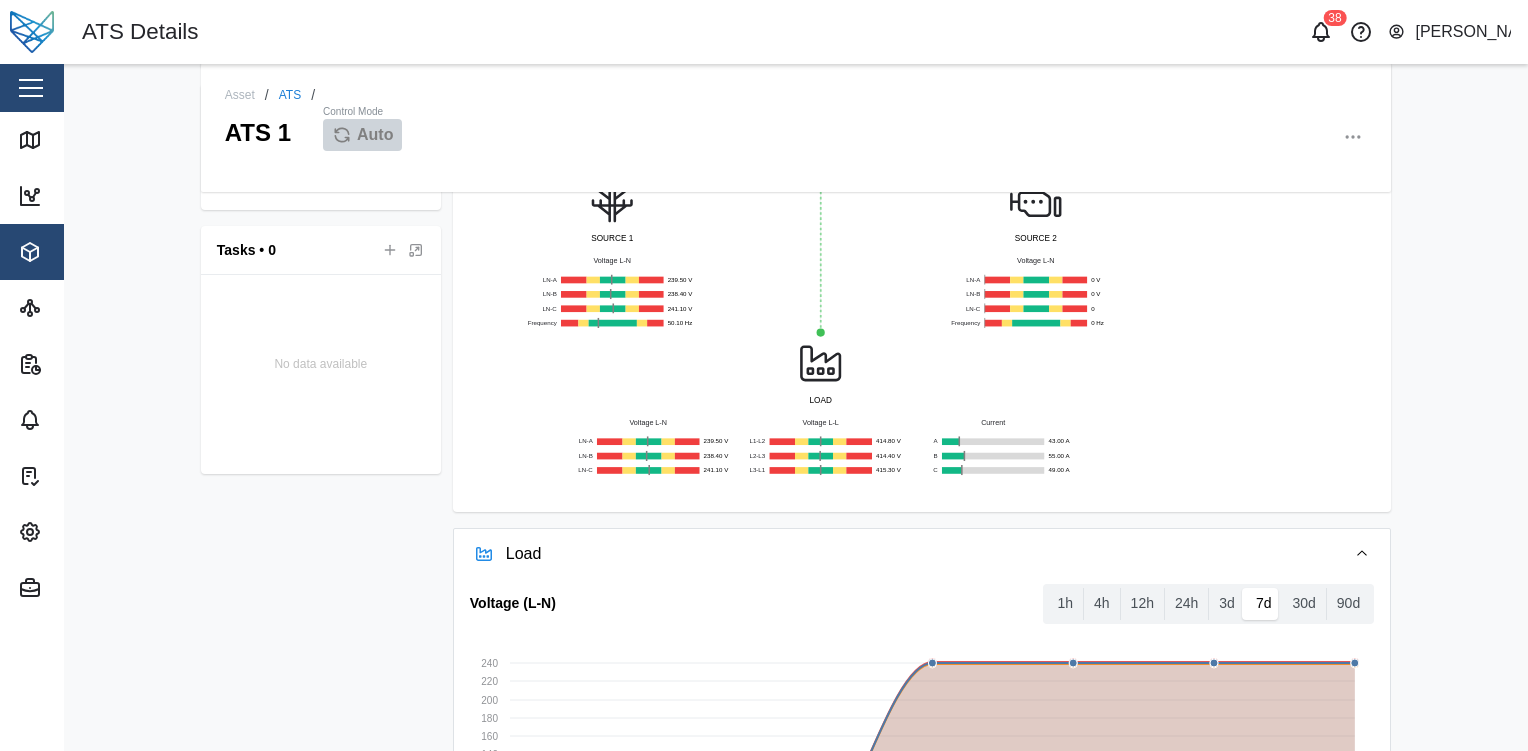 drag, startPoint x: 817, startPoint y: 465, endPoint x: 793, endPoint y: 349, distance: 118.45674 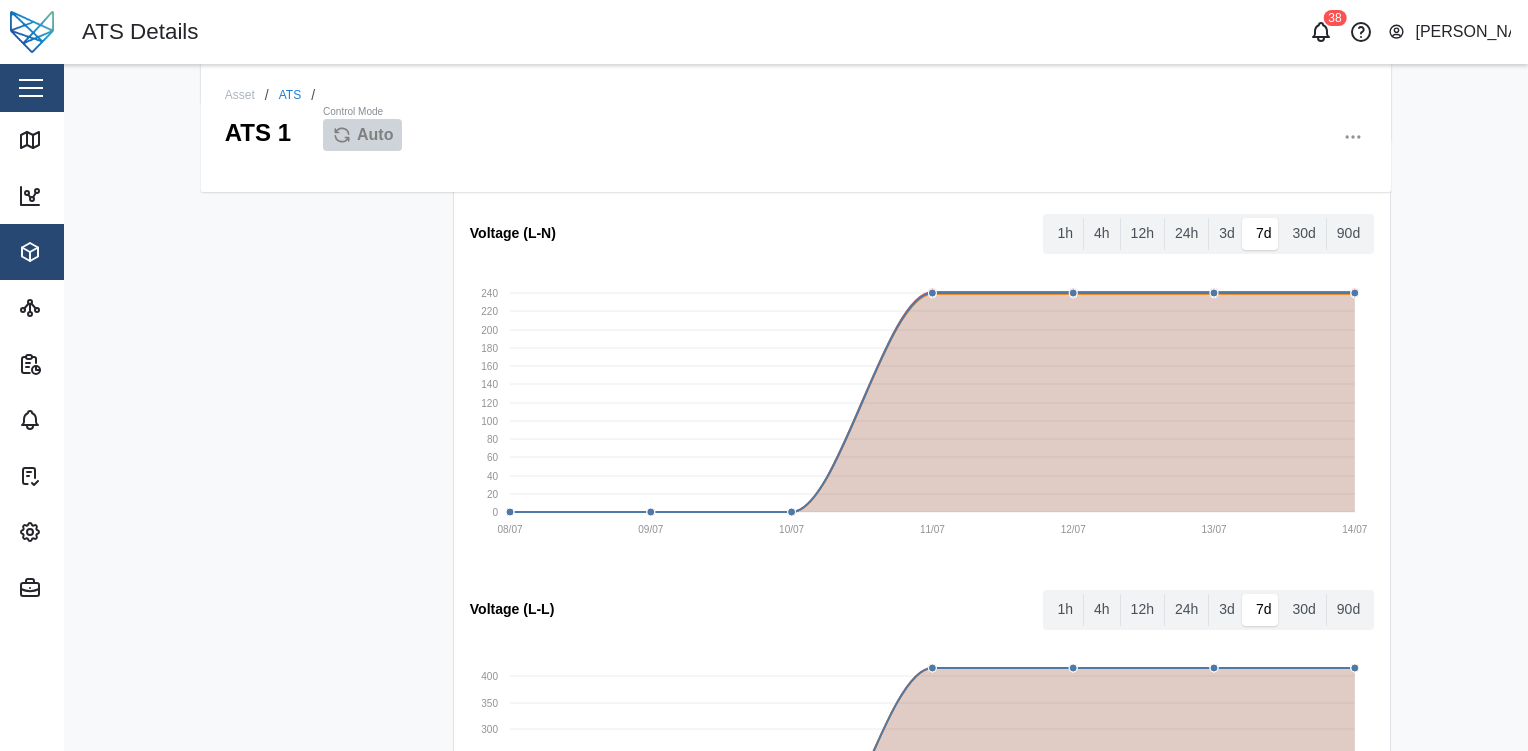 scroll, scrollTop: 911, scrollLeft: 0, axis: vertical 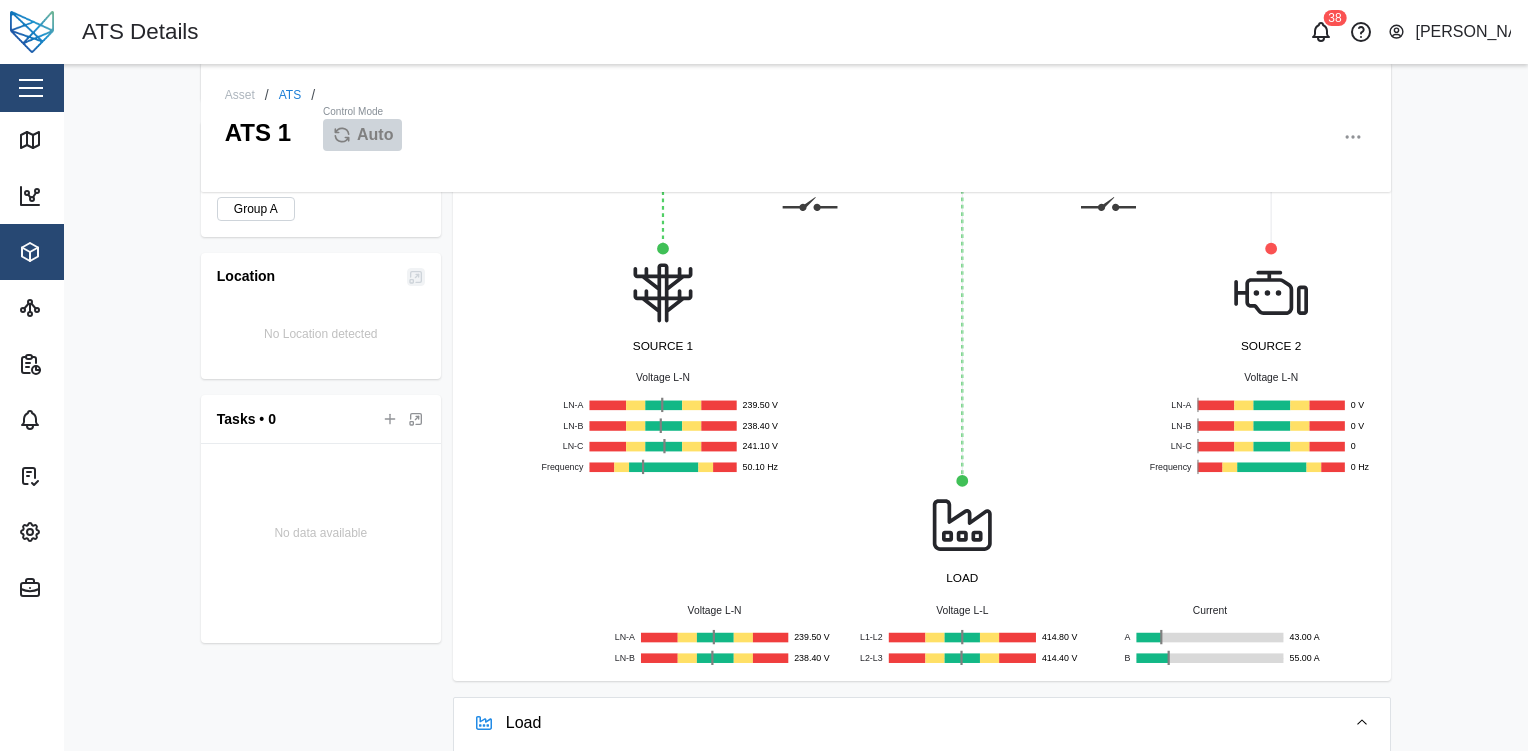 drag, startPoint x: 728, startPoint y: 376, endPoint x: 920, endPoint y: 384, distance: 192.1666 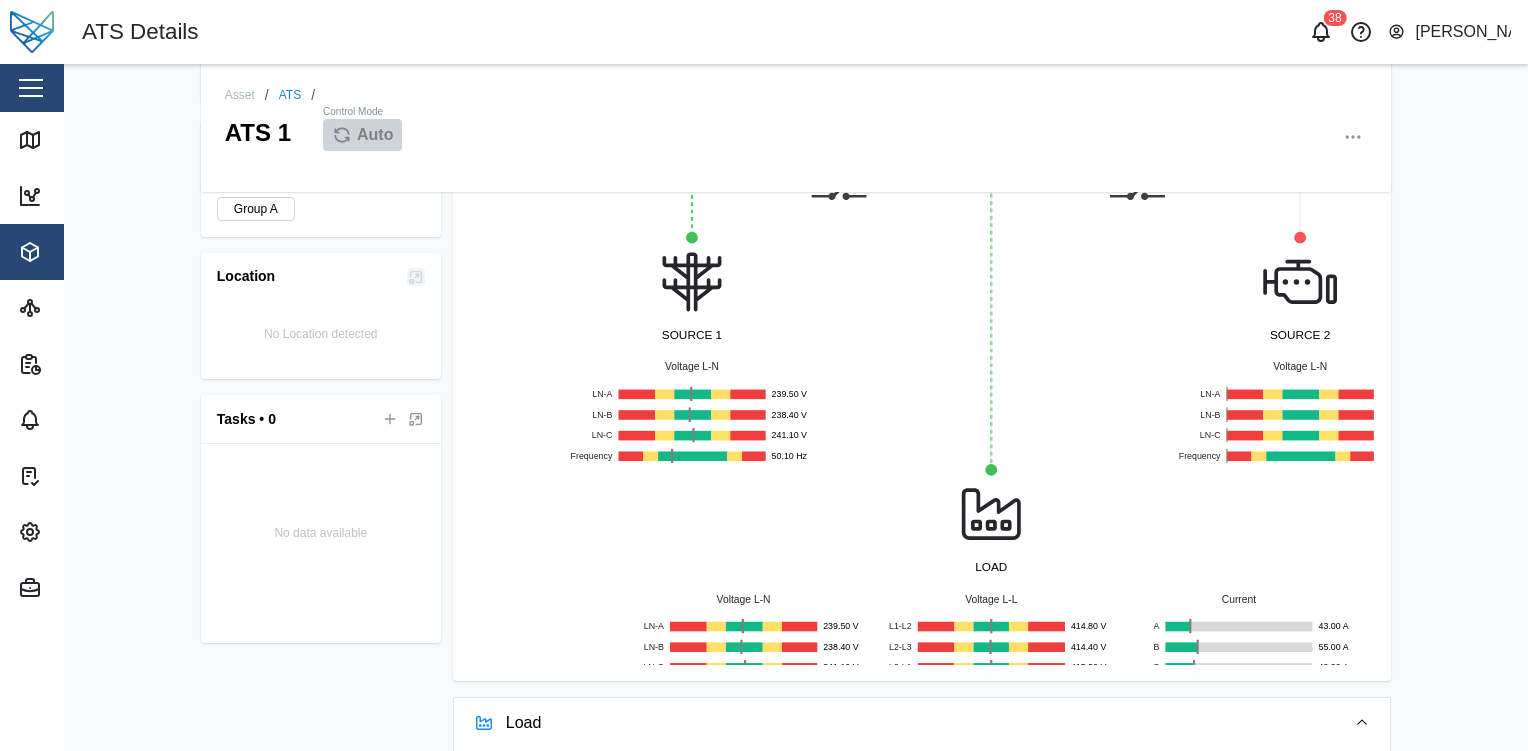 click on "[PERSON_NAME]" at bounding box center [1463, 32] 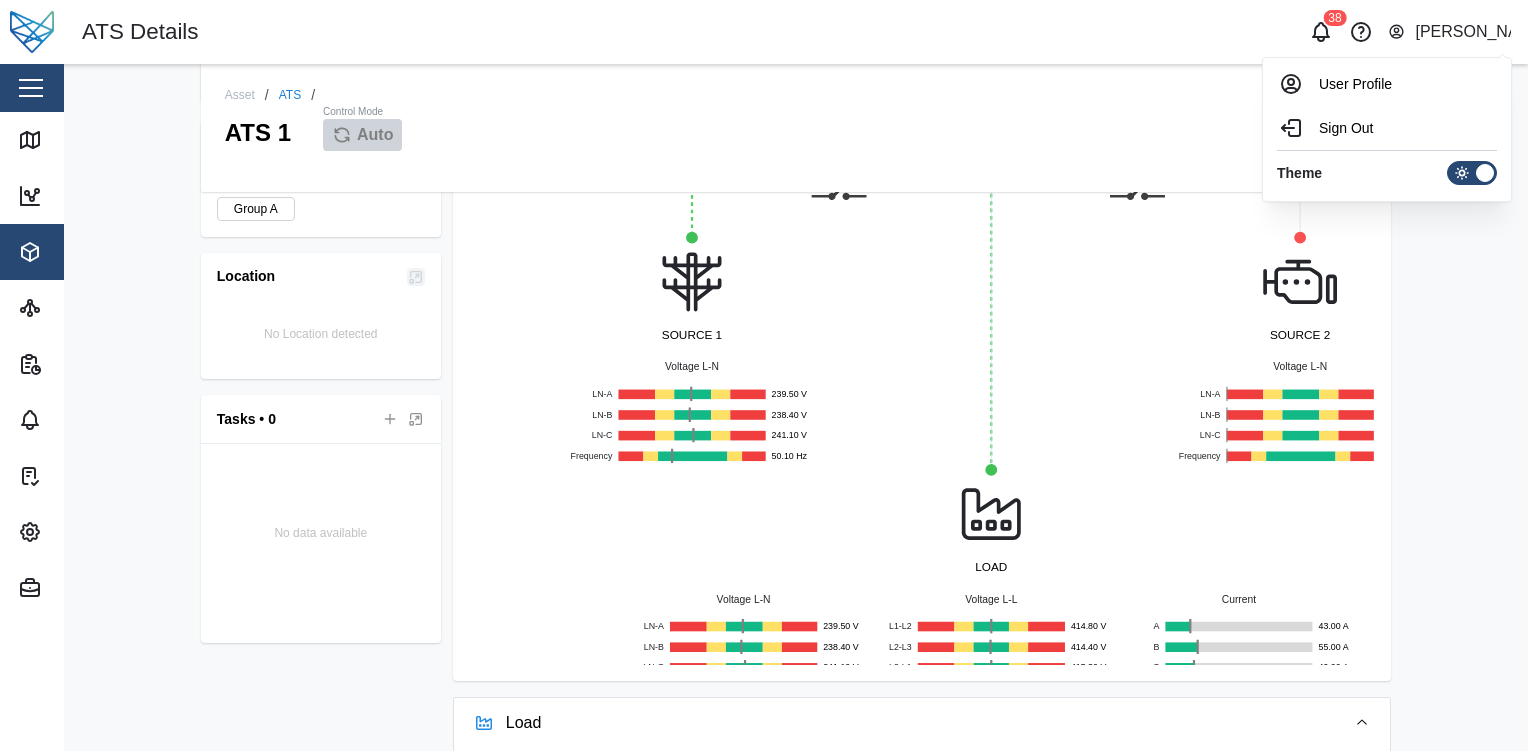 click at bounding box center [1462, 173] 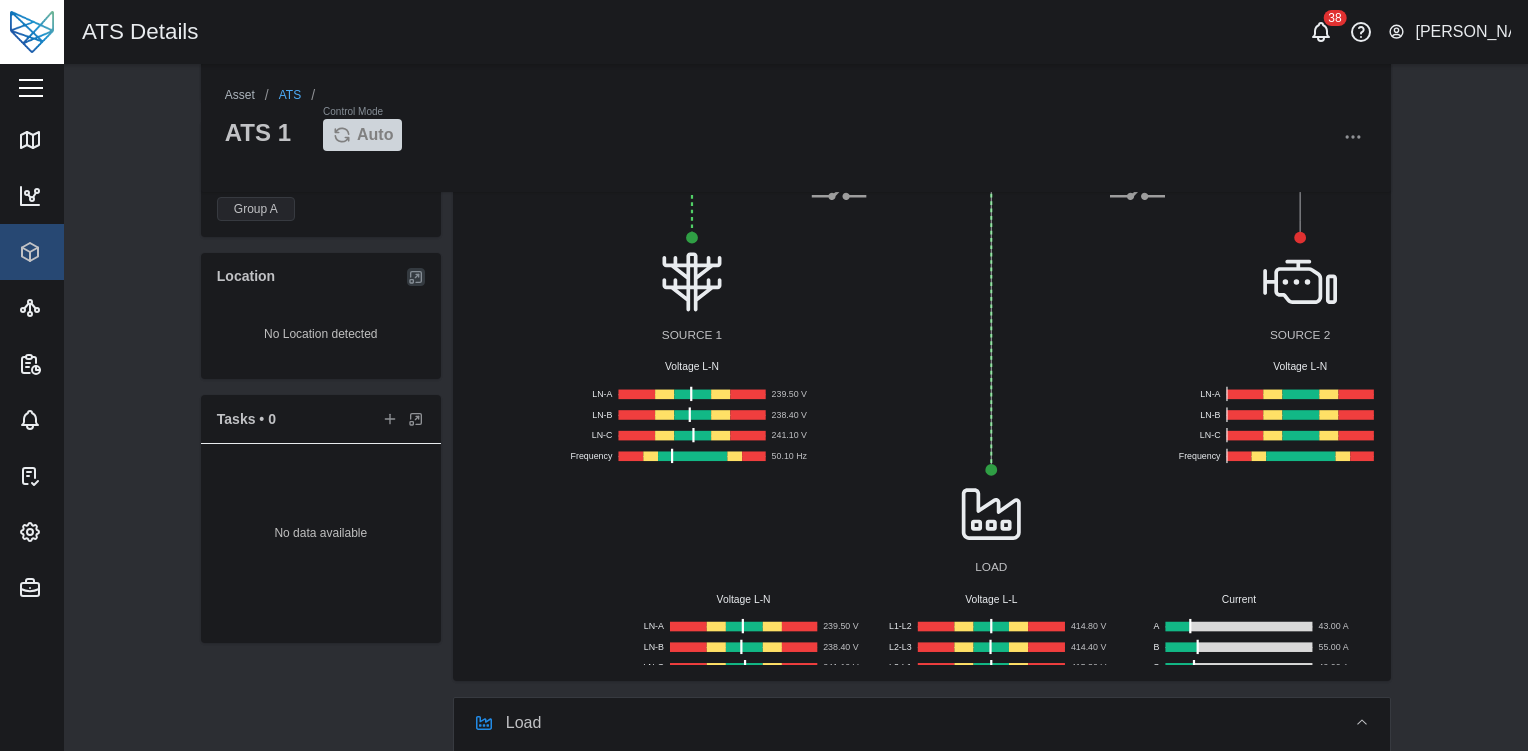 click on "Asset / ATS / ATS 1 Control Mode Auto Last data transfer 5 minutes ago Asset Details GROUPS Group A Location No Location detected Tasks • 0 No data available Load Output 719 V Source 1 239.67 V Average voltage Source 2 0 V Average voltage Load Power Factor 0.86 SOURCE 1 Voltage L-N LN-A 239.50 V LN-B 238.40 V LN-C 241.10 V Frequency 50.10 Hz LOAD Voltage L-N LN-A 239.50 V LN-B 238.40 V LN-C 241.10 V Voltage L-L L1-L2 414.80 V L2-L3 414.40 V L3-L1 415.30 V Current A 43.00 A B 55.00 A C 49.00 A SOURCE 2 Voltage L-N LN-A 0 V LN-B 0 V LN-C 0  Frequency 0 Hz Press enter or space to select a node. You can then use the arrow keys to move the node around.  Press delete to remove it and escape to cancel.   Press enter or space to select an edge. You can then press delete to remove it or escape to cancel. Load Voltage (L-N) 1h 4h 12h 24h 3d 7d 30d 90d 08/07 09/07 10/07 11/07 12/07 13/07 14/07 0 20 40 60 80 100 120 140 160 180 200 220 240 Voltage (L-L) 1h 4h 12h 24h 3d 7d 30d 90d 08/07 09/07 10/07 11/07 12/07 13/07 0" at bounding box center (796, 407) 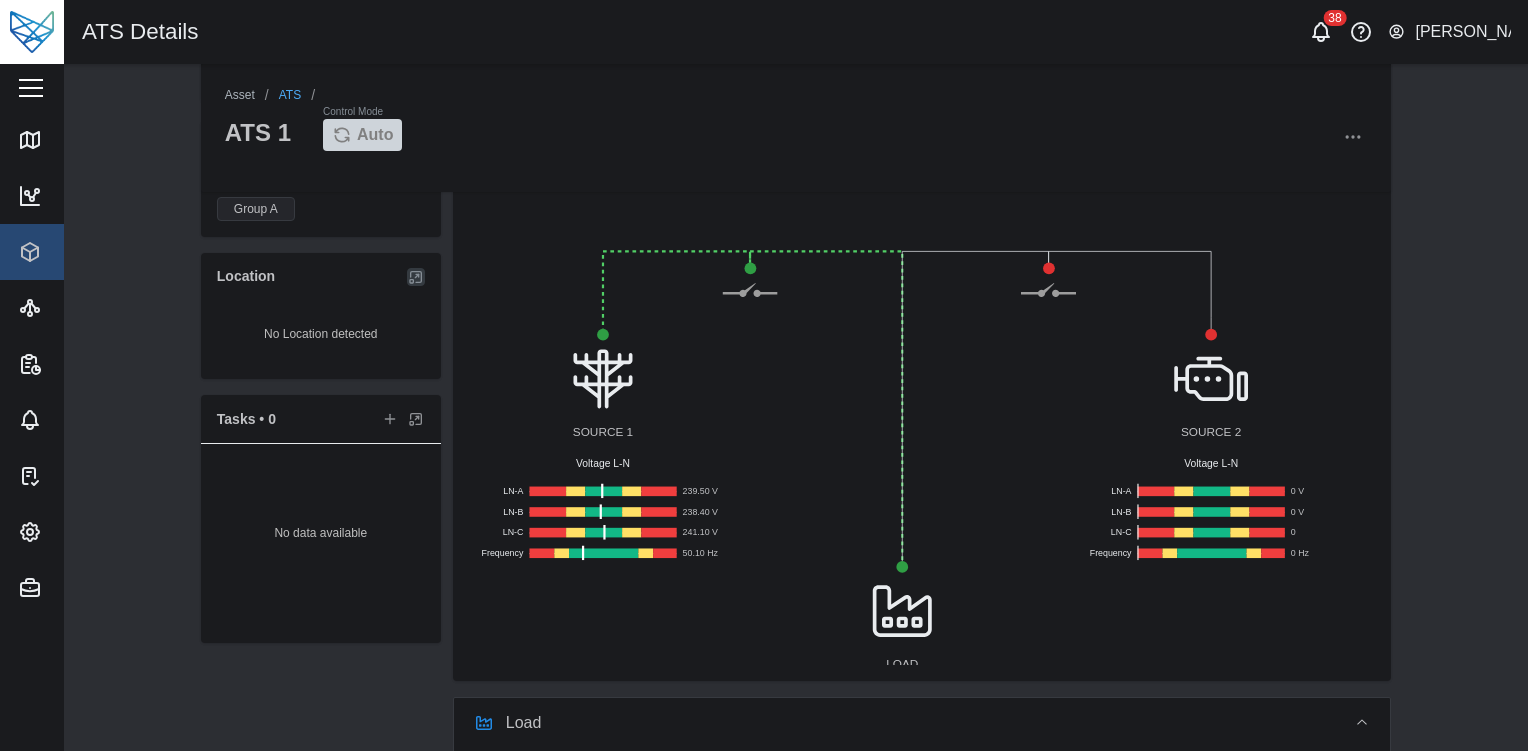 drag, startPoint x: 1161, startPoint y: 416, endPoint x: 1069, endPoint y: 420, distance: 92.086914 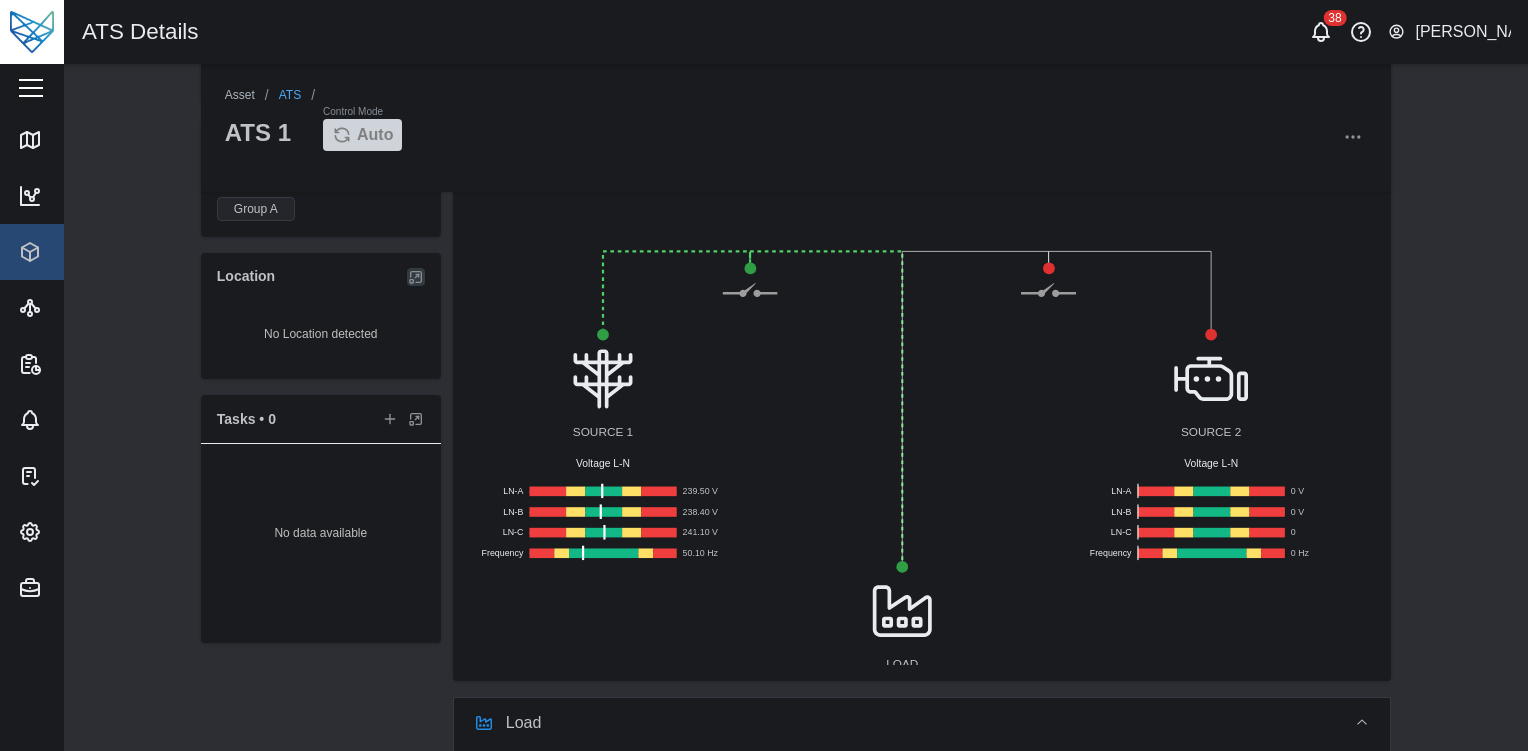 click on "SOURCE 2 Voltage L-N LN-A 0 V LN-B 0 V LN-C 0  Frequency 0 Hz" at bounding box center (1211, 448) 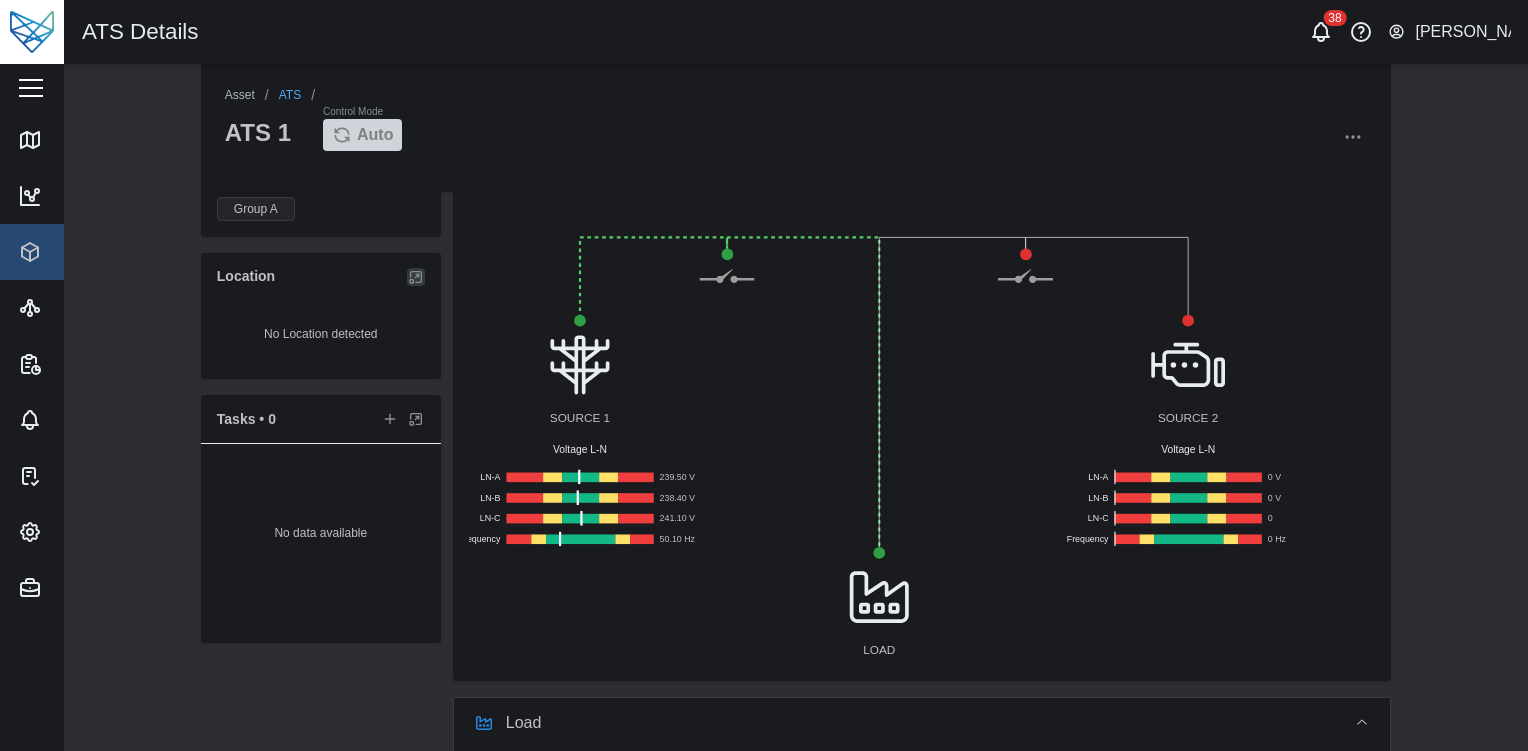 click 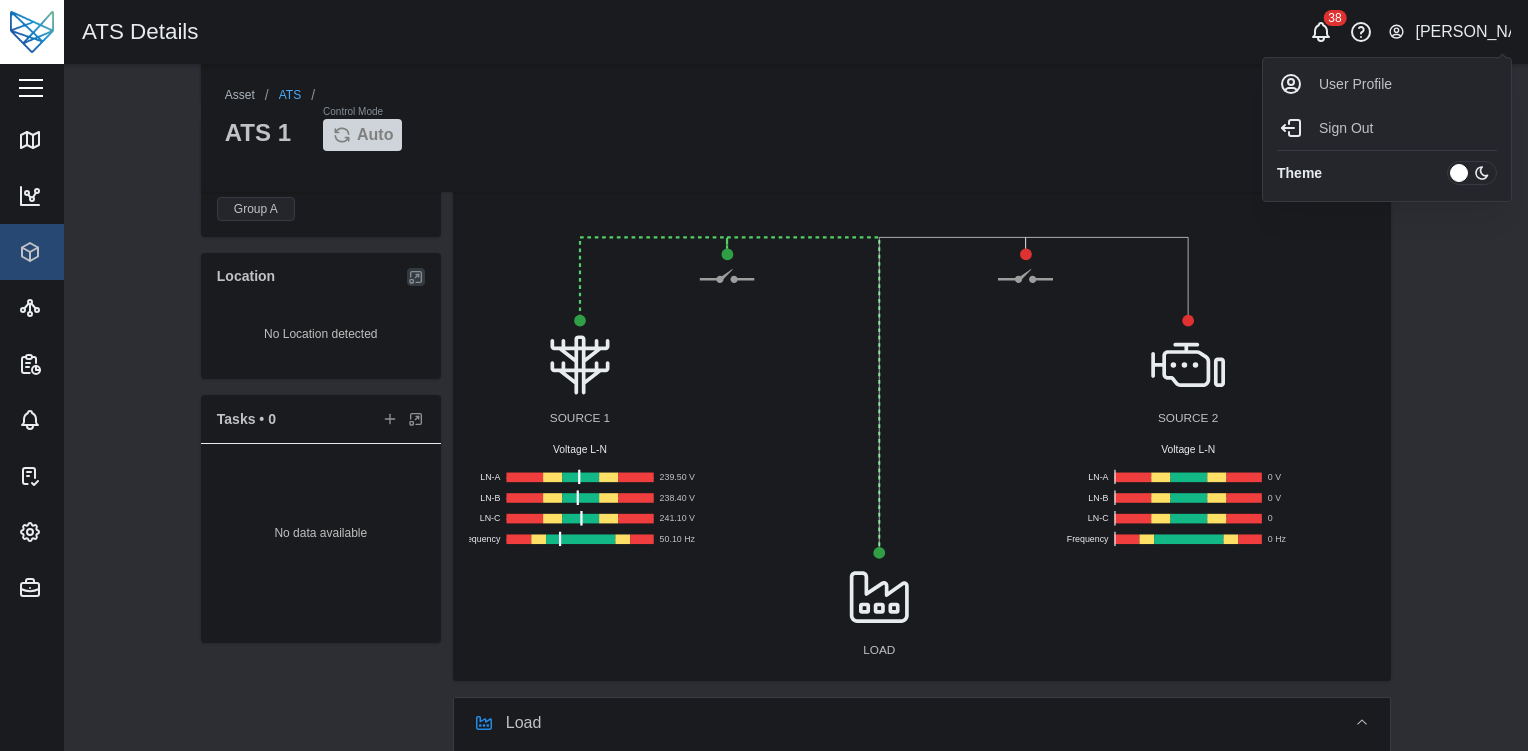 click 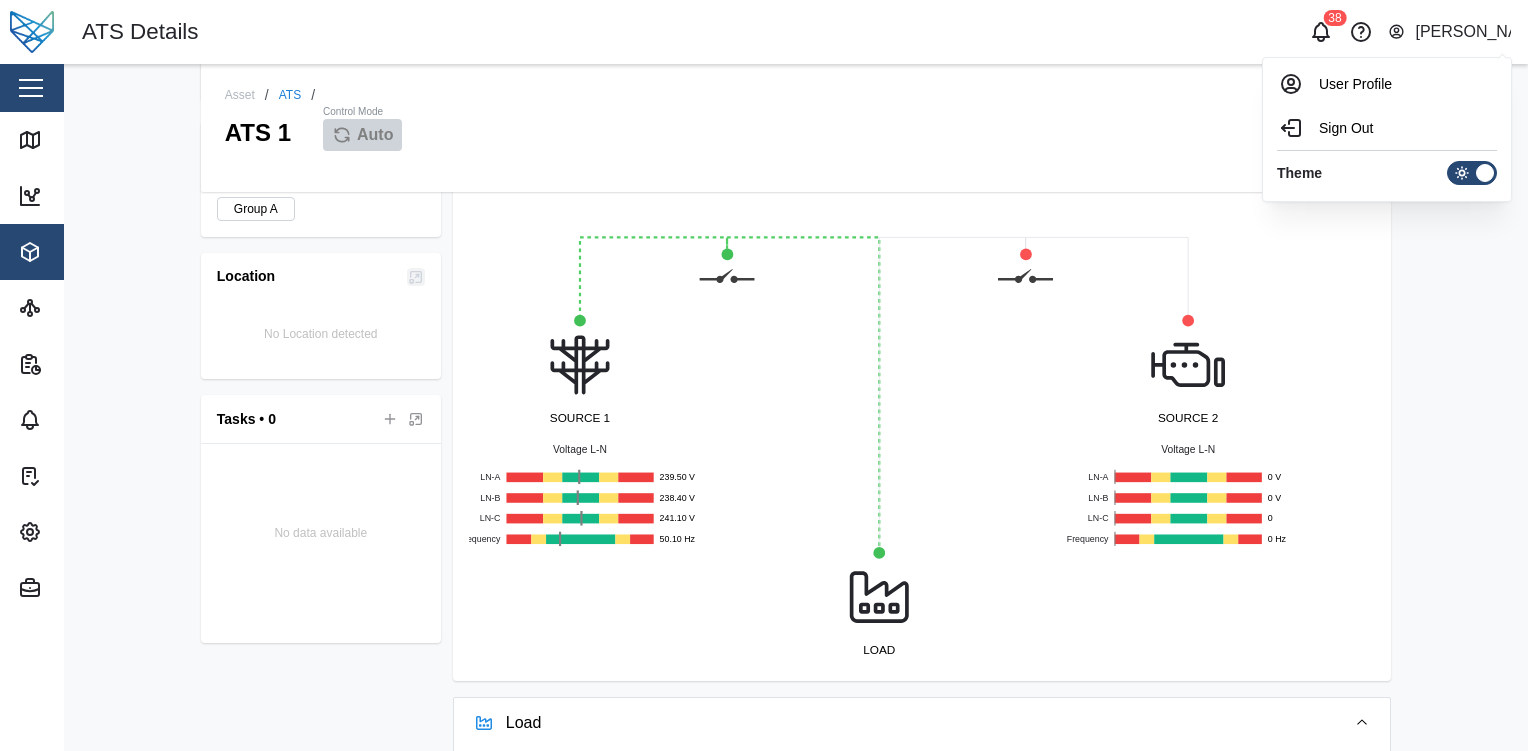 click 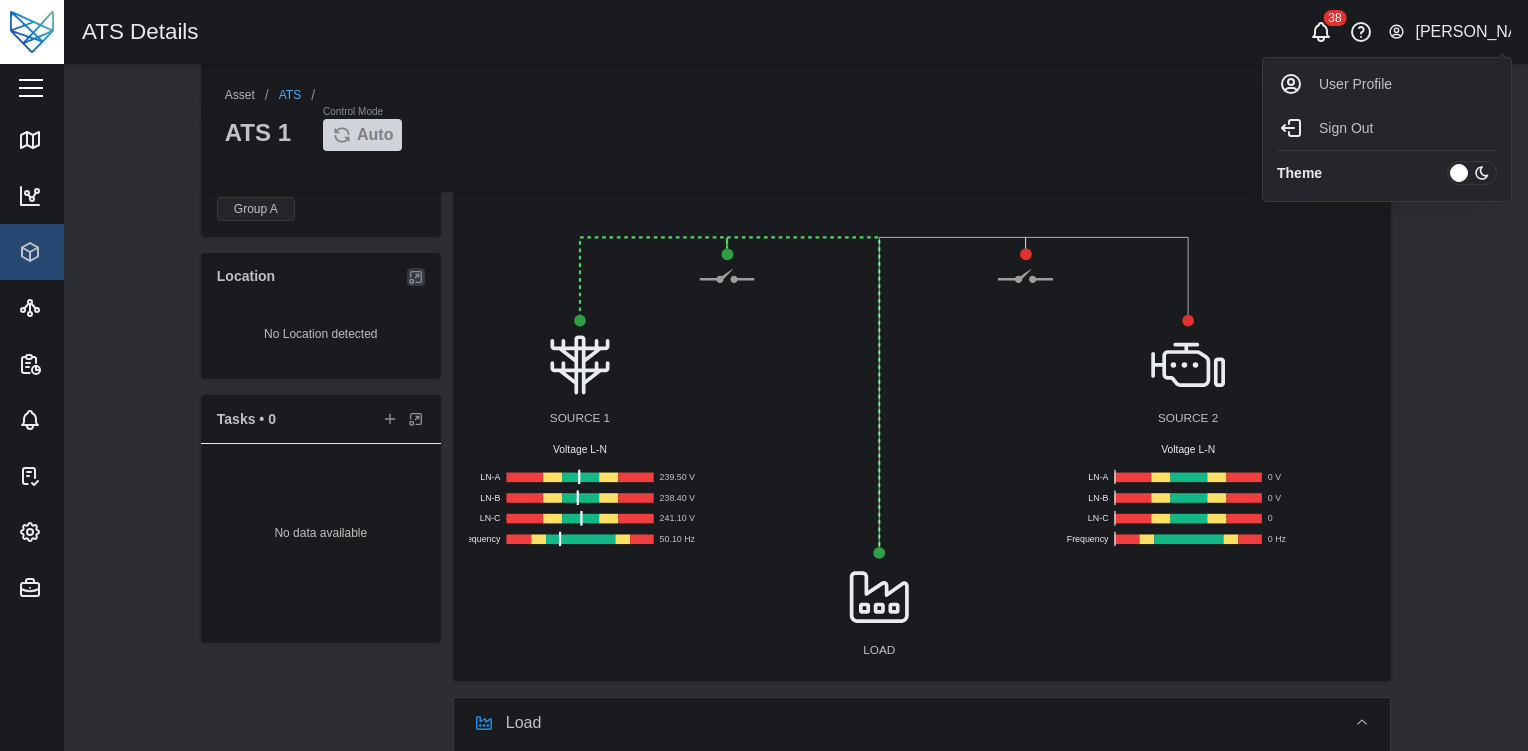 click at bounding box center [1482, 173] 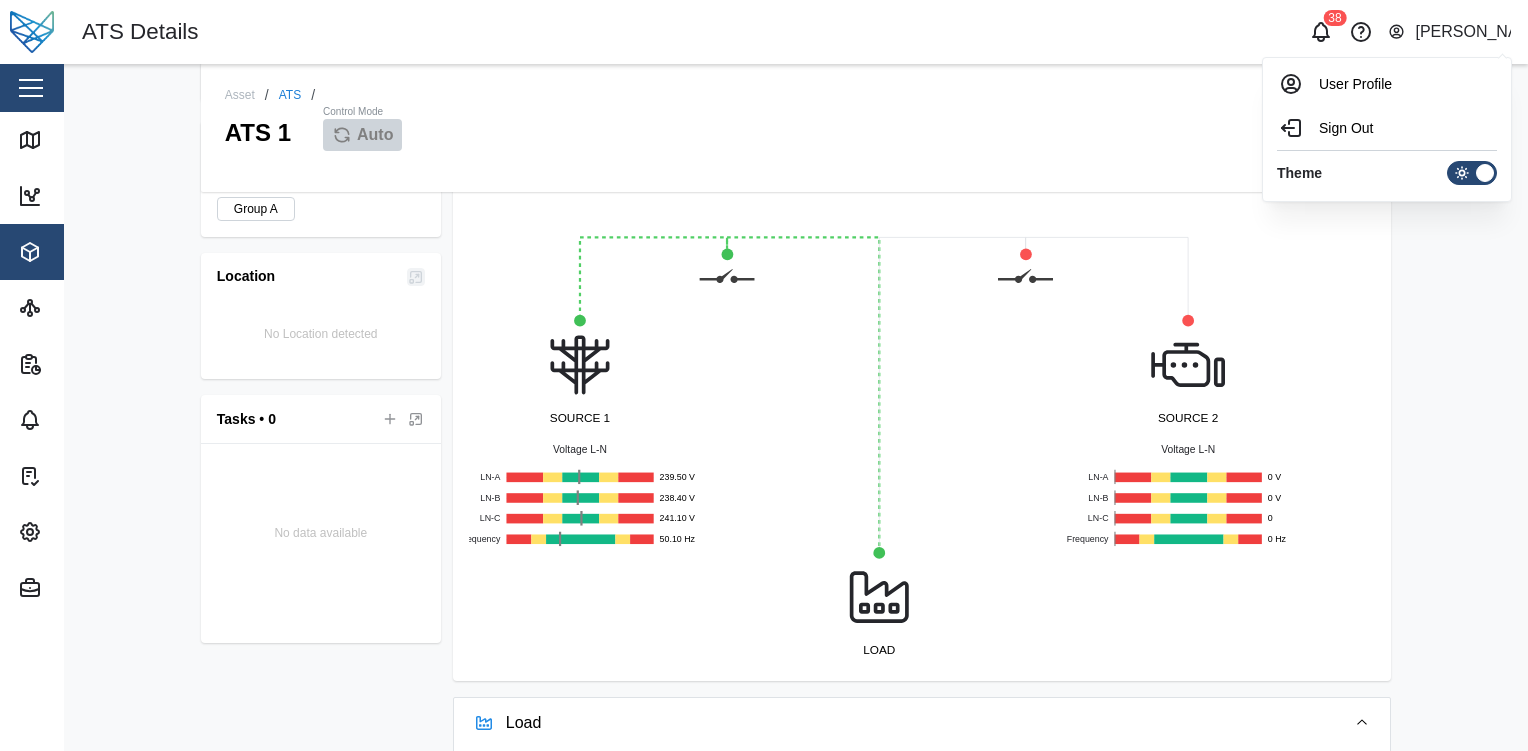 click 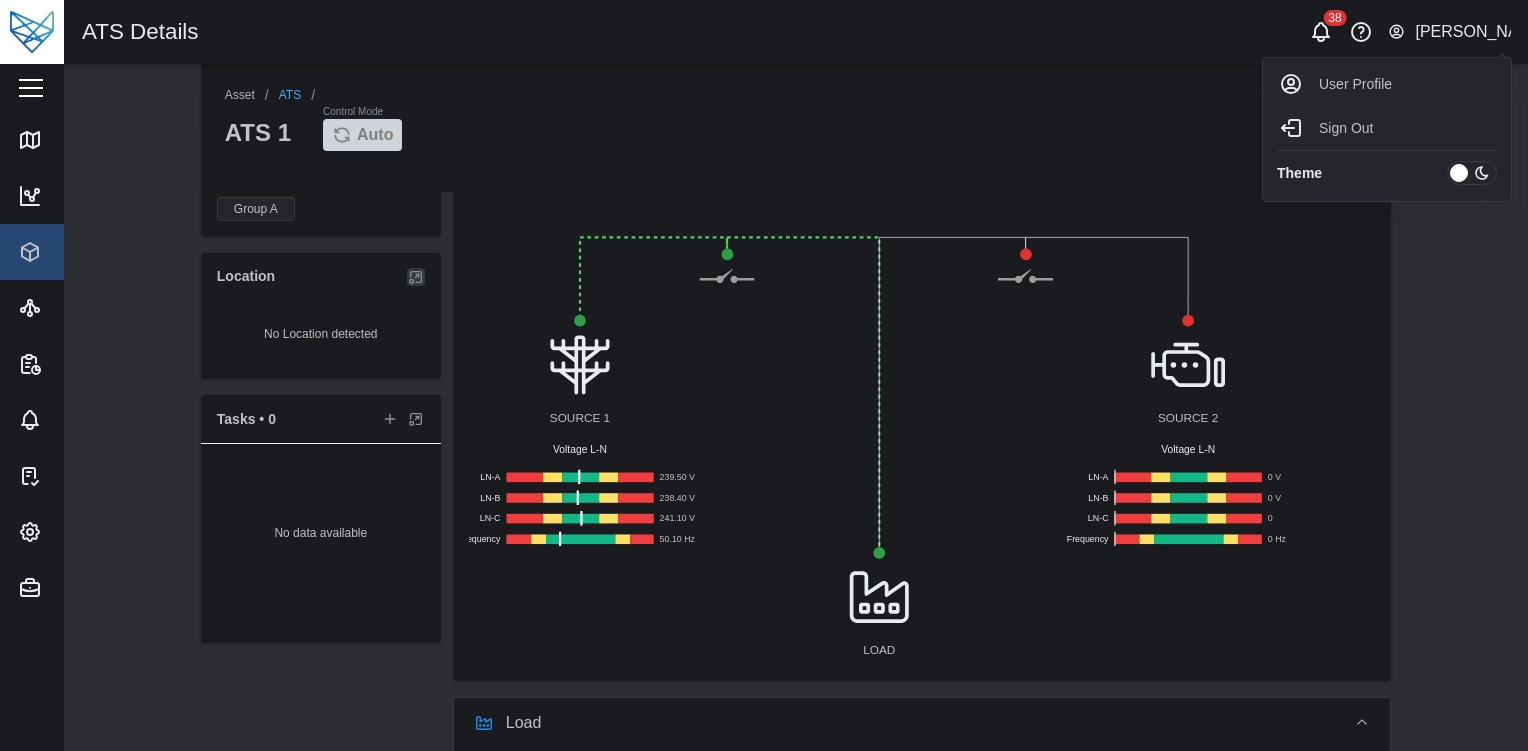 click at bounding box center (1482, 173) 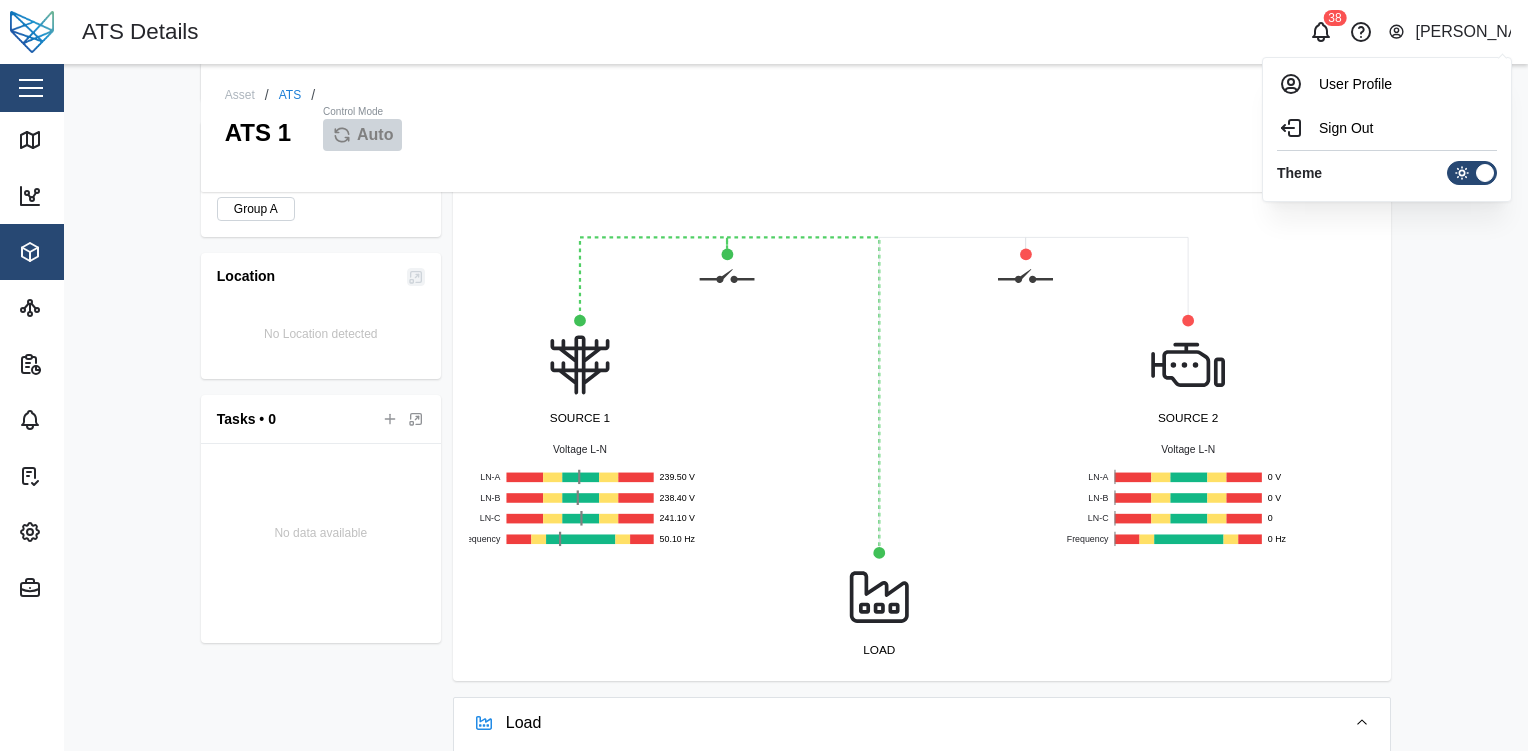 click 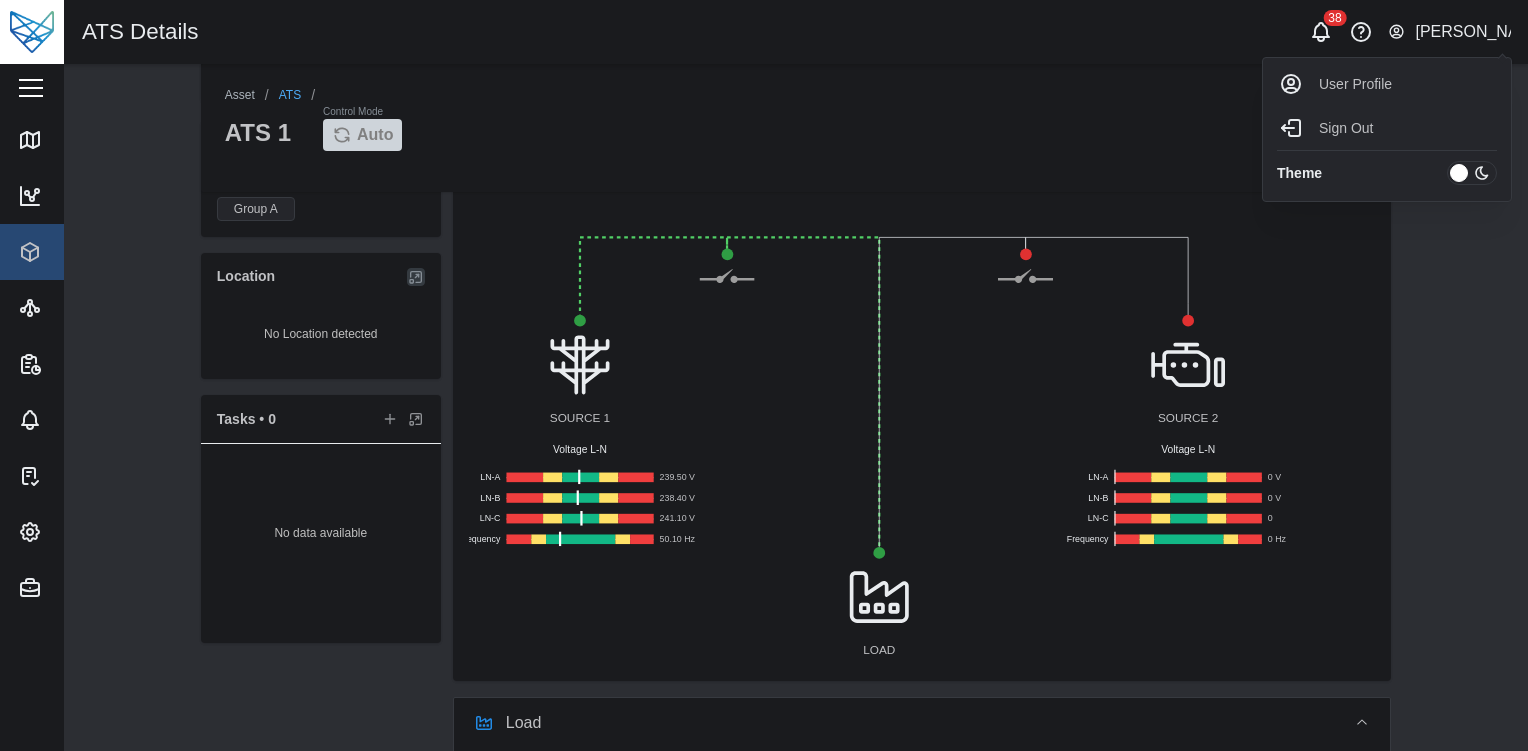 click at bounding box center (1459, 173) 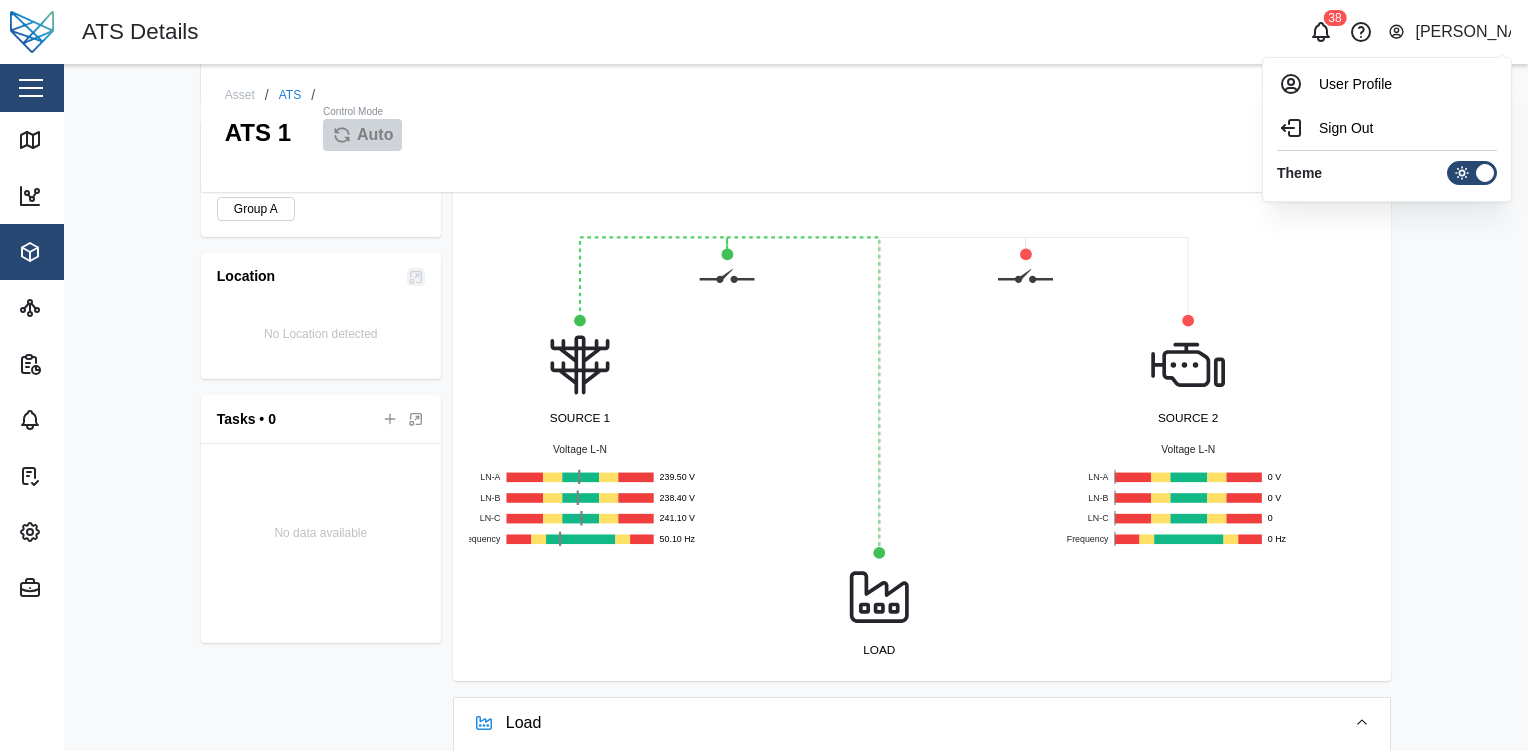 click 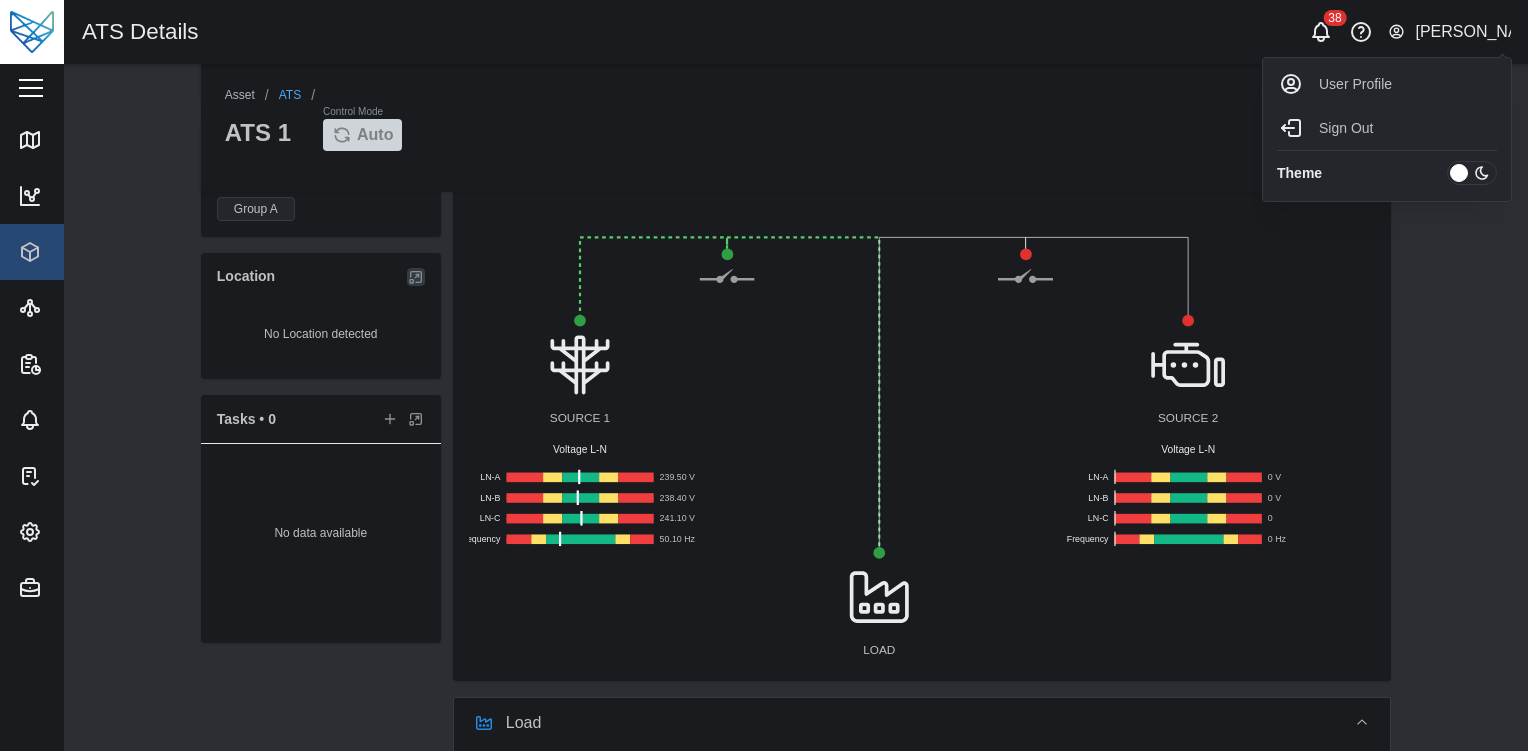 click on "Asset / ATS / ATS 1 Control Mode Auto Last data transfer 5 minutes ago Asset Details GROUPS Group A Location No Location detected Tasks • 0 No data available Load Output 719 V Source 1 239.67 V Average voltage Source 2 0 V Average voltage Load Power Factor 0.86 SOURCE 1 Voltage L-N LN-A 239.50 V LN-B 238.40 V LN-C 241.10 V Frequency 50.10 Hz LOAD Voltage L-N LN-A 239.50 V LN-B 238.40 V LN-C 241.10 V Voltage L-L L1-L2 414.80 V L2-L3 414.40 V L3-L1 415.30 V Current A 43.00 A B 55.00 A C 49.00 A SOURCE 2 Voltage L-N LN-A 0 V LN-B 0 V LN-C 0  Frequency 0 Hz Press enter or space to select a node. You can then use the arrow keys to move the node around.  Press delete to remove it and escape to cancel.   Press enter or space to select an edge. You can then press delete to remove it or escape to cancel. Load Voltage (L-N) 1h 4h 12h 24h 3d 7d 30d 90d 08/07 09/07 10/07 11/07 12/07 13/07 14/07 0 20 40 60 80 100 120 140 160 180 200 220 240 Voltage (L-L) 1h 4h 12h 24h 3d 7d 30d 90d 08/07 09/07 10/07 11/07 12/07 13/07 0" at bounding box center (796, 407) 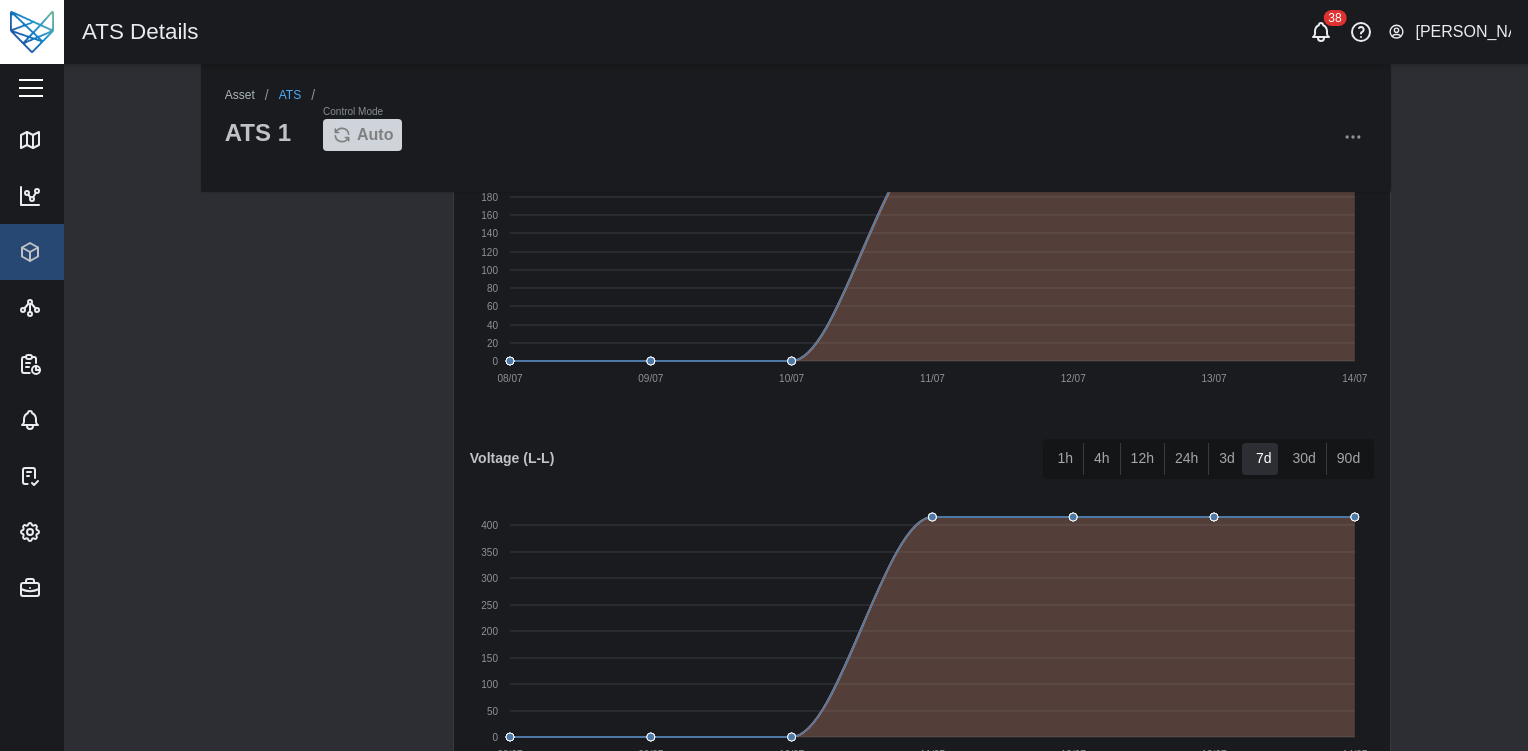 scroll, scrollTop: 564, scrollLeft: 0, axis: vertical 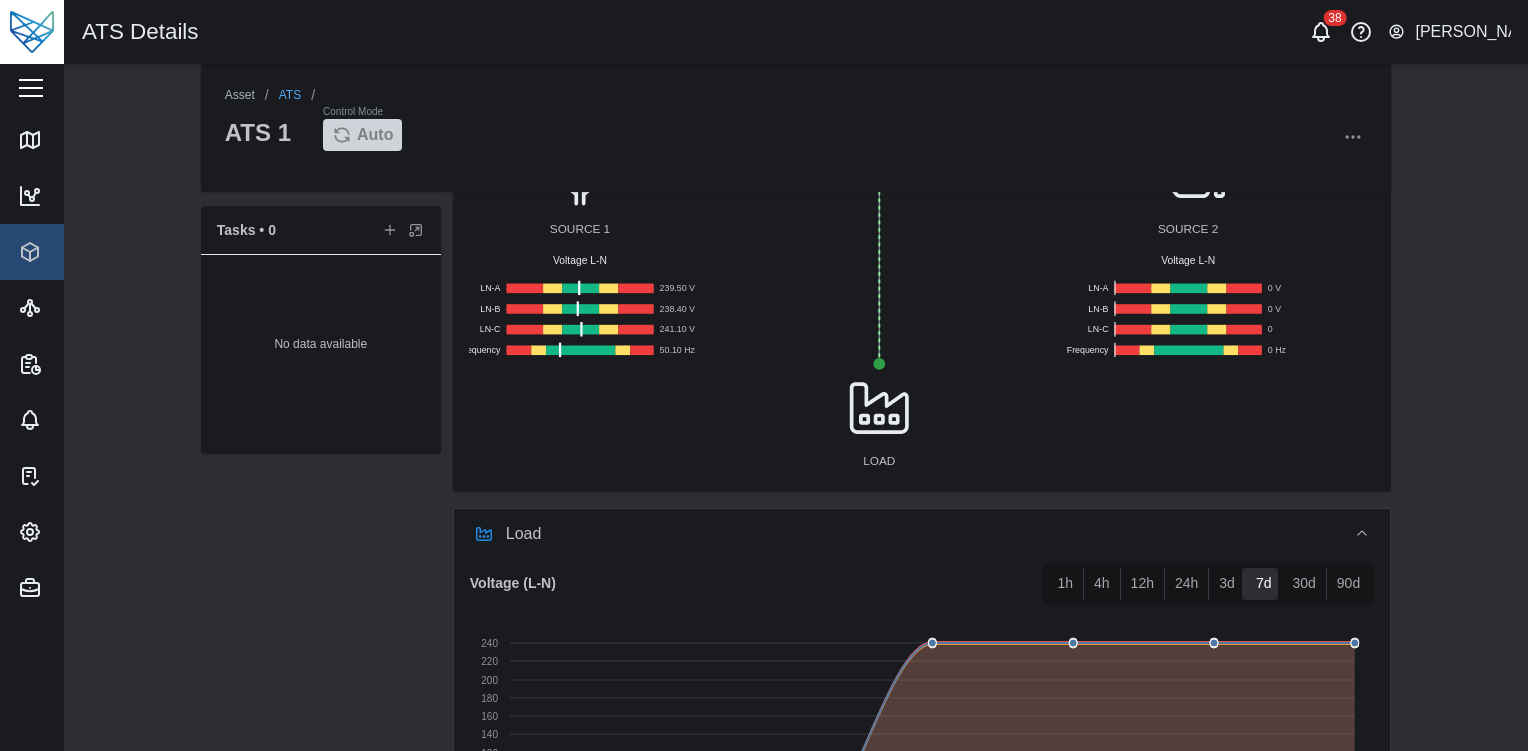 click on "[PERSON_NAME]" at bounding box center [1463, 32] 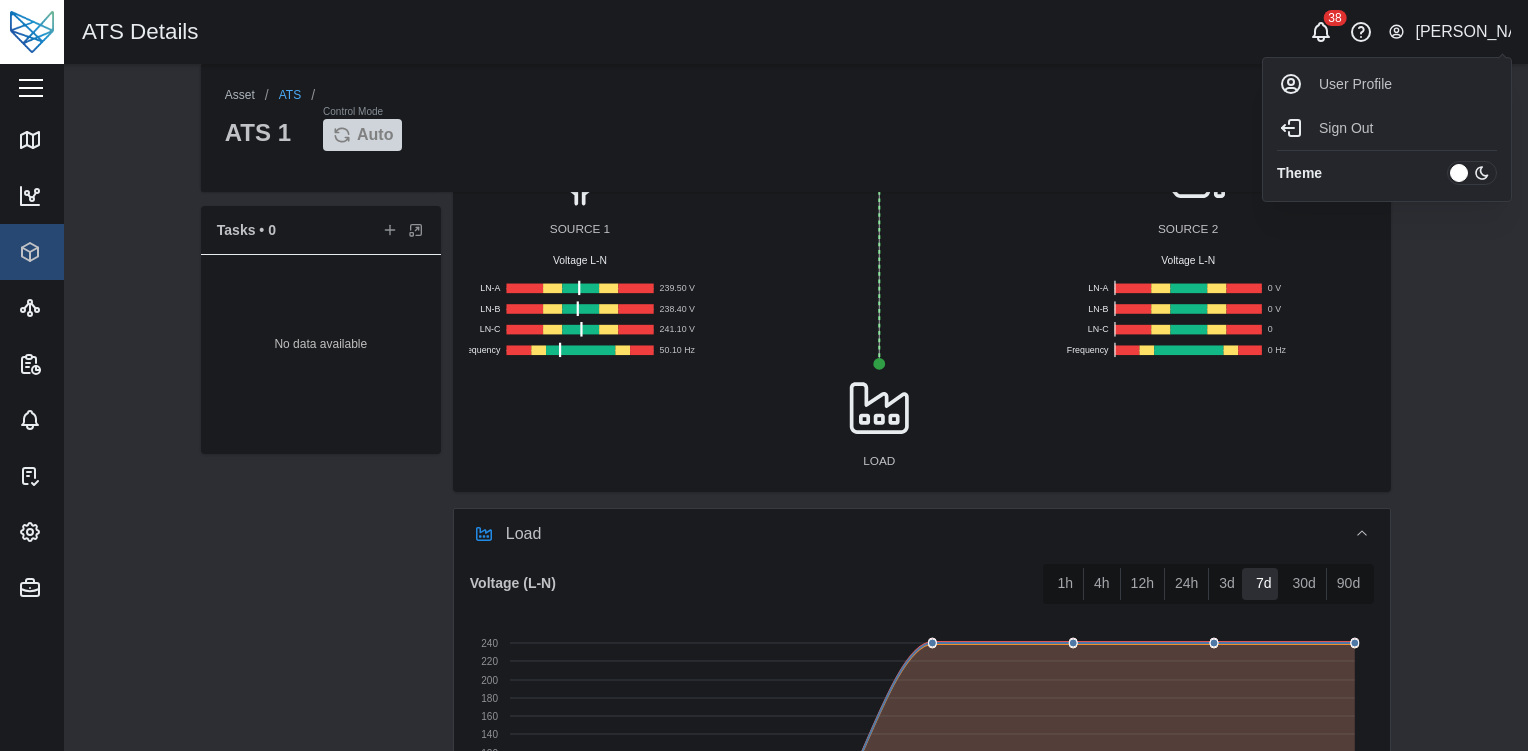 click 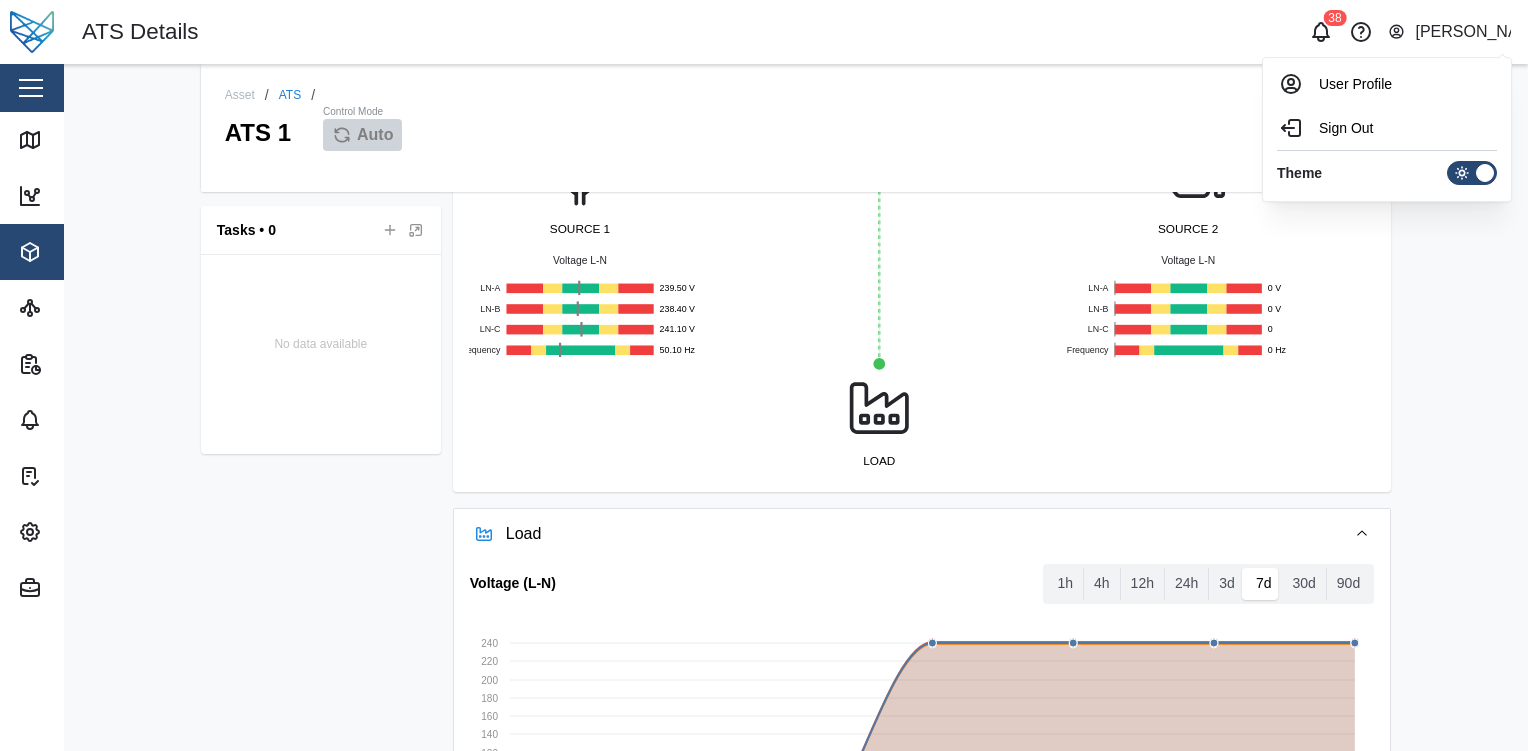 click on "Asset / ATS / ATS 1 Control Mode Auto Last data transfer 5 minutes ago Asset Details GROUPS Group A Location No Location detected Tasks • 0 No data available Load Output 719 V Source 1 239.67 V Average voltage Source 2 0 V Average voltage Load Power Factor 0.86 SOURCE 1 Voltage L-N LN-A 239.50 V LN-B 238.40 V LN-C 241.10 V Frequency 50.10 Hz LOAD Voltage L-N LN-A 239.50 V LN-B 238.40 V LN-C 241.10 V Voltage L-L L1-L2 414.80 V L2-L3 414.40 V L3-L1 415.30 V Current A 43.00 A B 55.00 A C 49.00 A SOURCE 2 Voltage L-N LN-A 0 V LN-B 0 V LN-C 0  Frequency 0 Hz Press enter or space to select a node. You can then use the arrow keys to move the node around.  Press delete to remove it and escape to cancel.   Press enter or space to select an edge. You can then press delete to remove it or escape to cancel. Load Voltage (L-N) 1h 4h 12h 24h 3d 7d 30d 90d 08/07 09/07 10/07 11/07 12/07 13/07 14/07 0 20 40 60 80 100 120 140 160 180 200 220 240 Voltage (L-L) 1h 4h 12h 24h 3d 7d 30d 90d 08/07 09/07 10/07 11/07 12/07 13/07 0" at bounding box center (796, 407) 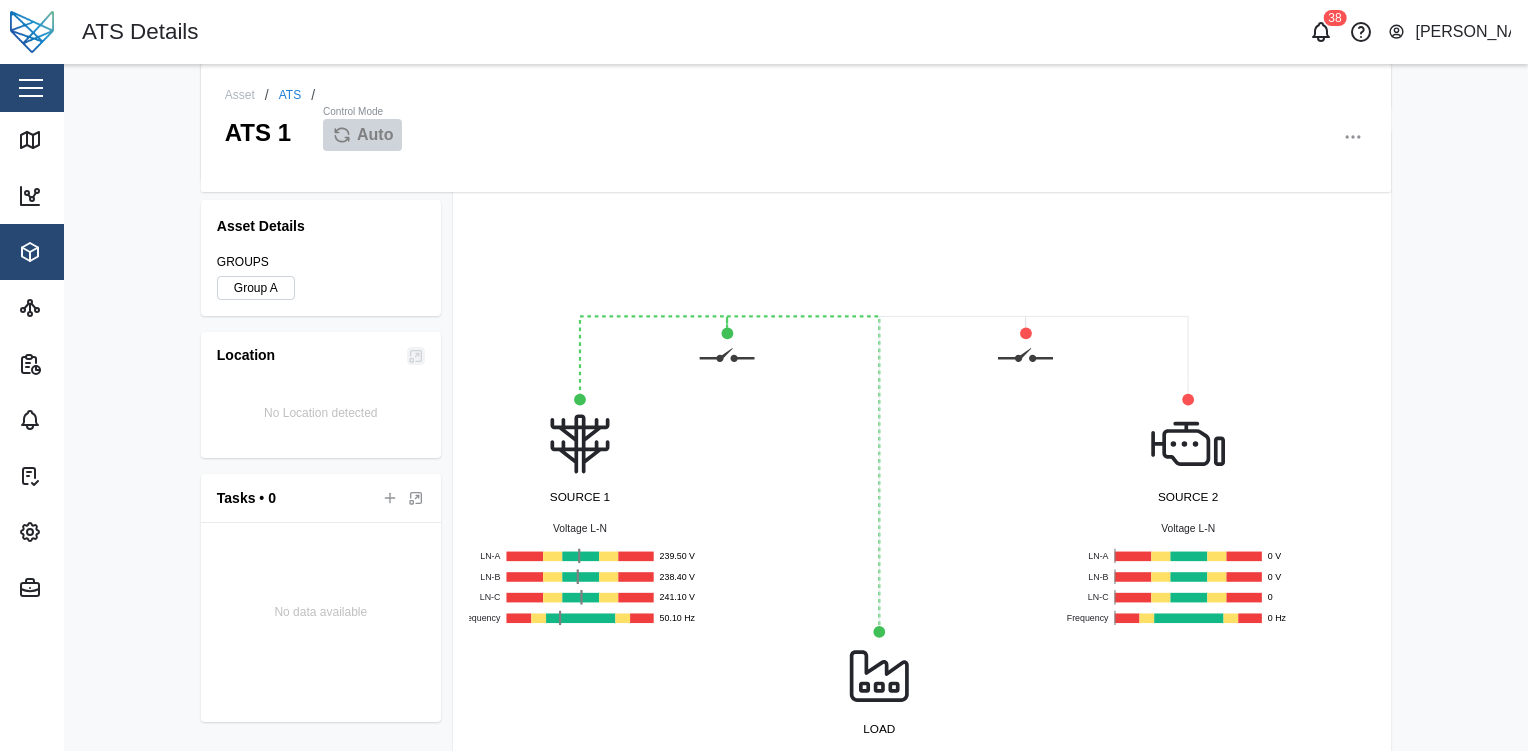 scroll, scrollTop: 0, scrollLeft: 0, axis: both 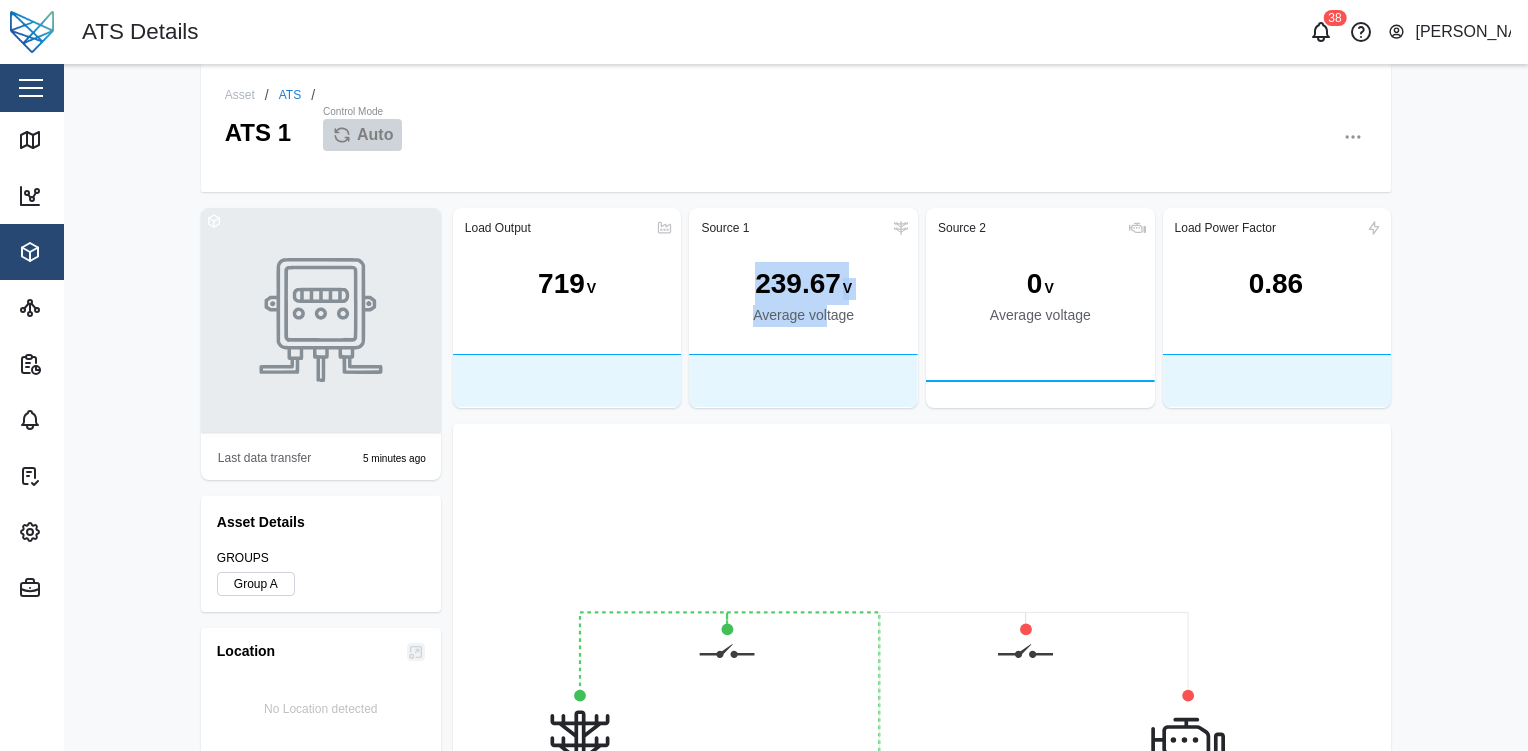 drag, startPoint x: 750, startPoint y: 283, endPoint x: 821, endPoint y: 339, distance: 90.426765 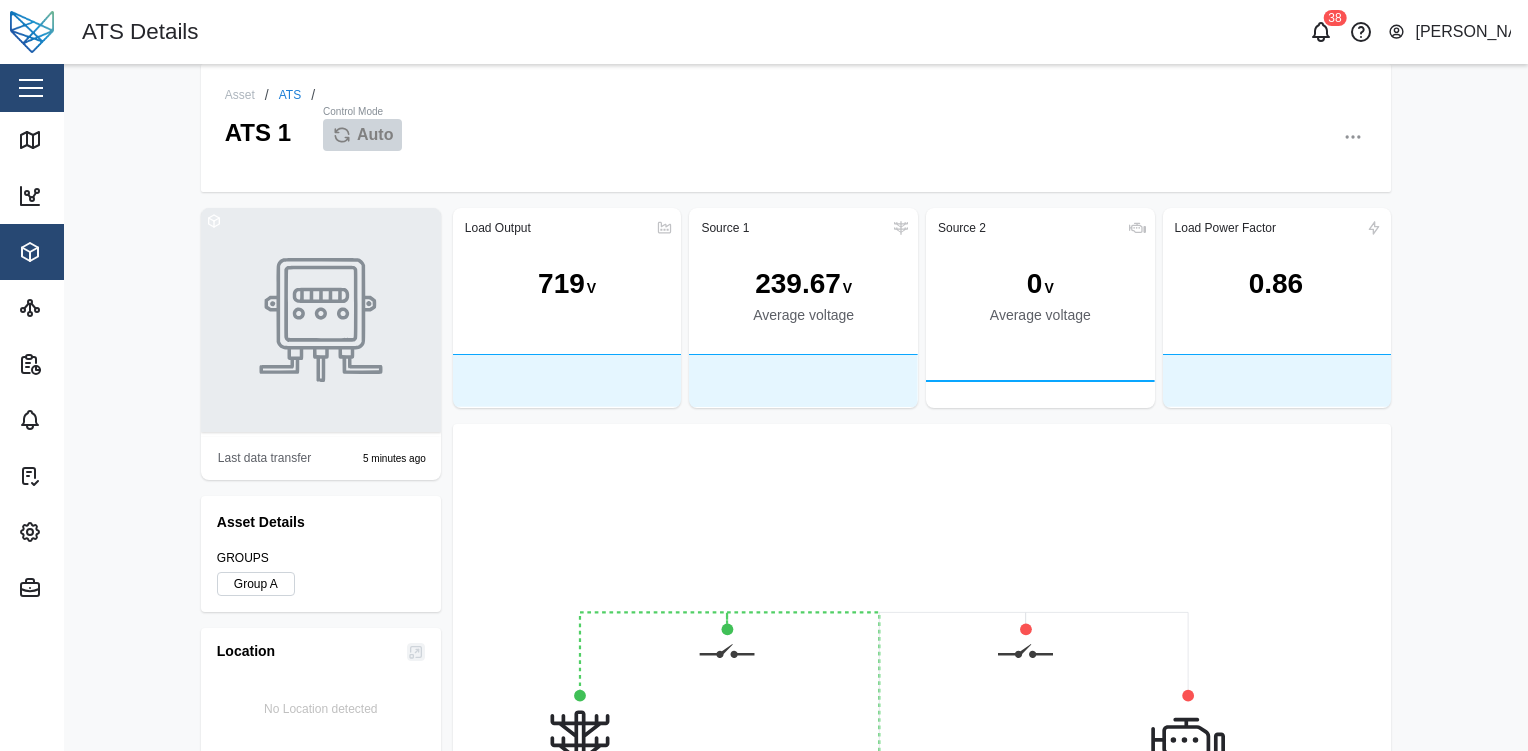 click 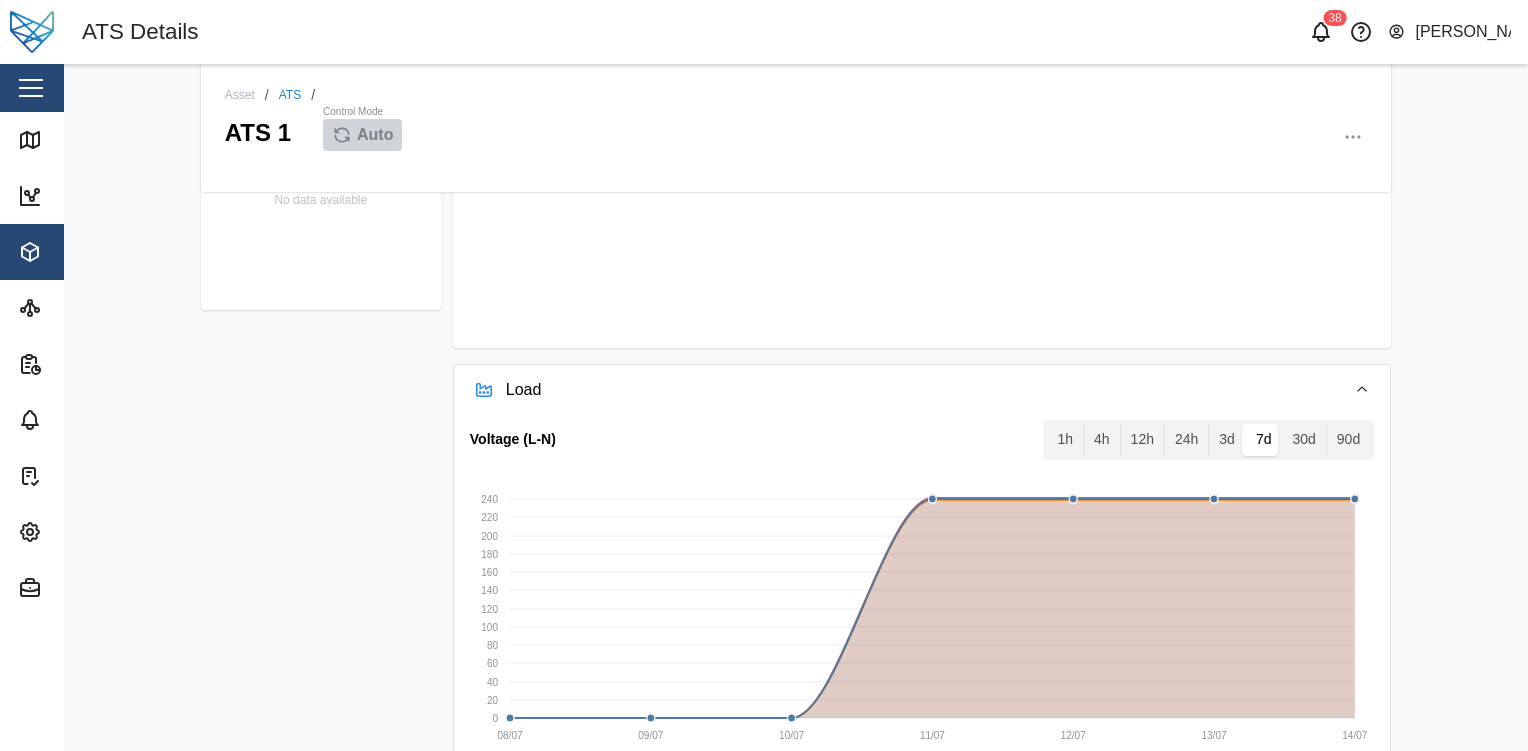 scroll, scrollTop: 708, scrollLeft: 0, axis: vertical 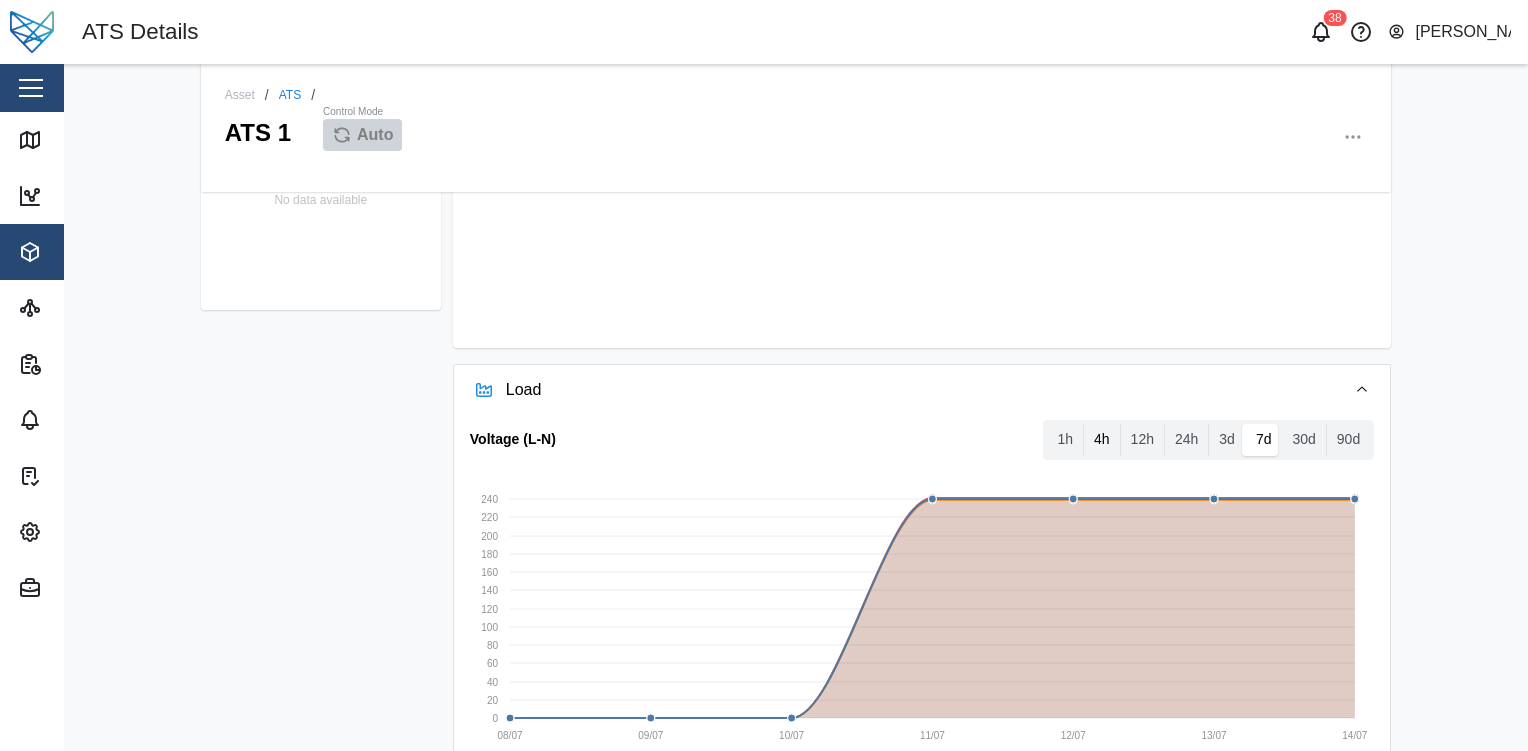 click on "4h" at bounding box center [1102, 440] 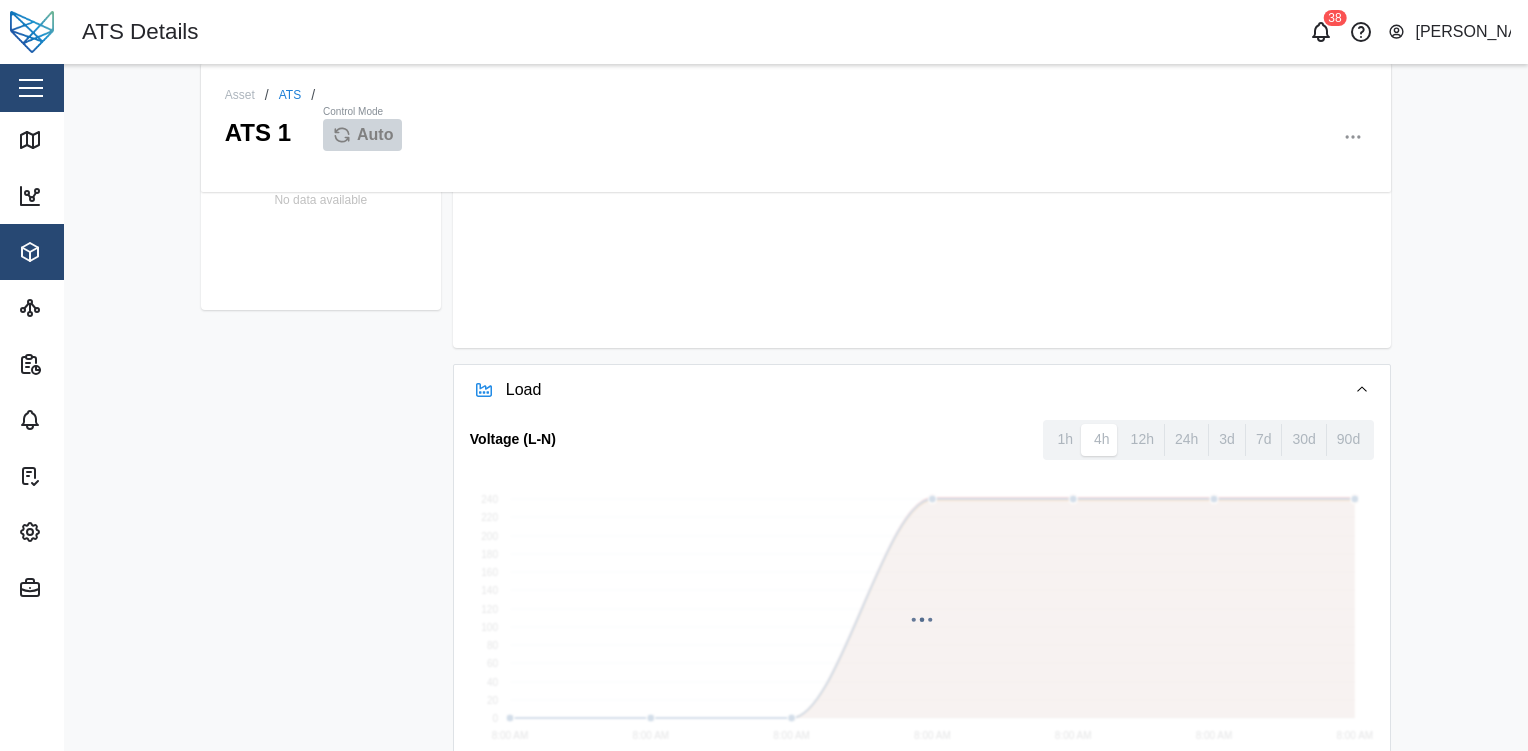 scroll, scrollTop: 932, scrollLeft: 0, axis: vertical 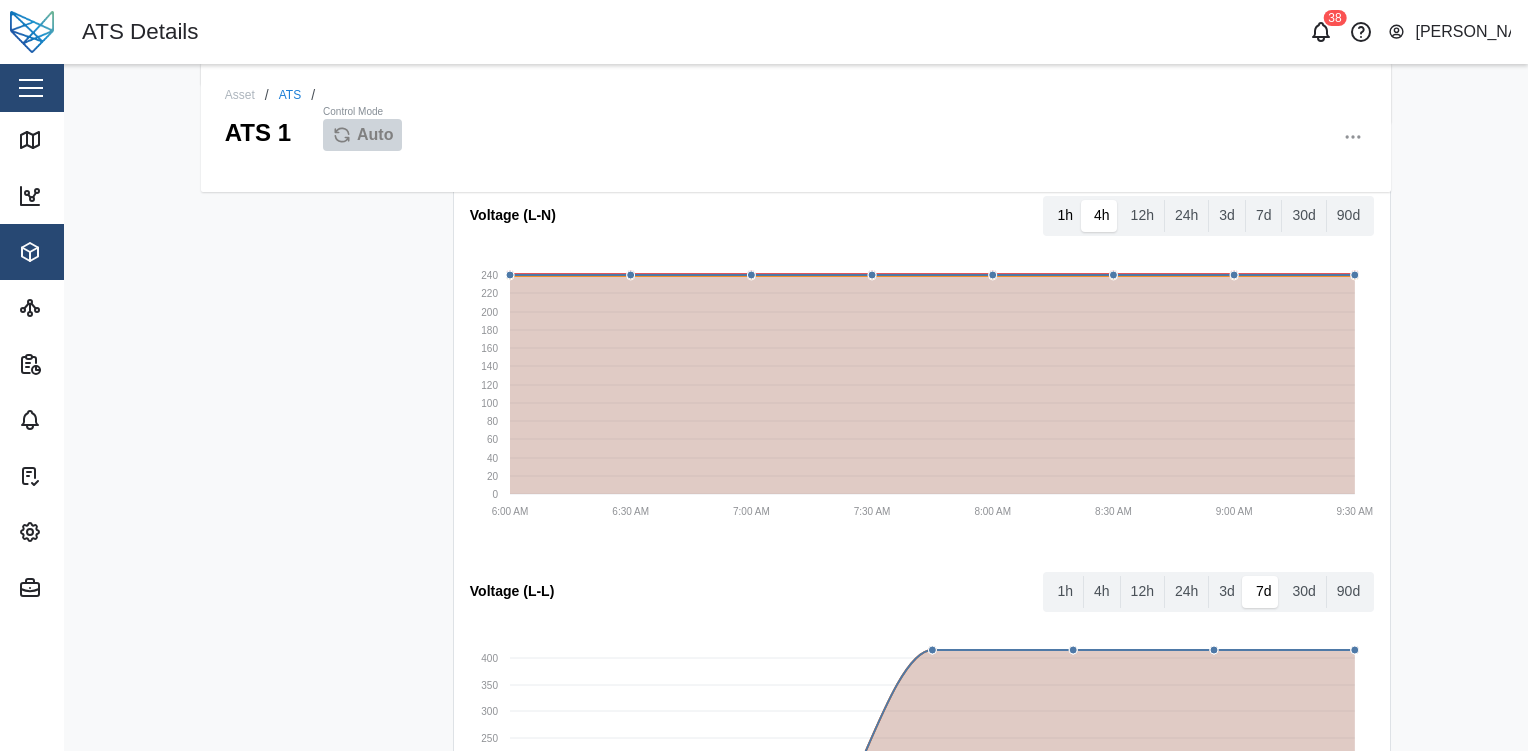 click on "1h" at bounding box center (1065, 216) 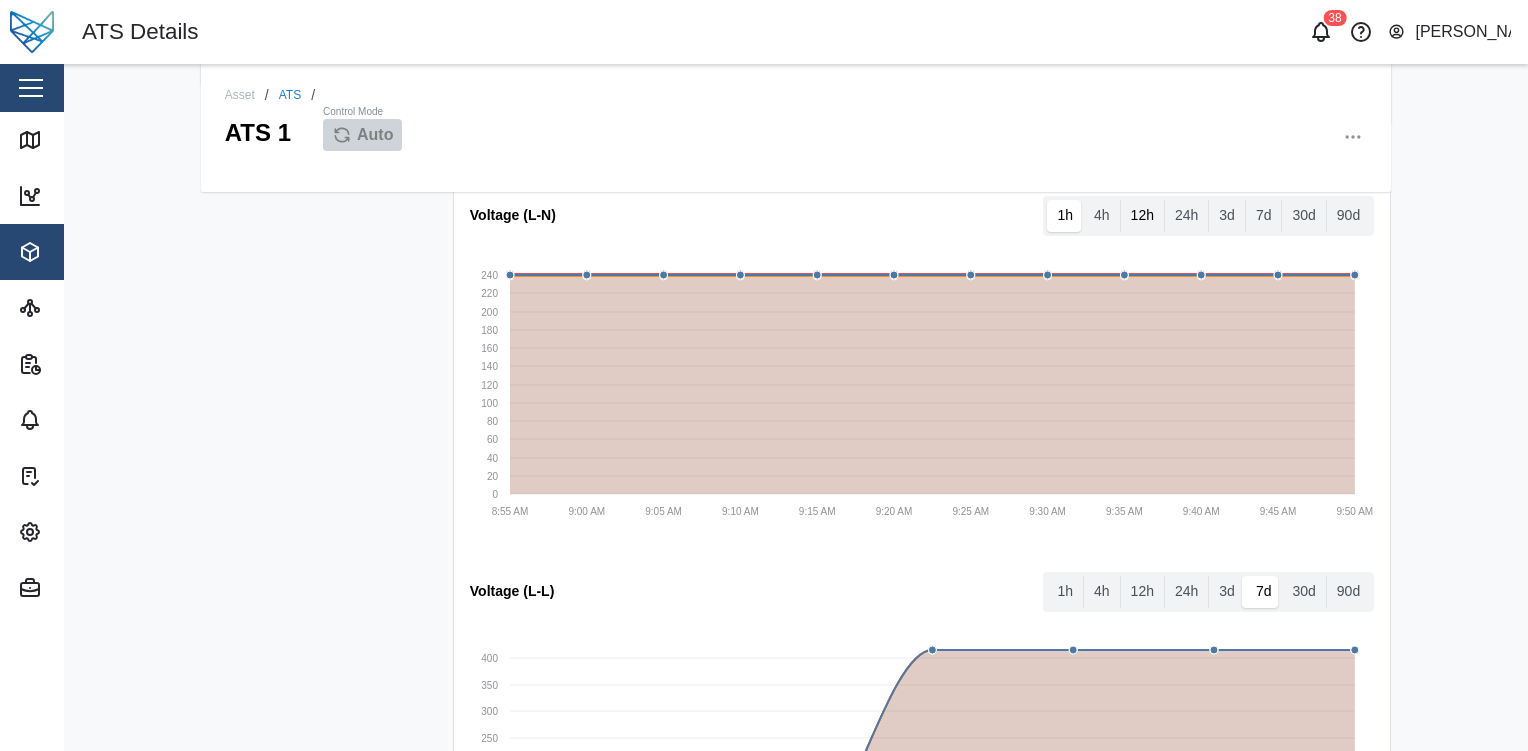 click on "12h" at bounding box center (1142, 216) 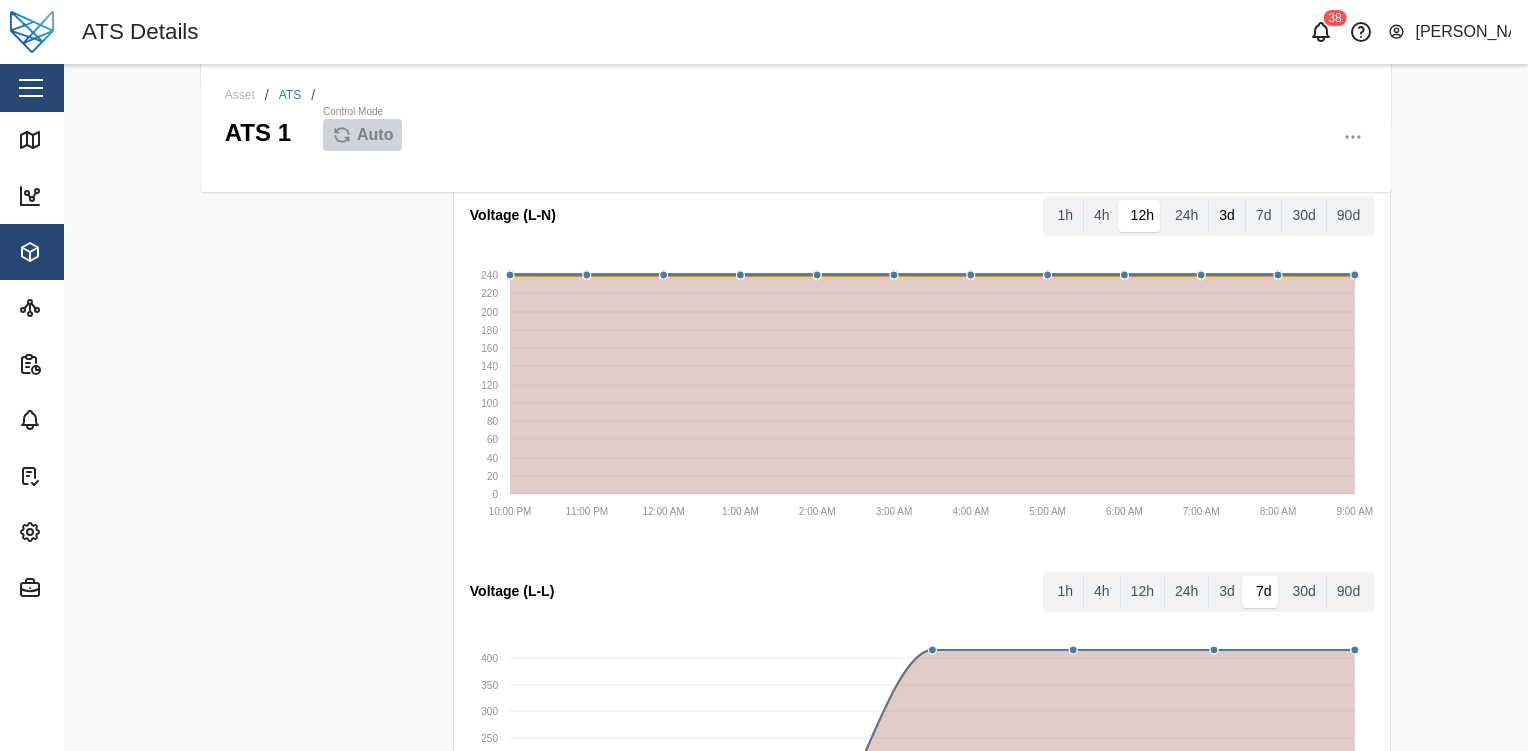 click on "3d" at bounding box center (1227, 216) 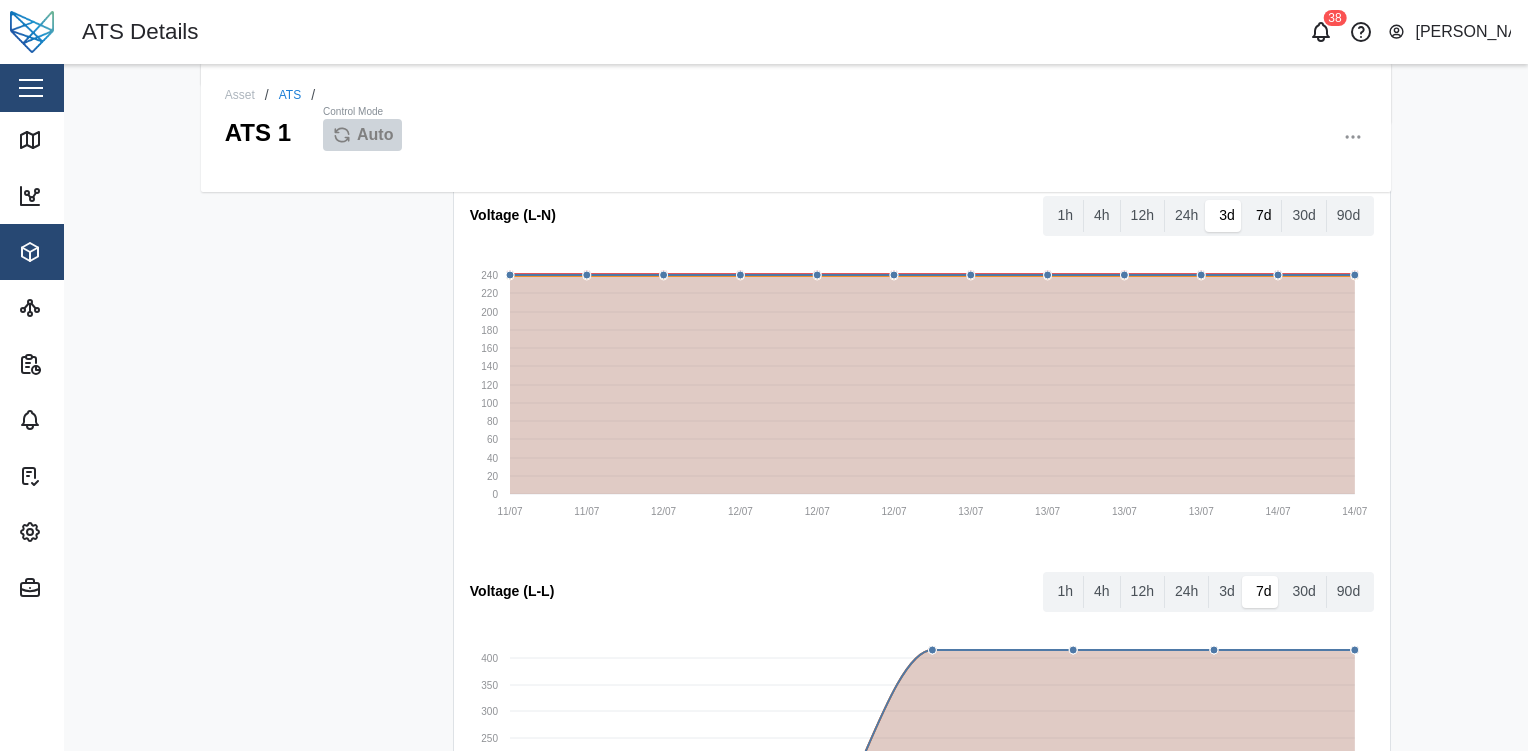 click on "7d" at bounding box center (1264, 216) 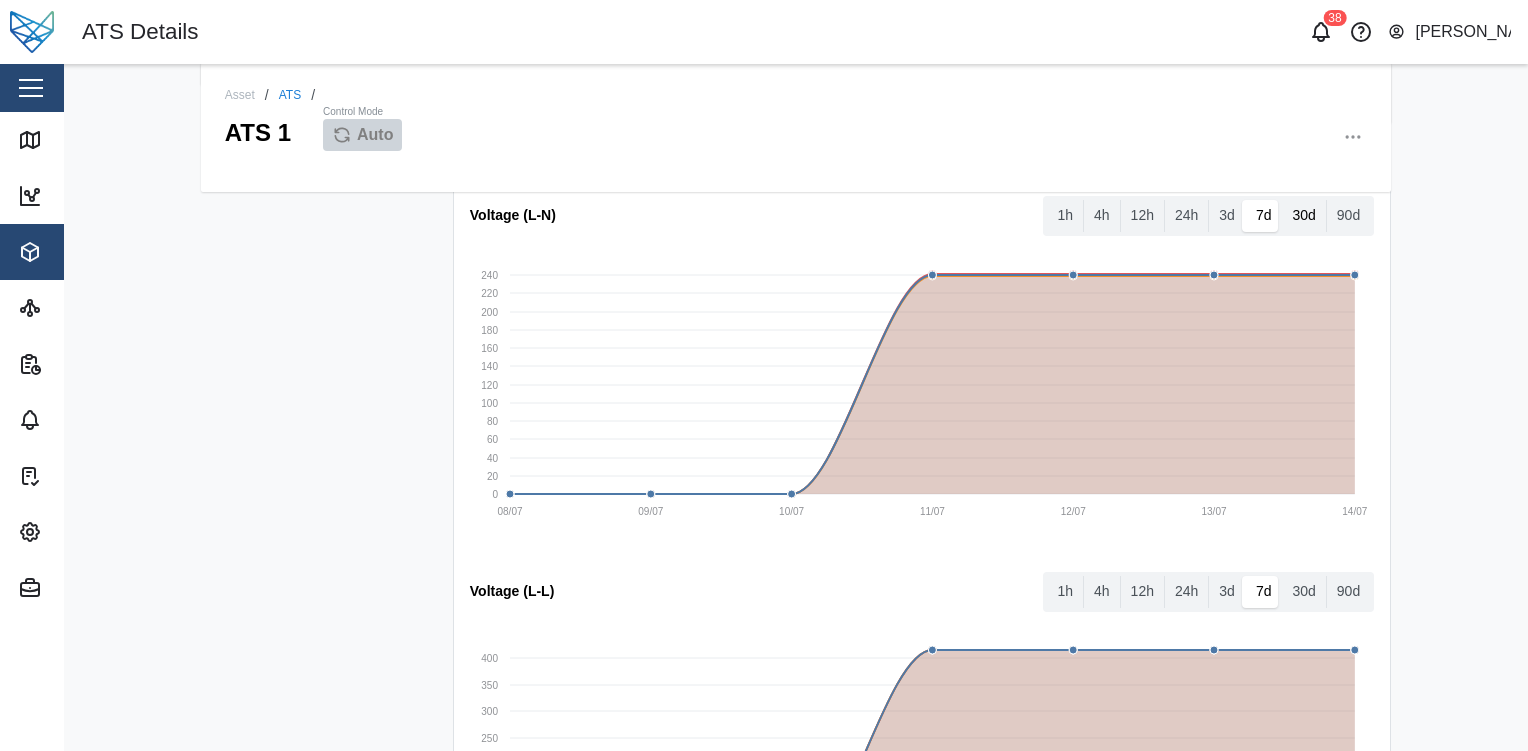 click on "30d" at bounding box center (1303, 216) 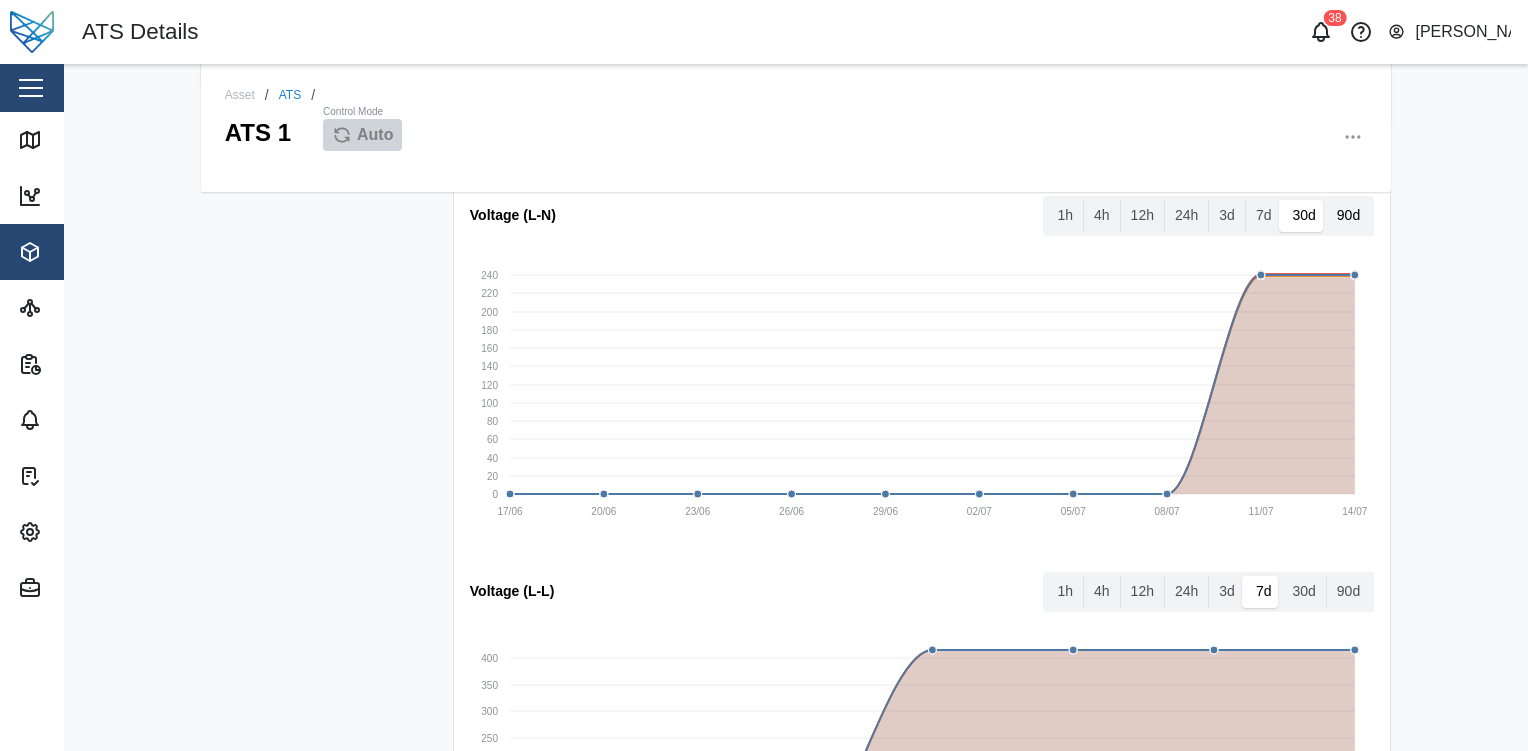click on "90d" at bounding box center (1348, 216) 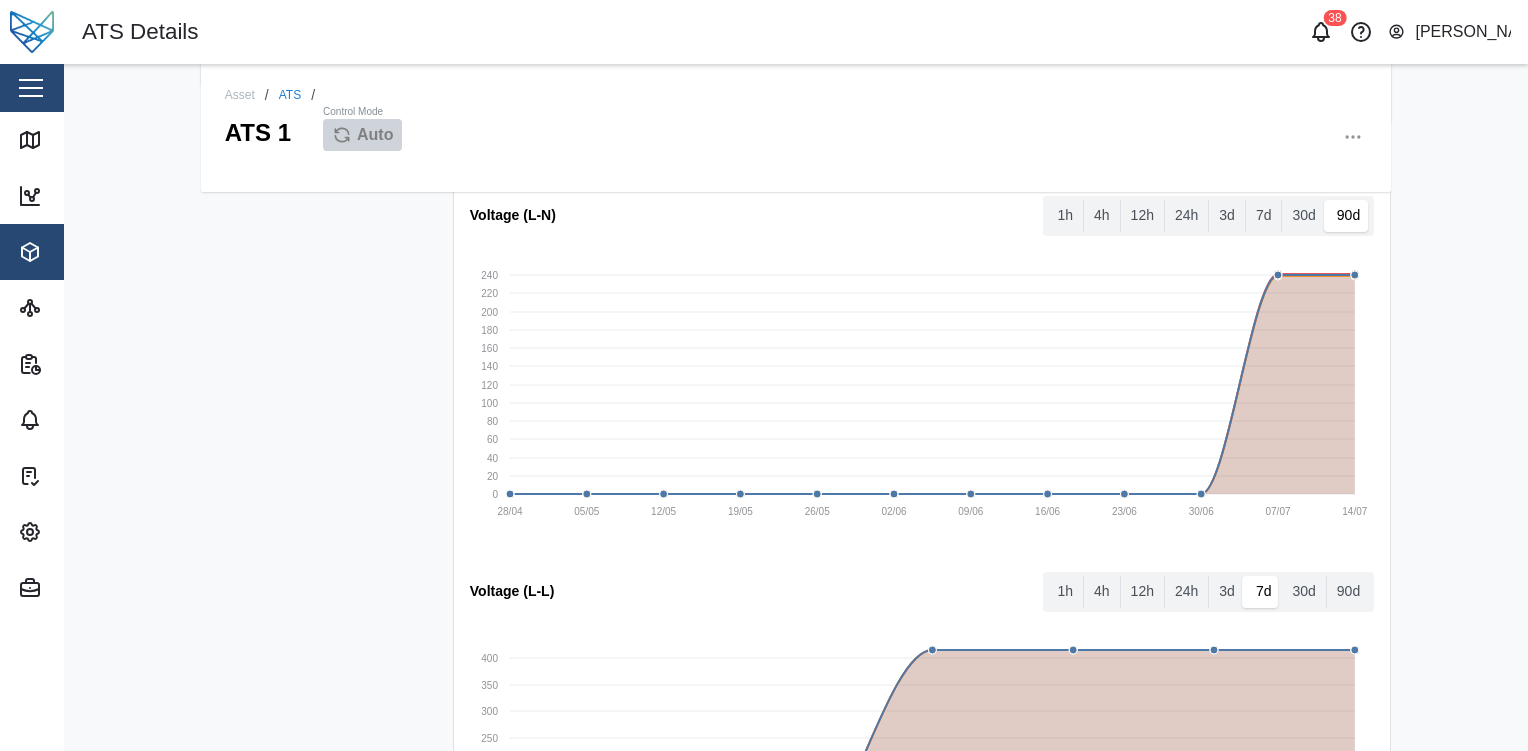 scroll, scrollTop: 1120, scrollLeft: 0, axis: vertical 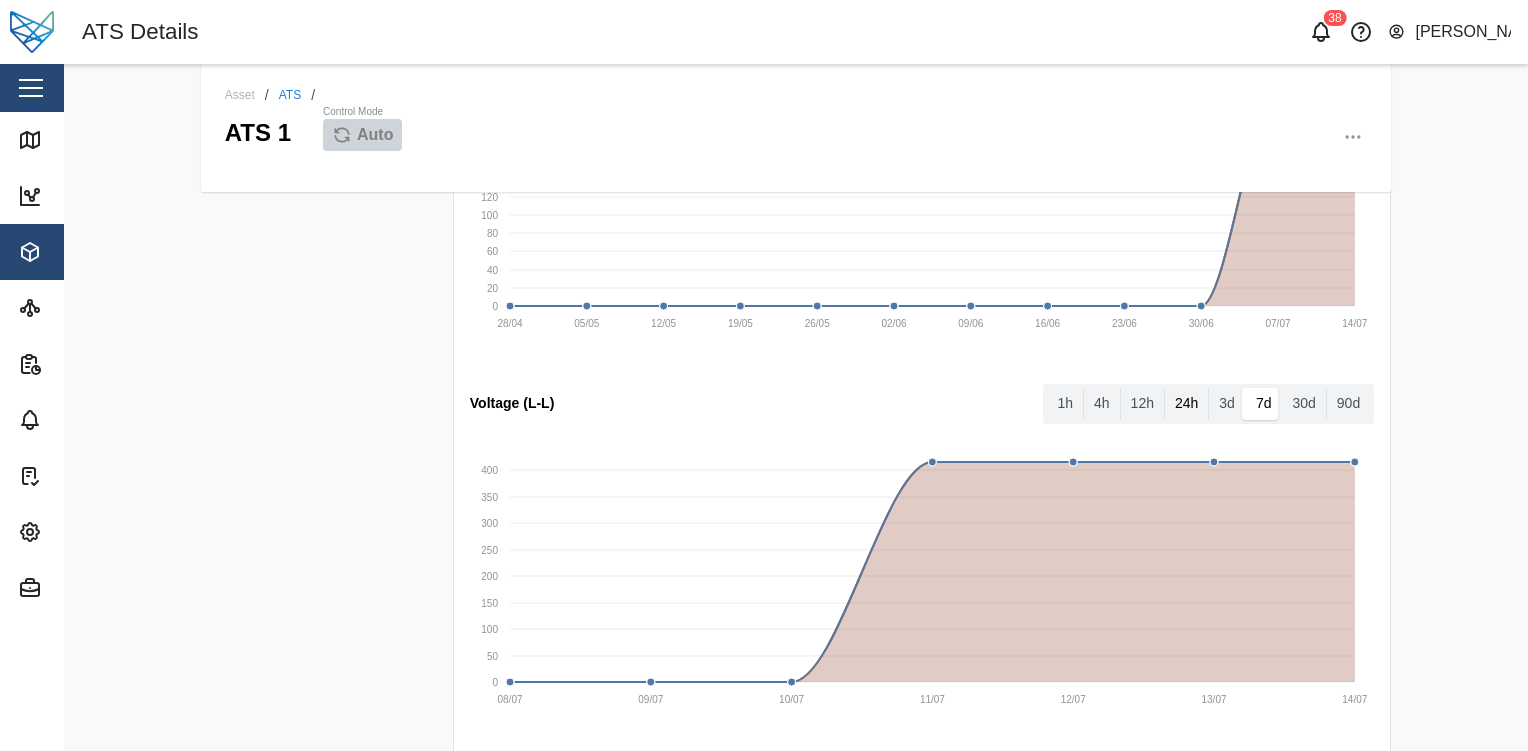 click on "24h" at bounding box center [1186, 404] 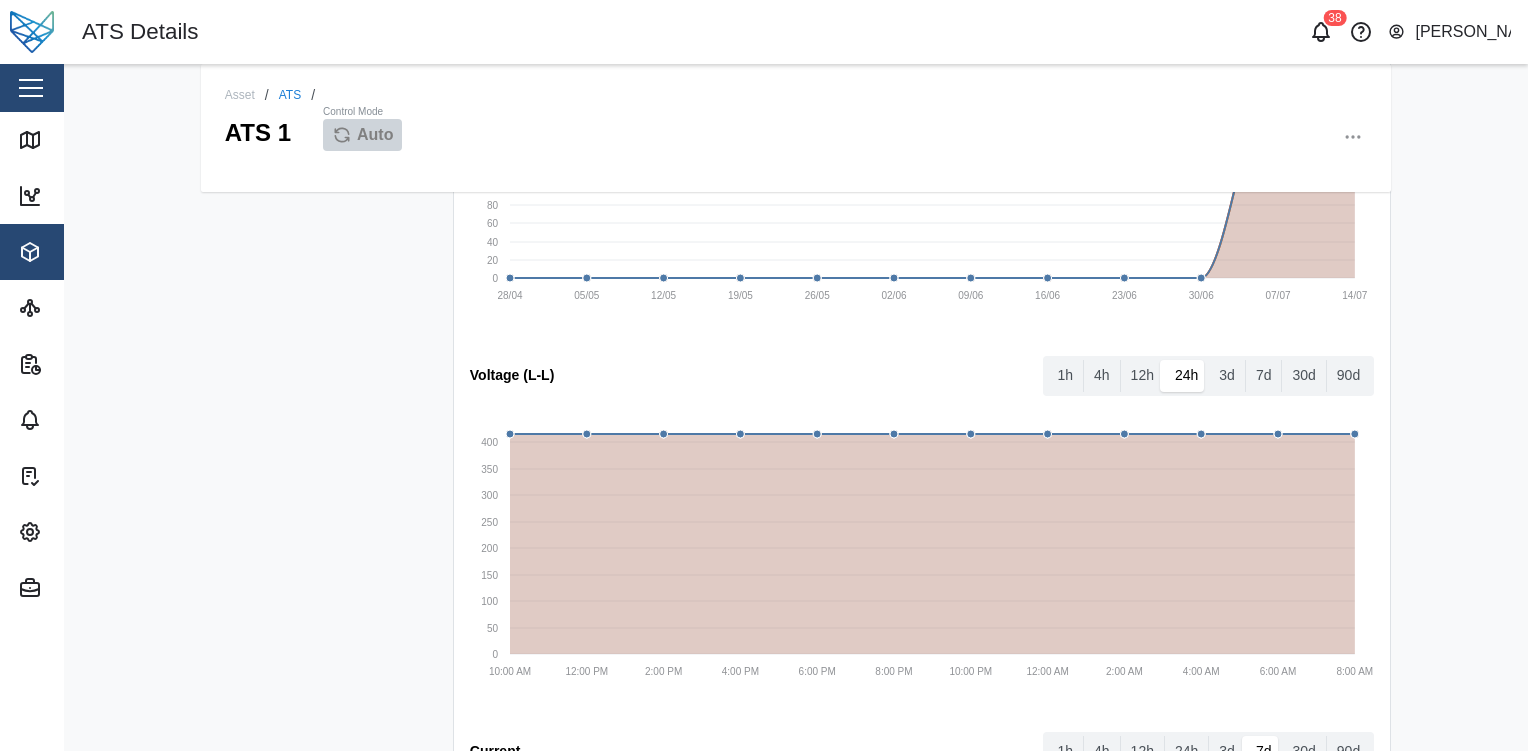 scroll, scrollTop: 1152, scrollLeft: 0, axis: vertical 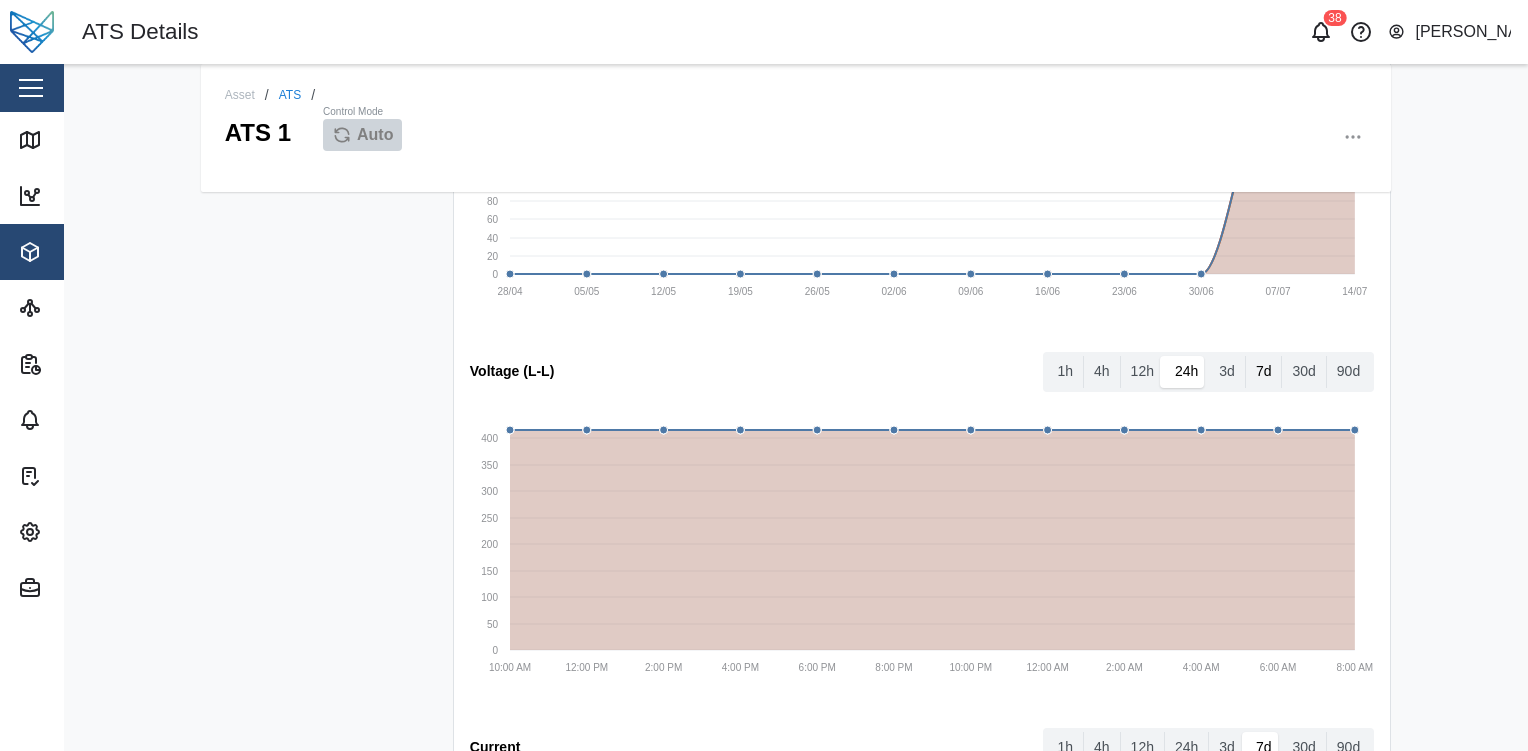 click on "7d" at bounding box center [1264, 372] 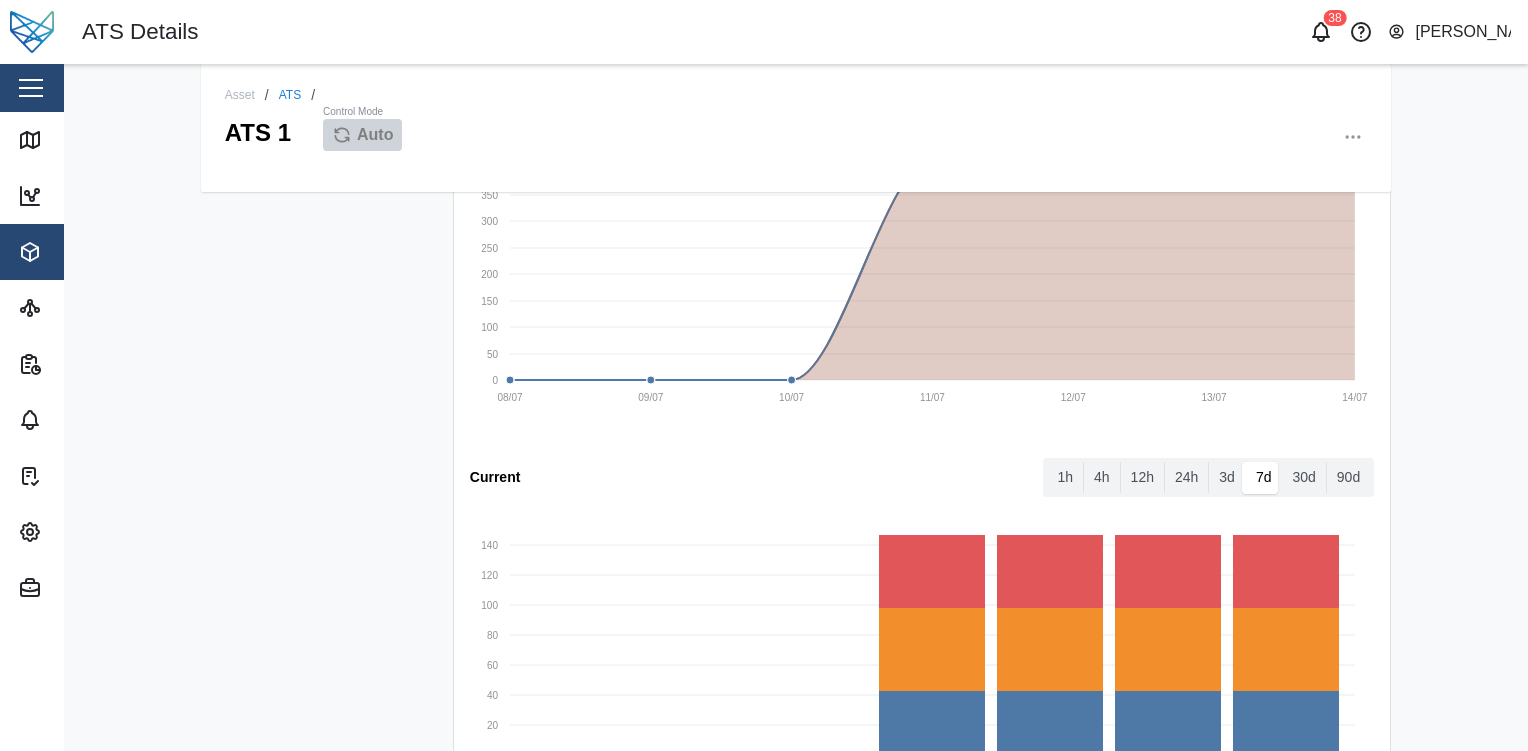 scroll, scrollTop: 1423, scrollLeft: 0, axis: vertical 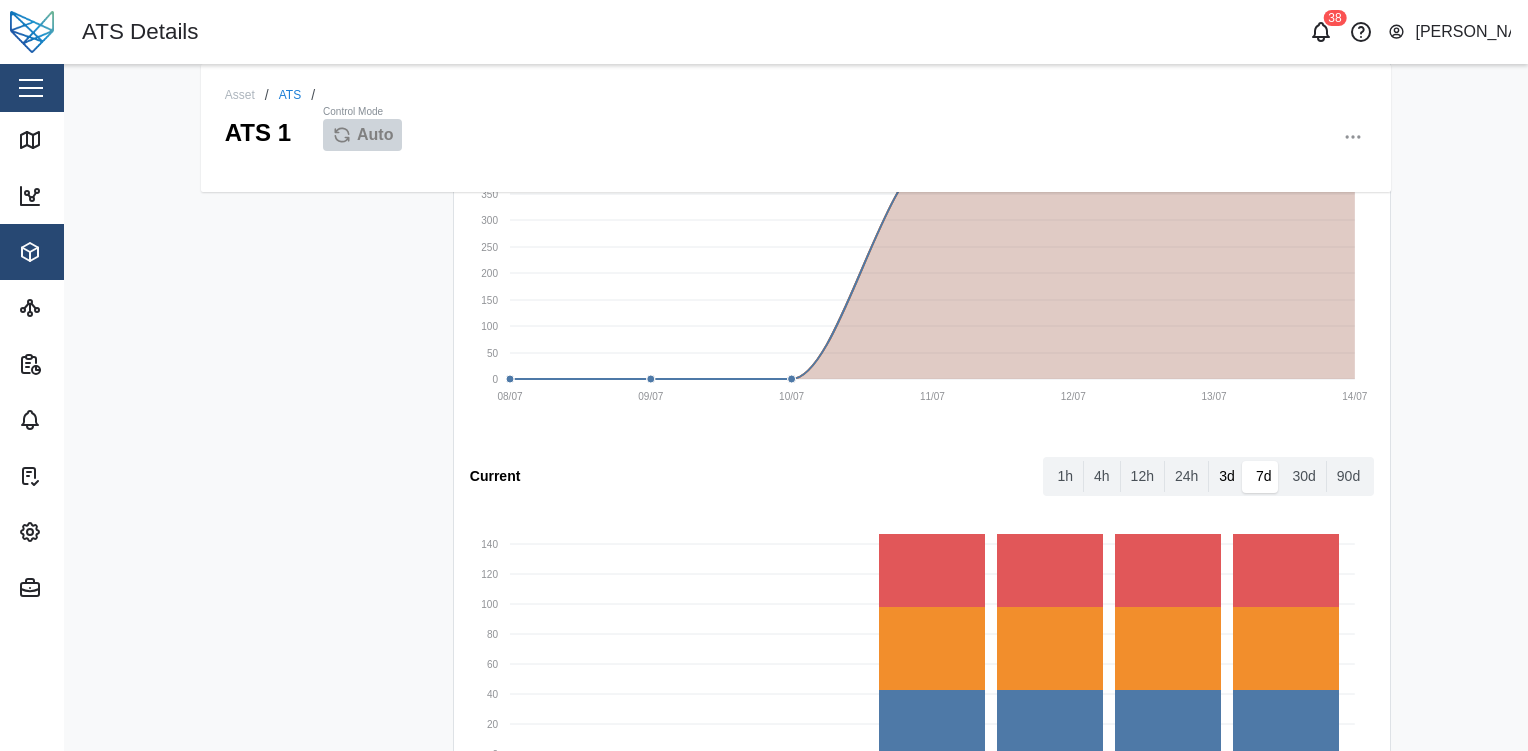 click on "3d" at bounding box center [1227, 477] 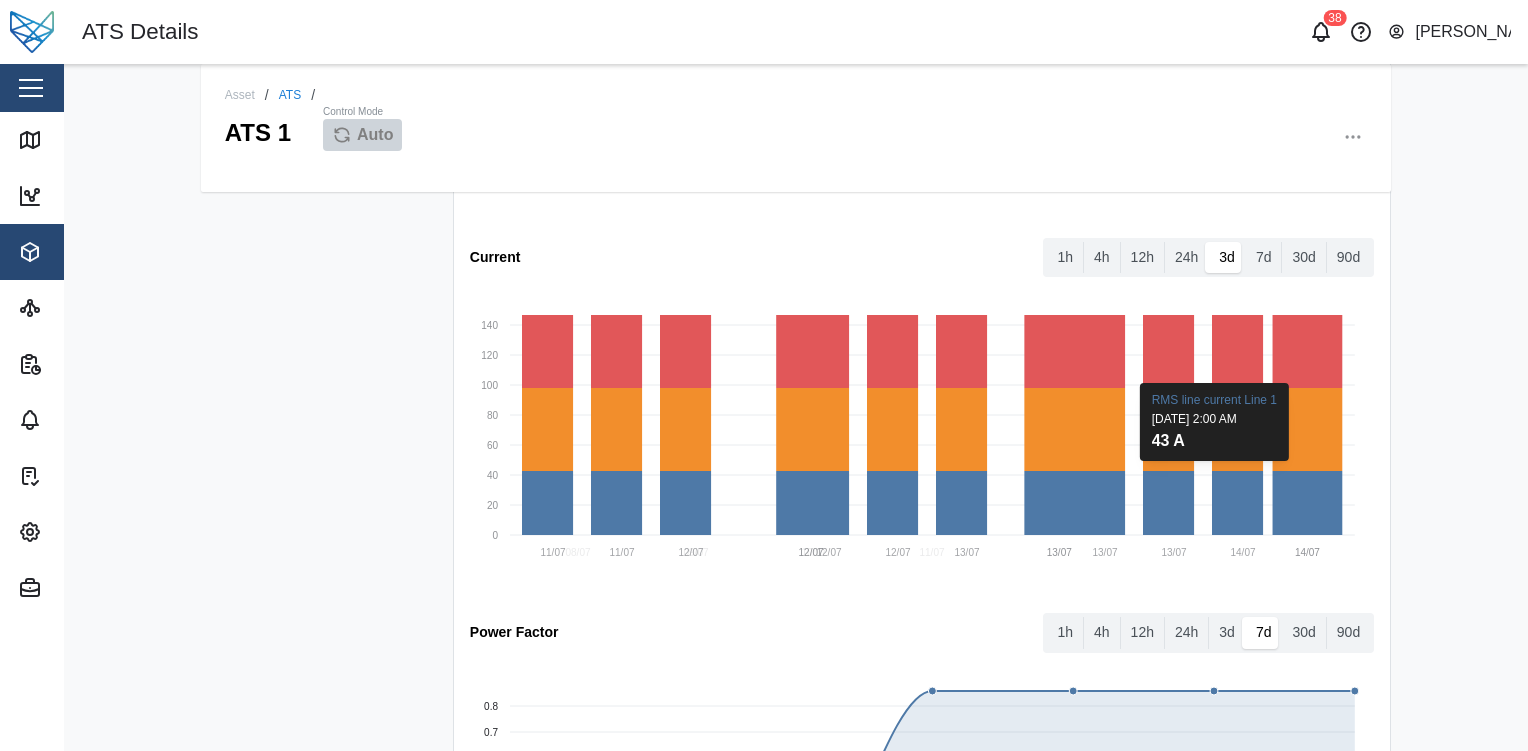 scroll, scrollTop: 1643, scrollLeft: 0, axis: vertical 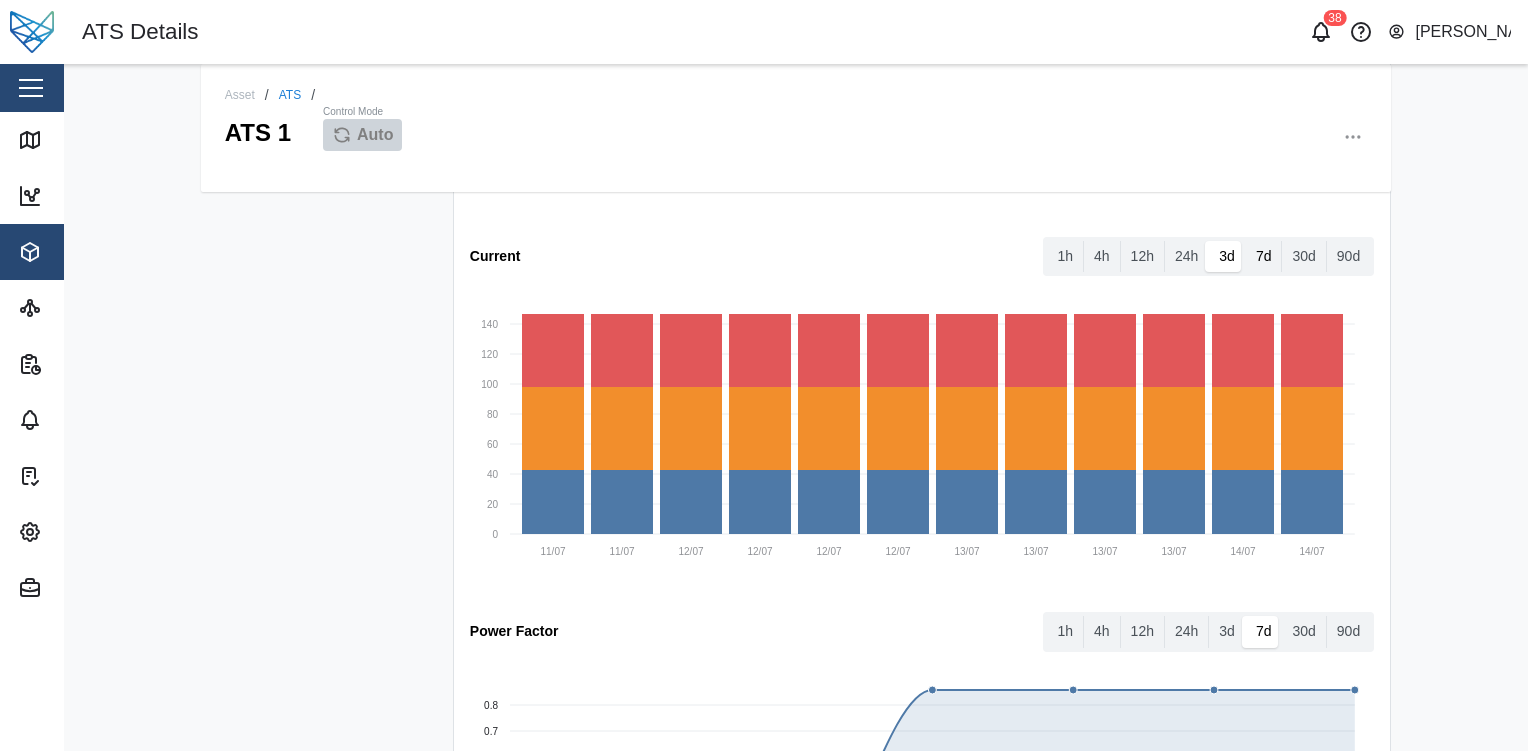 click on "7d" at bounding box center (1264, 257) 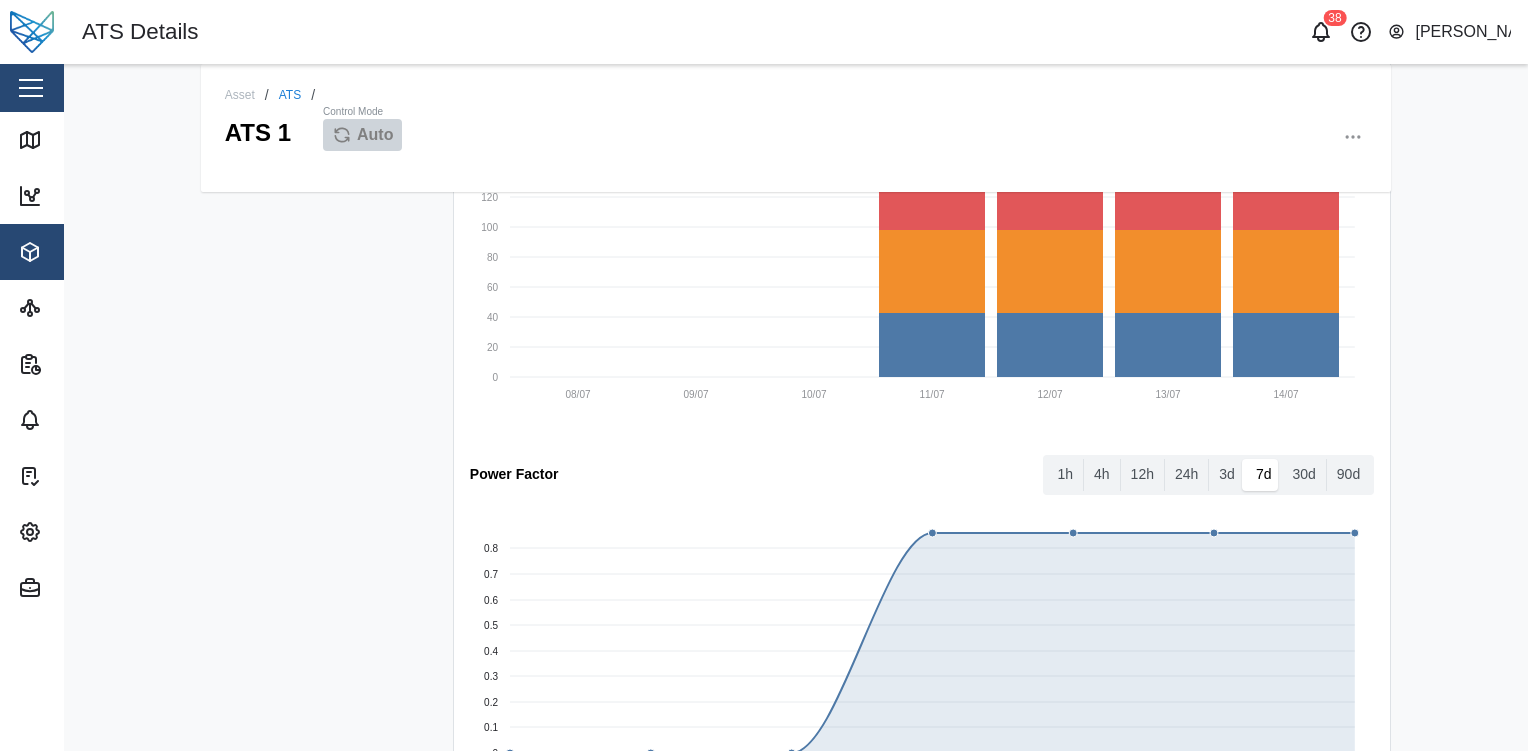 scroll, scrollTop: 1808, scrollLeft: 0, axis: vertical 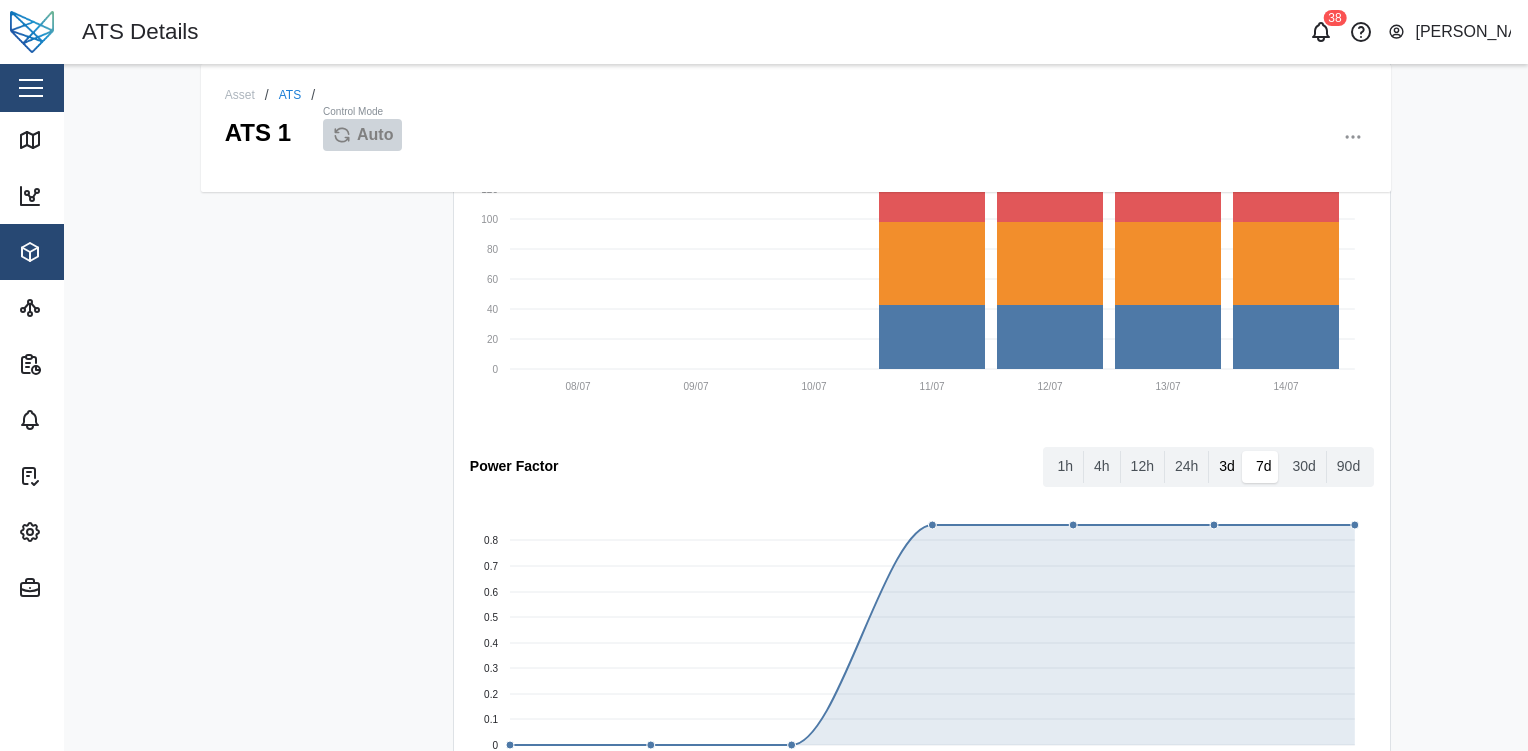 click on "3d" at bounding box center [1227, 467] 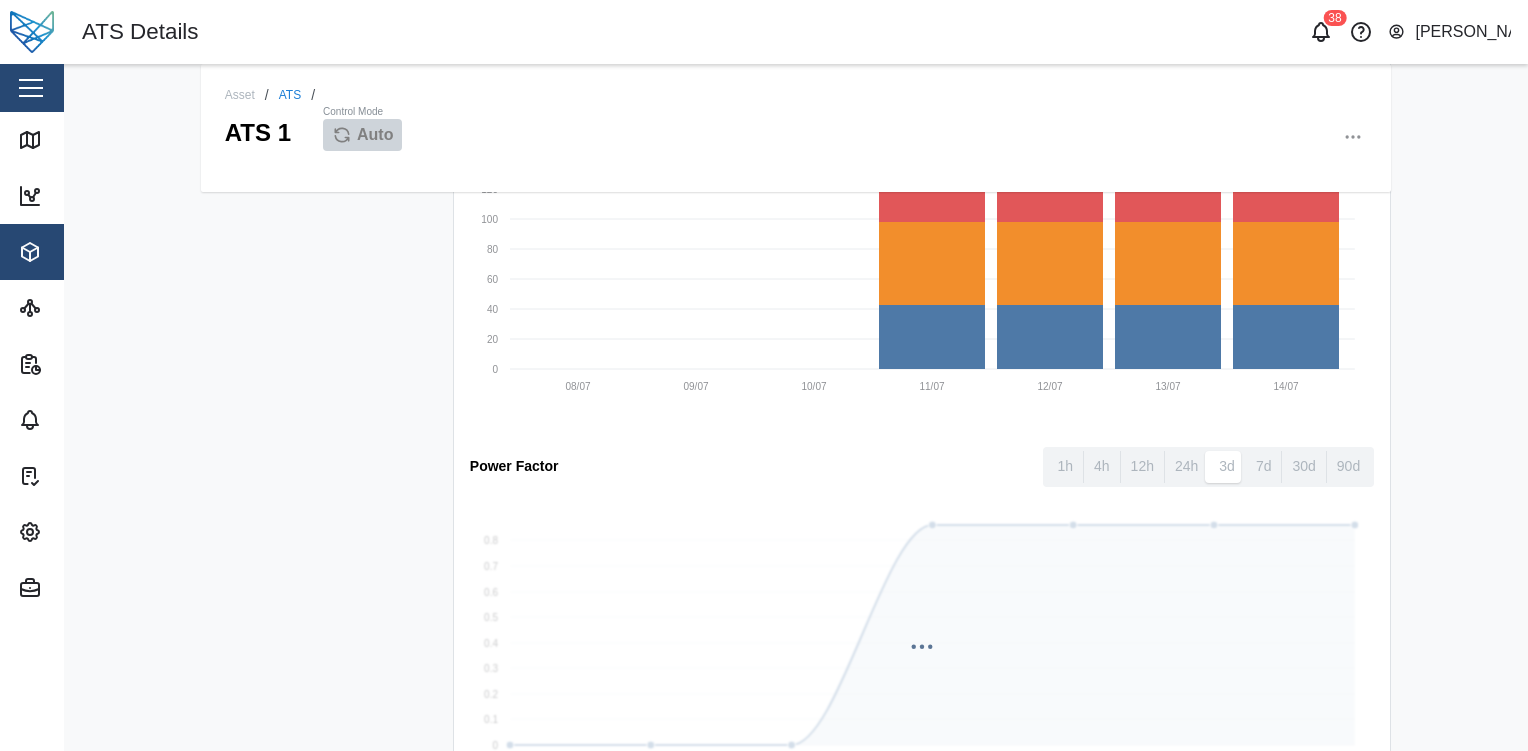 scroll, scrollTop: 2007, scrollLeft: 0, axis: vertical 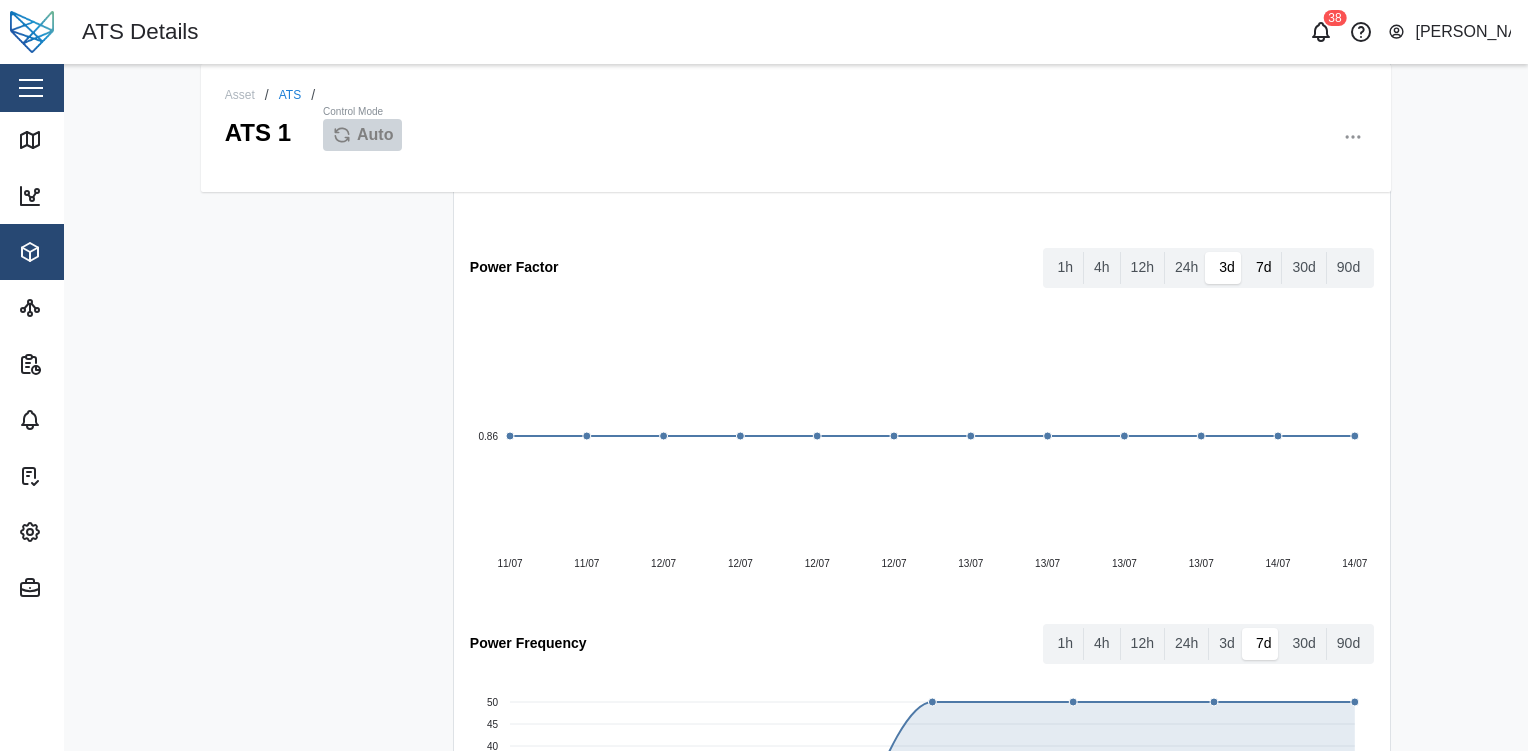 click on "7d" at bounding box center [1264, 268] 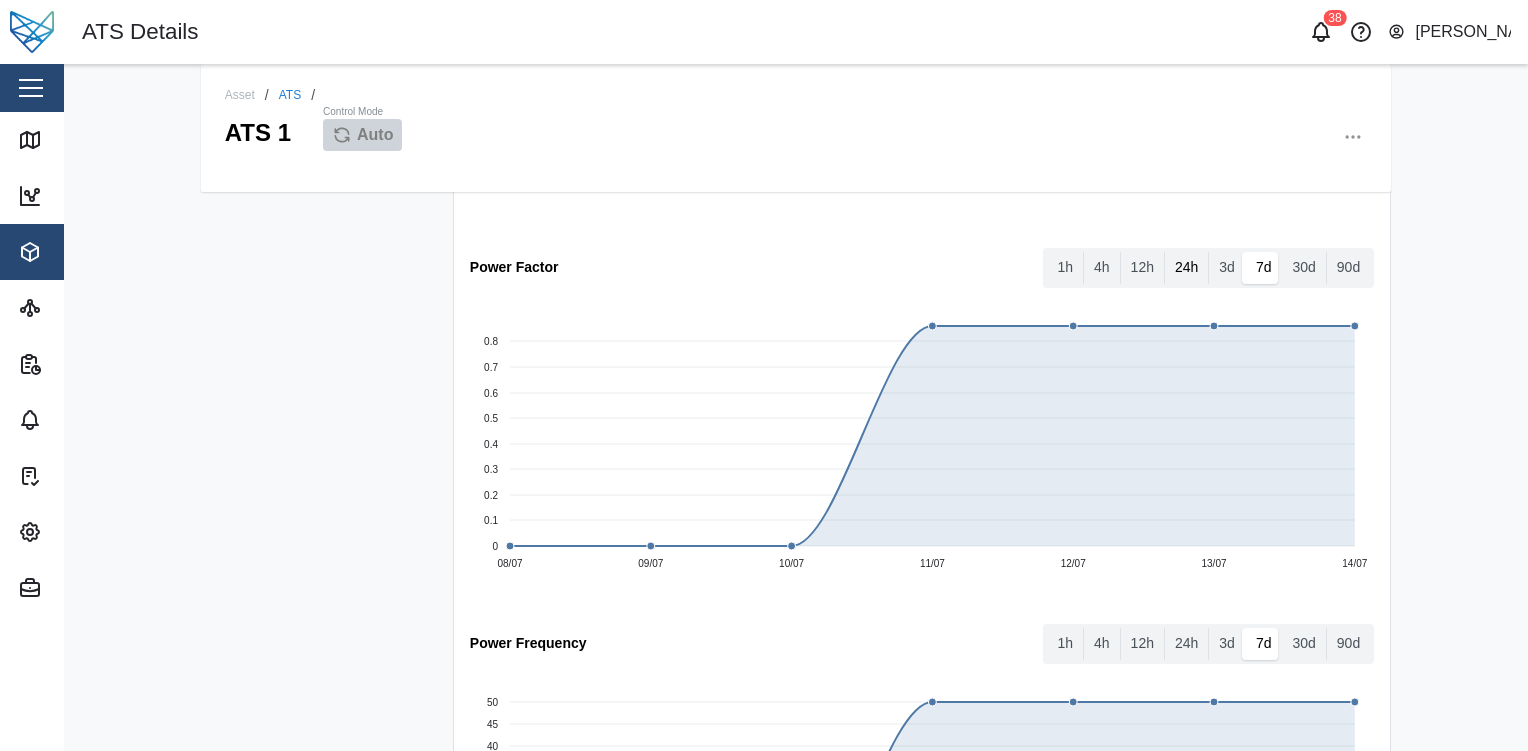 click on "24h" at bounding box center [1186, 268] 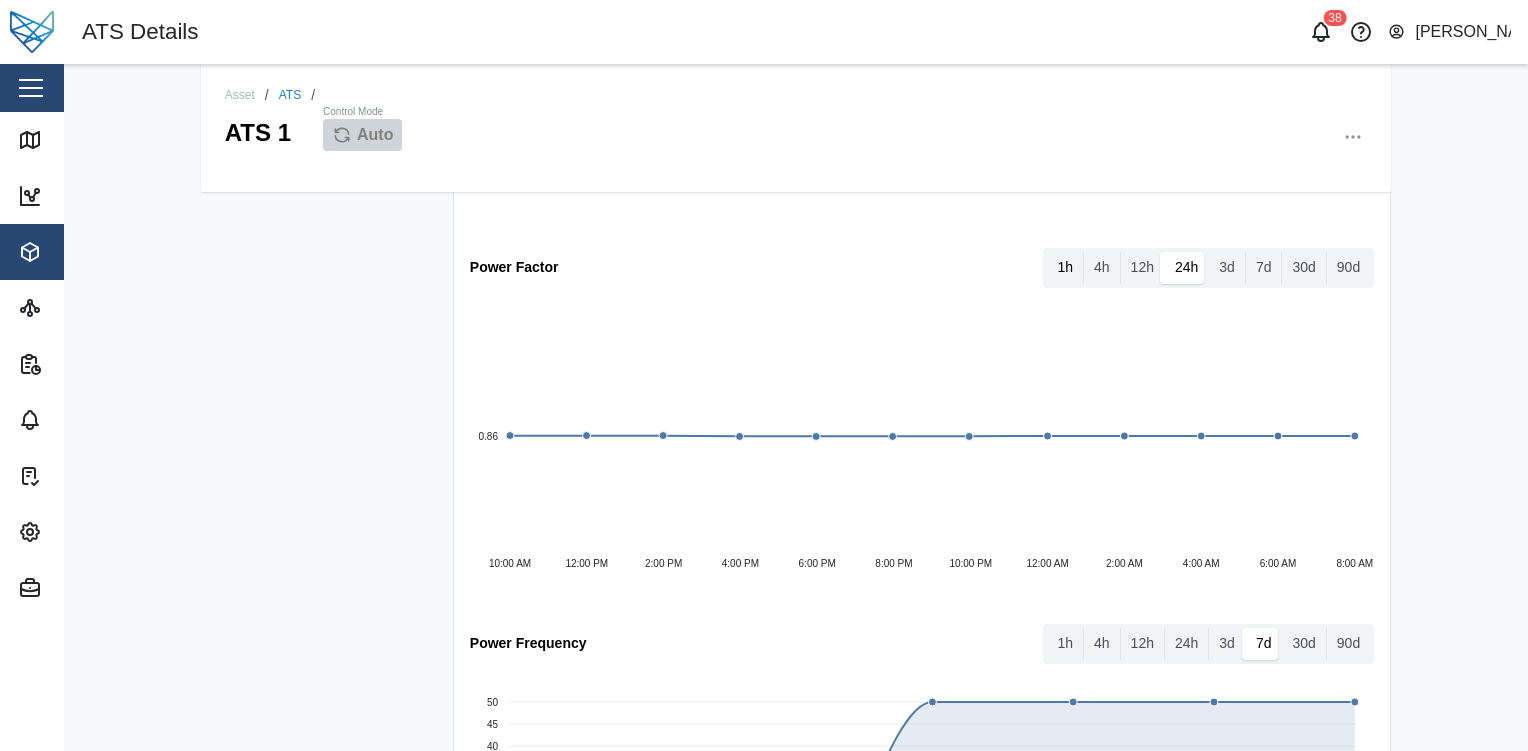 click on "1h" at bounding box center [1065, 268] 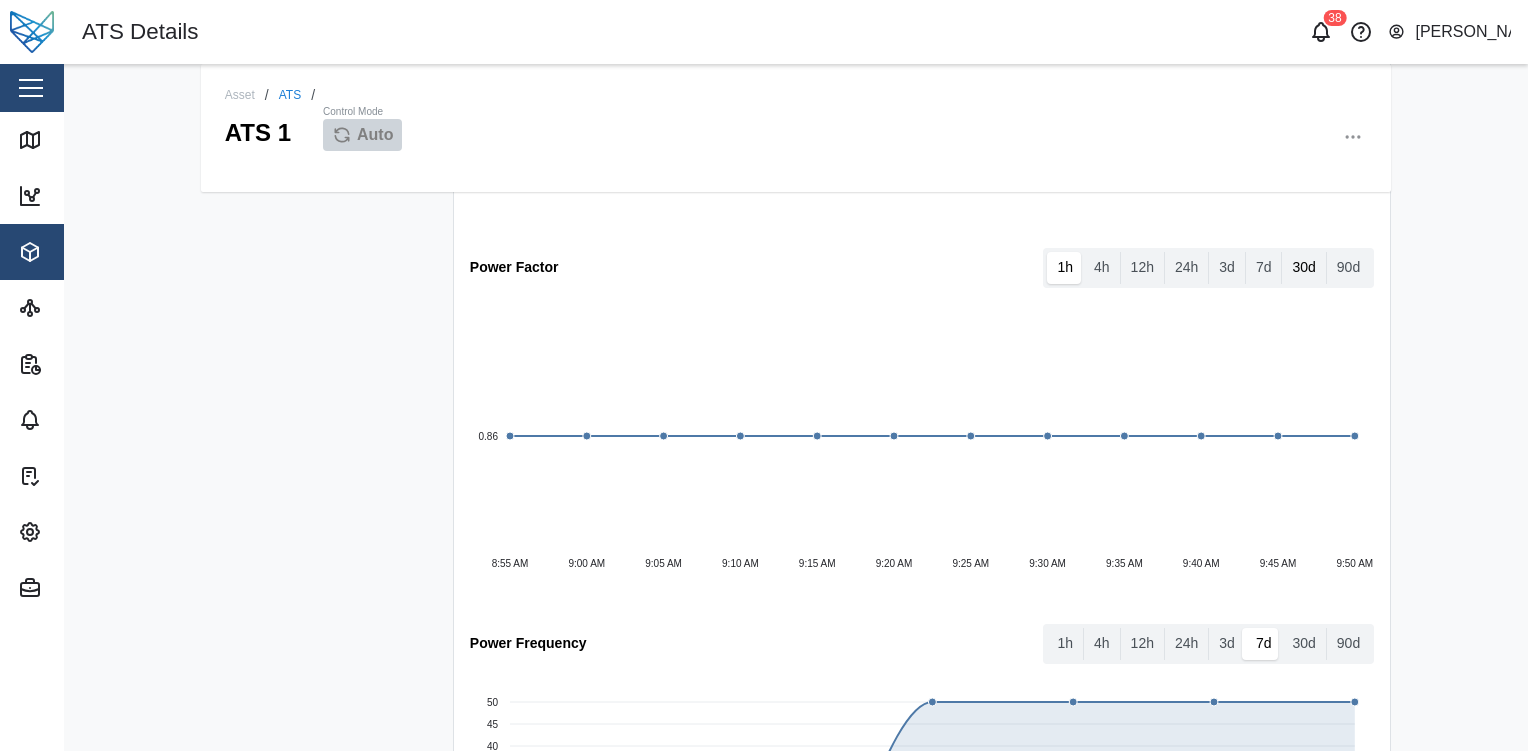 click on "30d" at bounding box center [1303, 268] 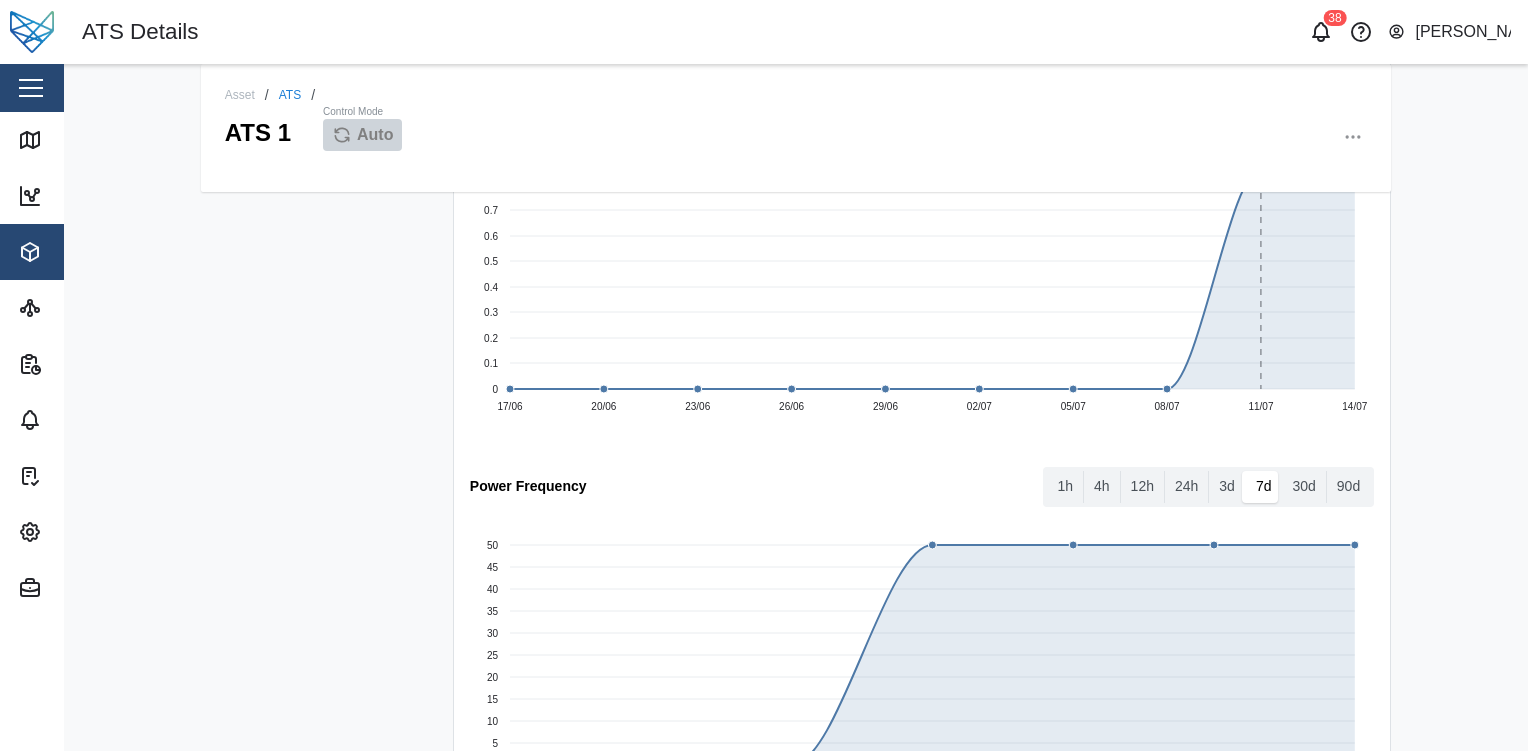 scroll, scrollTop: 2336, scrollLeft: 0, axis: vertical 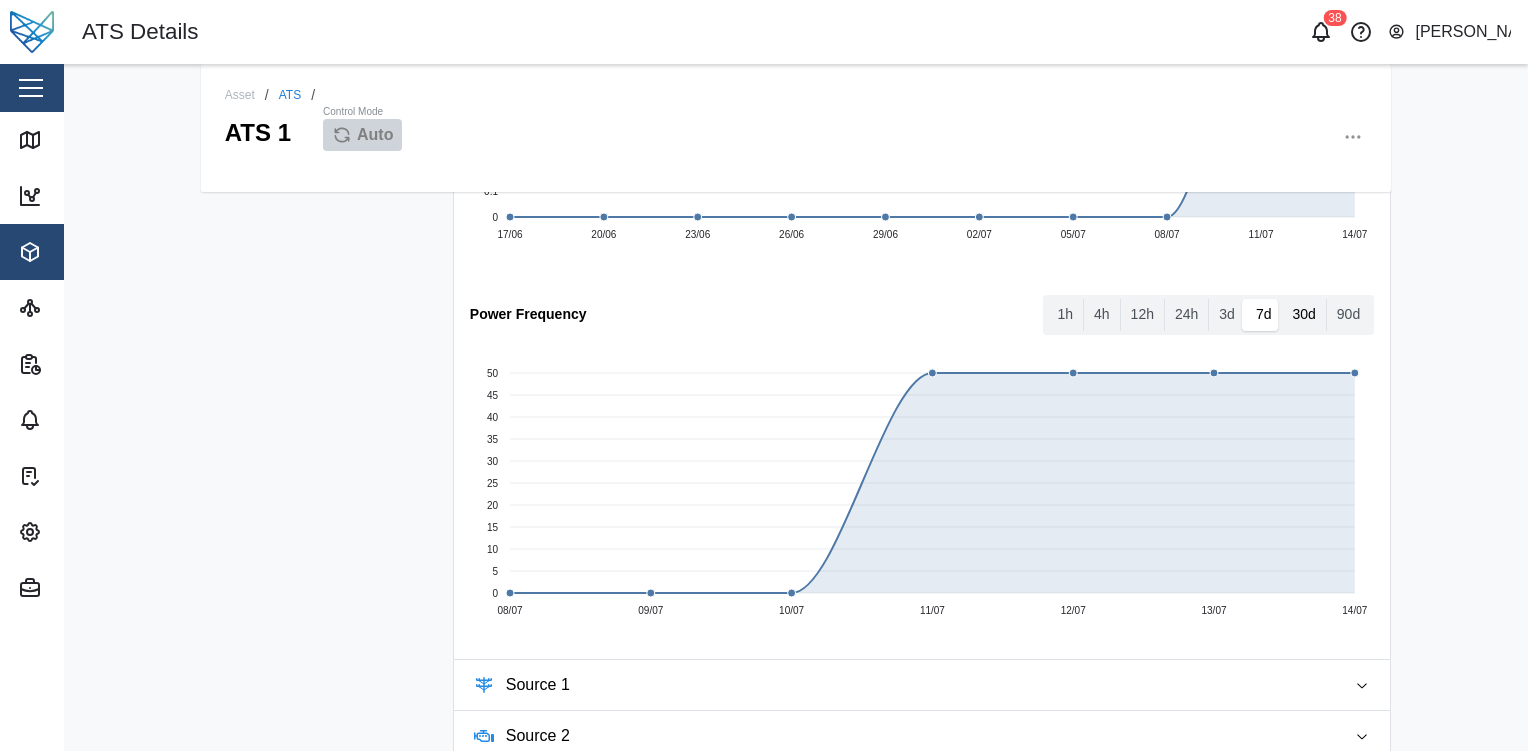 click on "30d" at bounding box center [1303, 315] 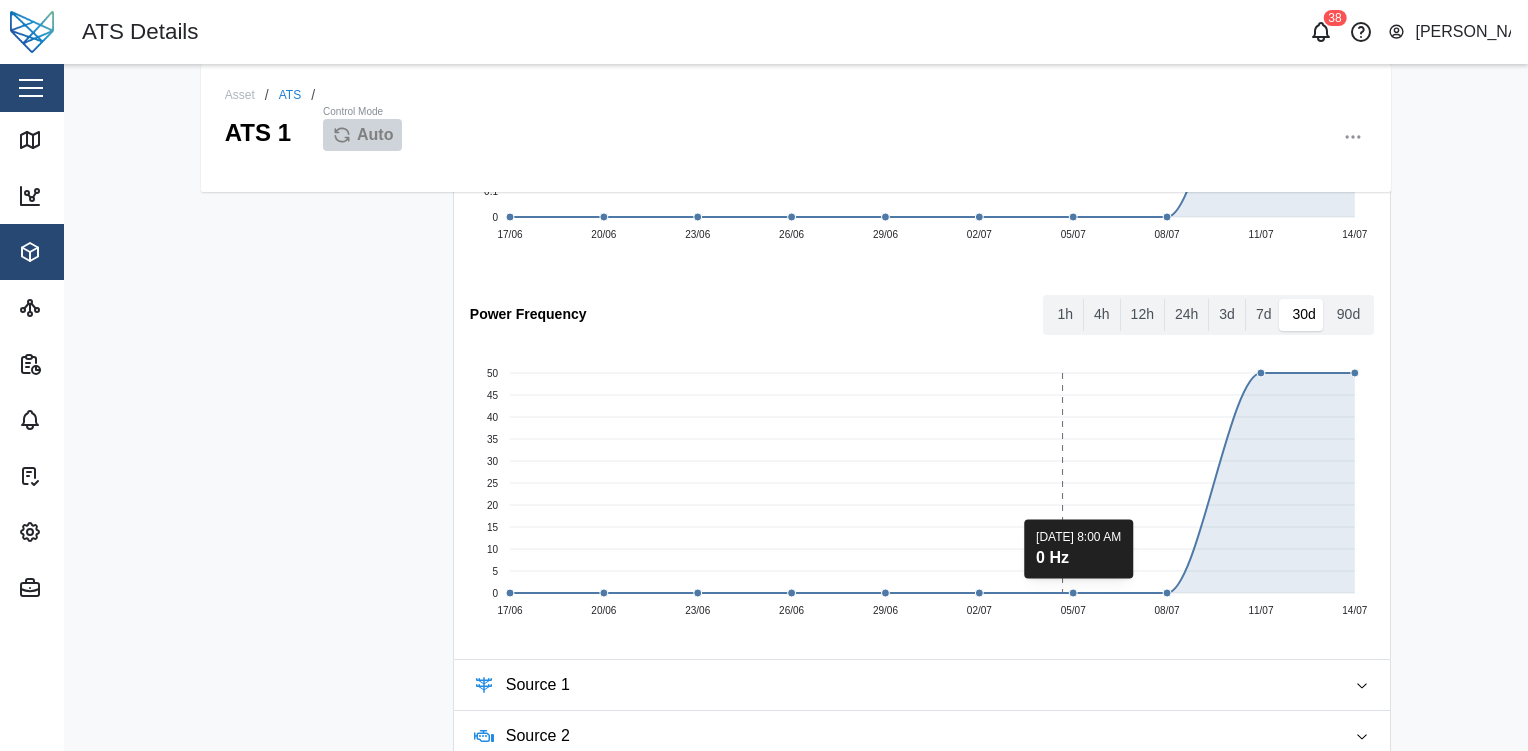 scroll, scrollTop: 2362, scrollLeft: 0, axis: vertical 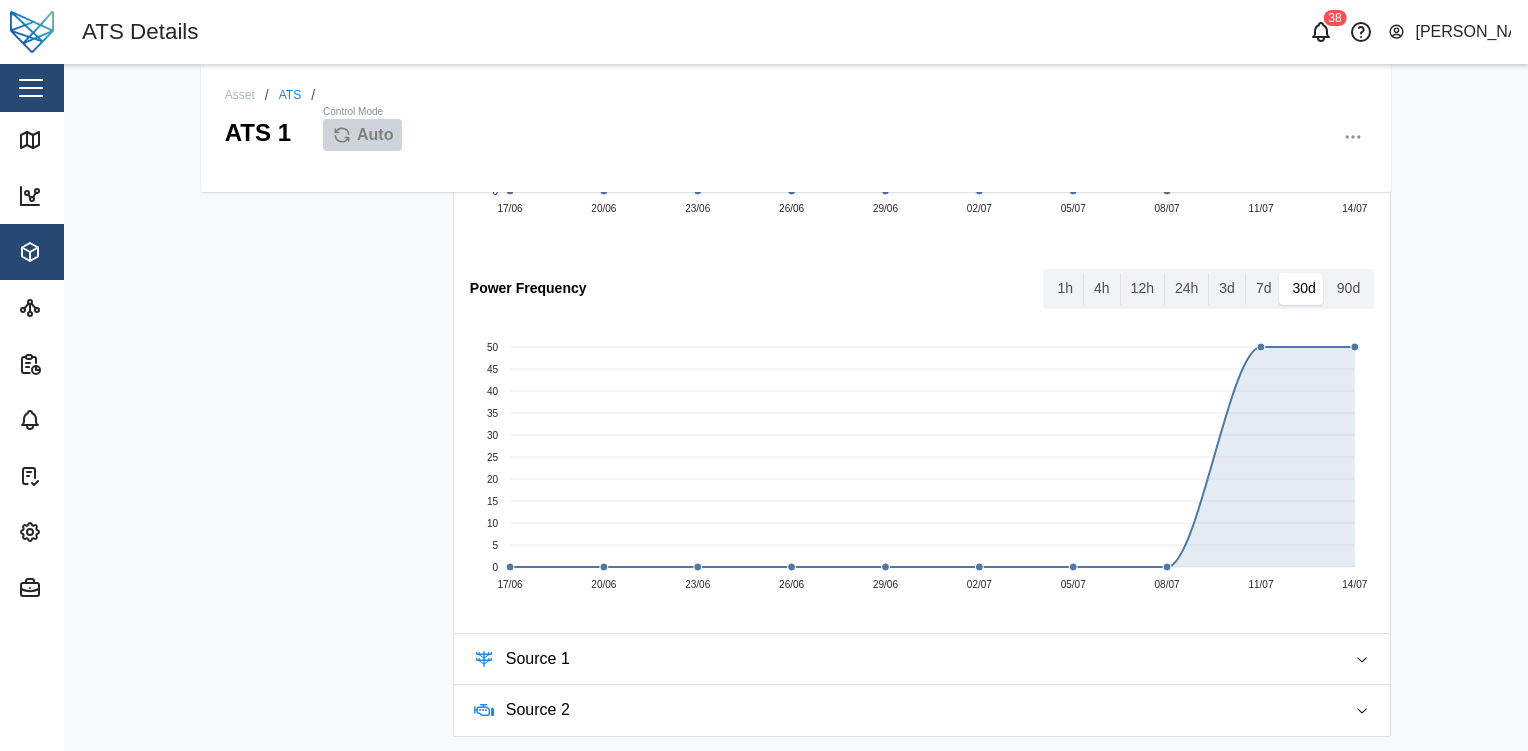 click on "Source 1" at bounding box center (918, 659) 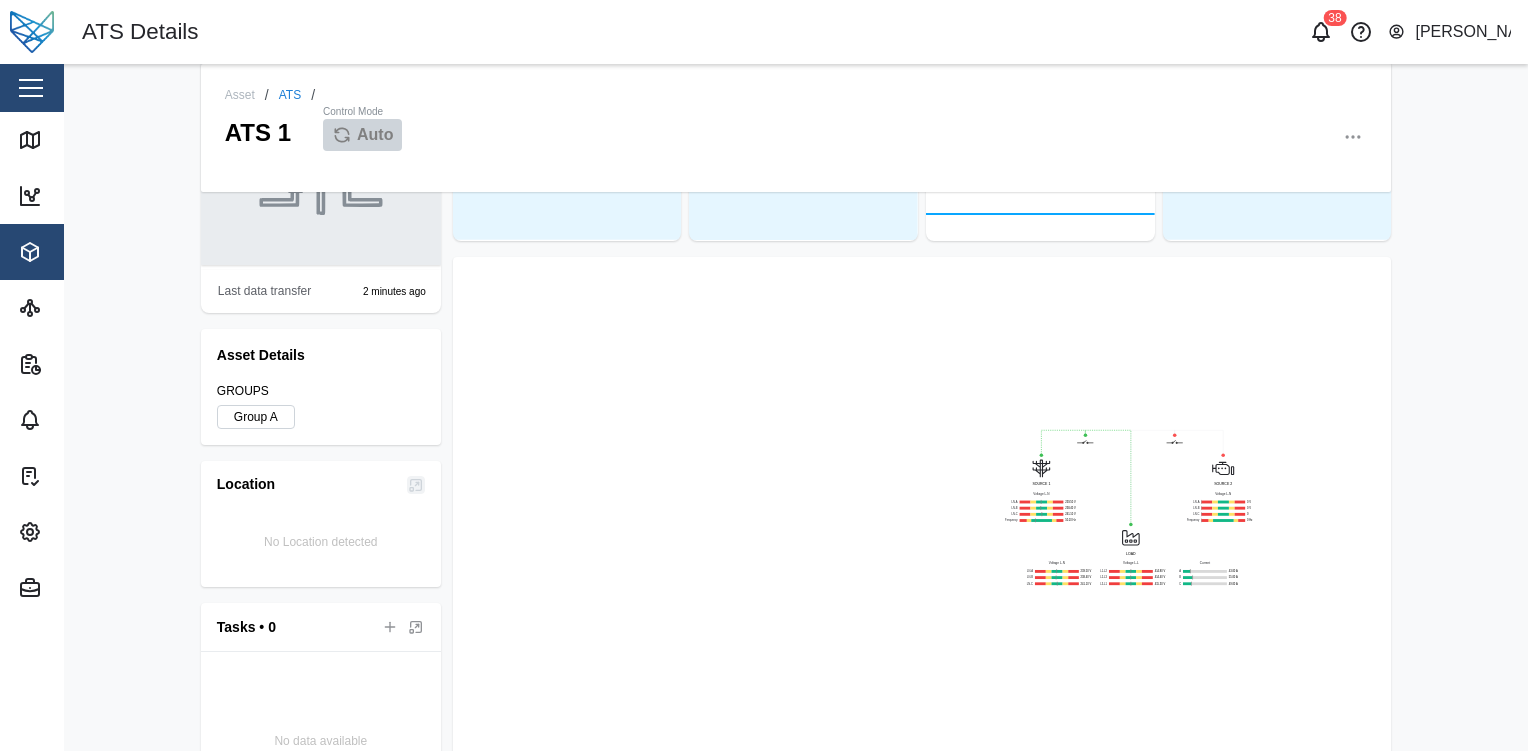 scroll, scrollTop: 0, scrollLeft: 0, axis: both 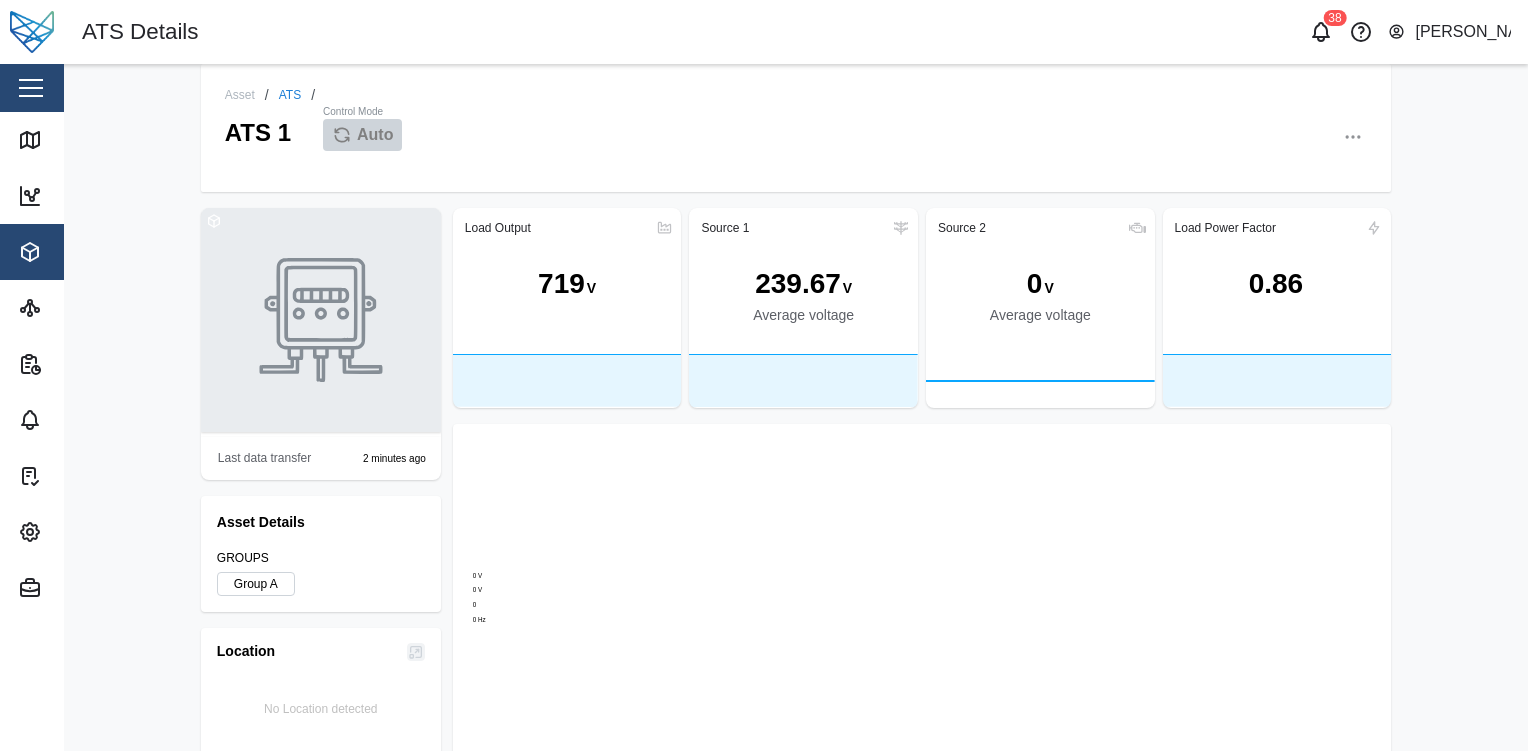 drag, startPoint x: 513, startPoint y: 592, endPoint x: 917, endPoint y: 656, distance: 409.0379 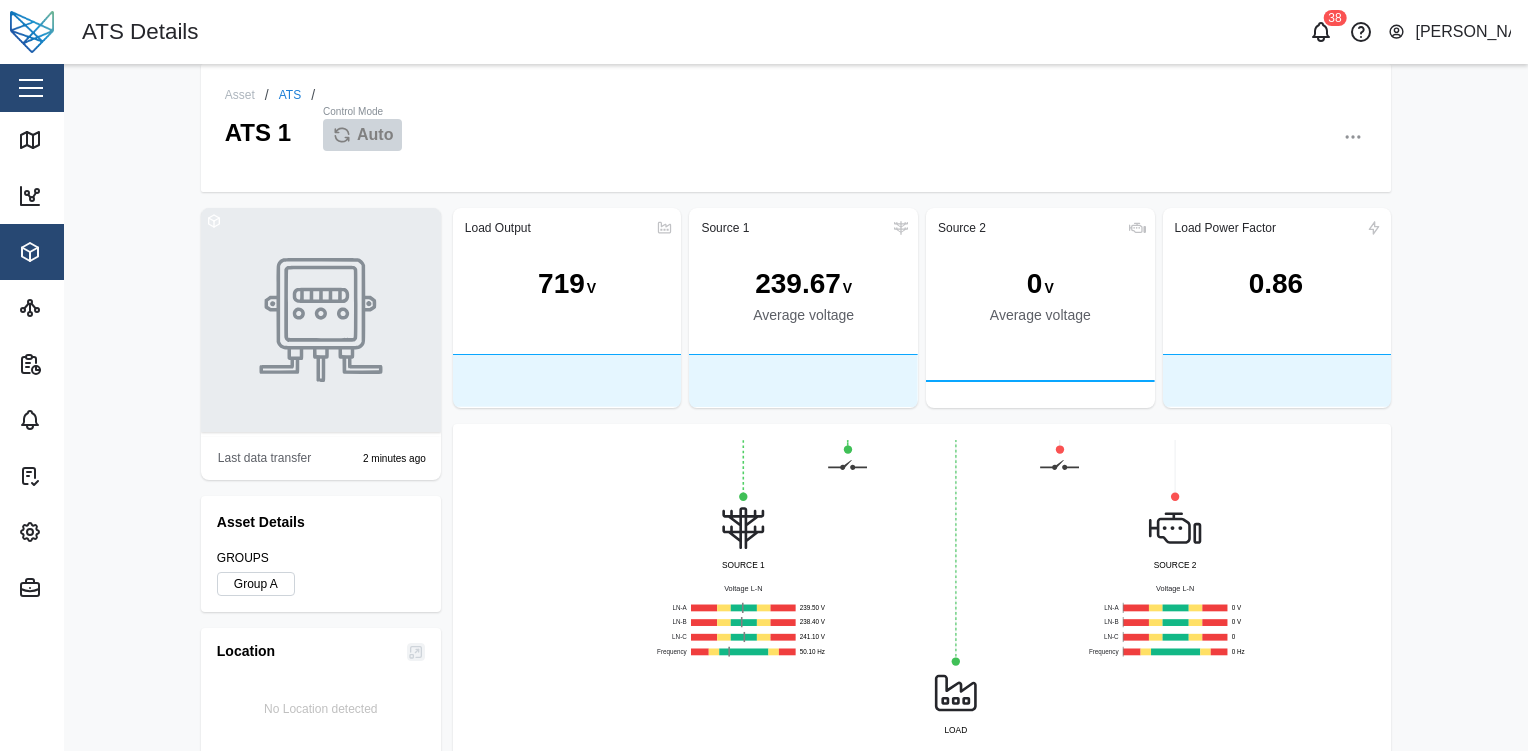drag, startPoint x: 835, startPoint y: 602, endPoint x: 1197, endPoint y: 567, distance: 363.68805 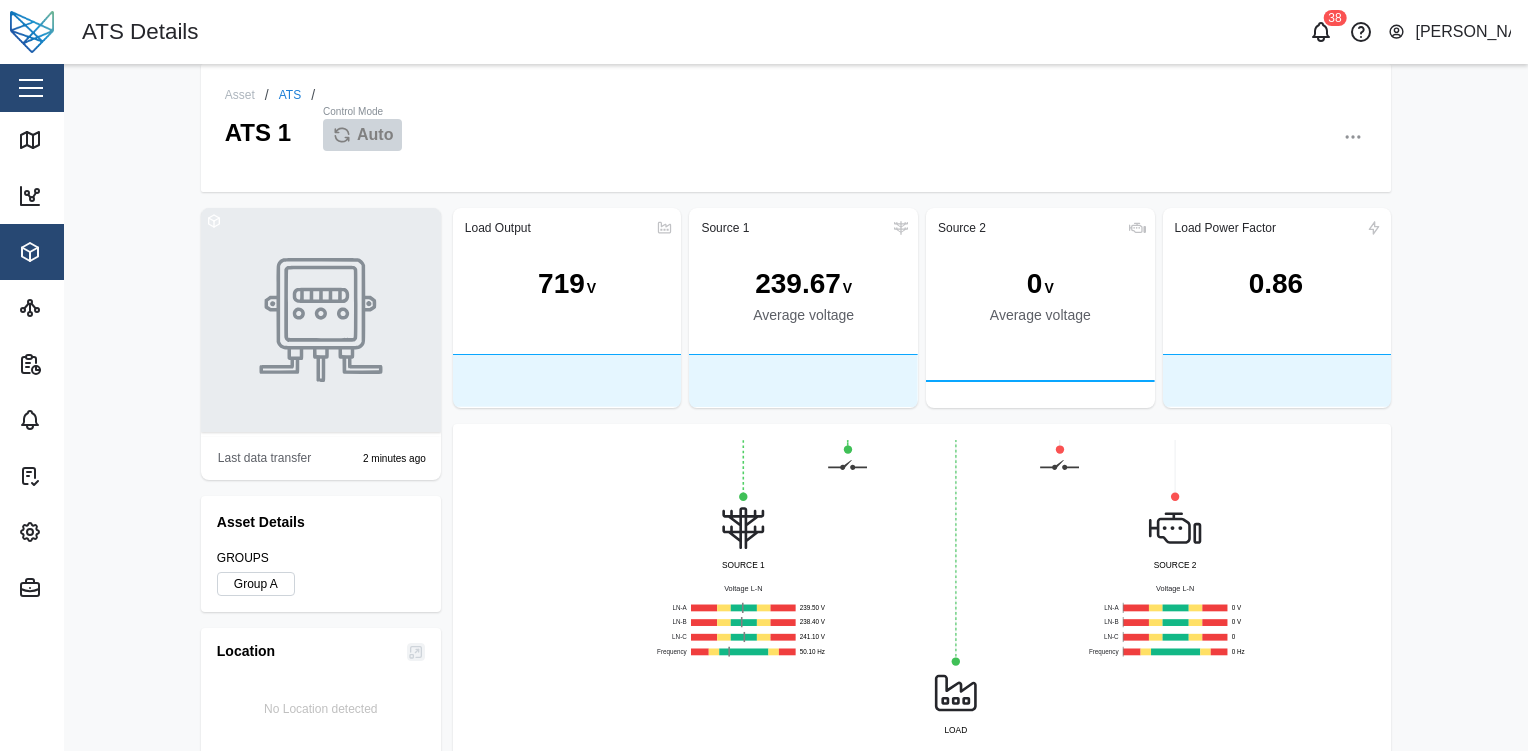 click on "SOURCE 2 Voltage L-N LN-A 0 V LN-B 0 V LN-C 0  Frequency 0 Hz" at bounding box center (1175, 577) 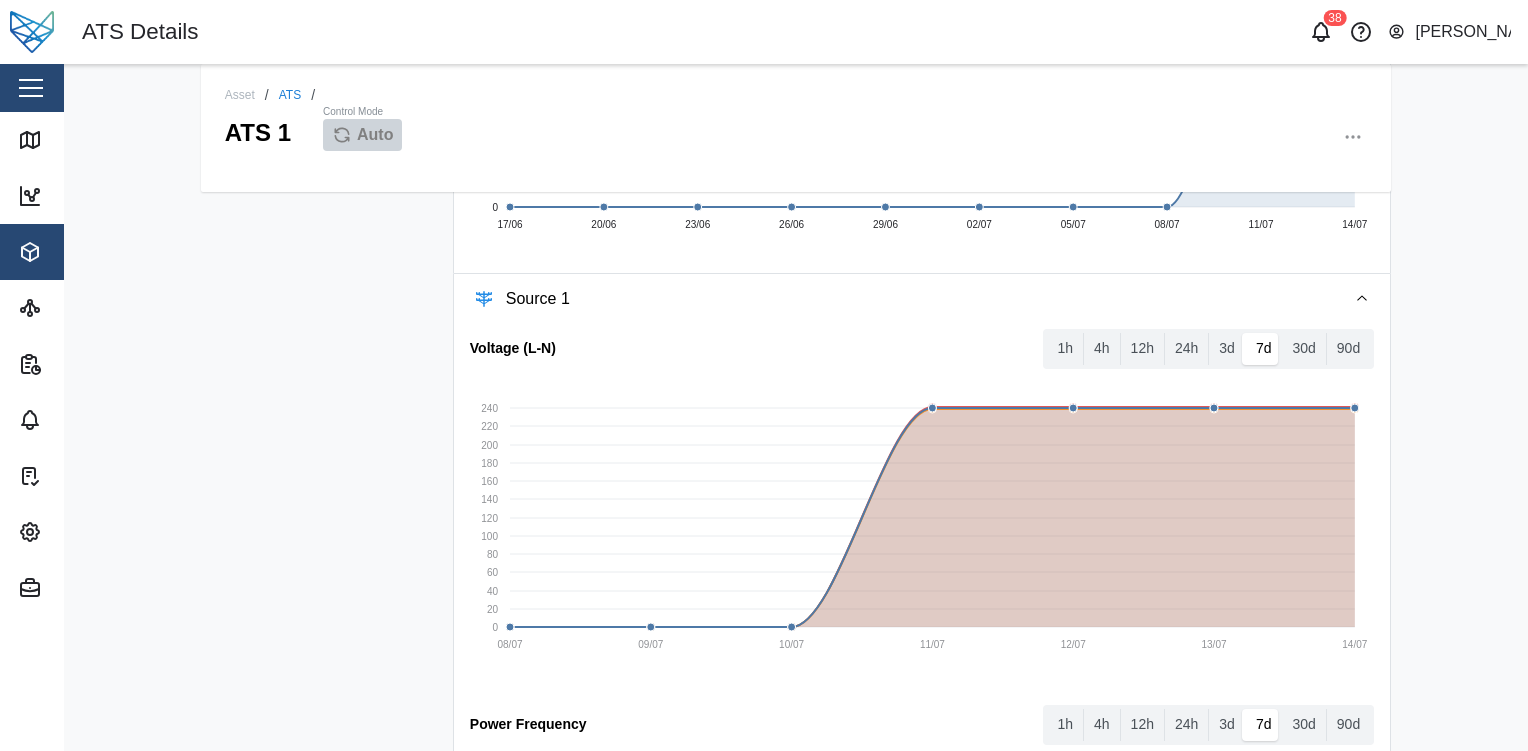 scroll, scrollTop: 2721, scrollLeft: 0, axis: vertical 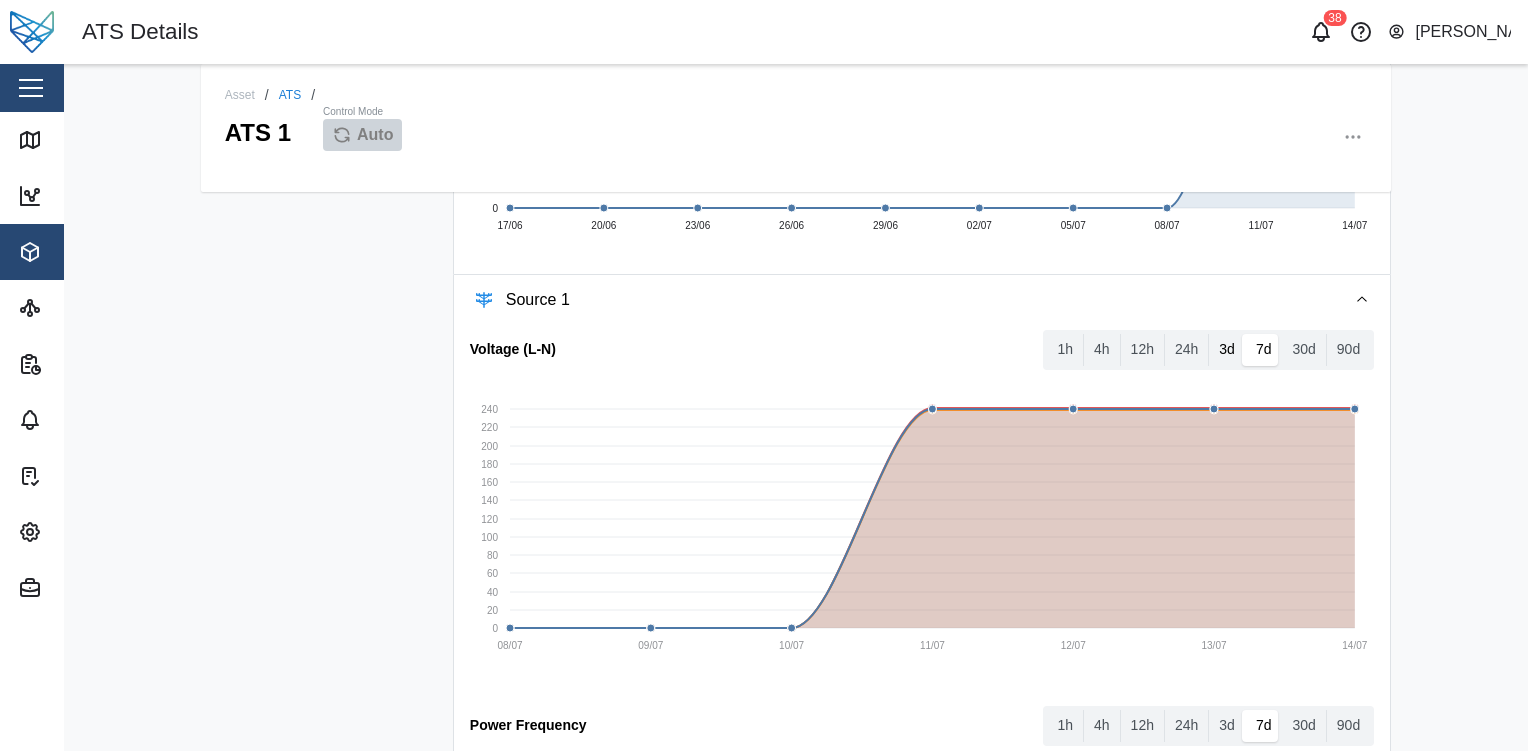 click on "3d" at bounding box center [1227, 350] 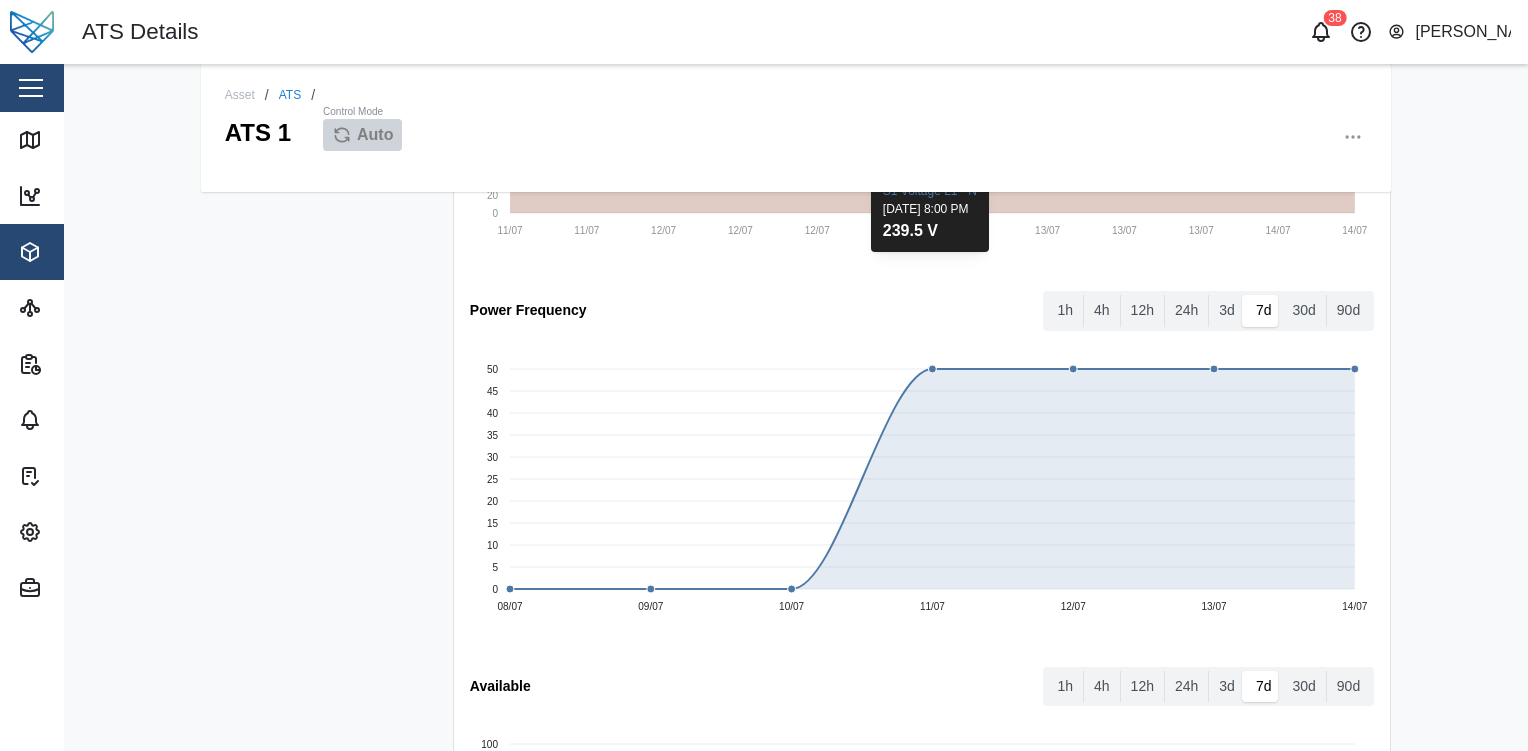 scroll, scrollTop: 3147, scrollLeft: 0, axis: vertical 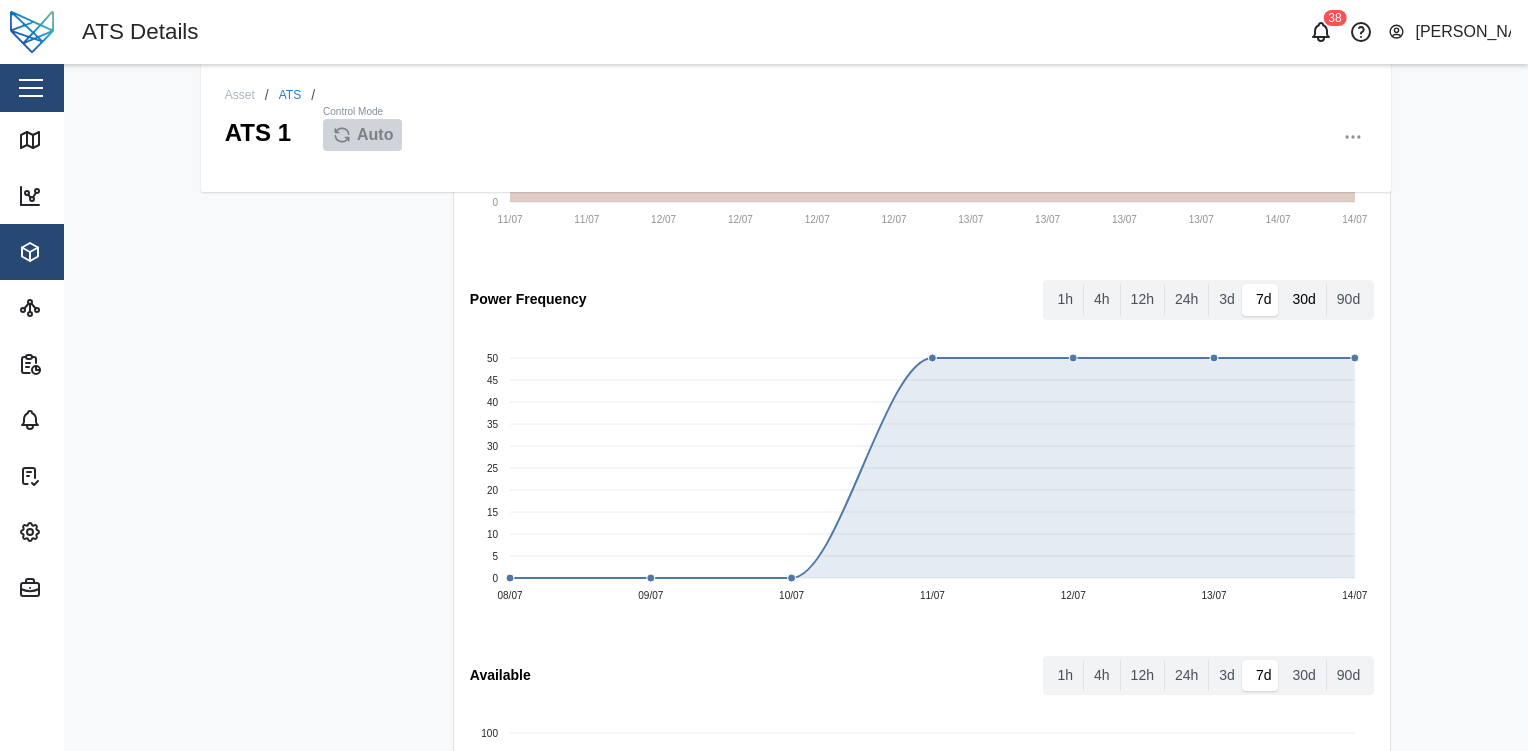 click on "30d" at bounding box center (1303, 300) 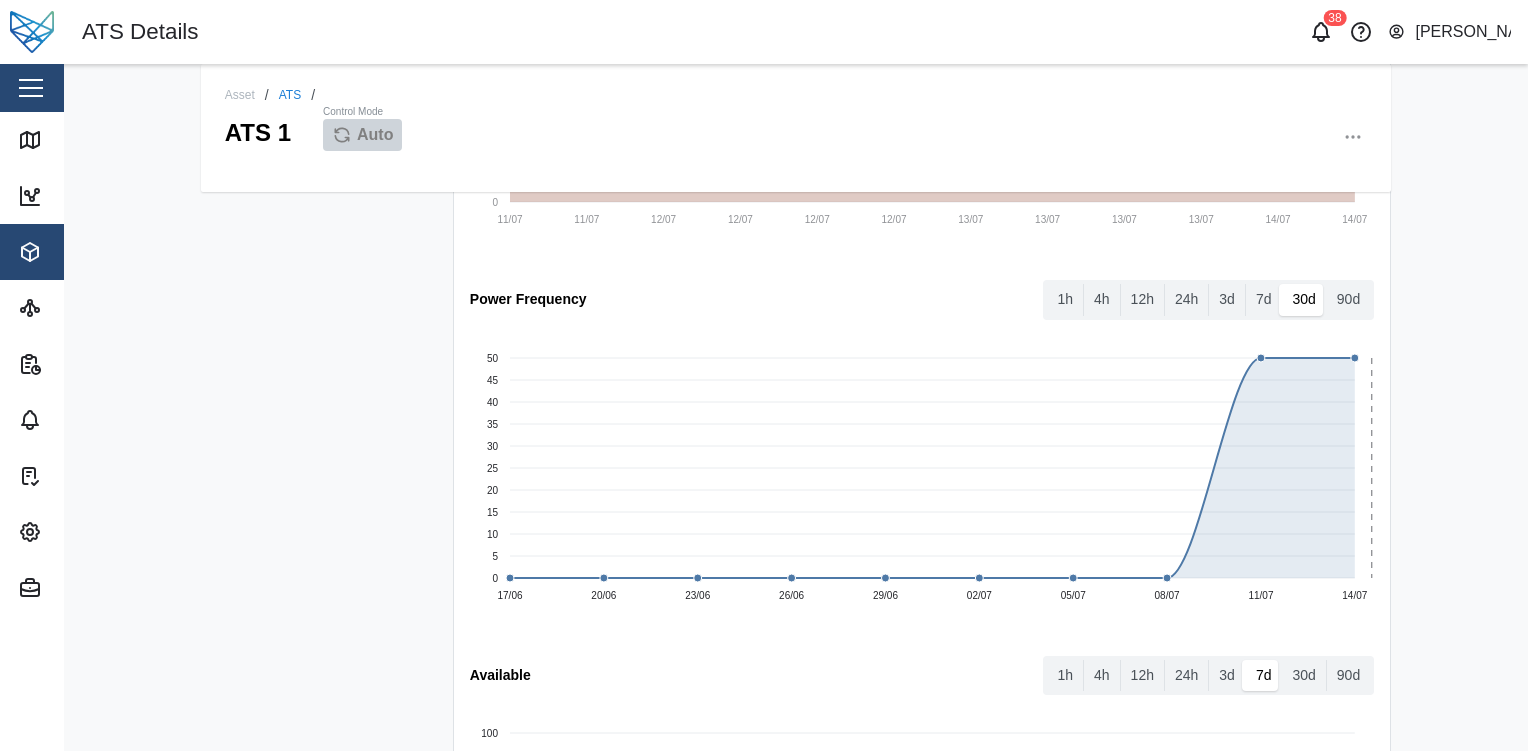 scroll, scrollTop: 3483, scrollLeft: 0, axis: vertical 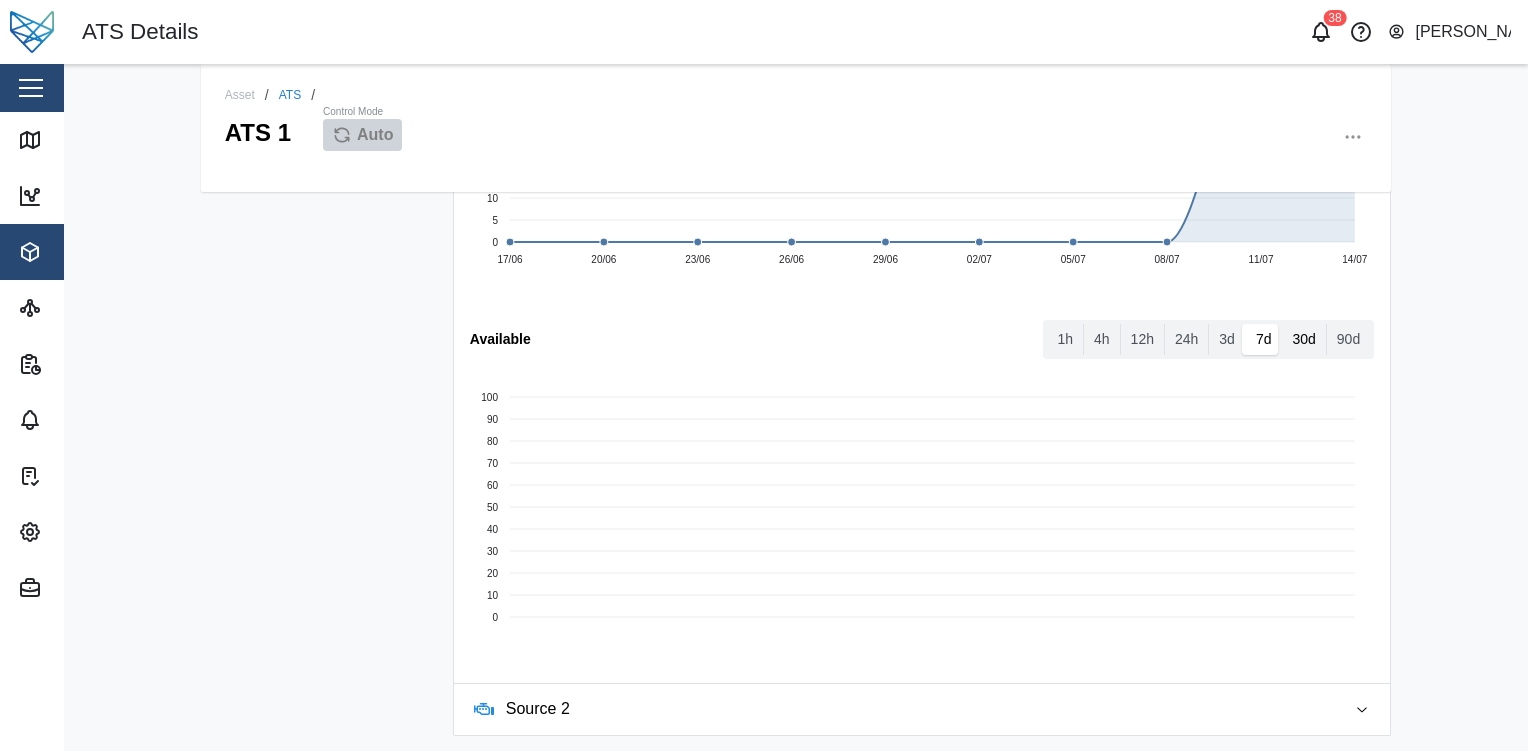 click on "30d" at bounding box center [1303, 340] 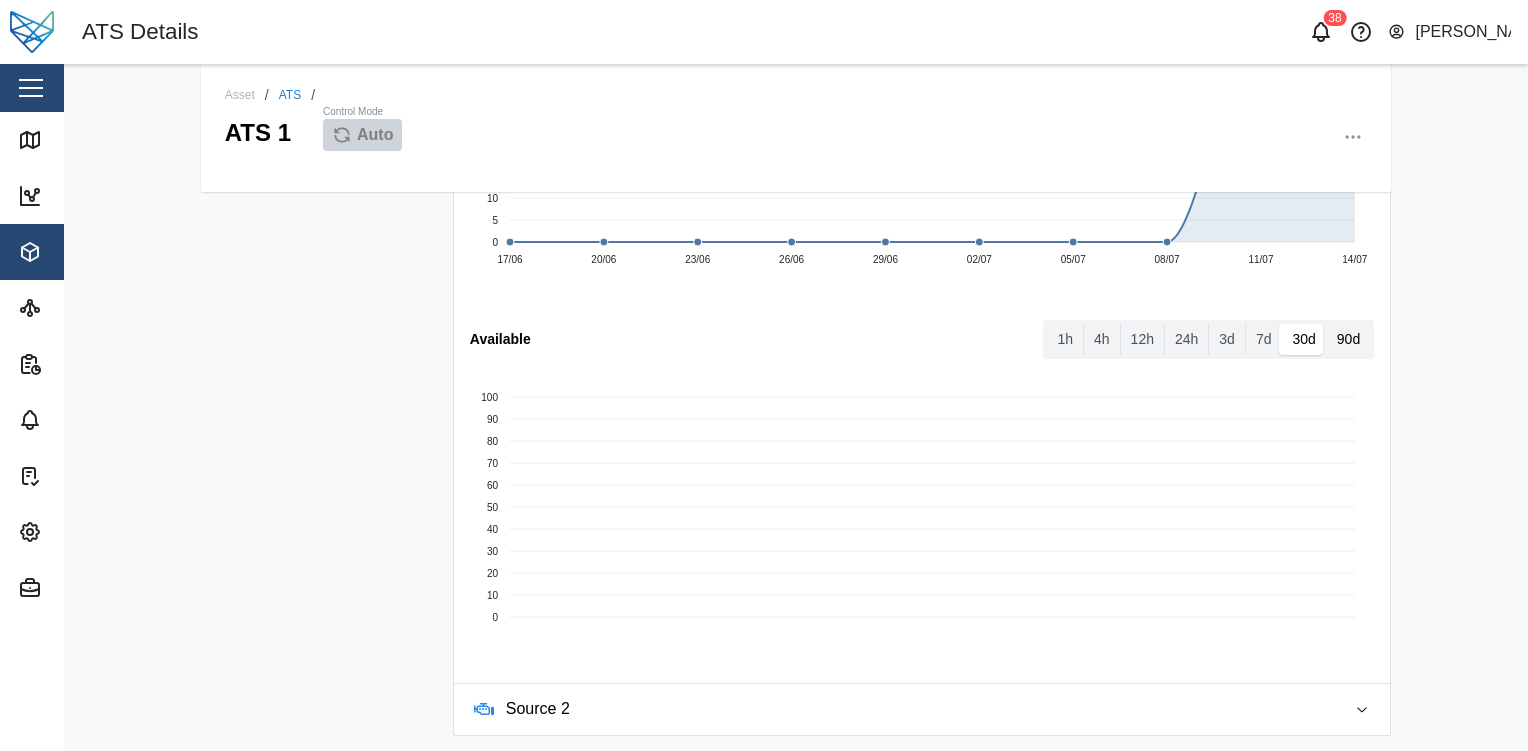 click on "90d" at bounding box center (1348, 340) 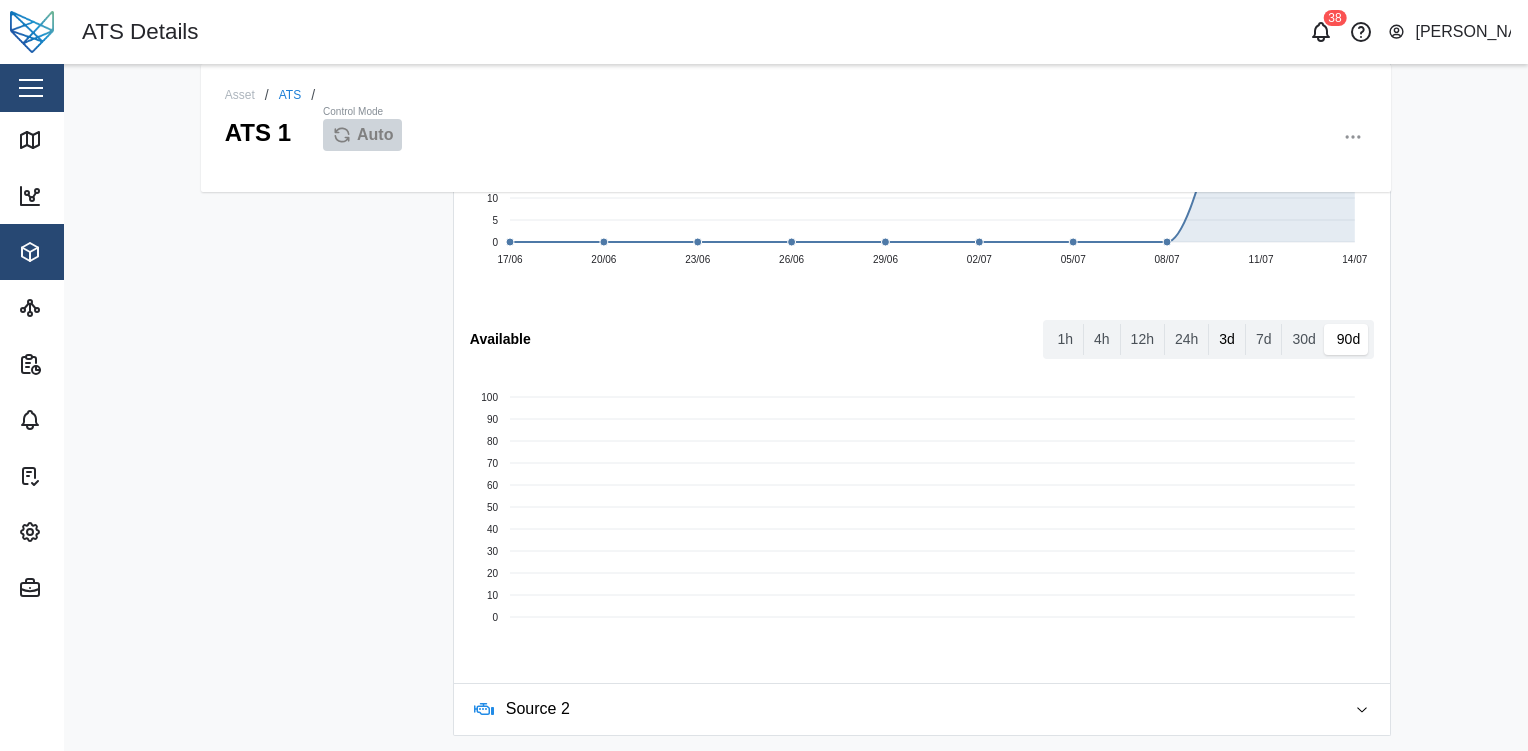 click on "3d" at bounding box center [1227, 340] 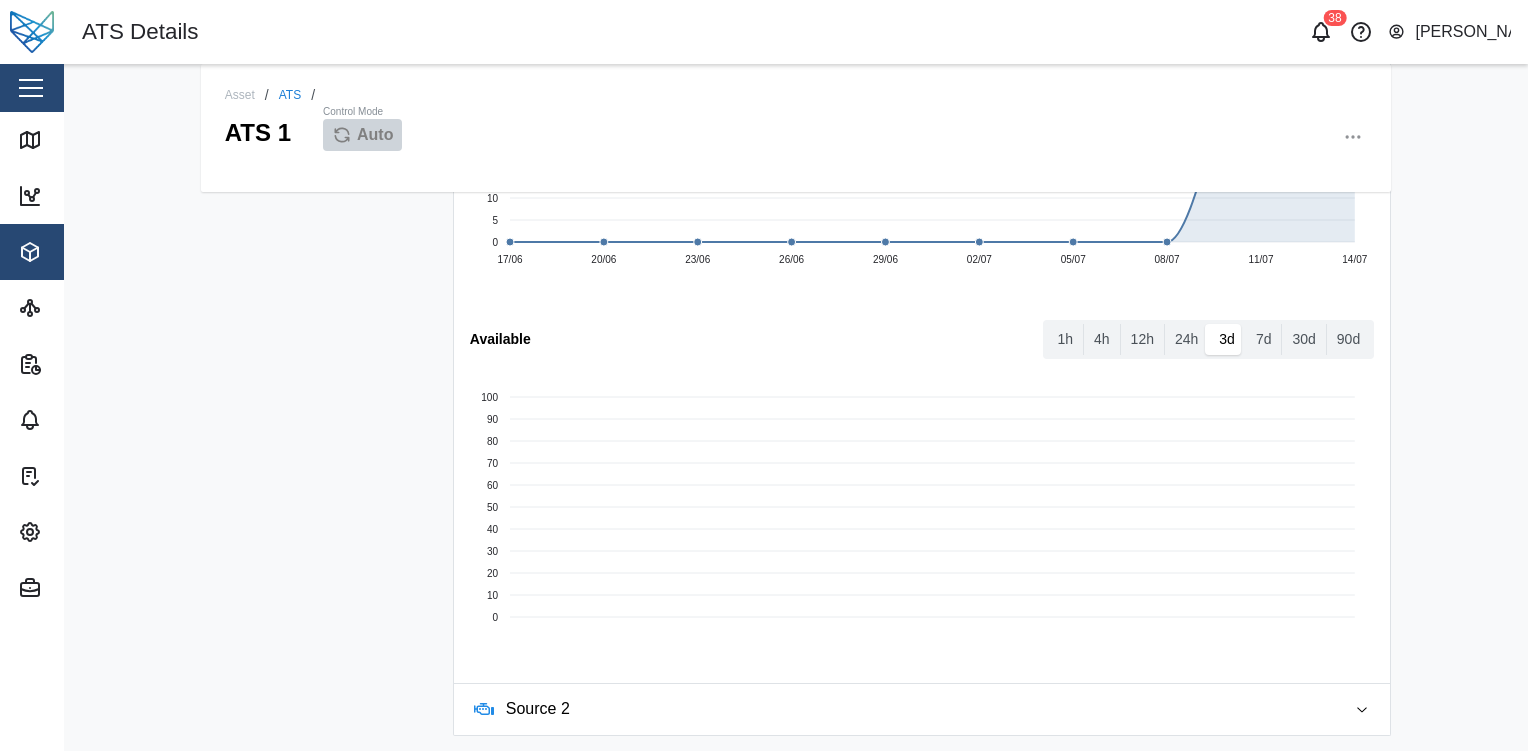 click on "Source 2" at bounding box center [918, 709] 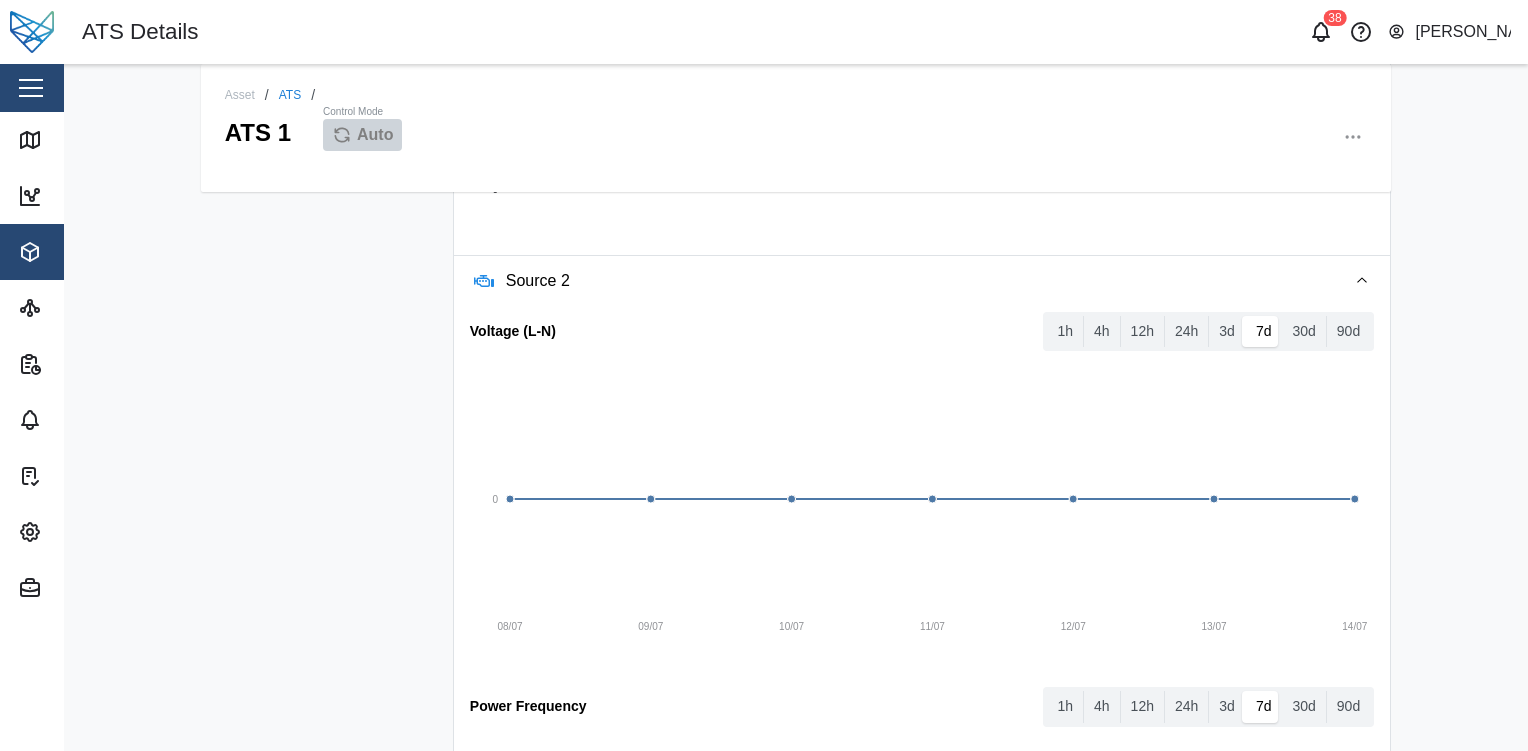 scroll, scrollTop: 3910, scrollLeft: 0, axis: vertical 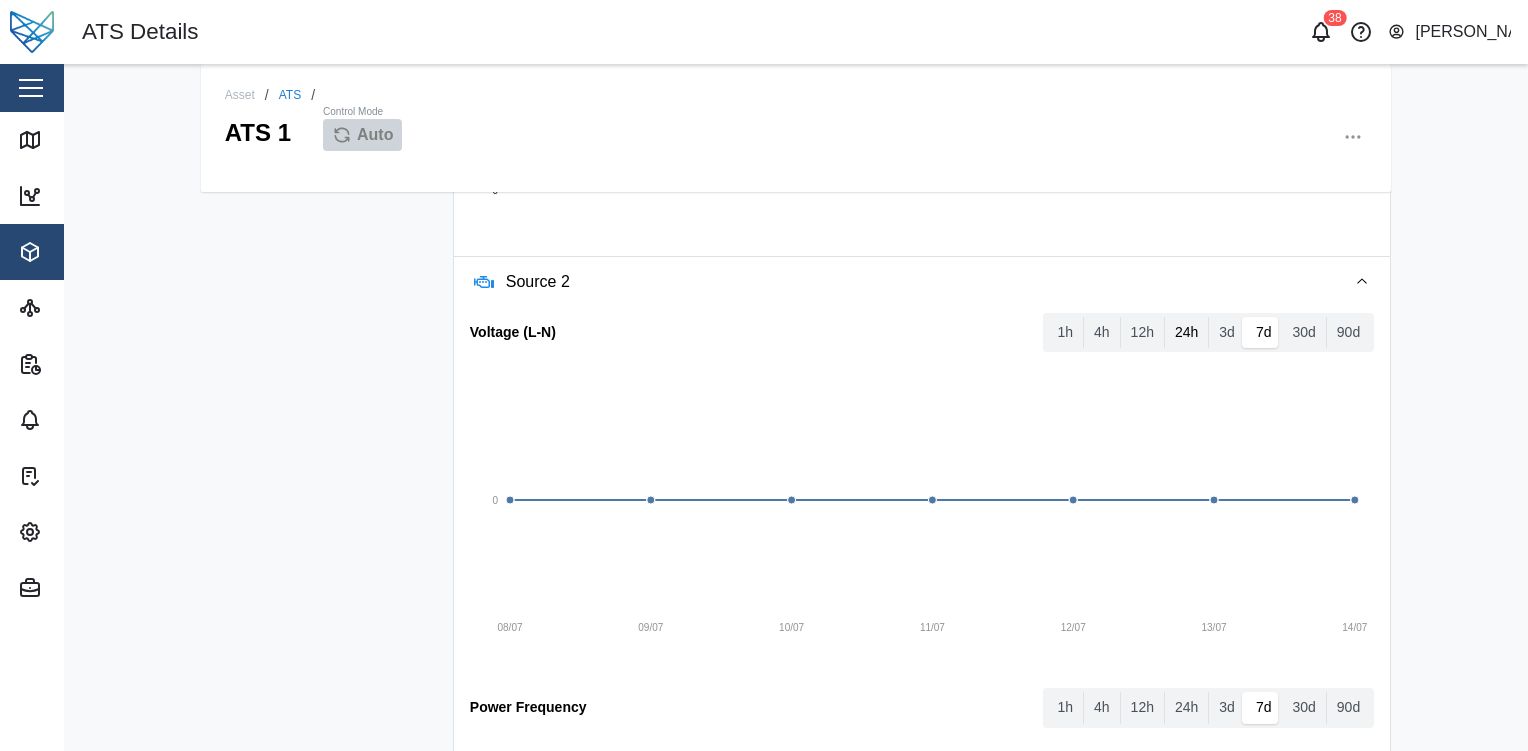 click on "24h" at bounding box center [1186, 333] 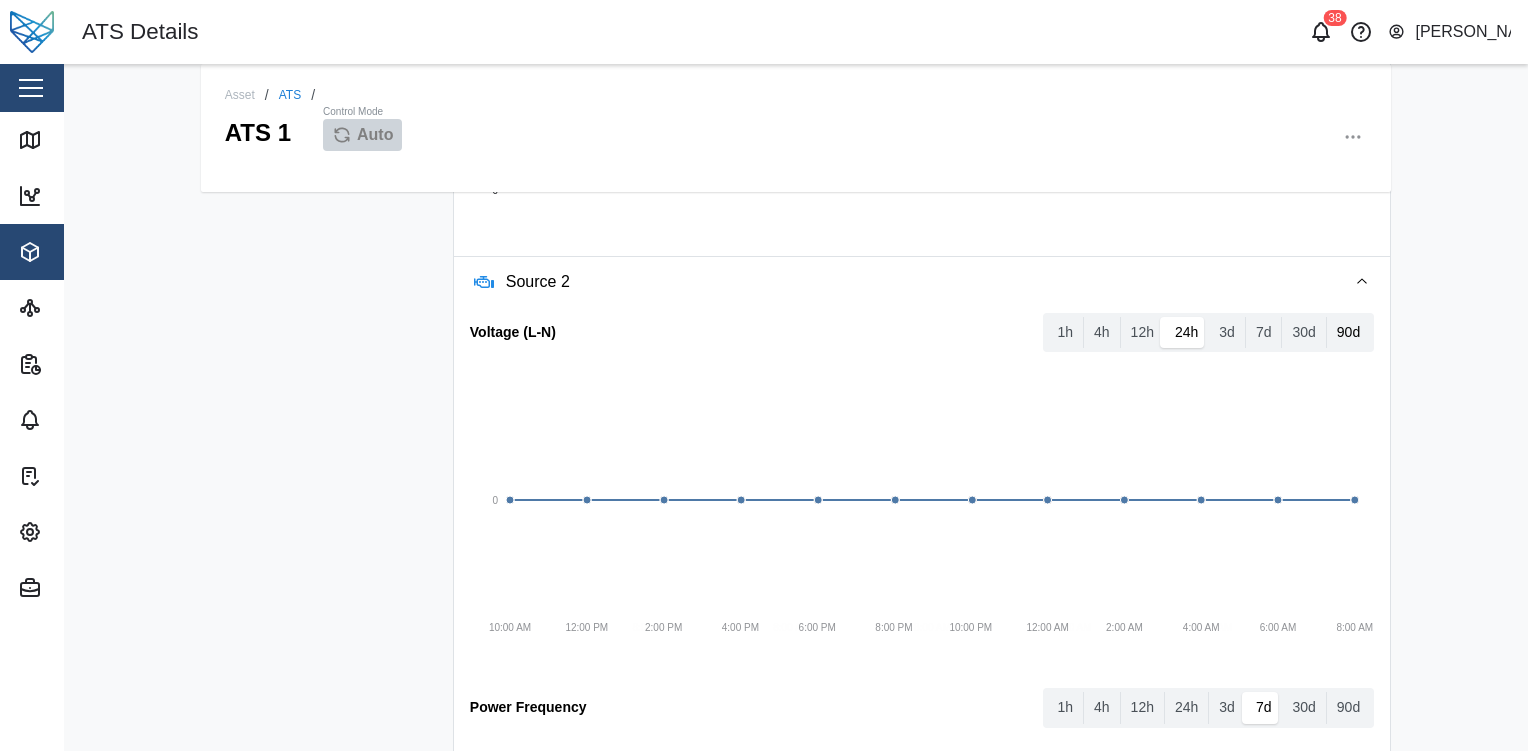 click on "90d" at bounding box center (1348, 333) 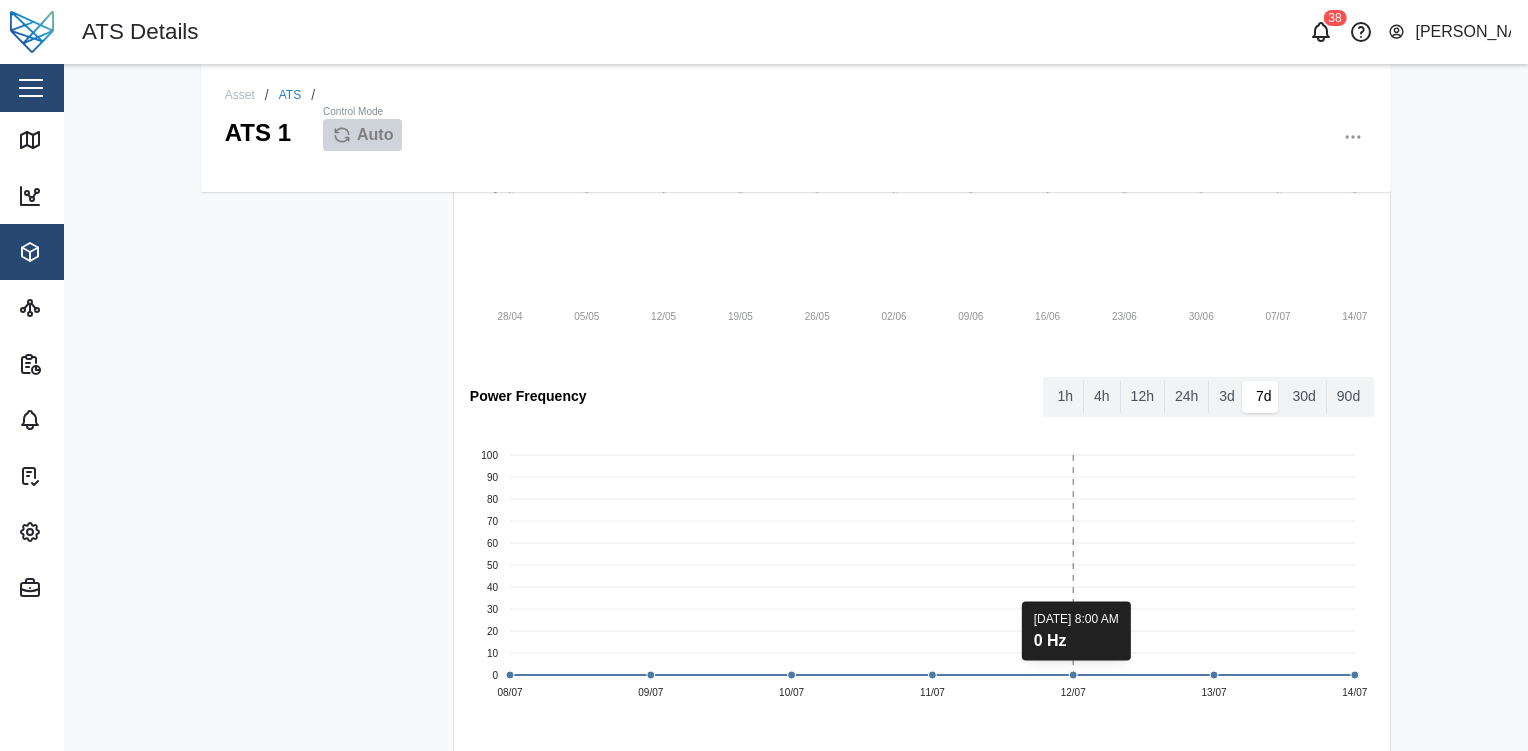 scroll, scrollTop: 4222, scrollLeft: 0, axis: vertical 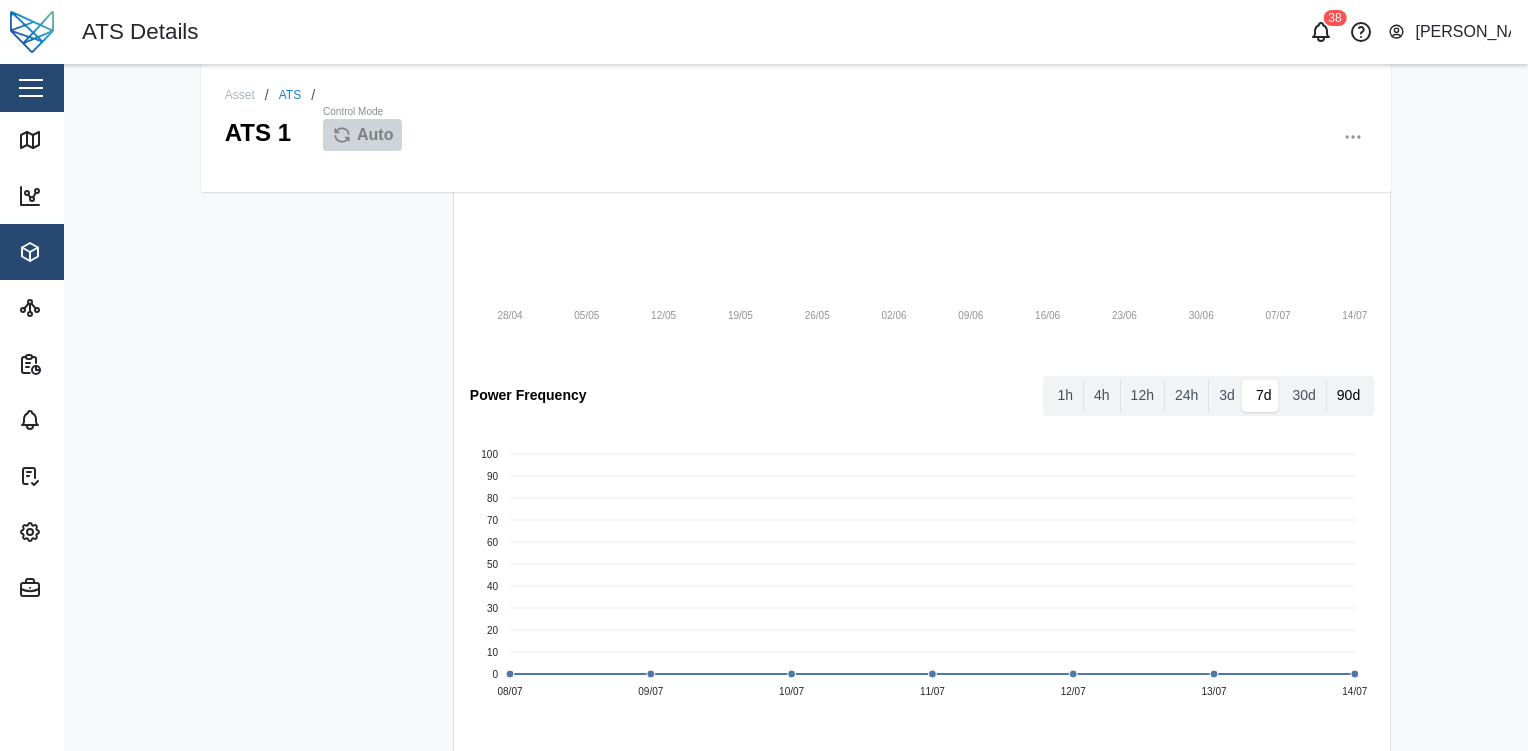 click on "90d" at bounding box center (1348, 396) 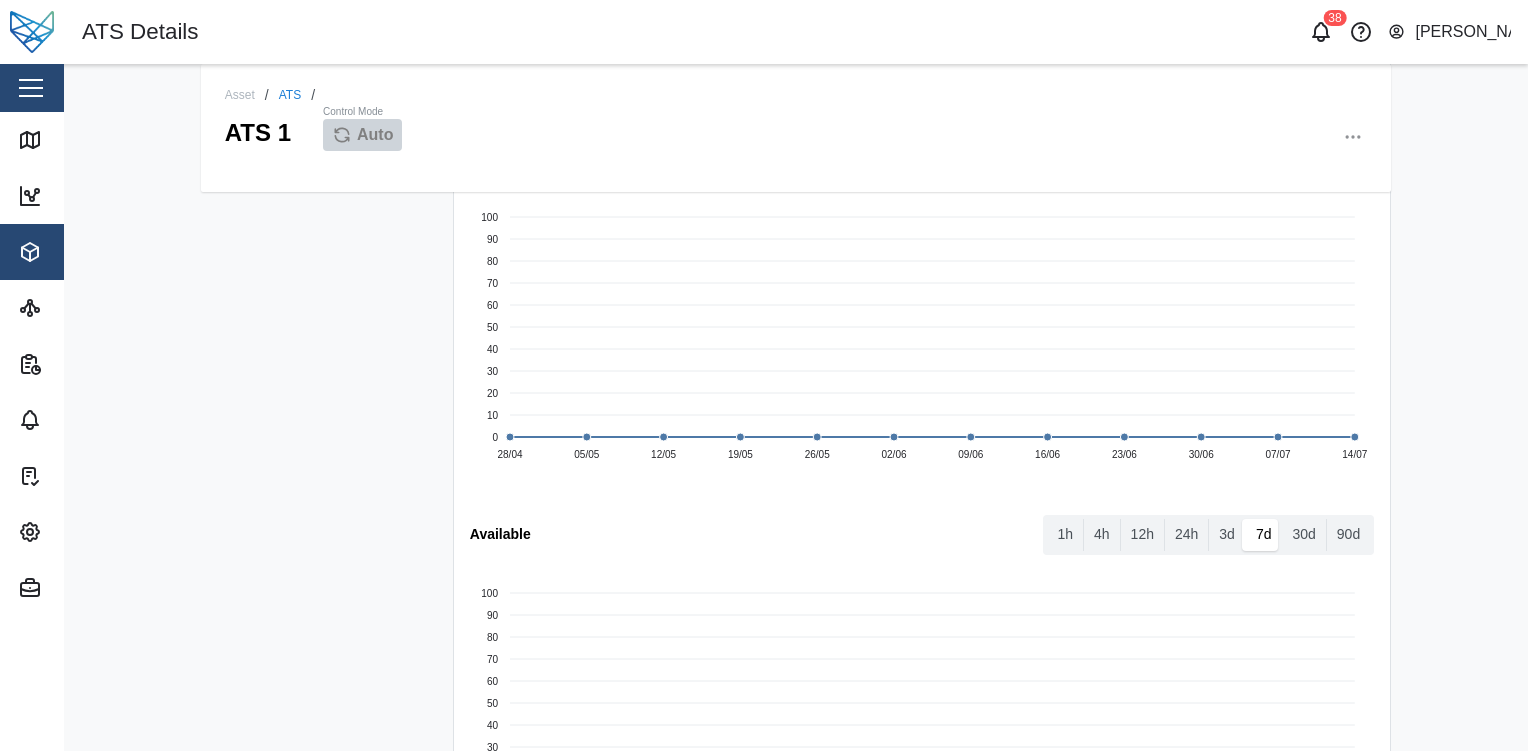 scroll, scrollTop: 4462, scrollLeft: 0, axis: vertical 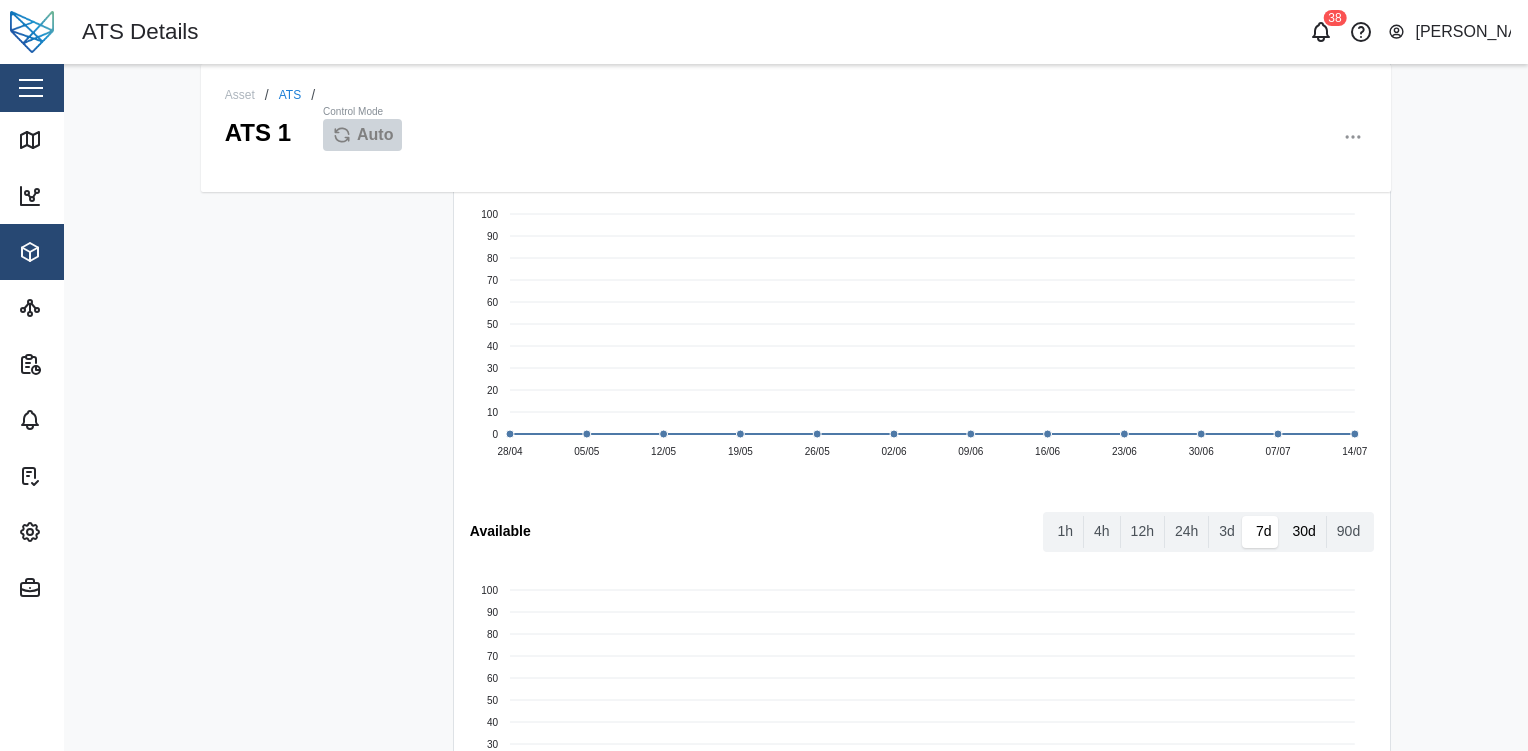 click on "30d" at bounding box center (1303, 532) 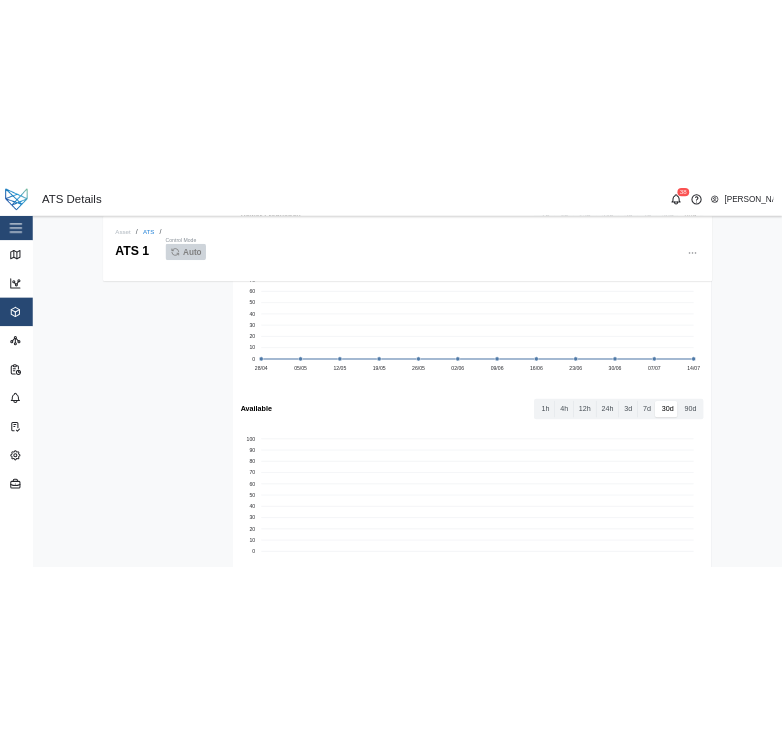 scroll, scrollTop: 4603, scrollLeft: 0, axis: vertical 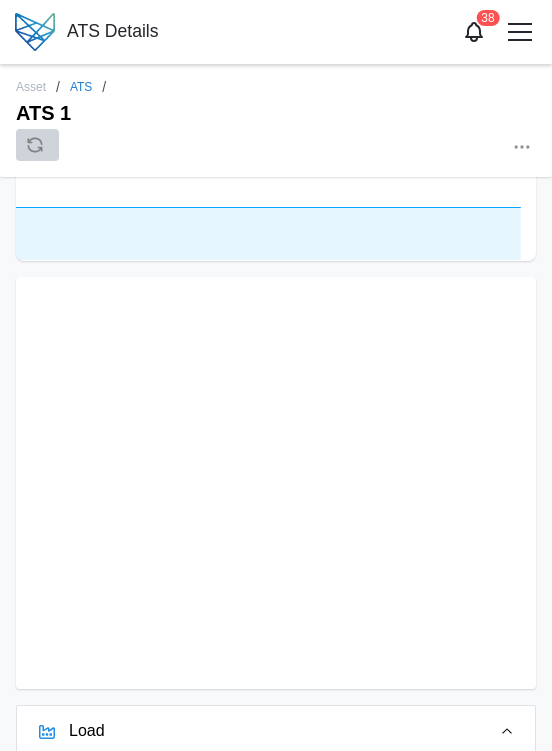 drag, startPoint x: 355, startPoint y: 419, endPoint x: 588, endPoint y: 755, distance: 408.88263 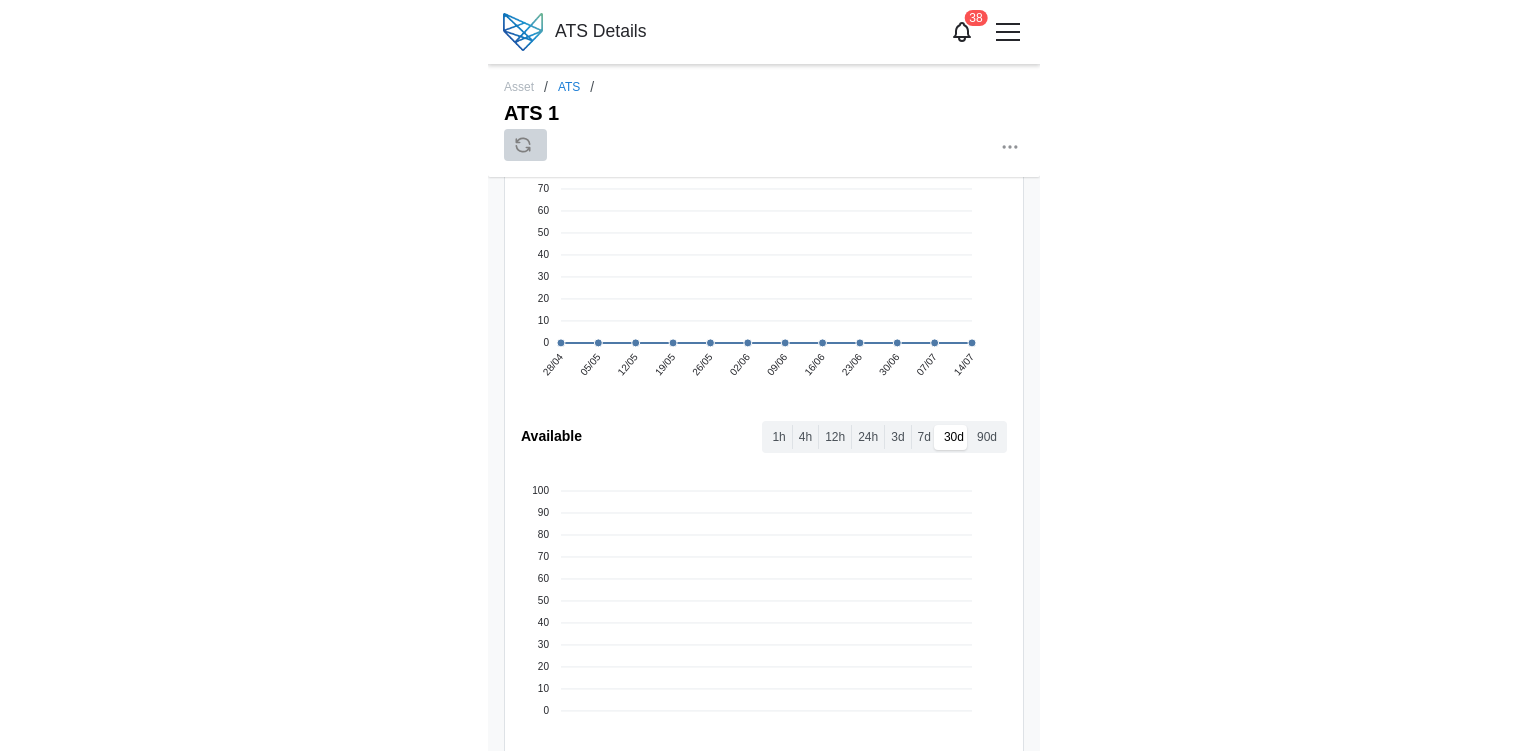 scroll, scrollTop: 5322, scrollLeft: 0, axis: vertical 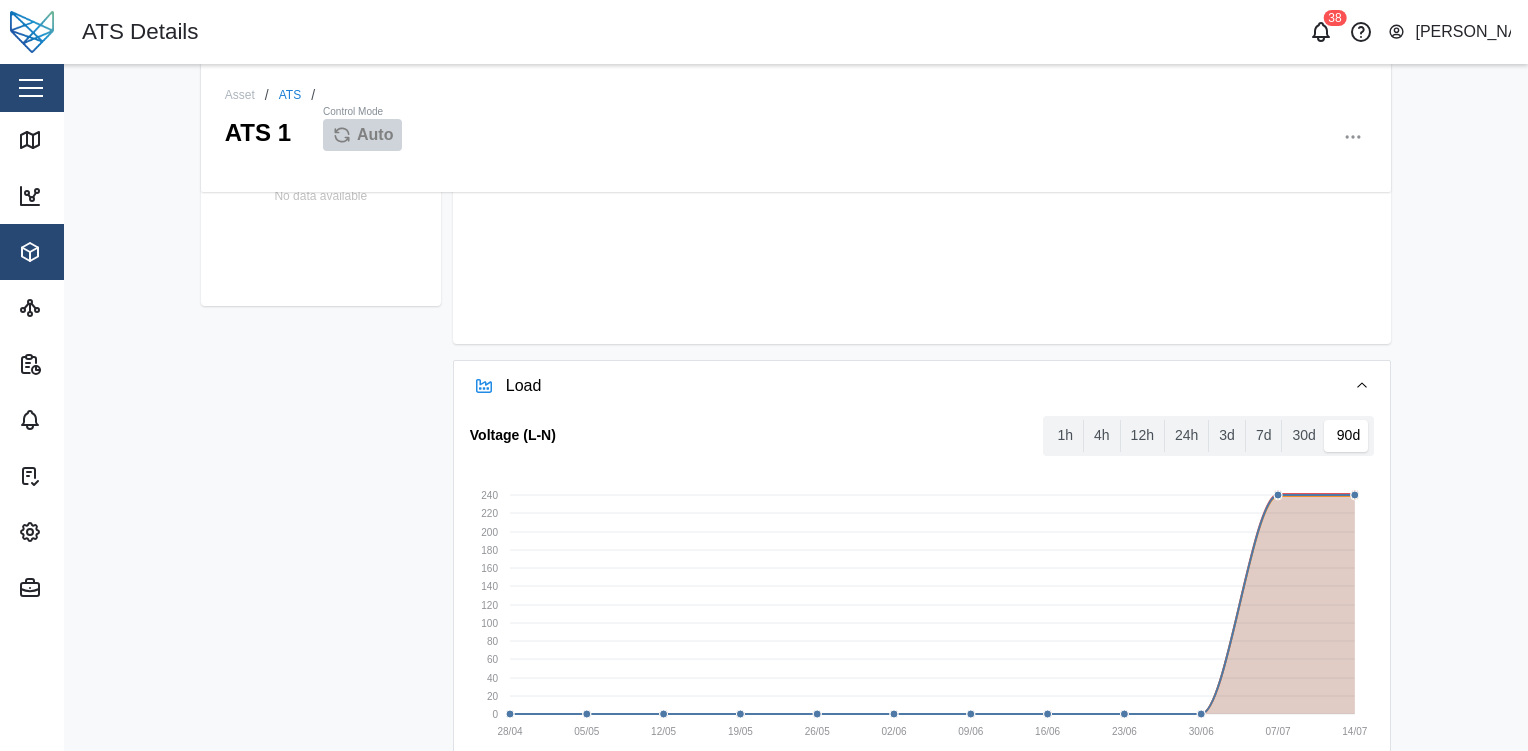 type 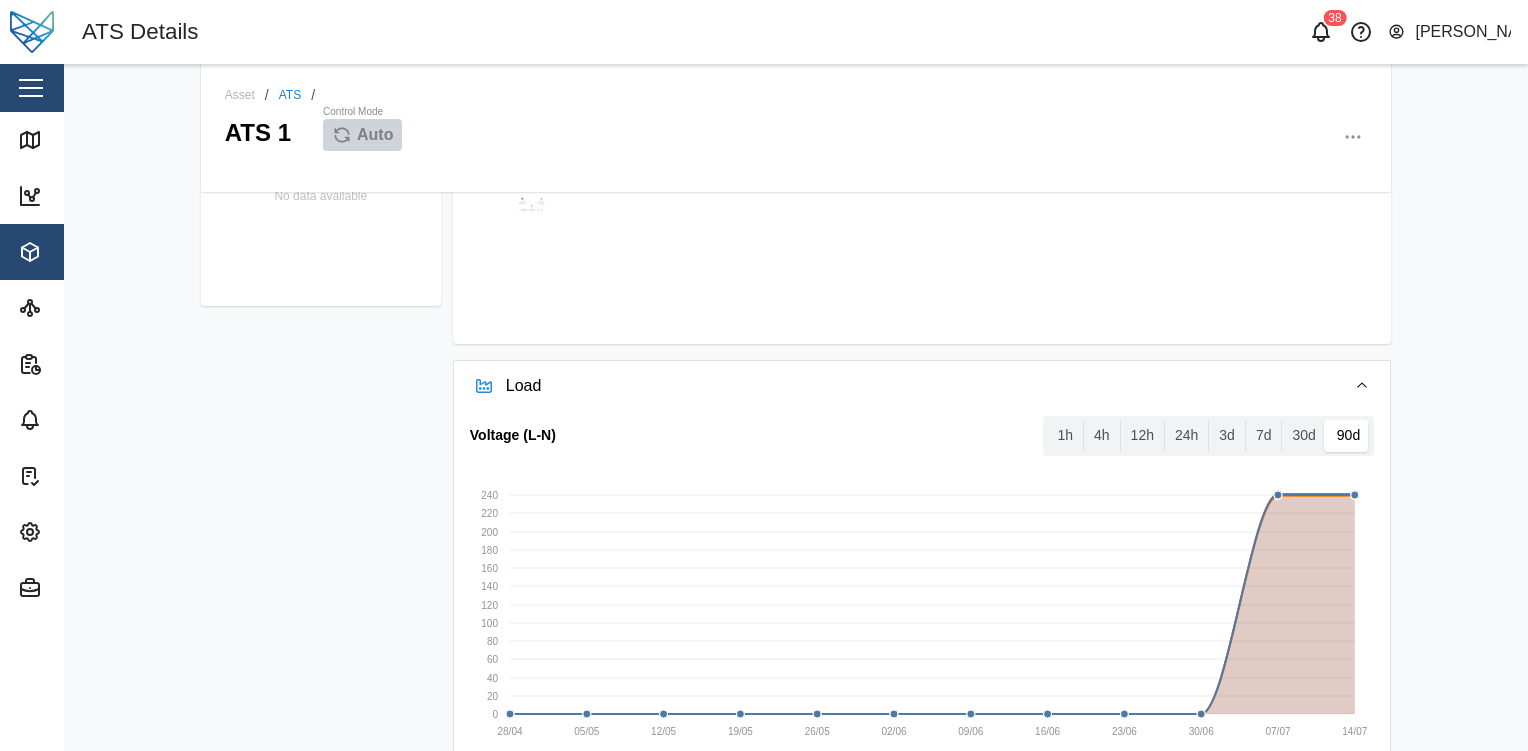 click on "Load" at bounding box center [918, 386] 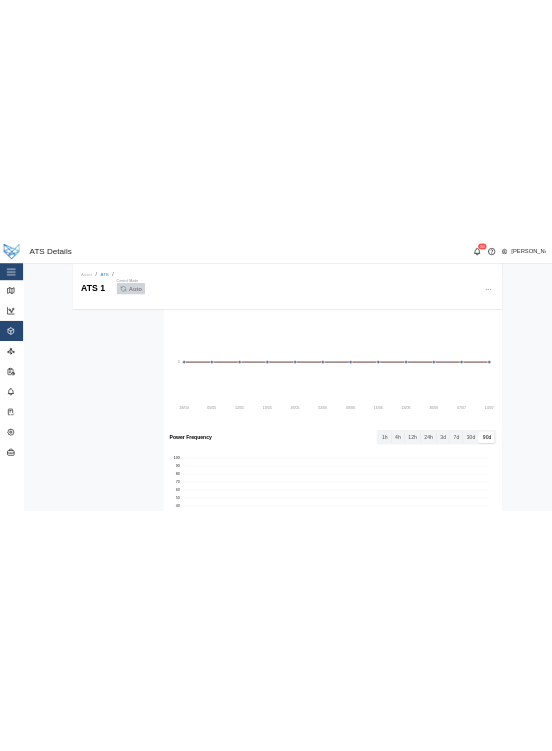 scroll, scrollTop: 2731, scrollLeft: 0, axis: vertical 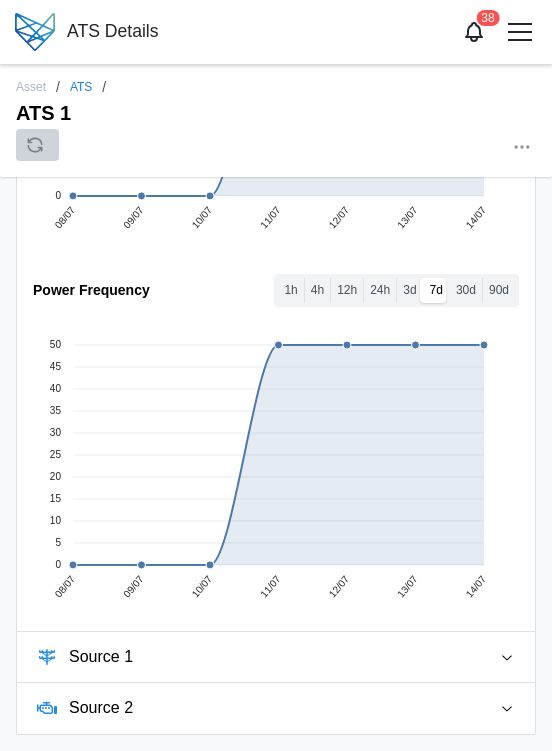 click on "Source 2" at bounding box center (272, 708) 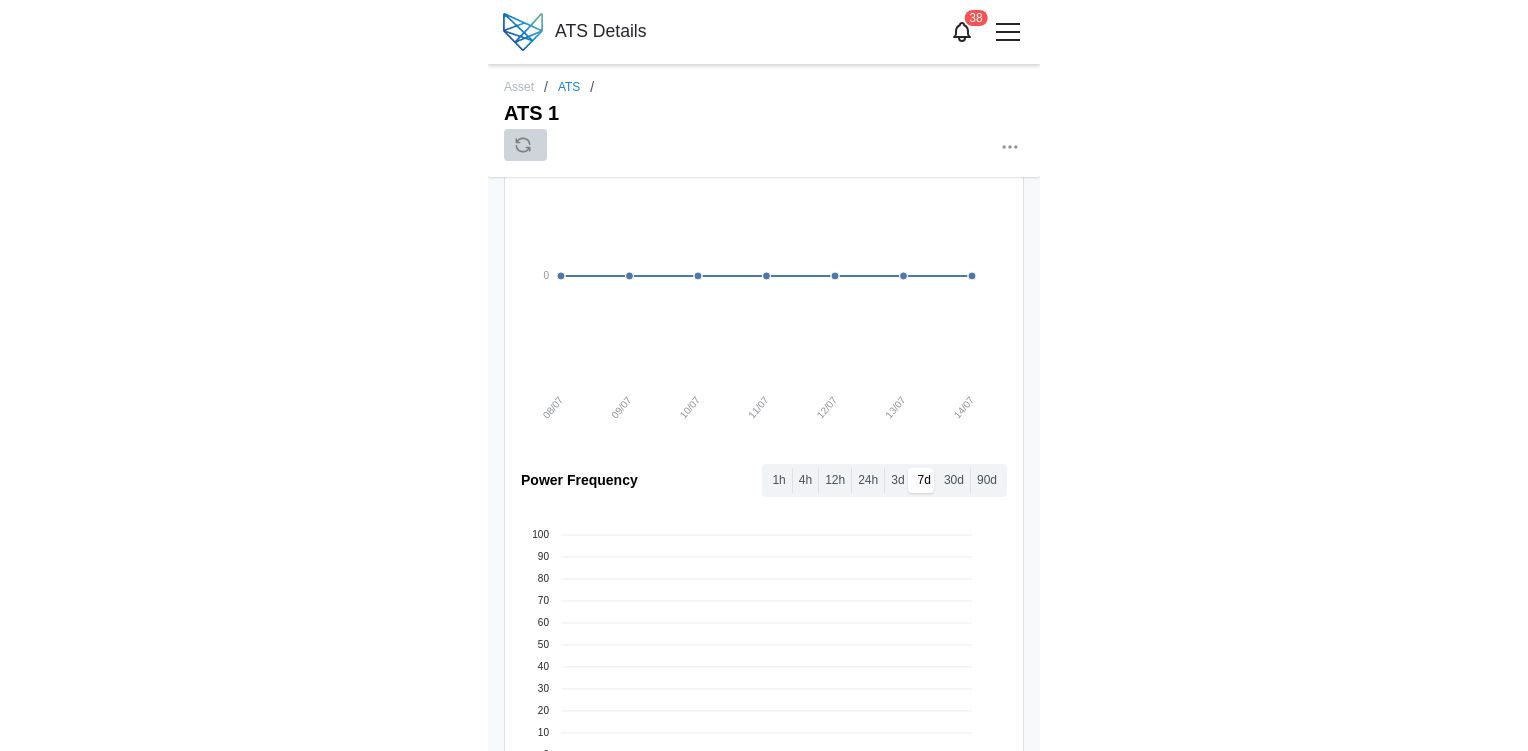 scroll, scrollTop: 4224, scrollLeft: 0, axis: vertical 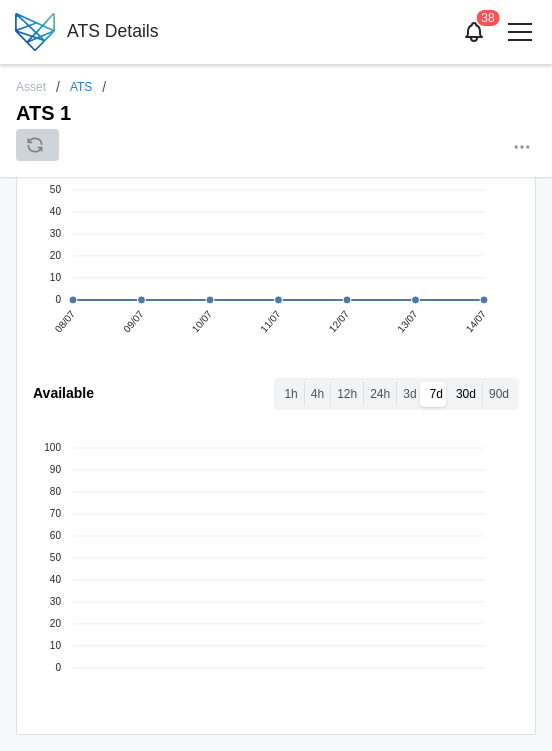 click on "30d" at bounding box center [466, 394] 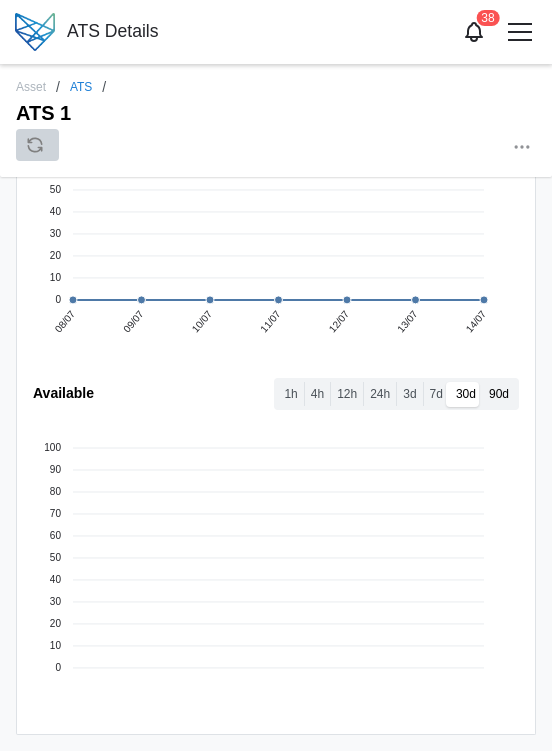 click on "90d" at bounding box center (499, 394) 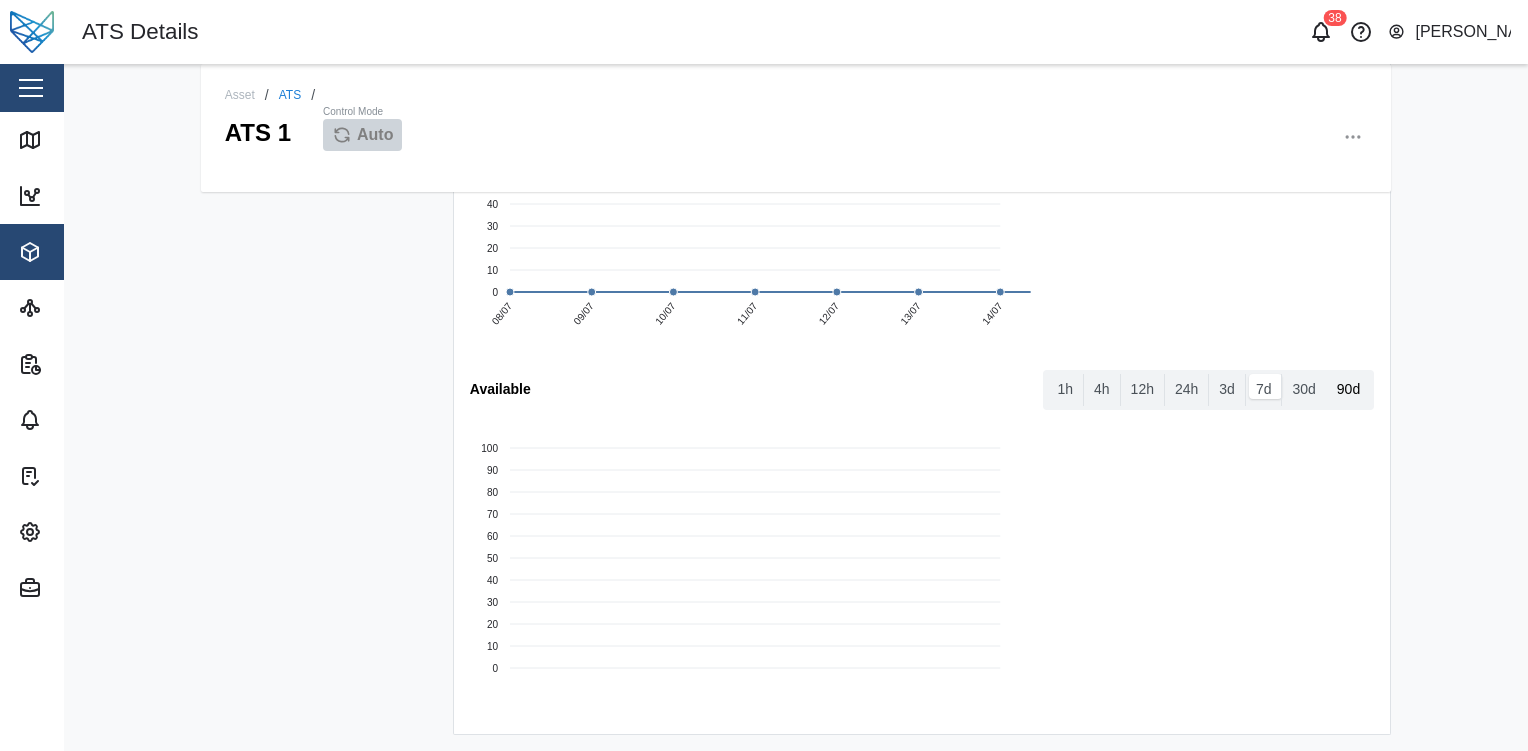 scroll, scrollTop: 3476, scrollLeft: 0, axis: vertical 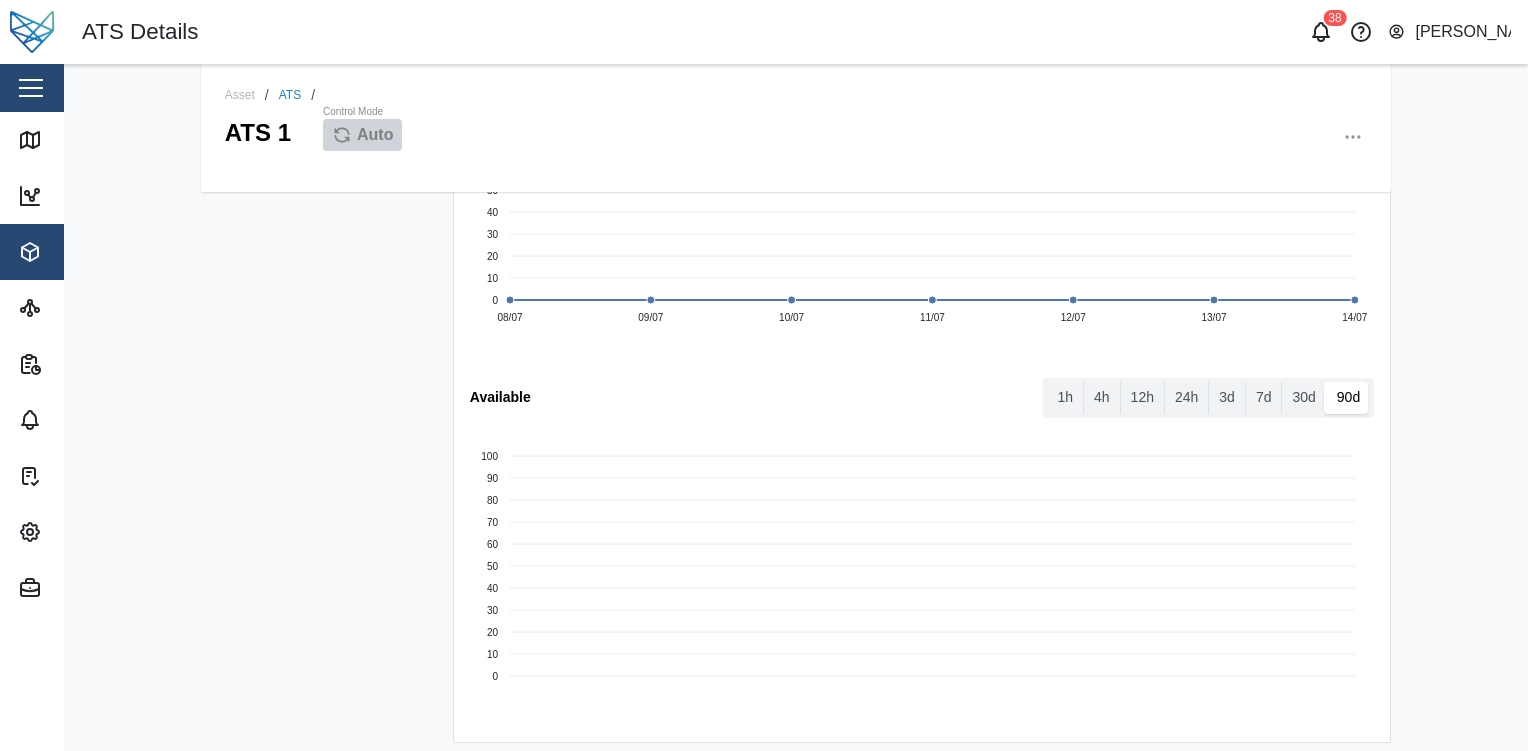 click at bounding box center (31, 88) 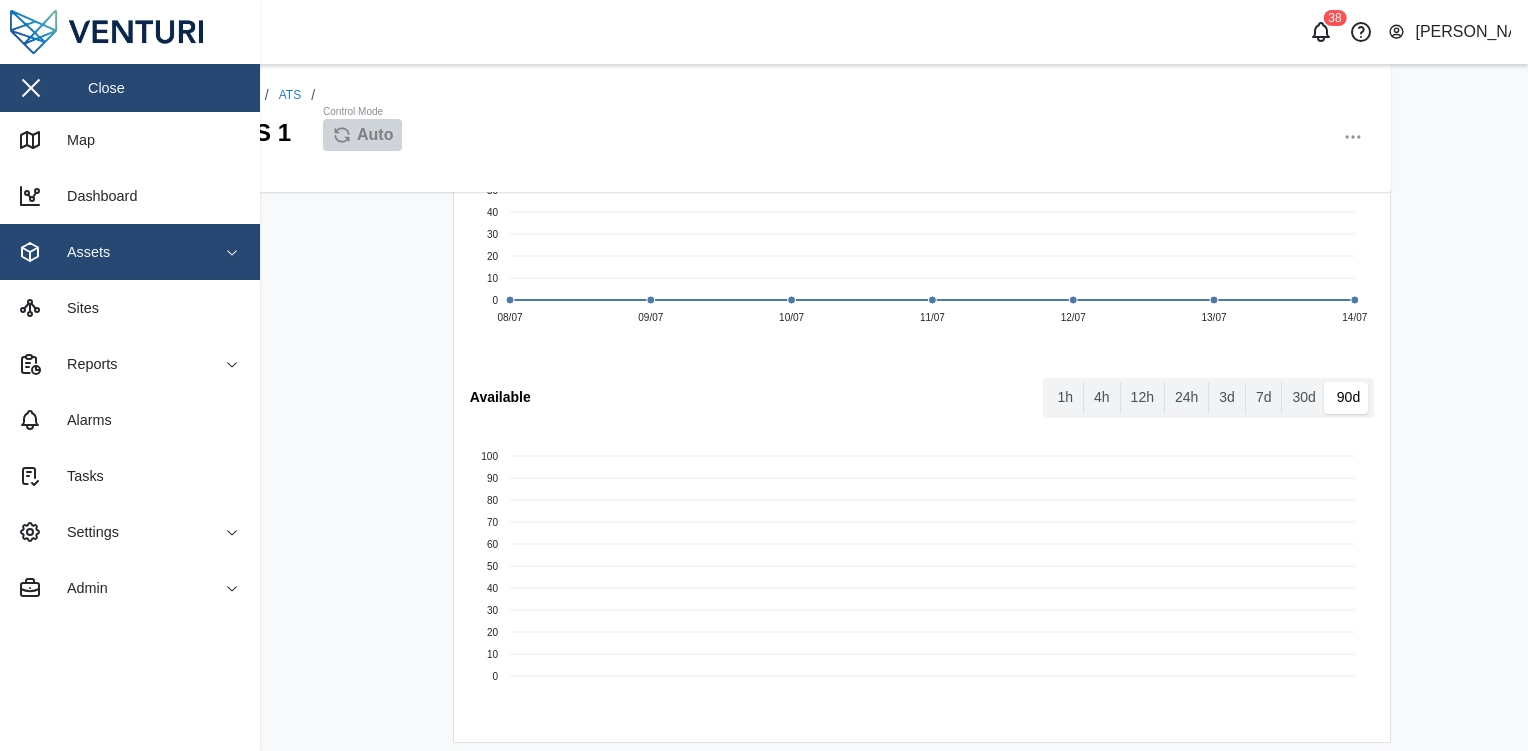 click on "Assets" at bounding box center (109, 252) 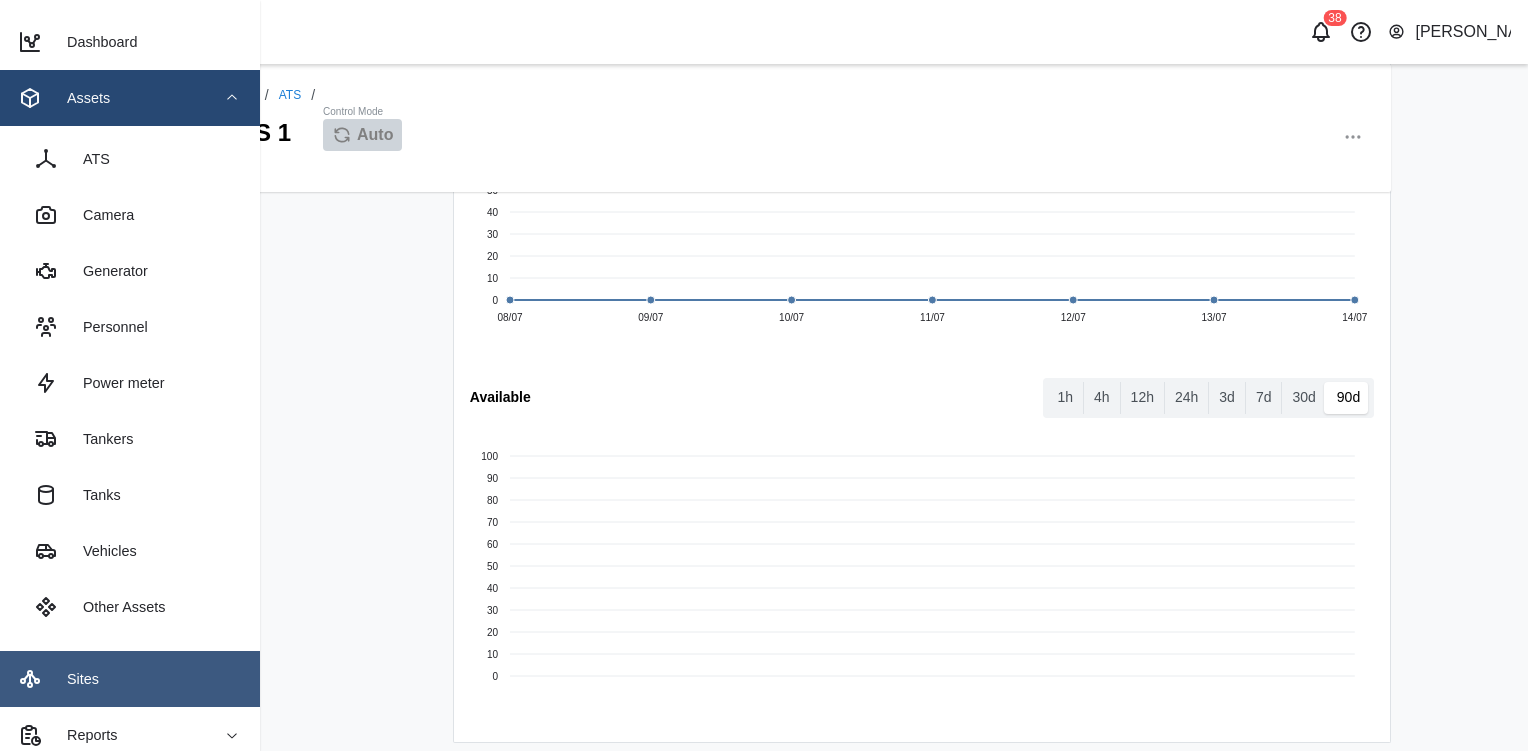 scroll, scrollTop: 150, scrollLeft: 0, axis: vertical 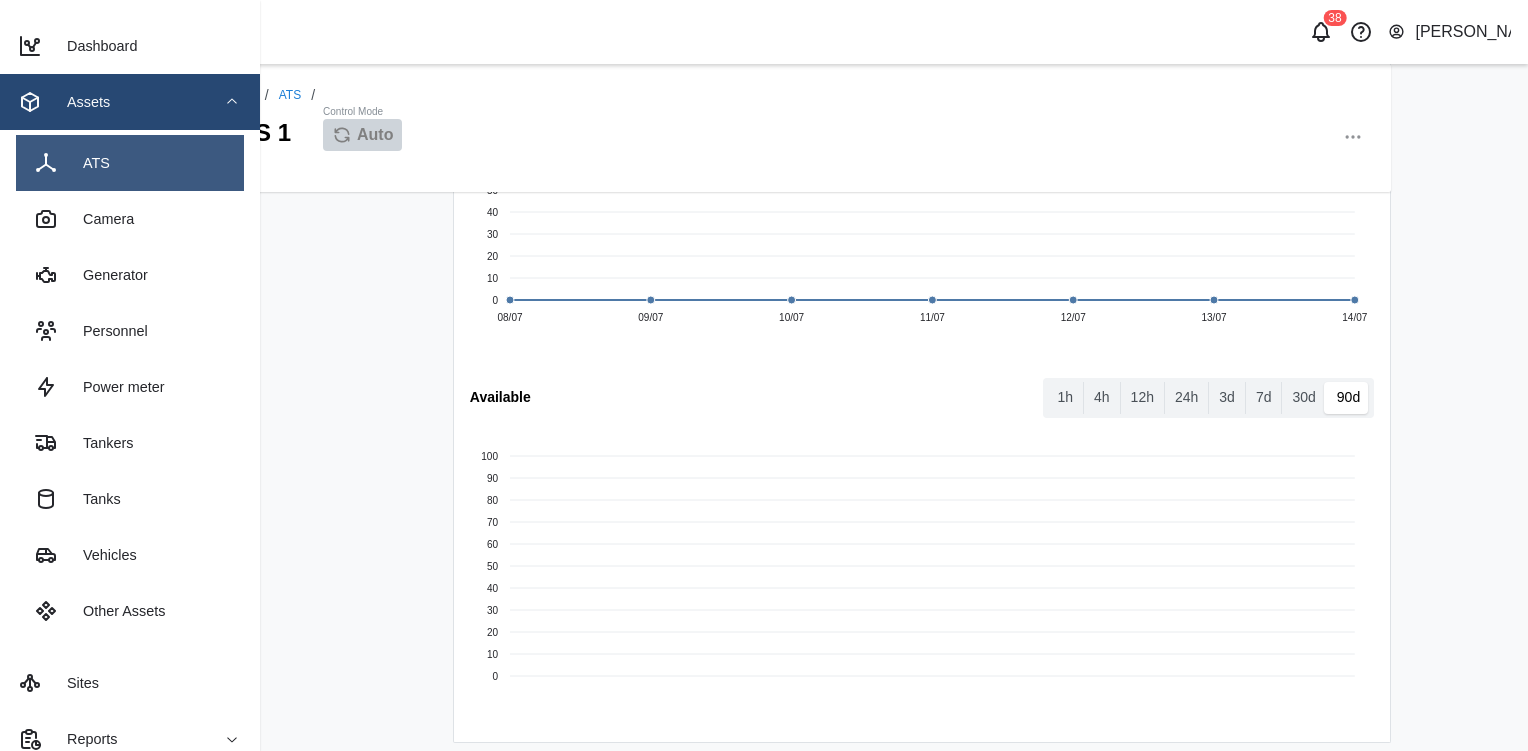 click on "ATS" at bounding box center (130, 163) 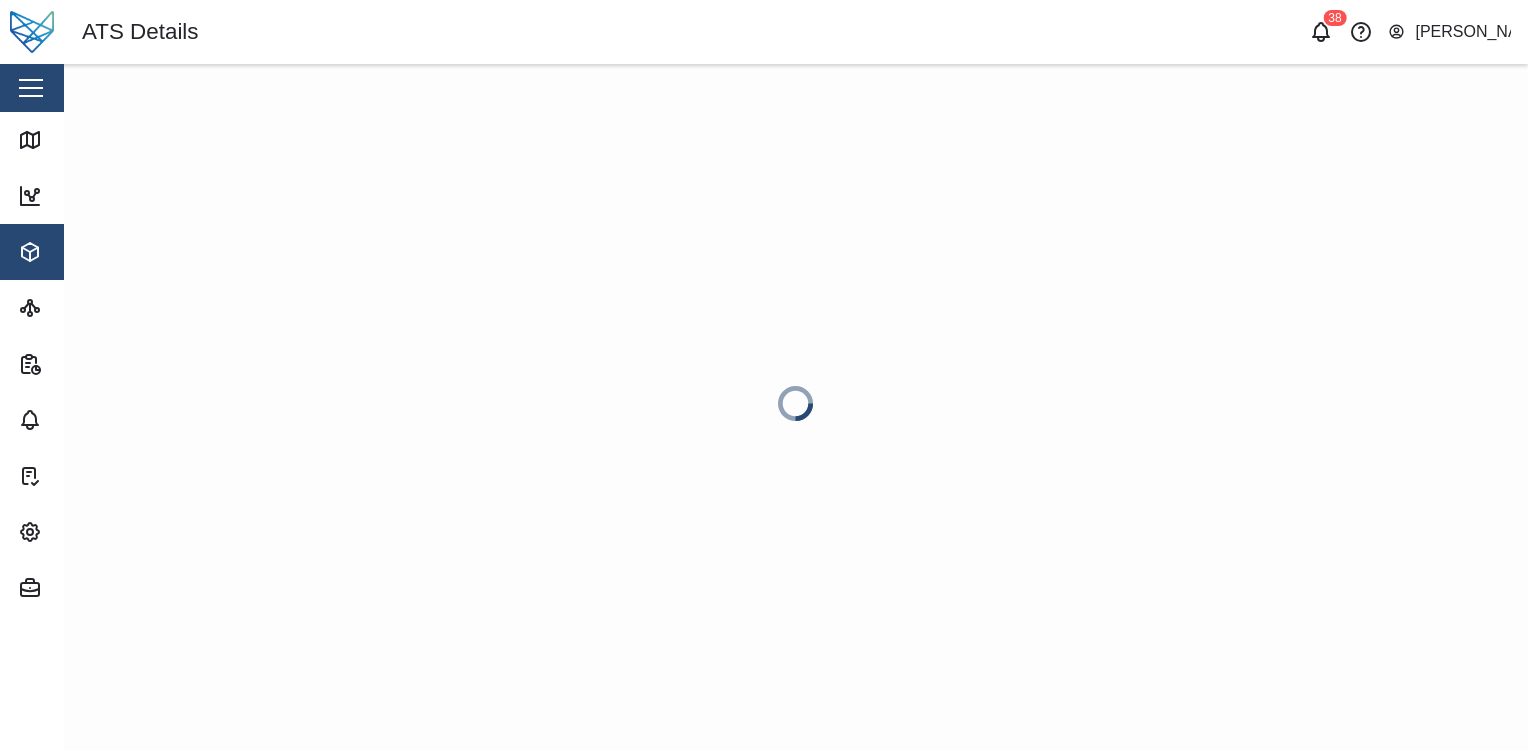 scroll, scrollTop: 0, scrollLeft: 0, axis: both 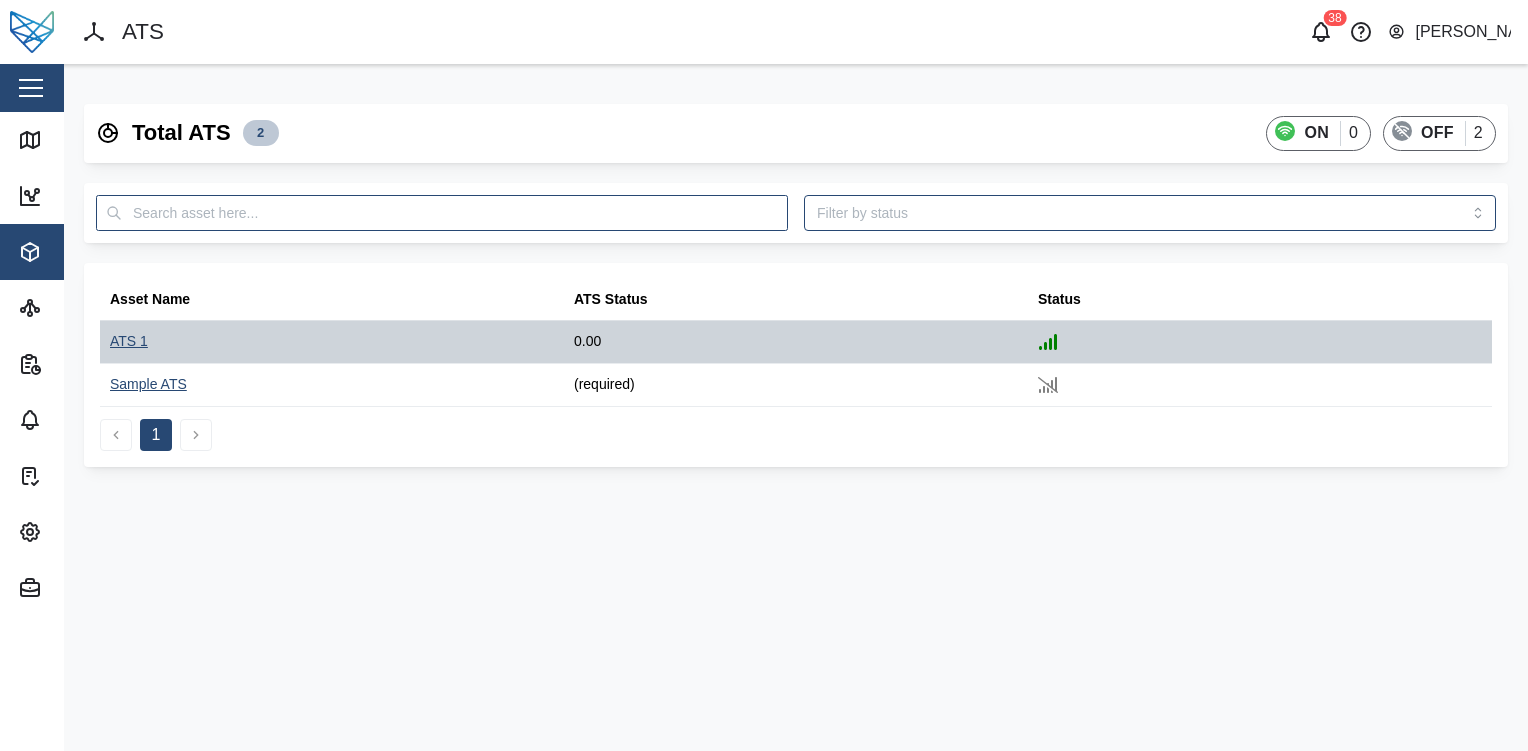 click on "ATS 1" at bounding box center [129, 342] 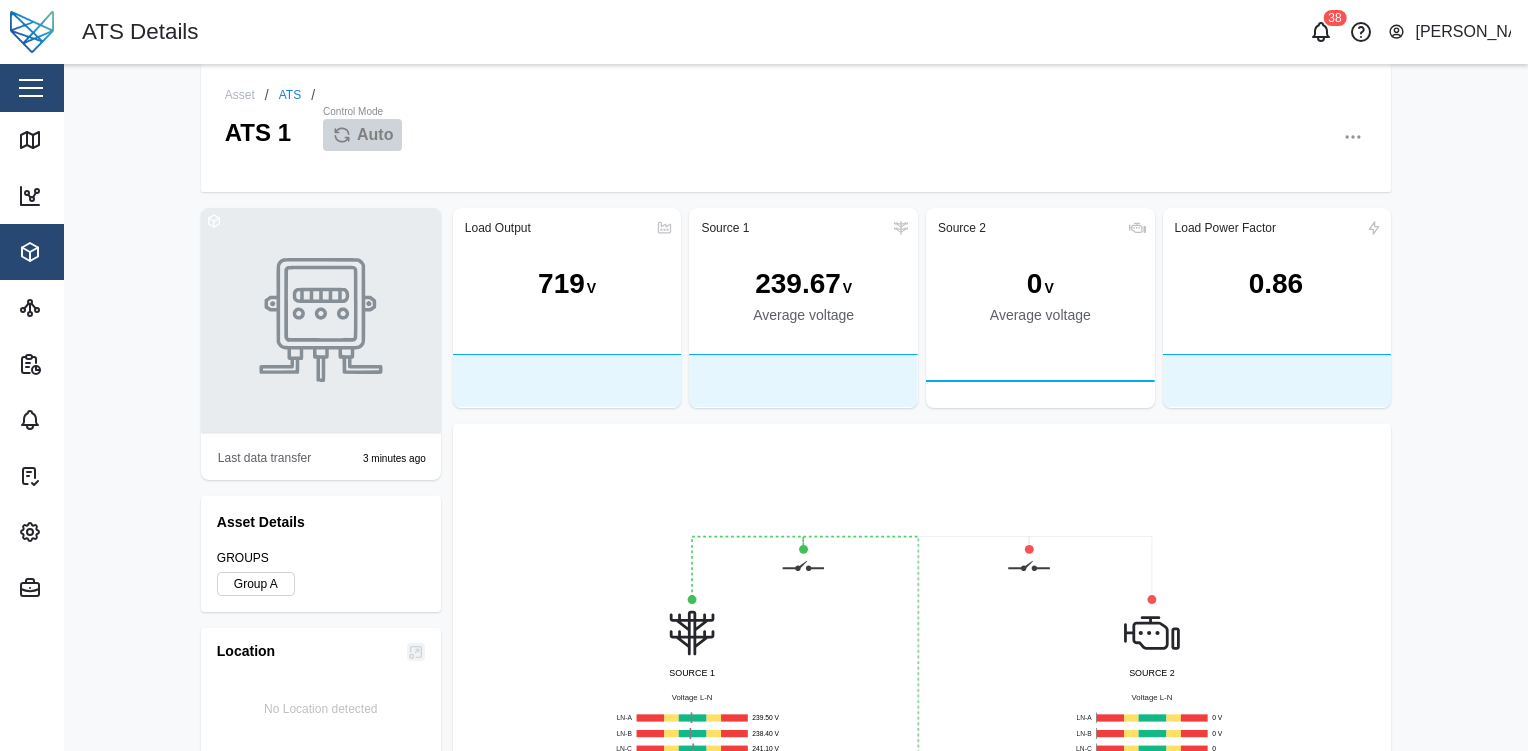 click at bounding box center [1353, 137] 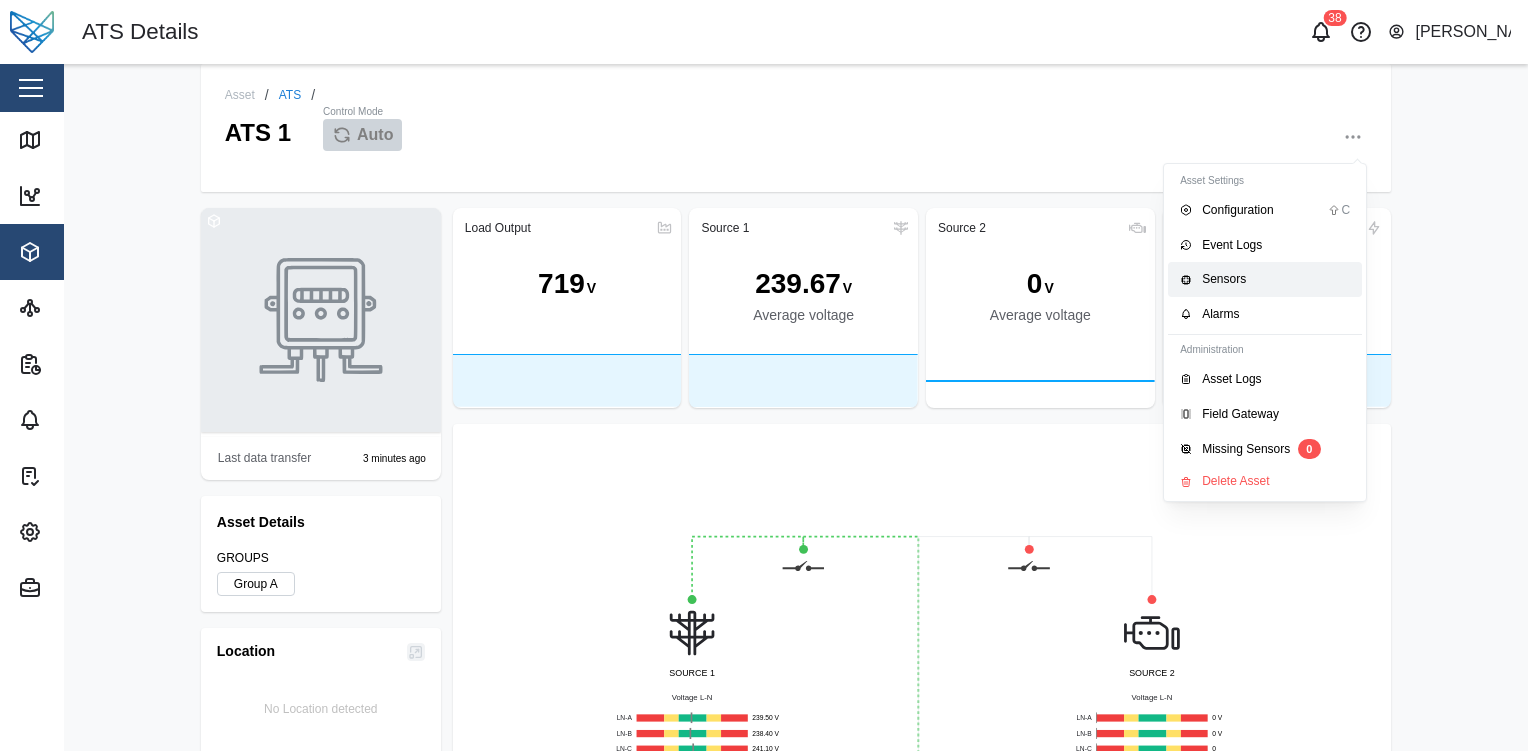 click on "Sensors" at bounding box center [1265, 279] 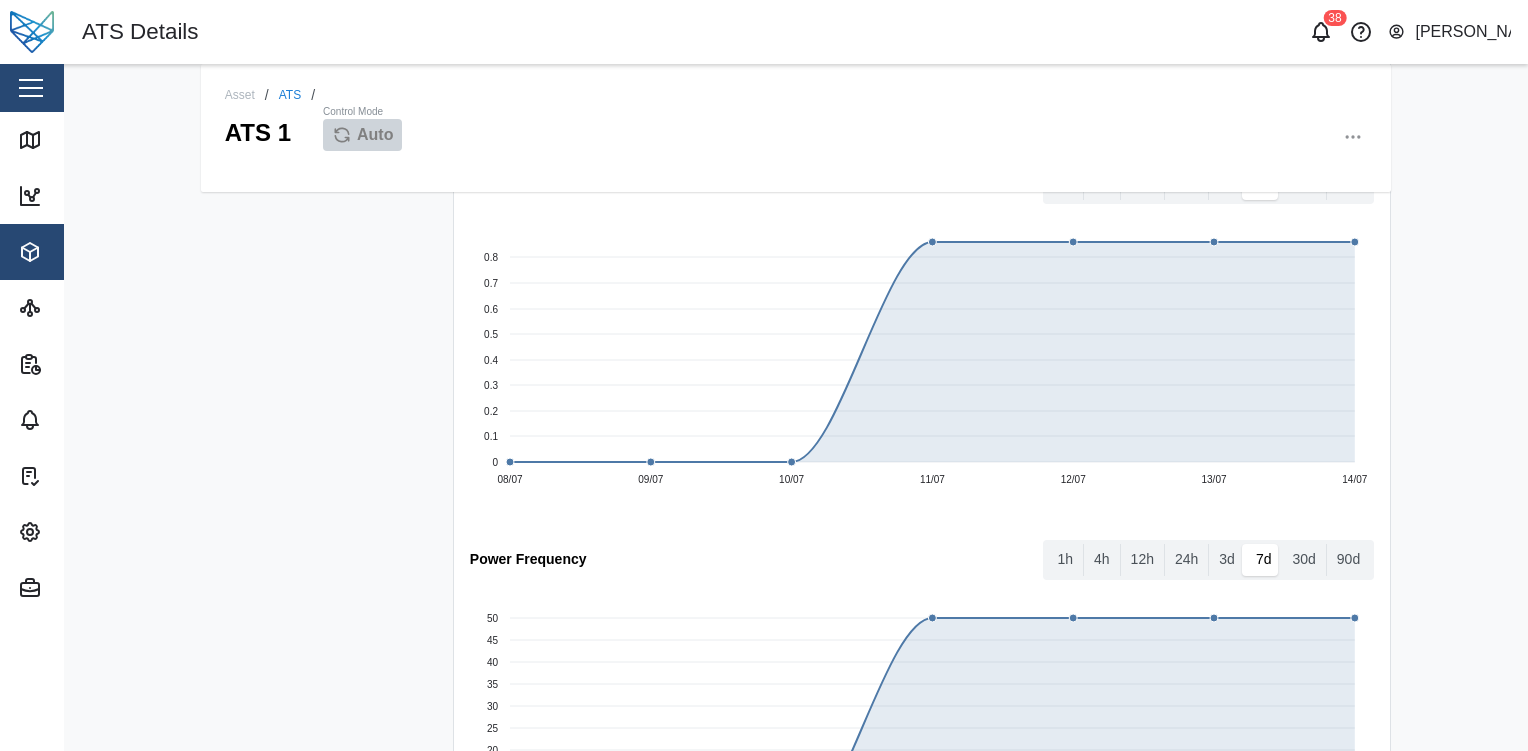 scroll, scrollTop: 2362, scrollLeft: 0, axis: vertical 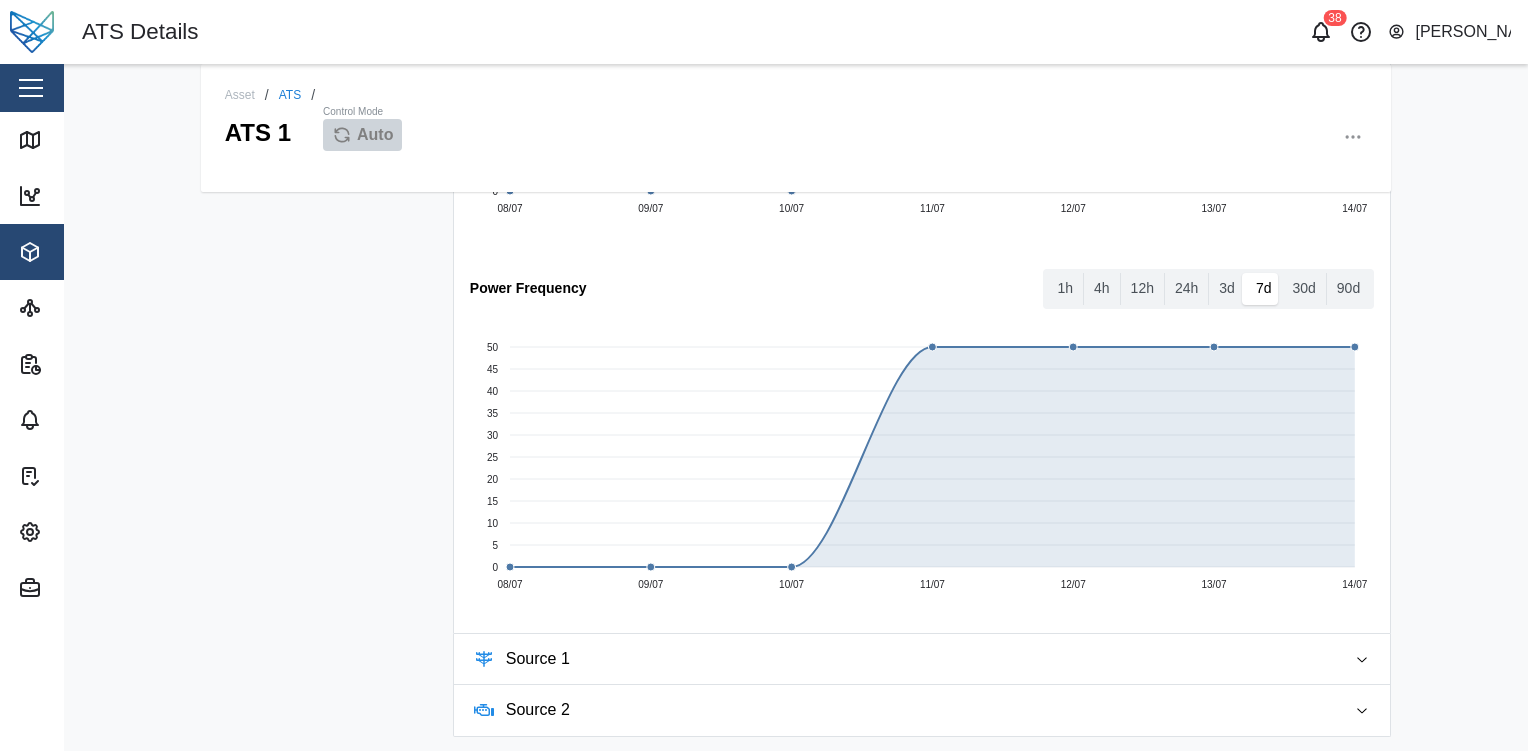 click on "Source 1" at bounding box center (918, 659) 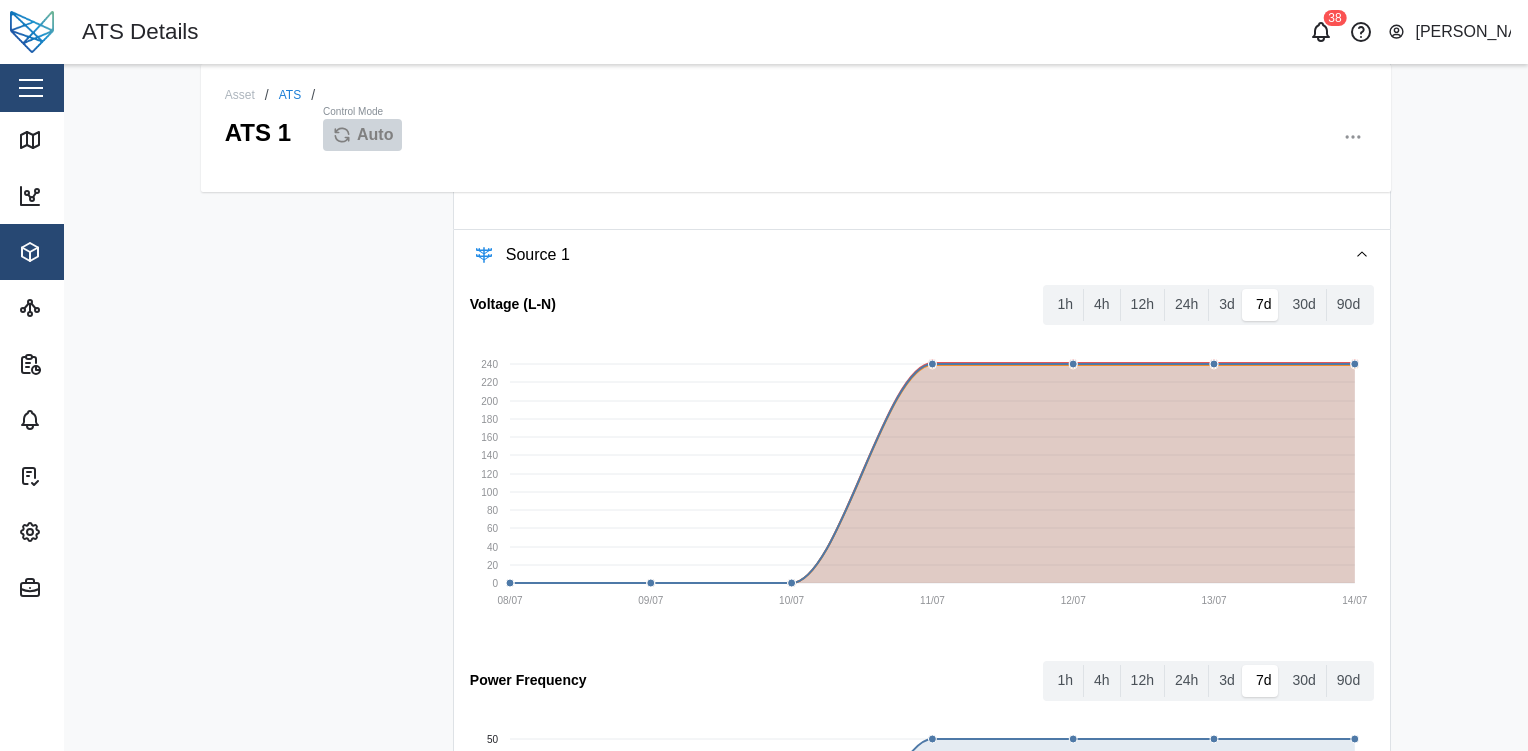 scroll, scrollTop: 3483, scrollLeft: 0, axis: vertical 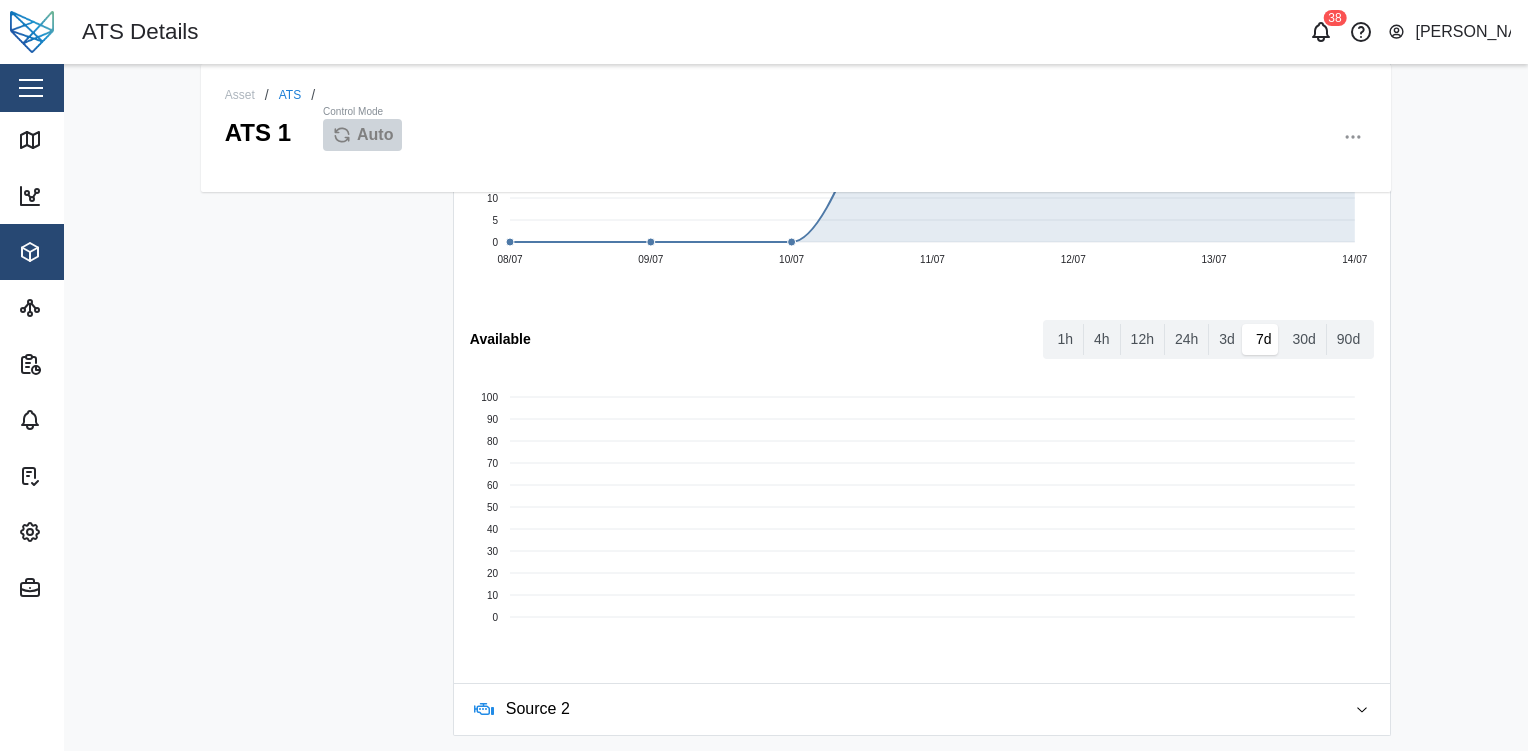 click on "Source 2" at bounding box center (918, 709) 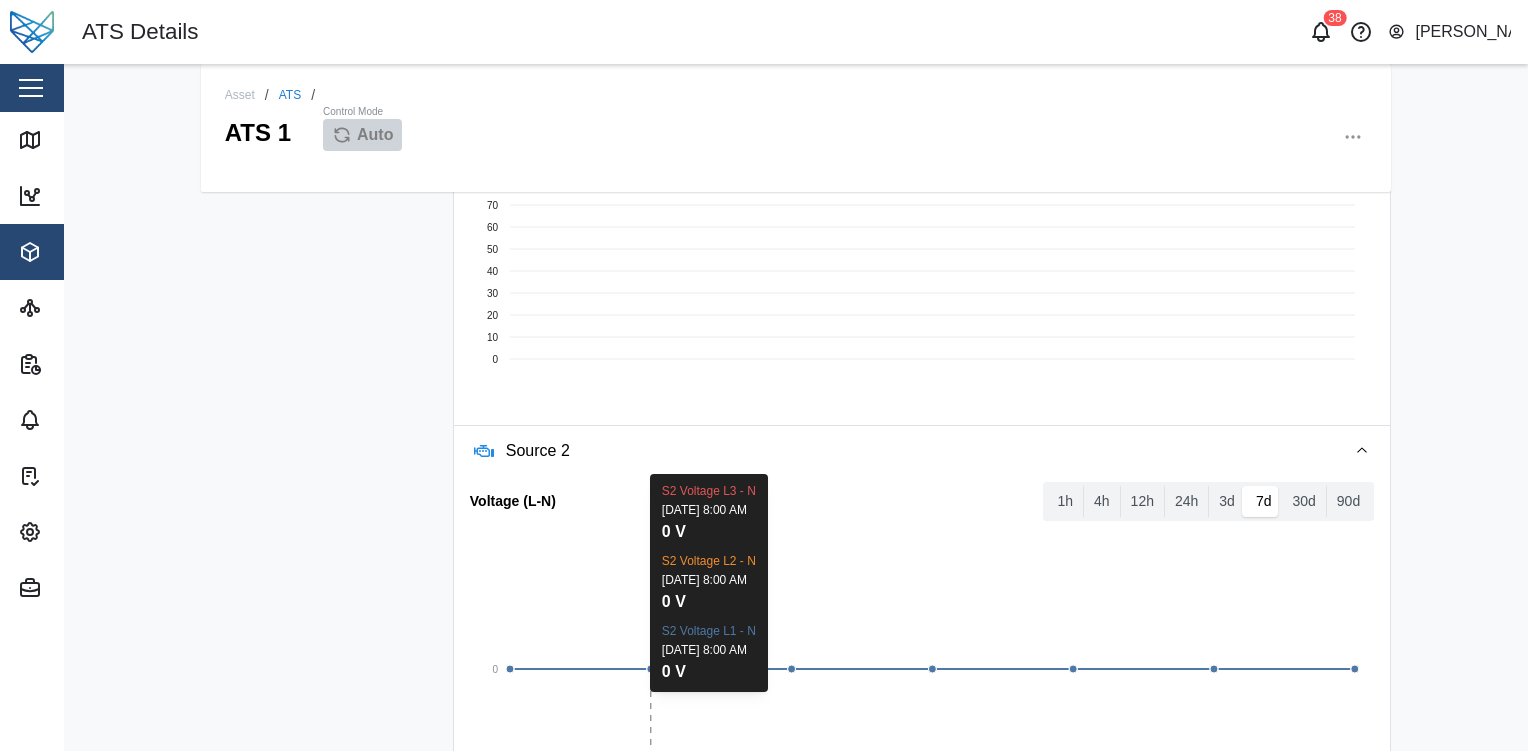 scroll, scrollTop: 3742, scrollLeft: 0, axis: vertical 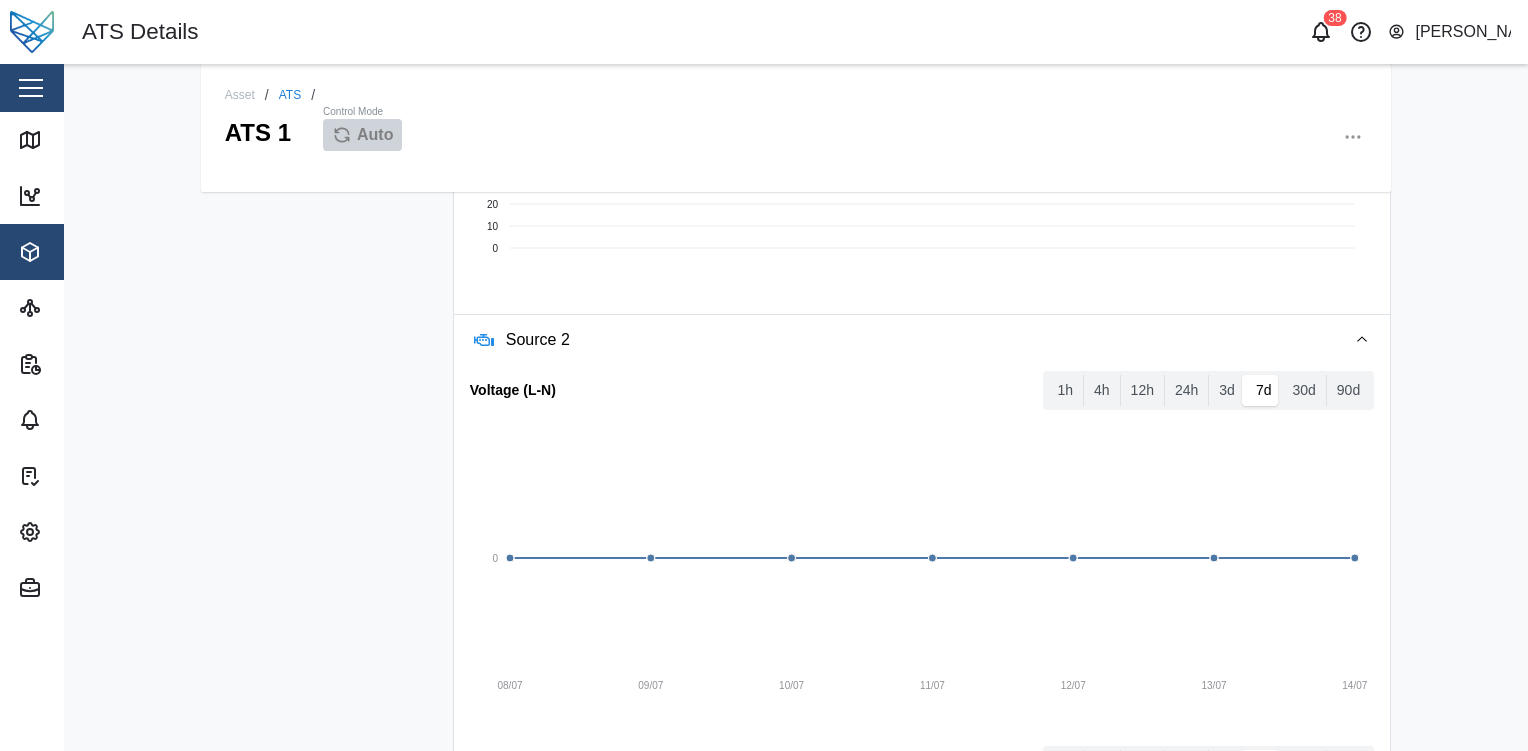 click at bounding box center (31, 88) 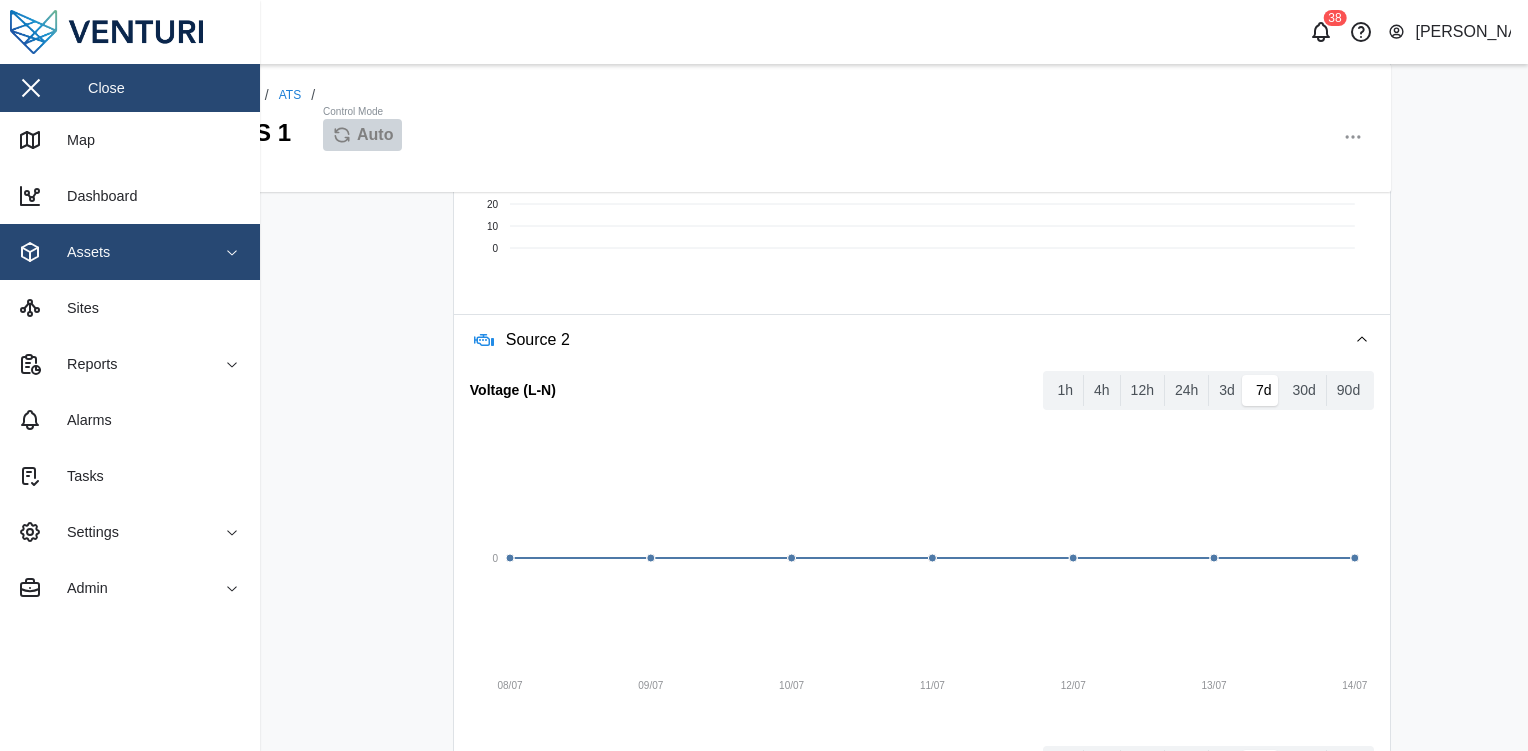 click on "Assets" at bounding box center (81, 252) 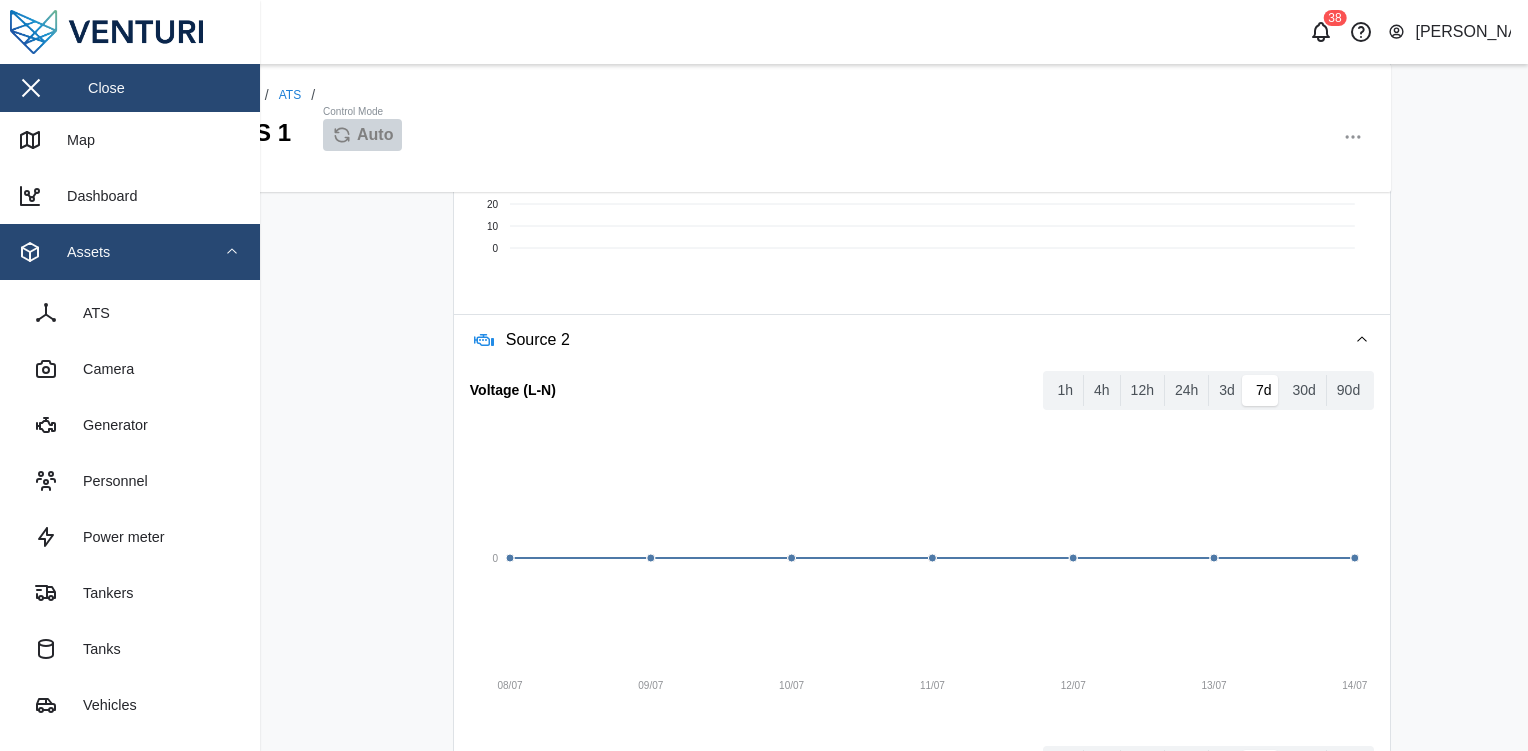click on "Assets" at bounding box center [81, 252] 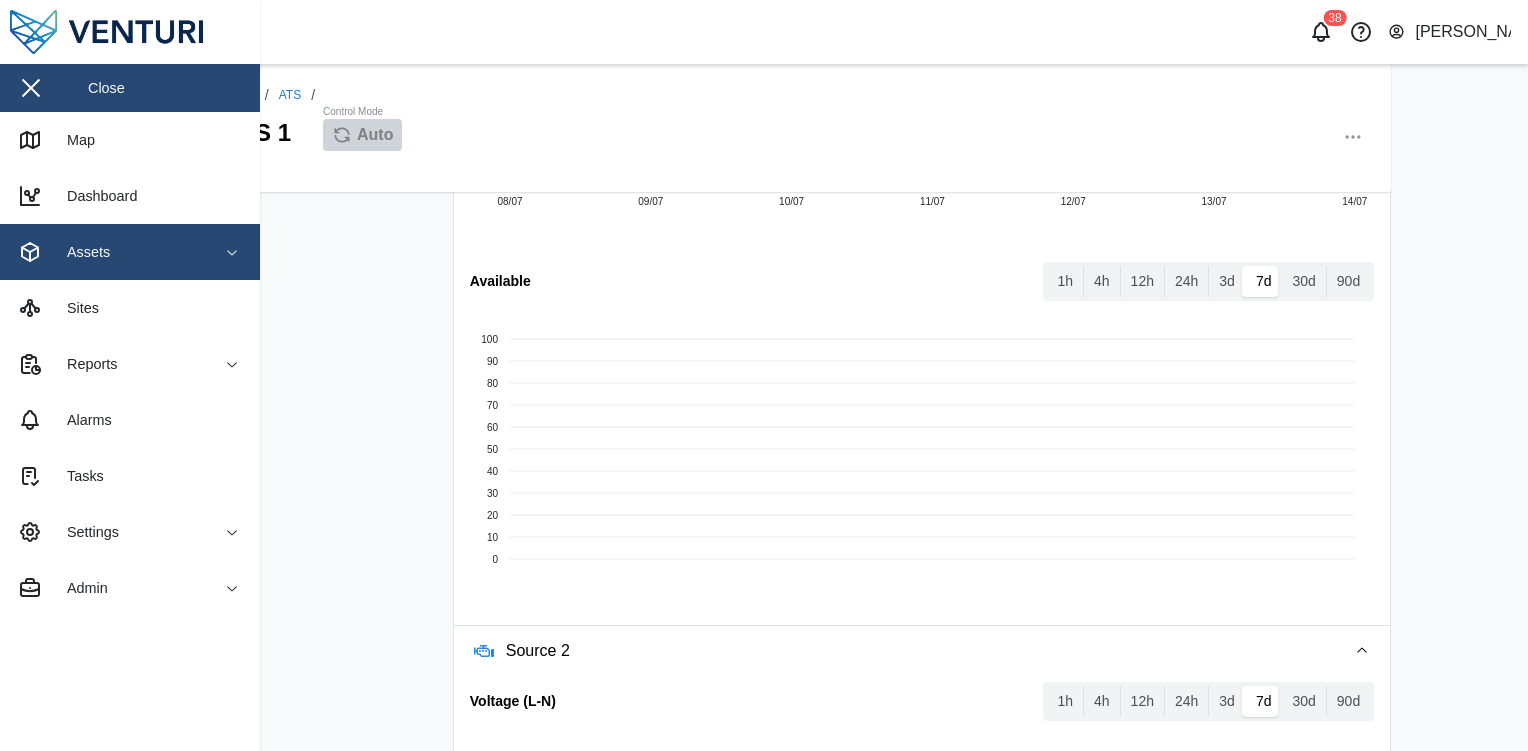 scroll, scrollTop: 3540, scrollLeft: 0, axis: vertical 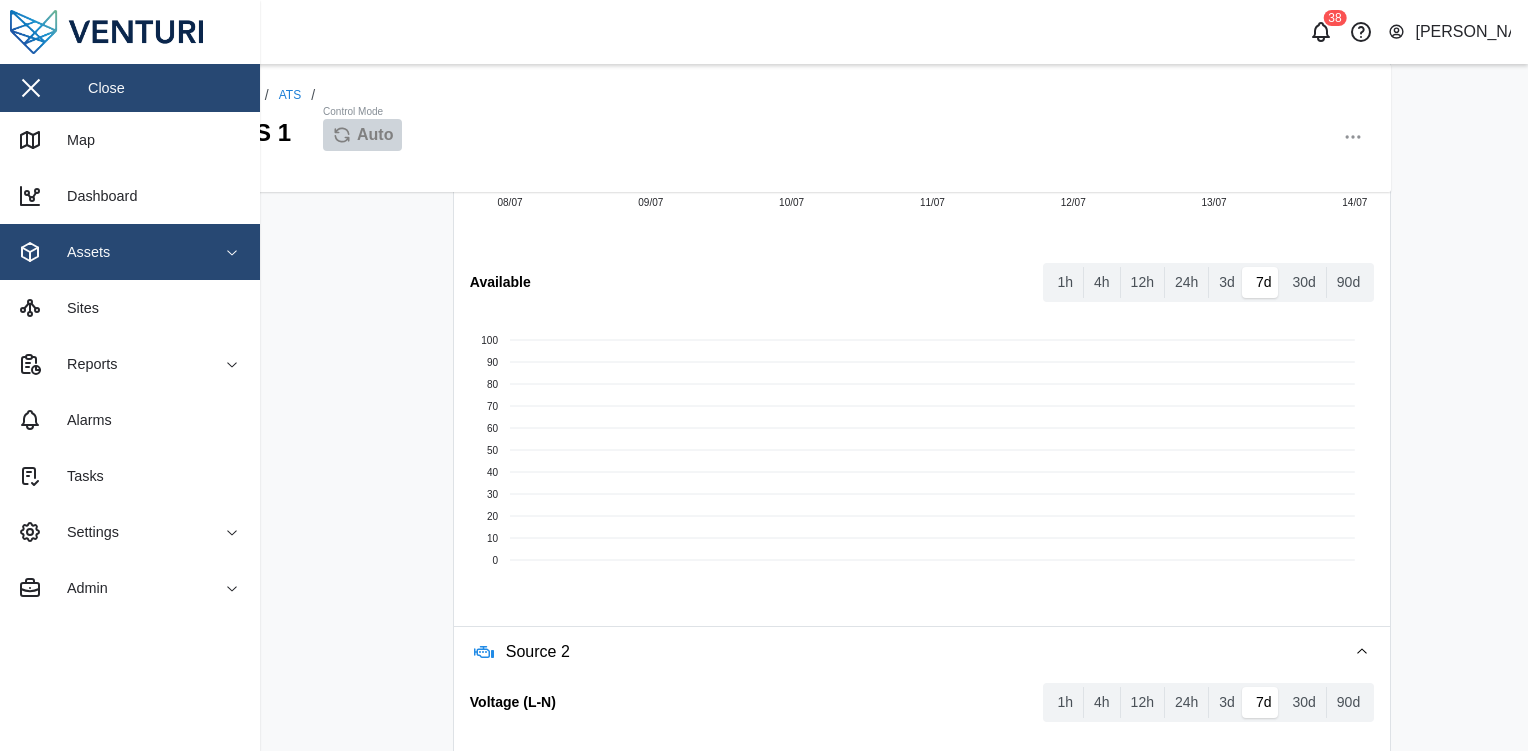 type 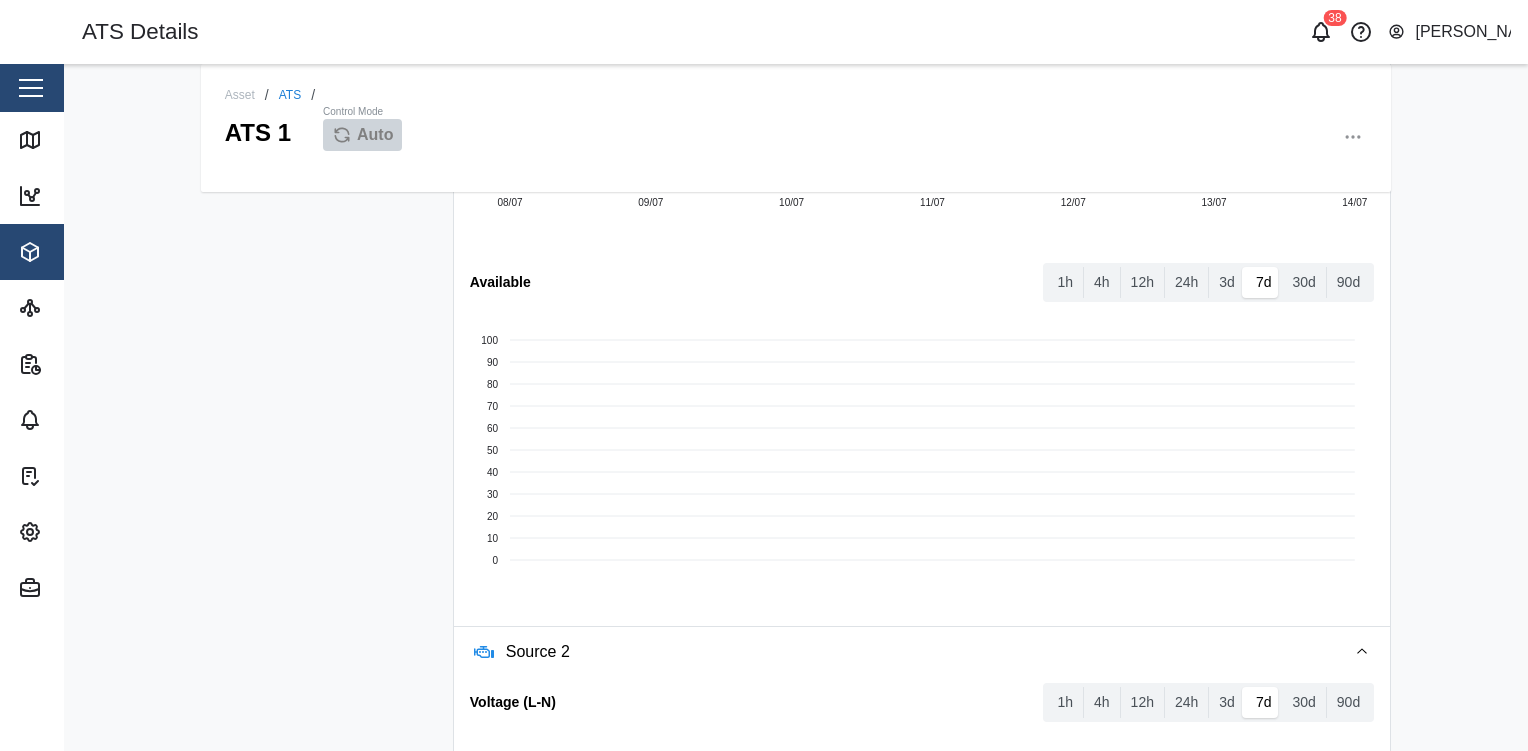 click on "Control Mode" at bounding box center [362, 112] 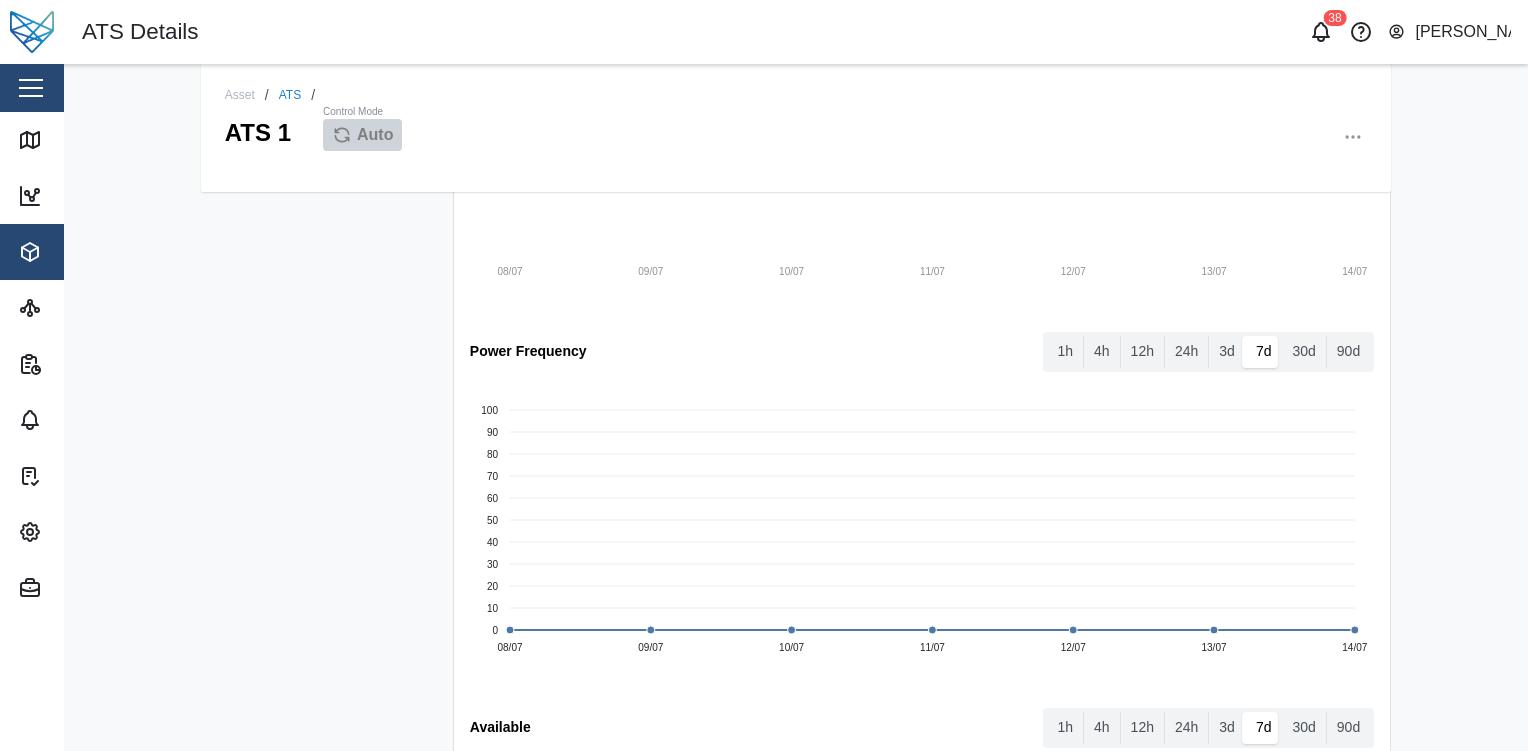 scroll, scrollTop: 4603, scrollLeft: 0, axis: vertical 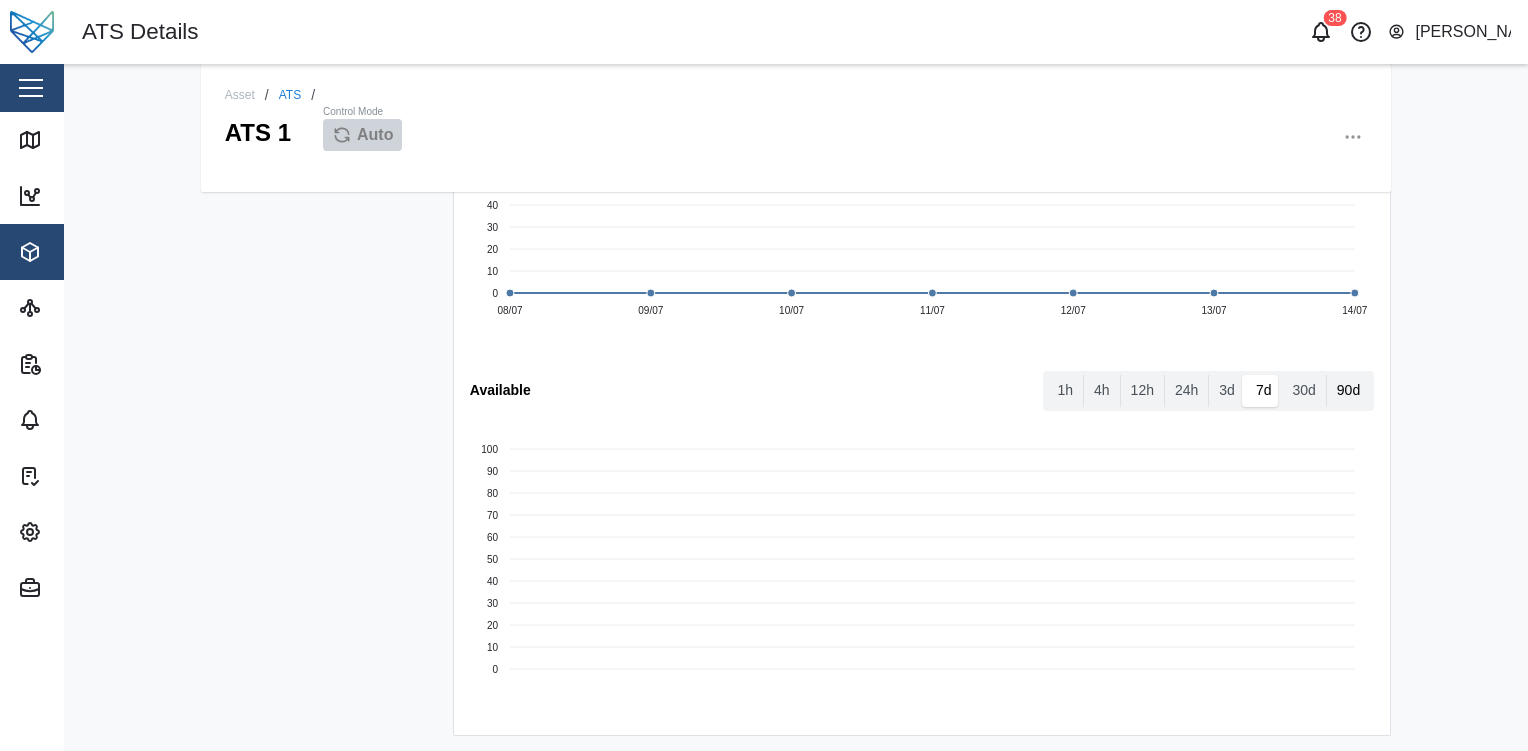 click on "90d" at bounding box center (1348, 391) 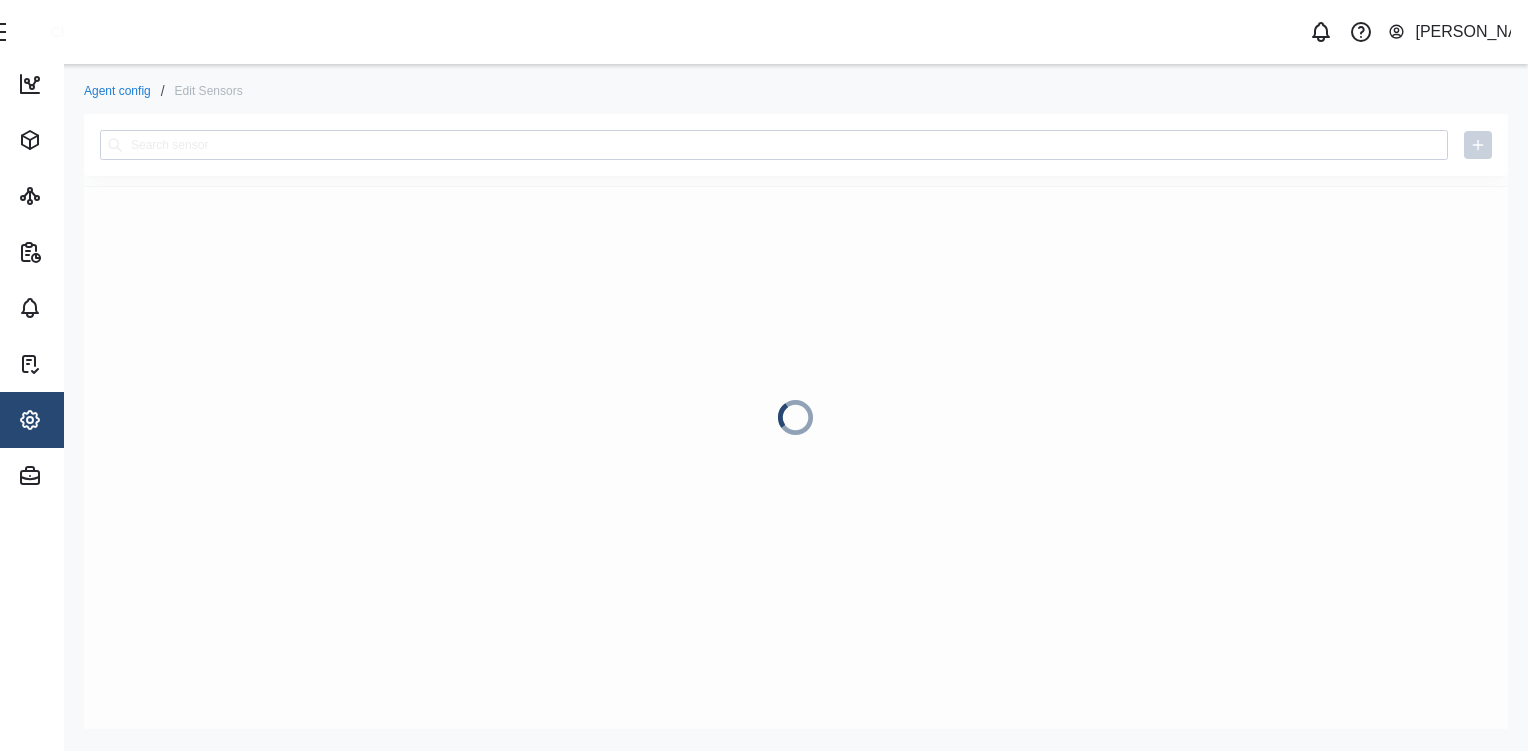 scroll, scrollTop: 0, scrollLeft: 0, axis: both 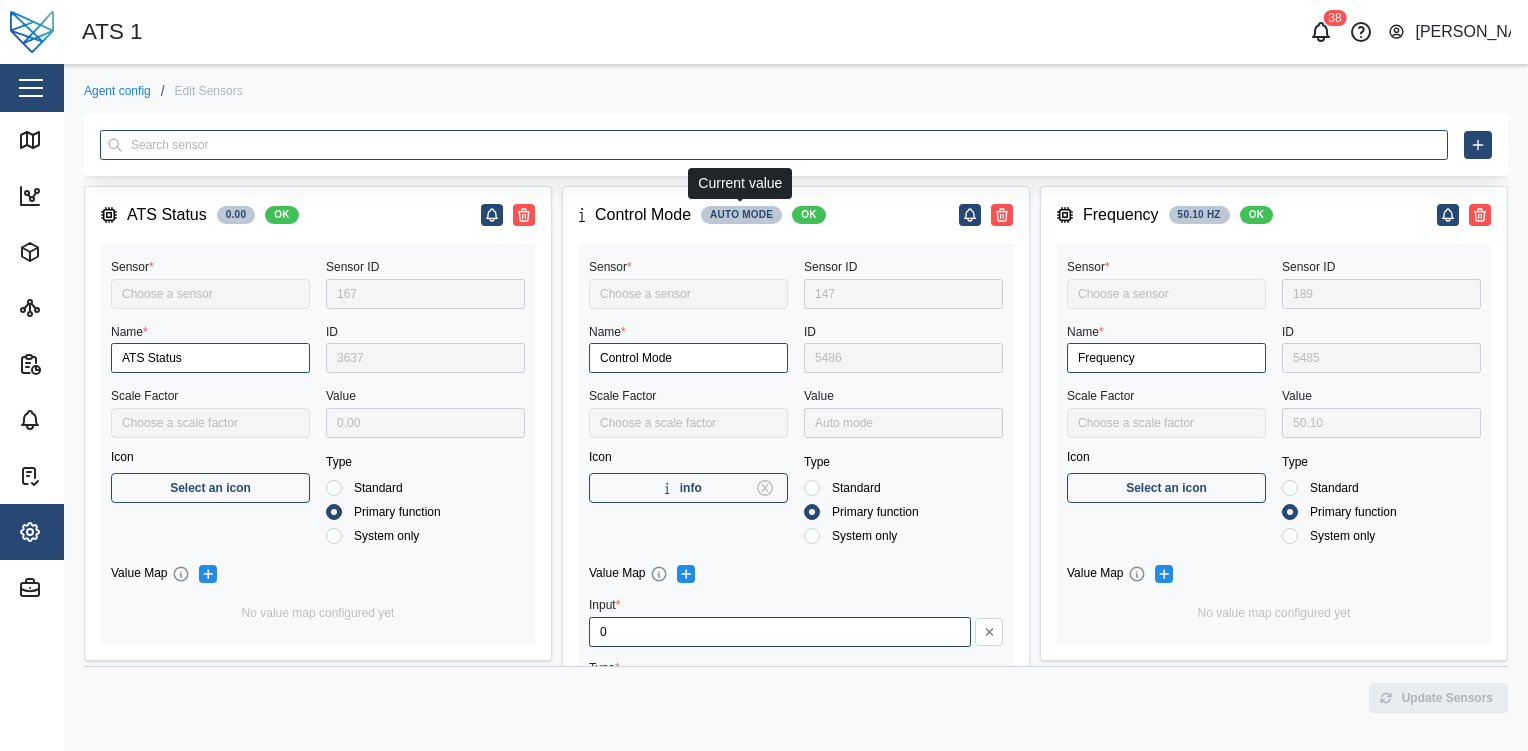 type on "ATS Status" 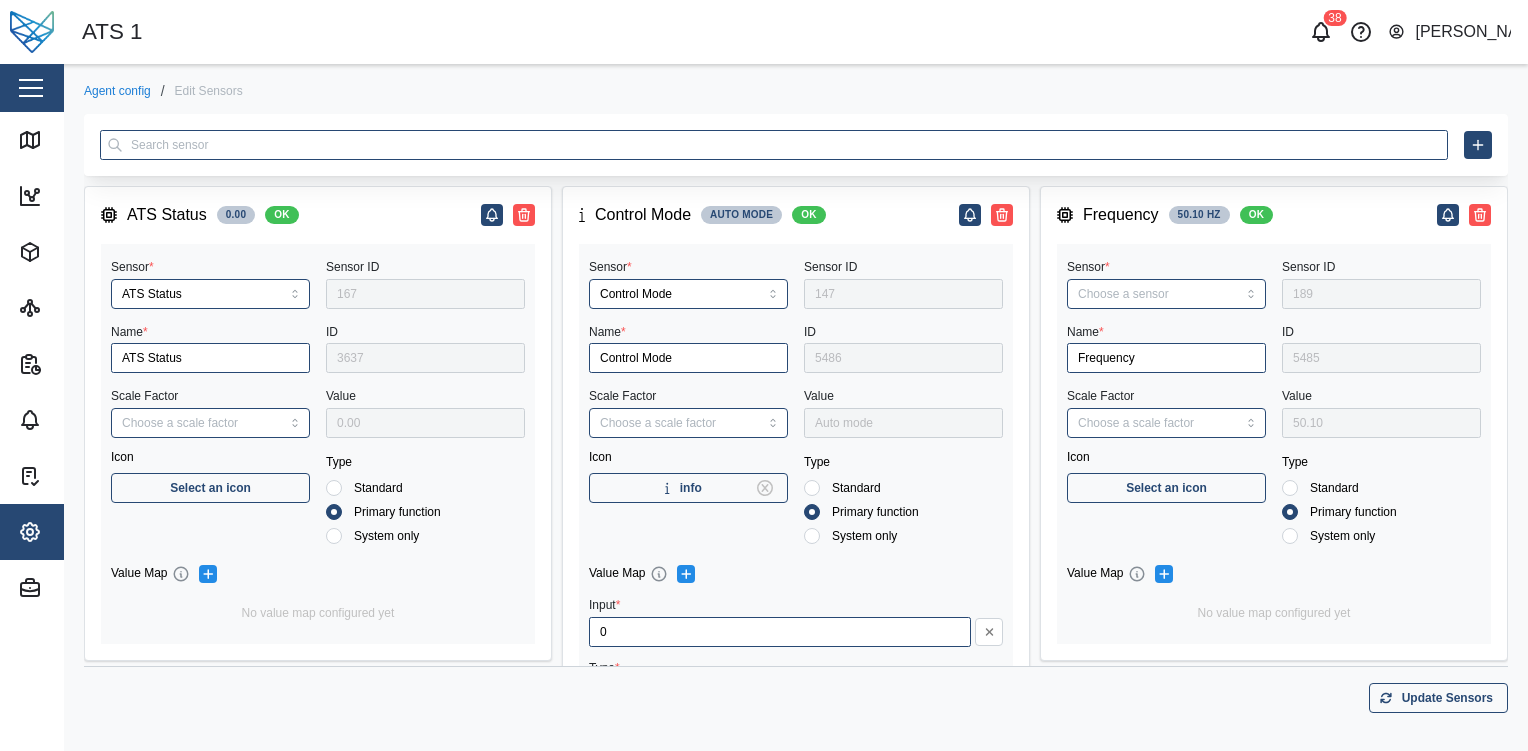 type on "RMS line voltage L3-L1" 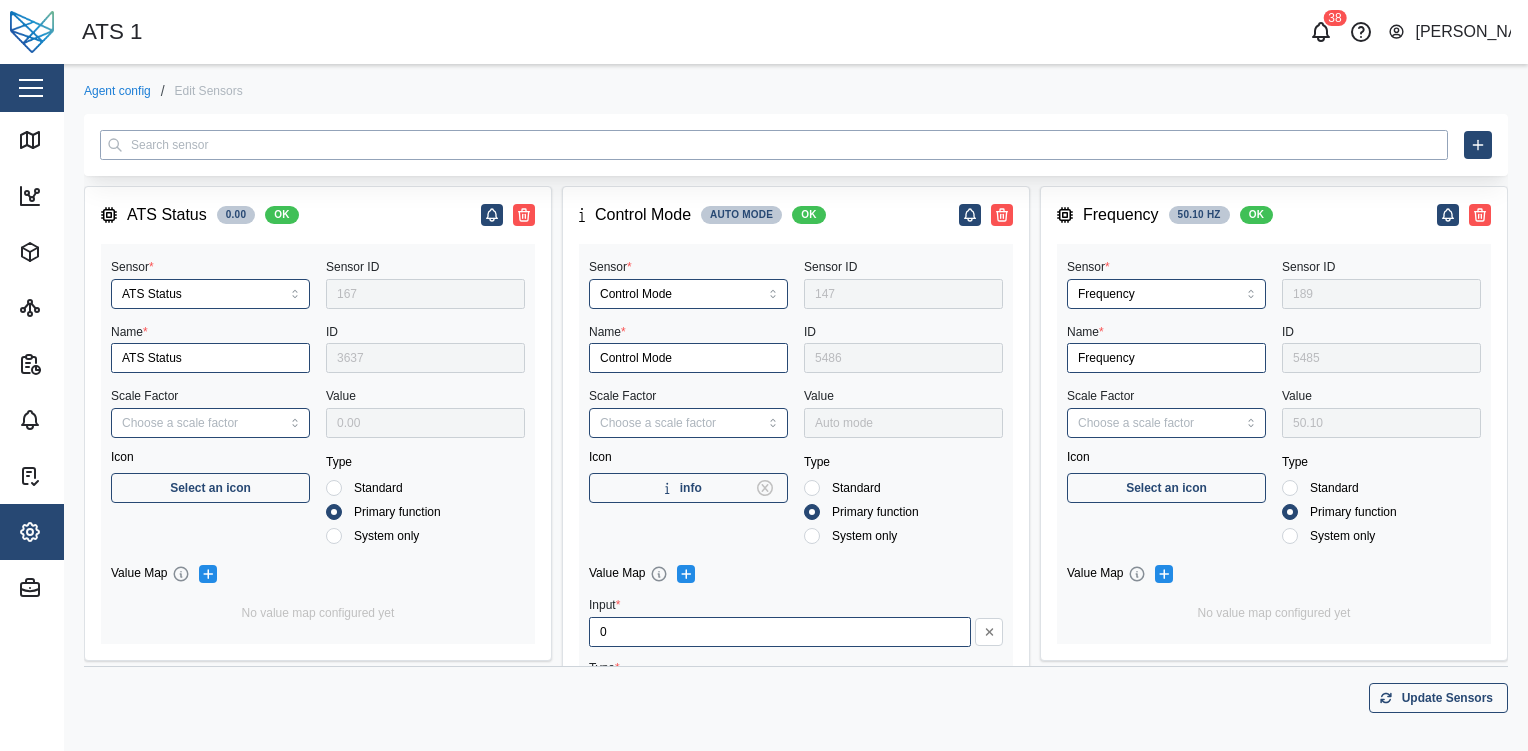 paste on "S2_AVAILABLE" 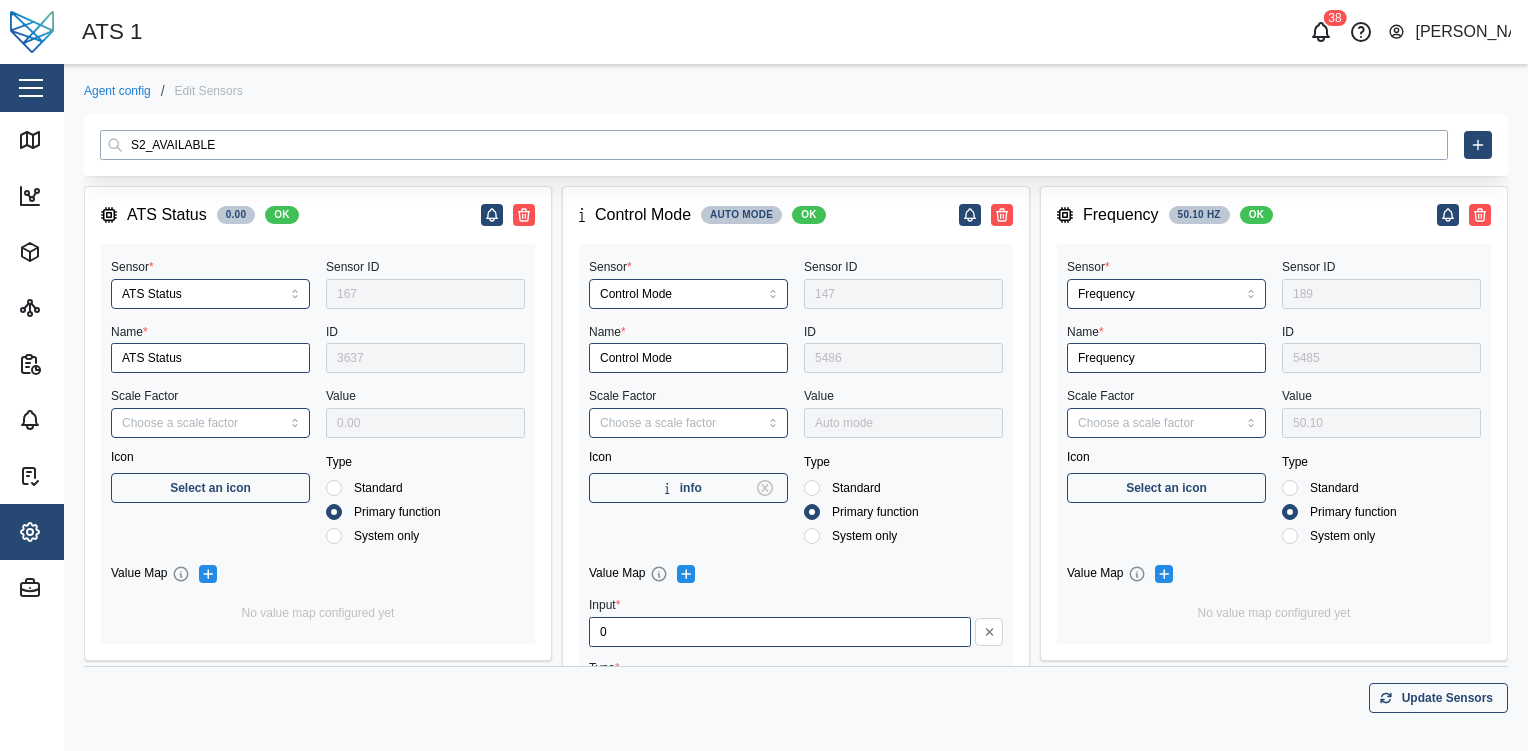 click on "S2_AVAILABLE" at bounding box center [774, 145] 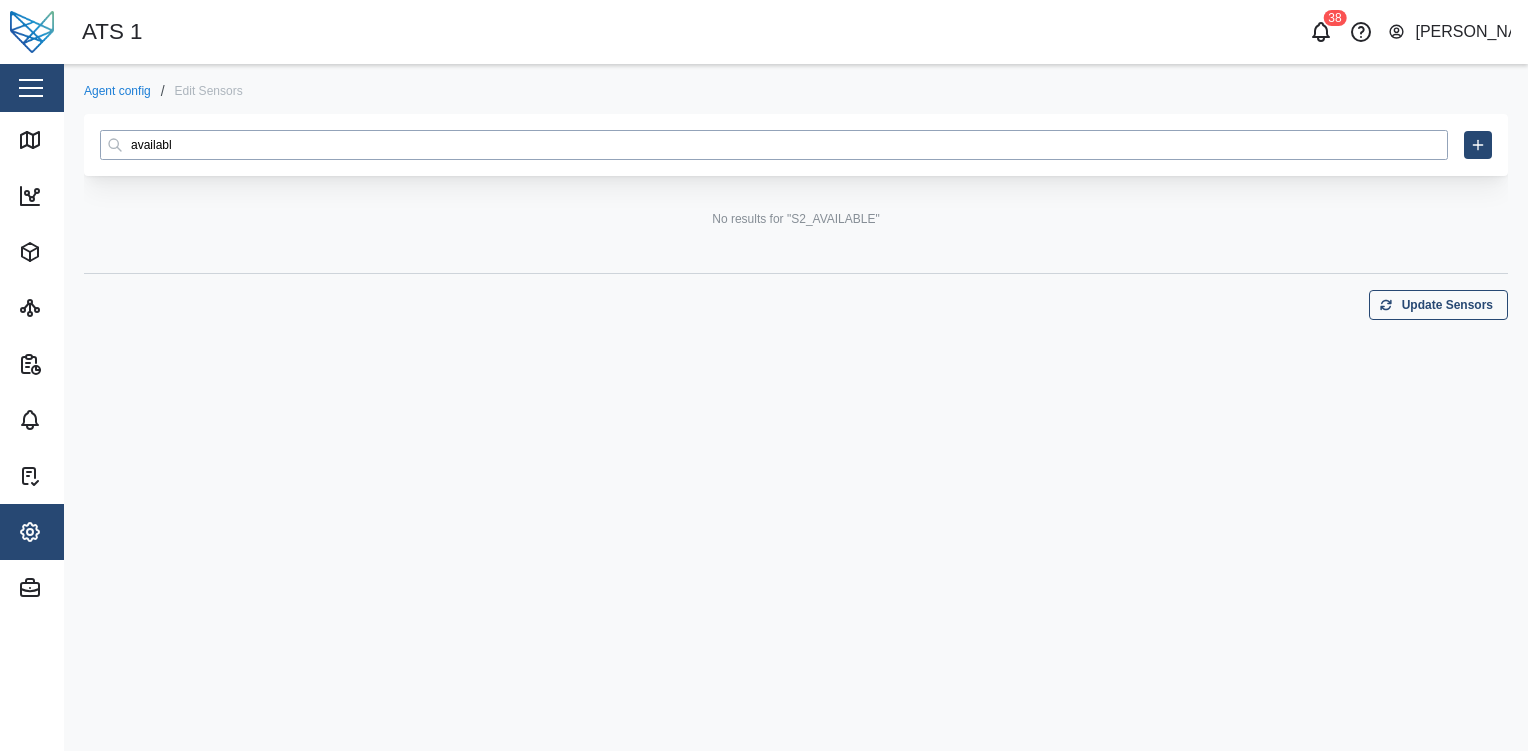 type on "available" 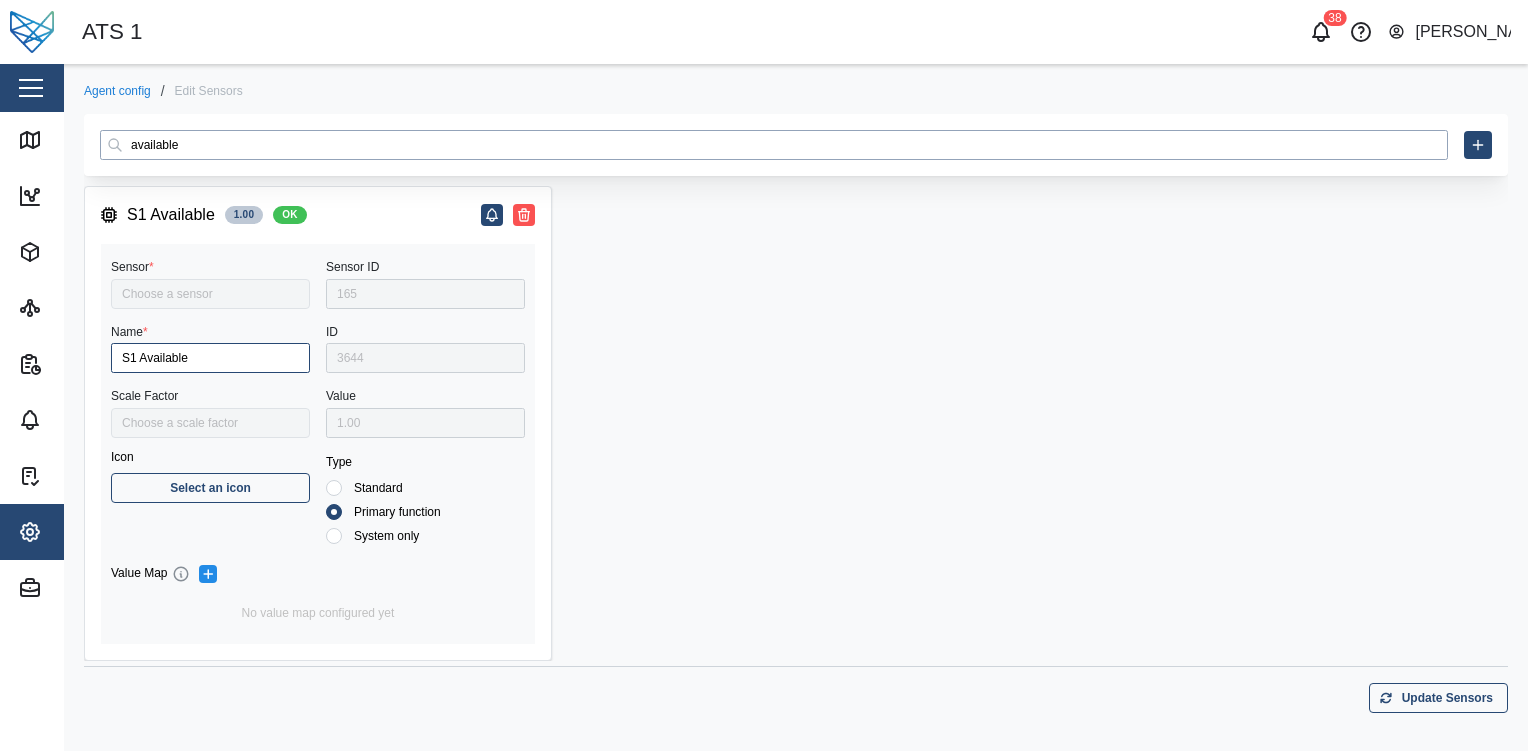 type on "S1 Available" 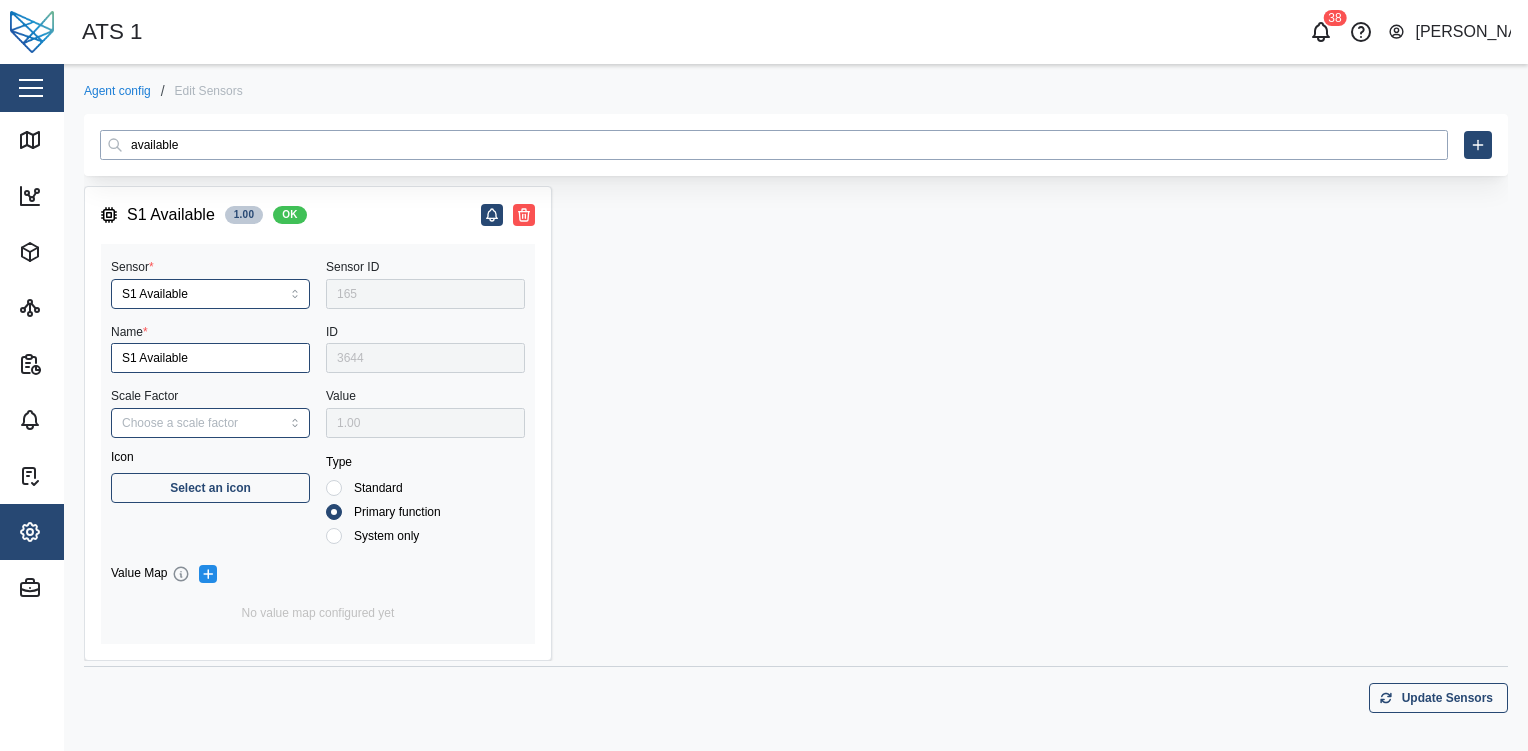 type on "available" 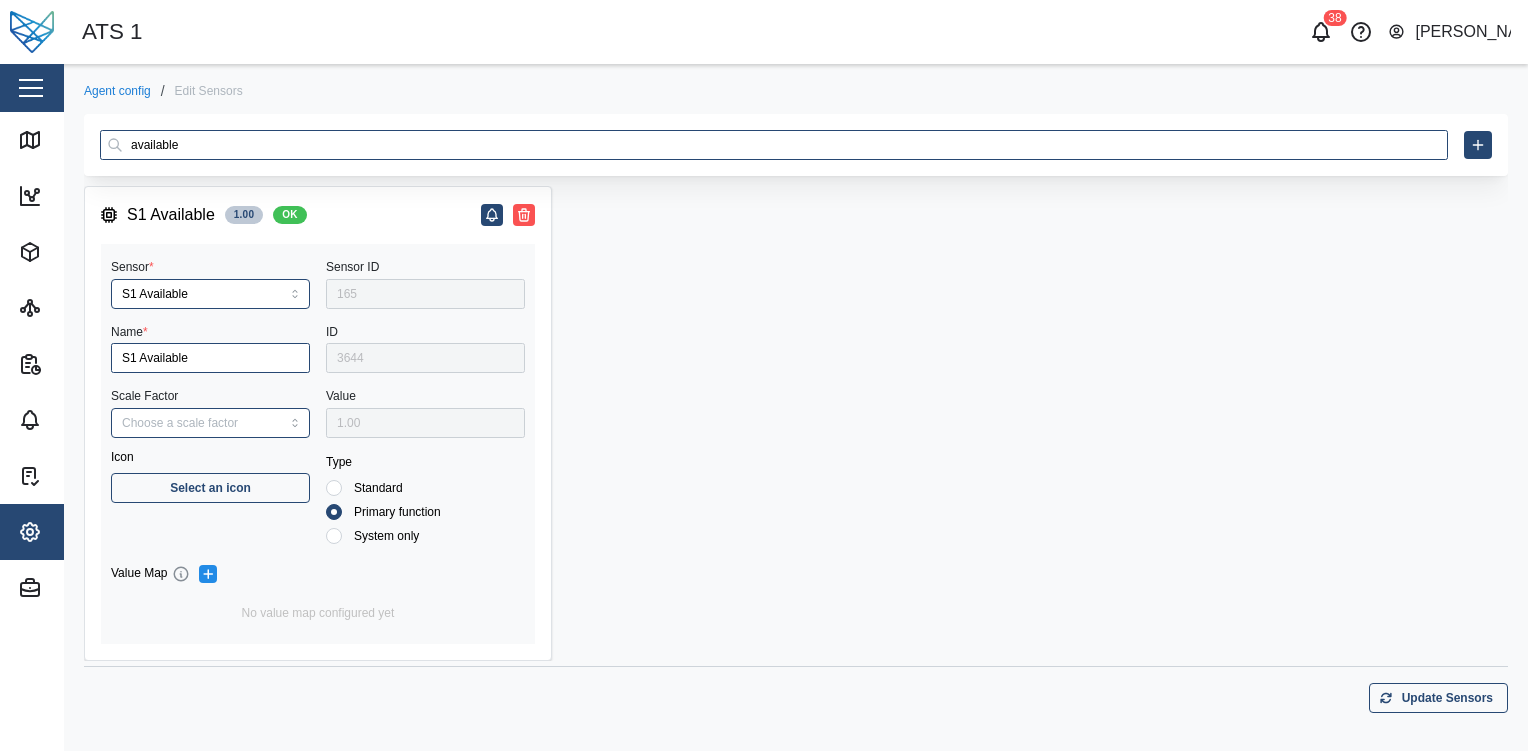 click on "Sensor ID 165 ID 3644 Value 1.00 Type Standard Primary function System only" at bounding box center [425, 399] 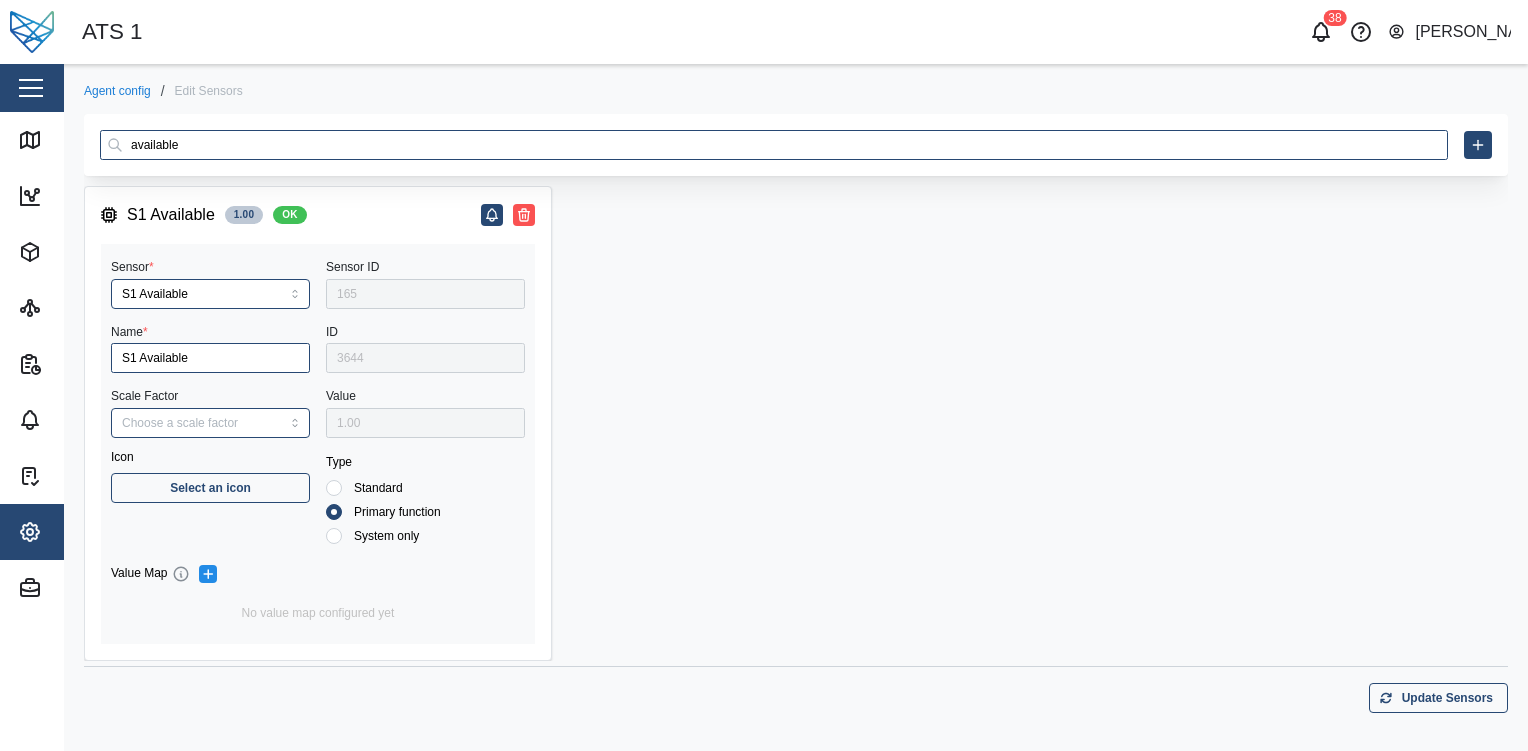 scroll, scrollTop: 4, scrollLeft: 0, axis: vertical 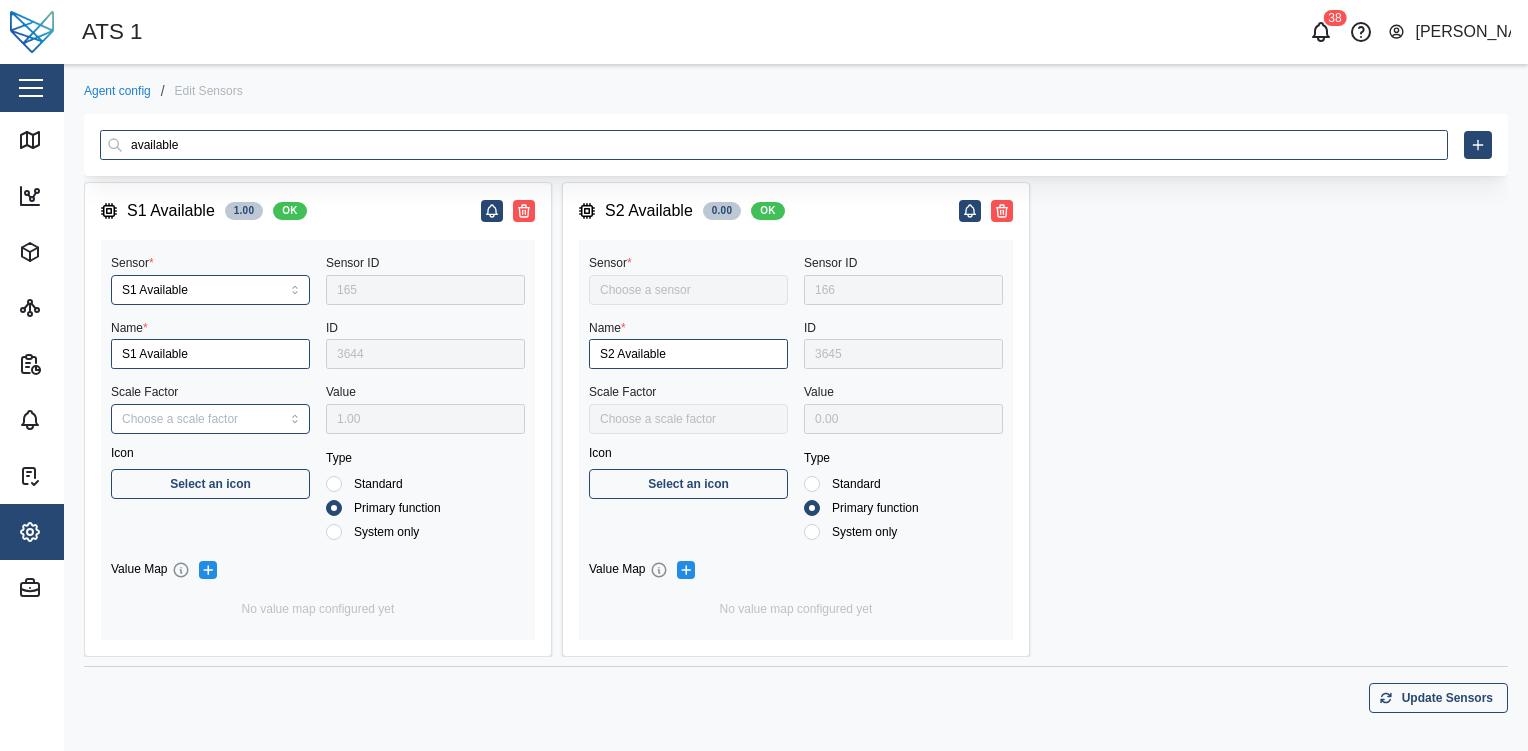 type on "S2 Available" 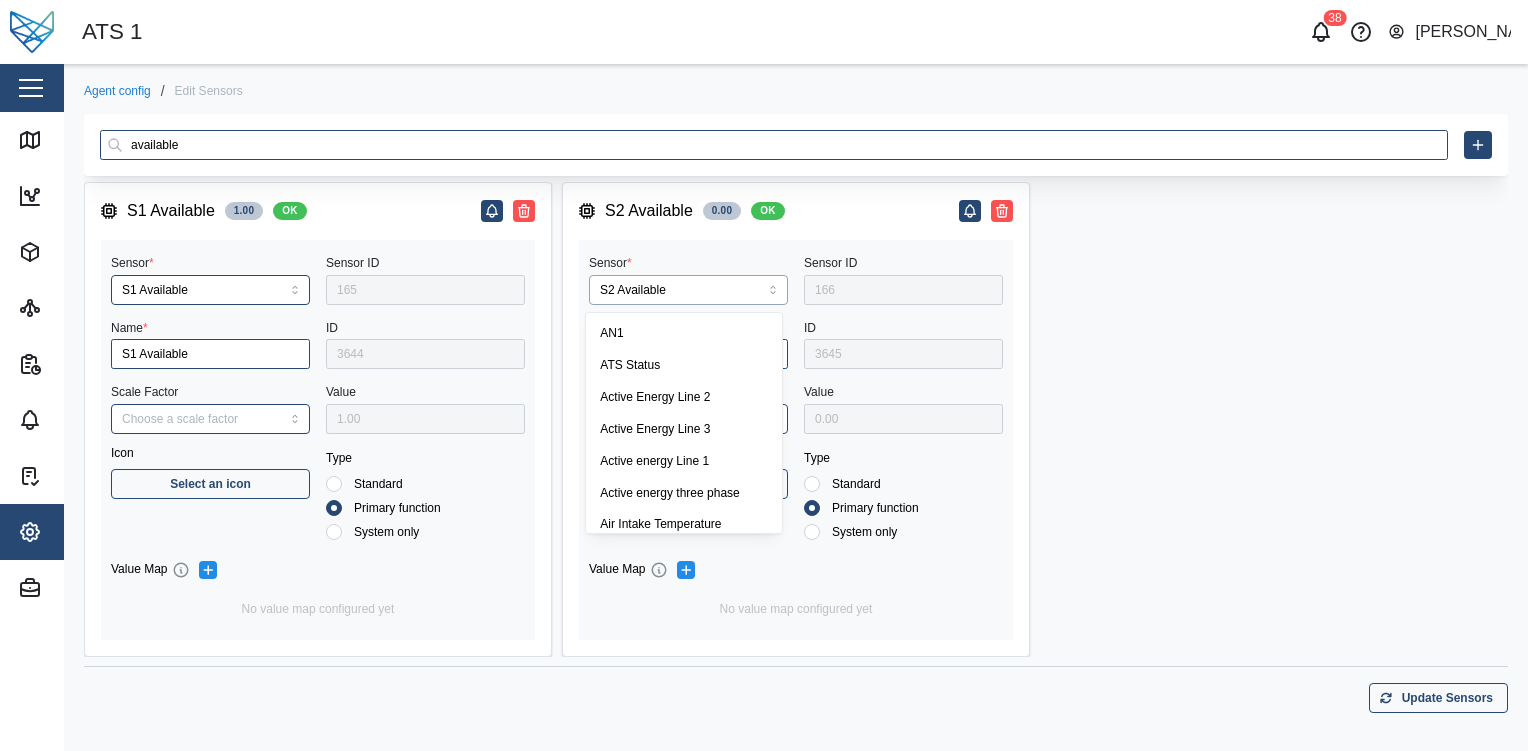 click on "S2 Available" at bounding box center (688, 290) 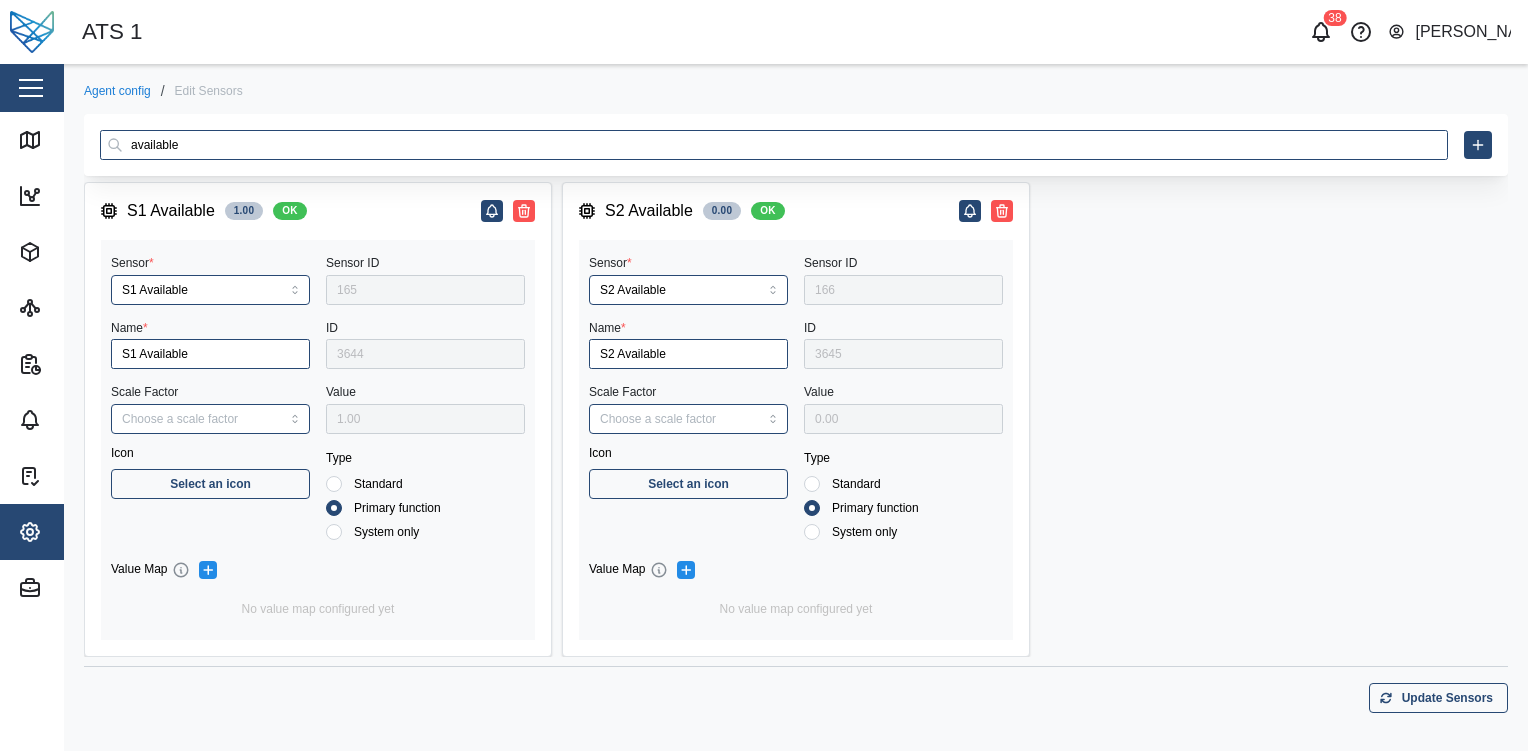 click on "Sensor ID 166" at bounding box center (903, 277) 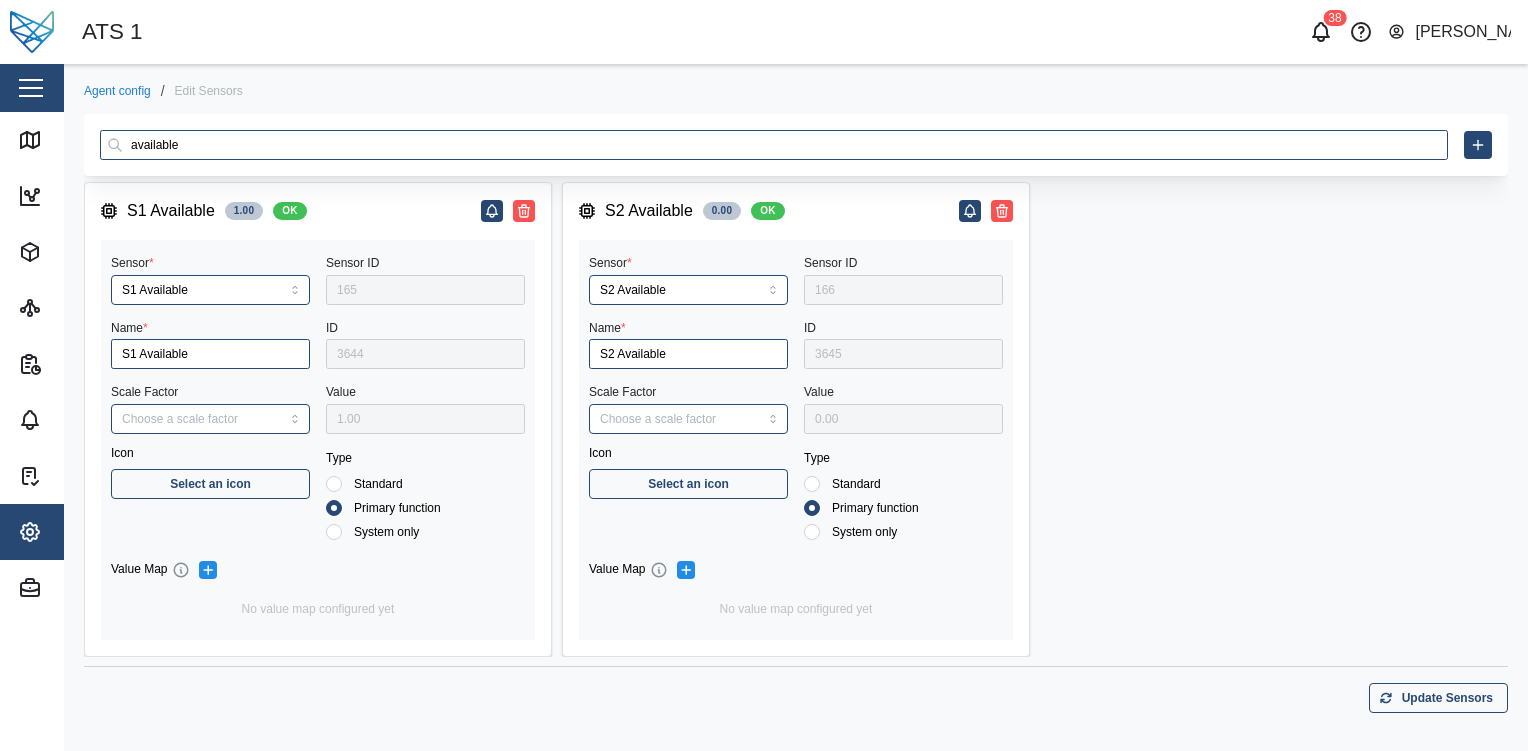 click at bounding box center [31, 88] 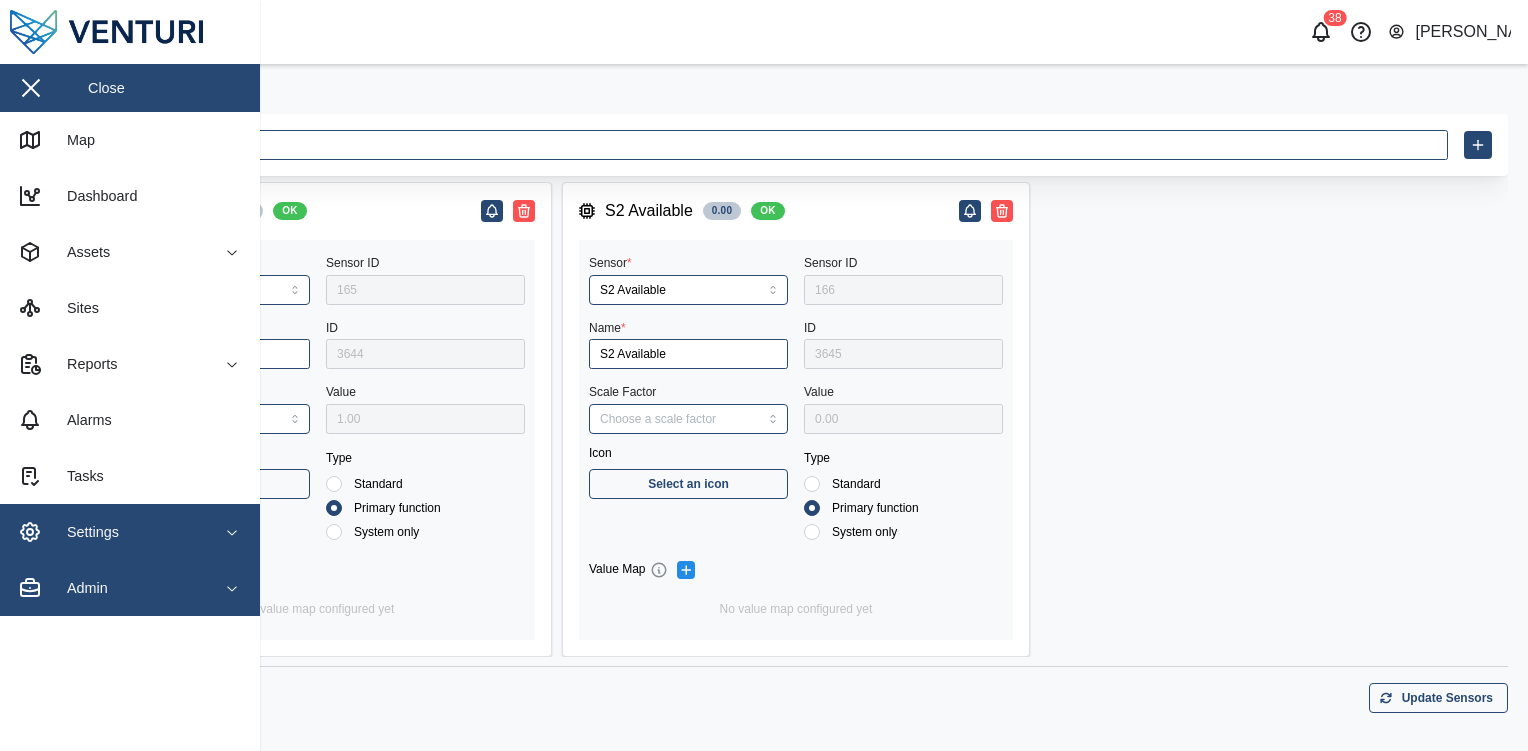 click on "Admin" at bounding box center (109, 588) 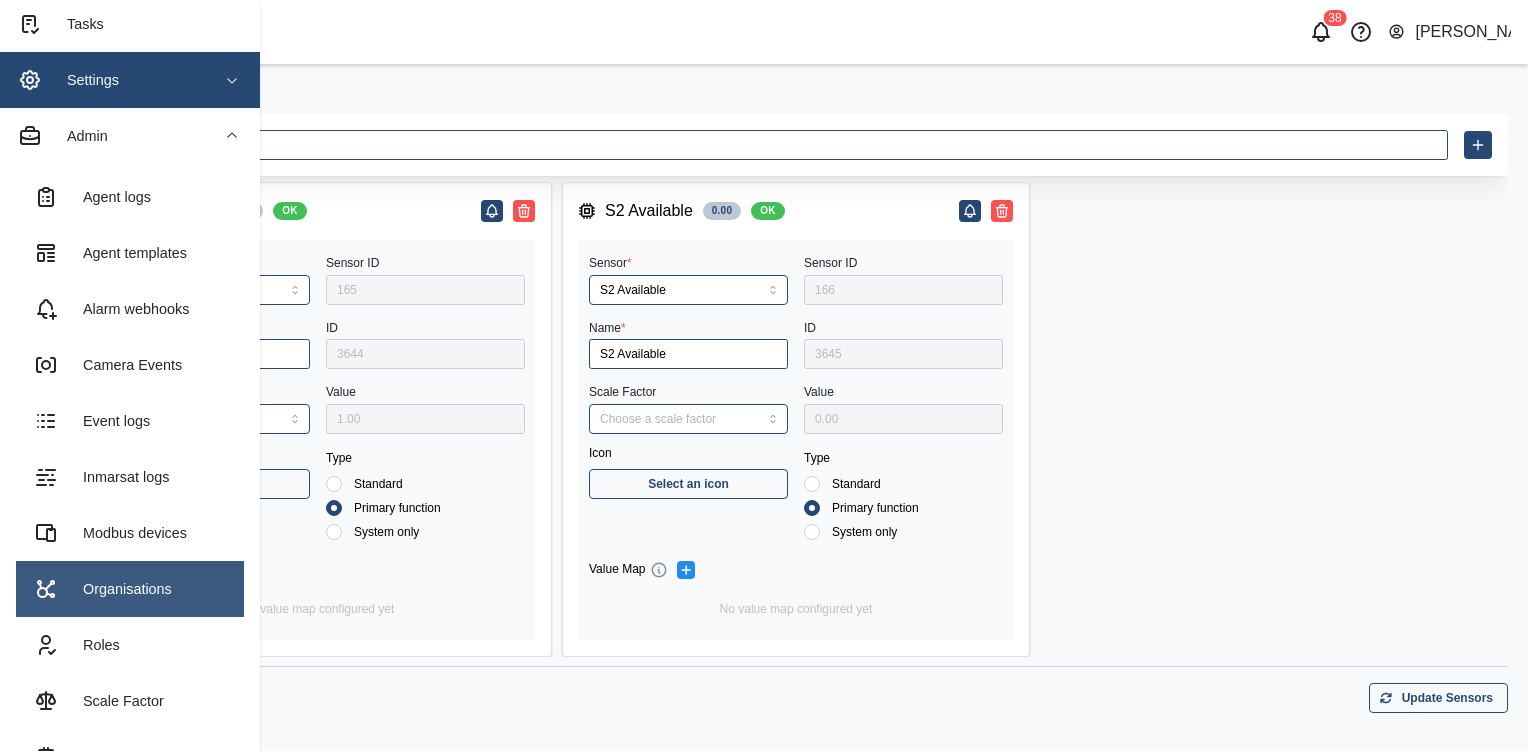 scroll, scrollTop: 557, scrollLeft: 0, axis: vertical 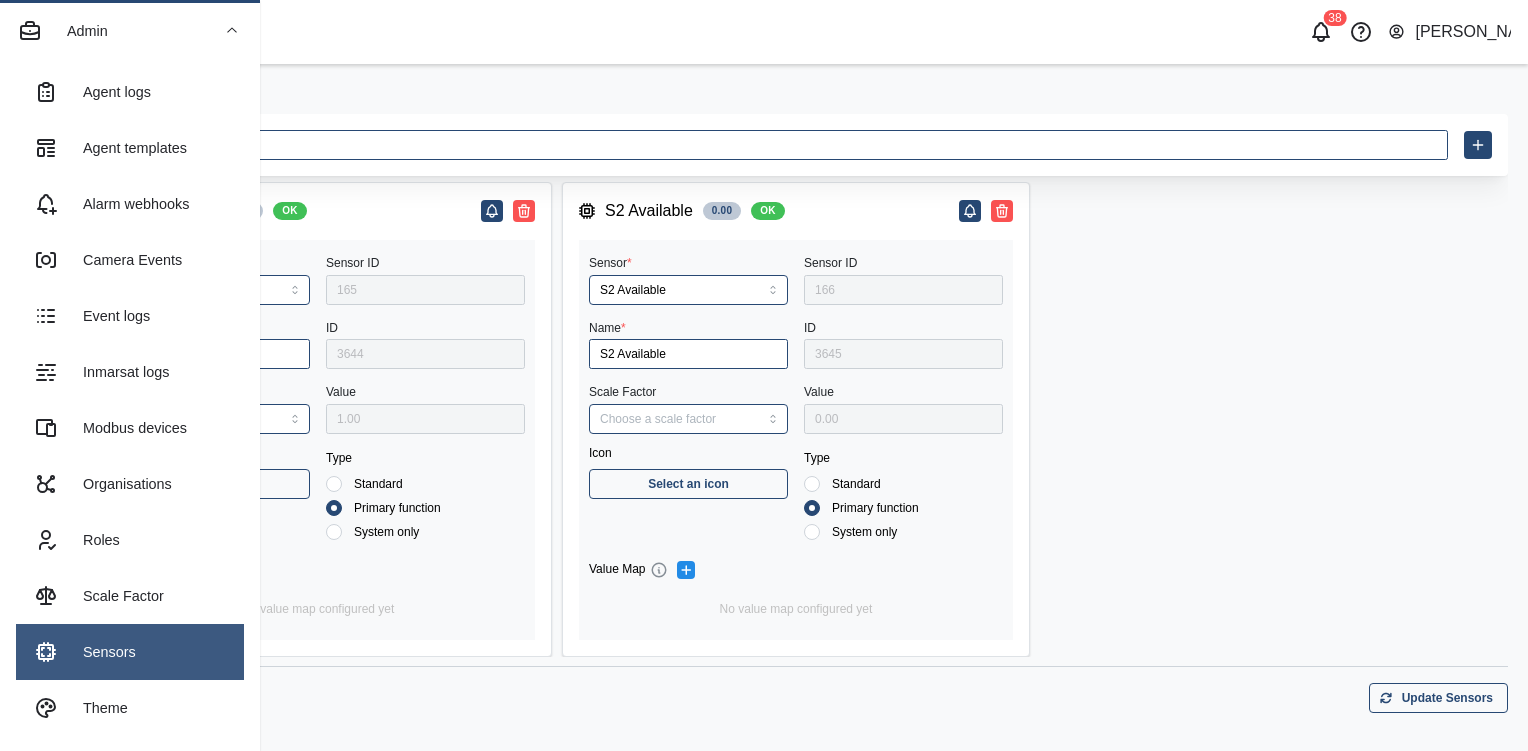 click on "Sensors" at bounding box center [130, 652] 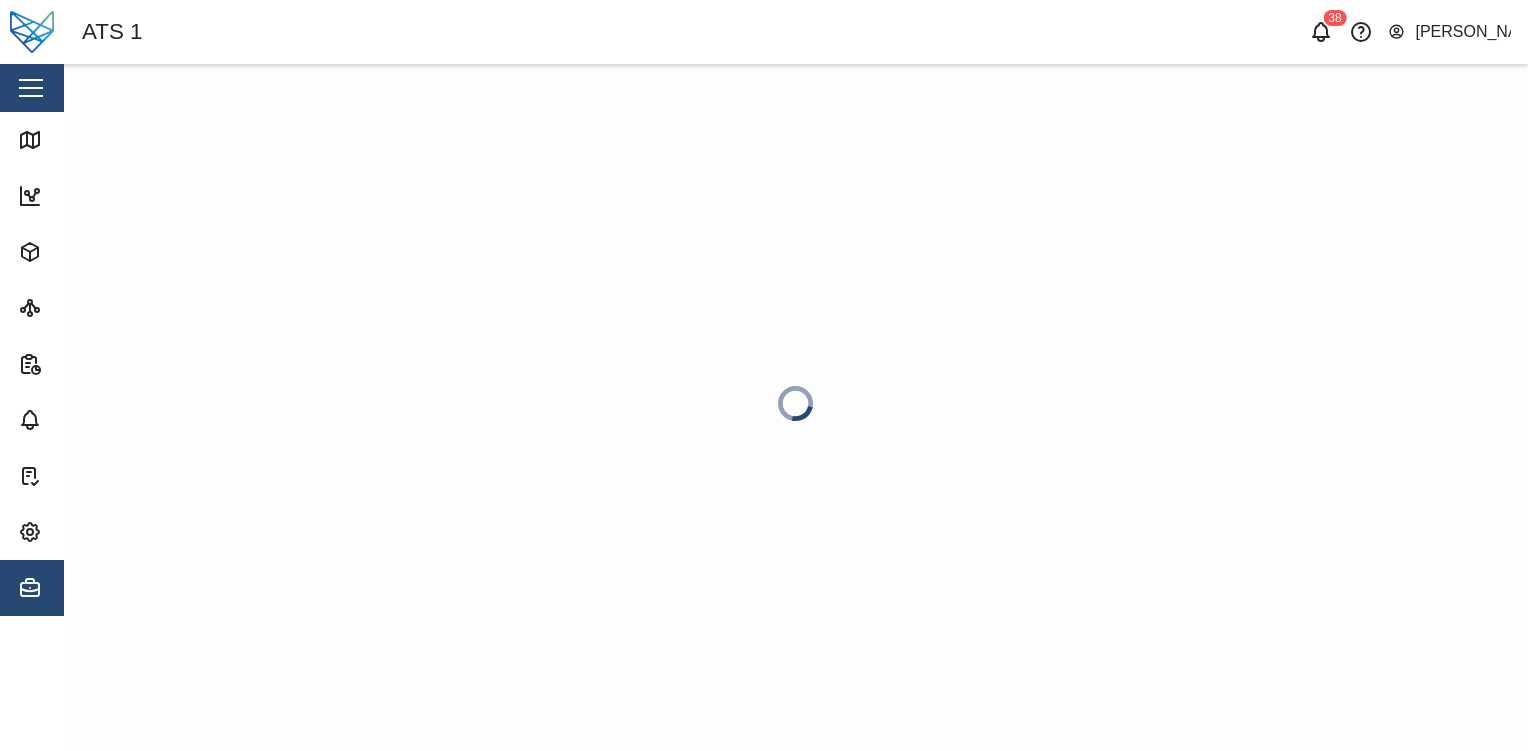 scroll, scrollTop: 0, scrollLeft: 0, axis: both 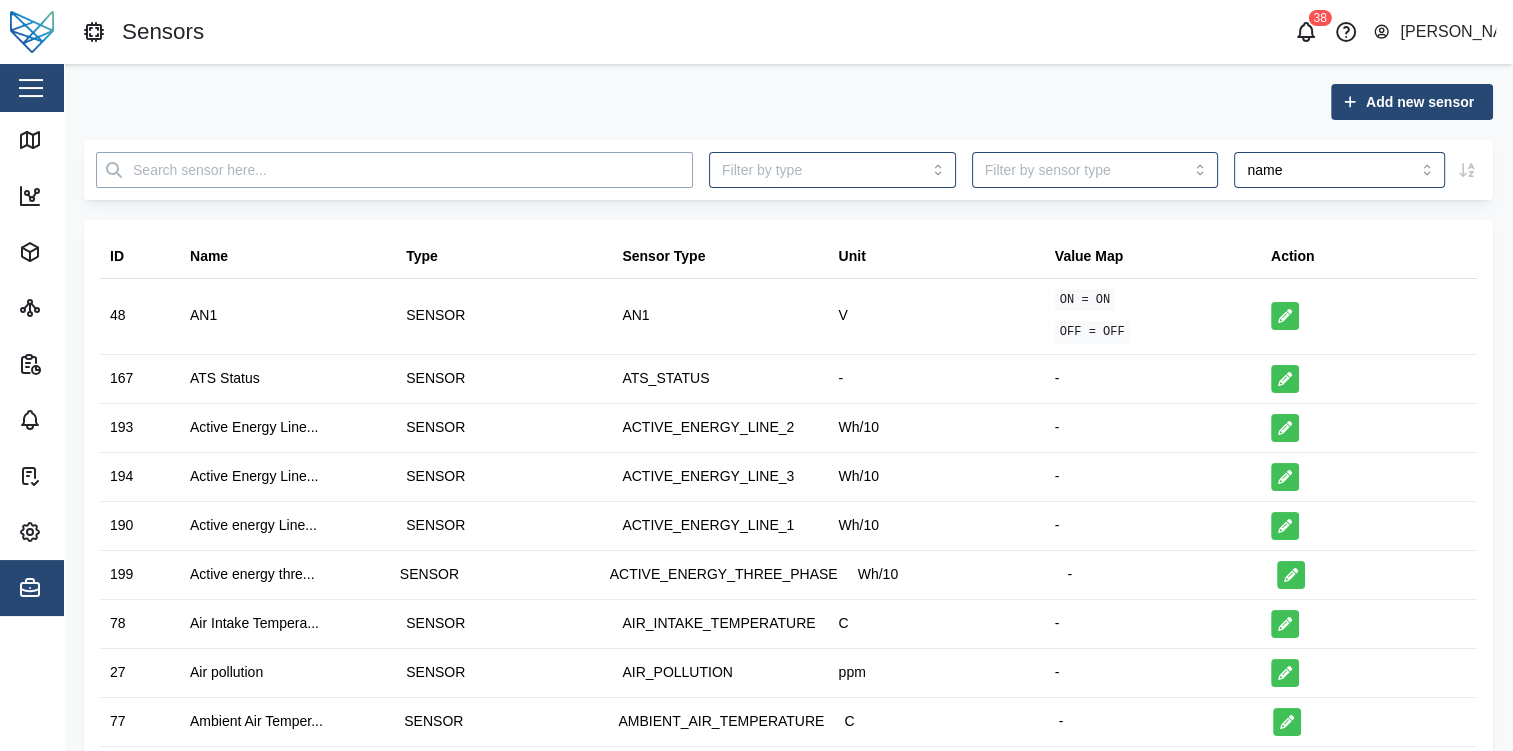 click at bounding box center (394, 170) 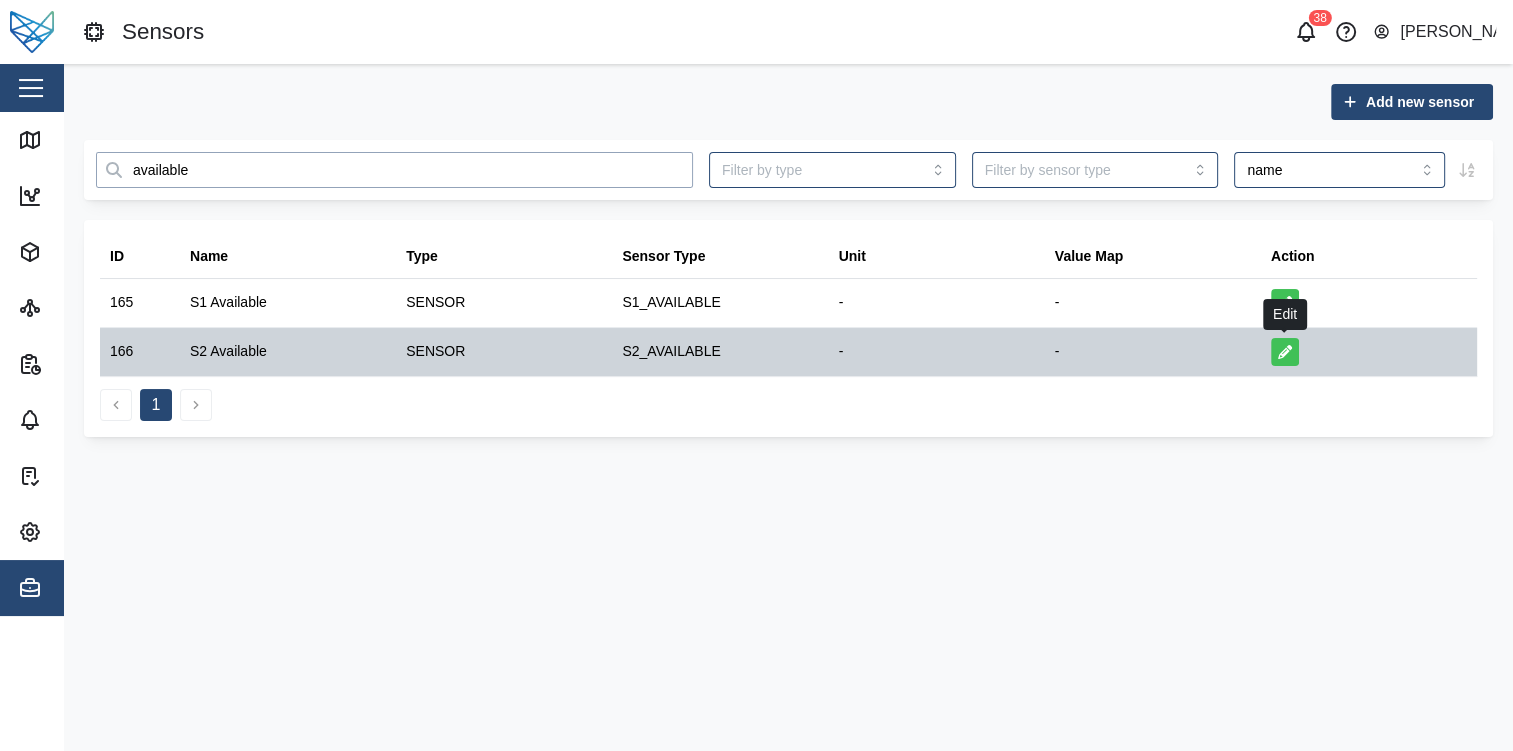 type on "available" 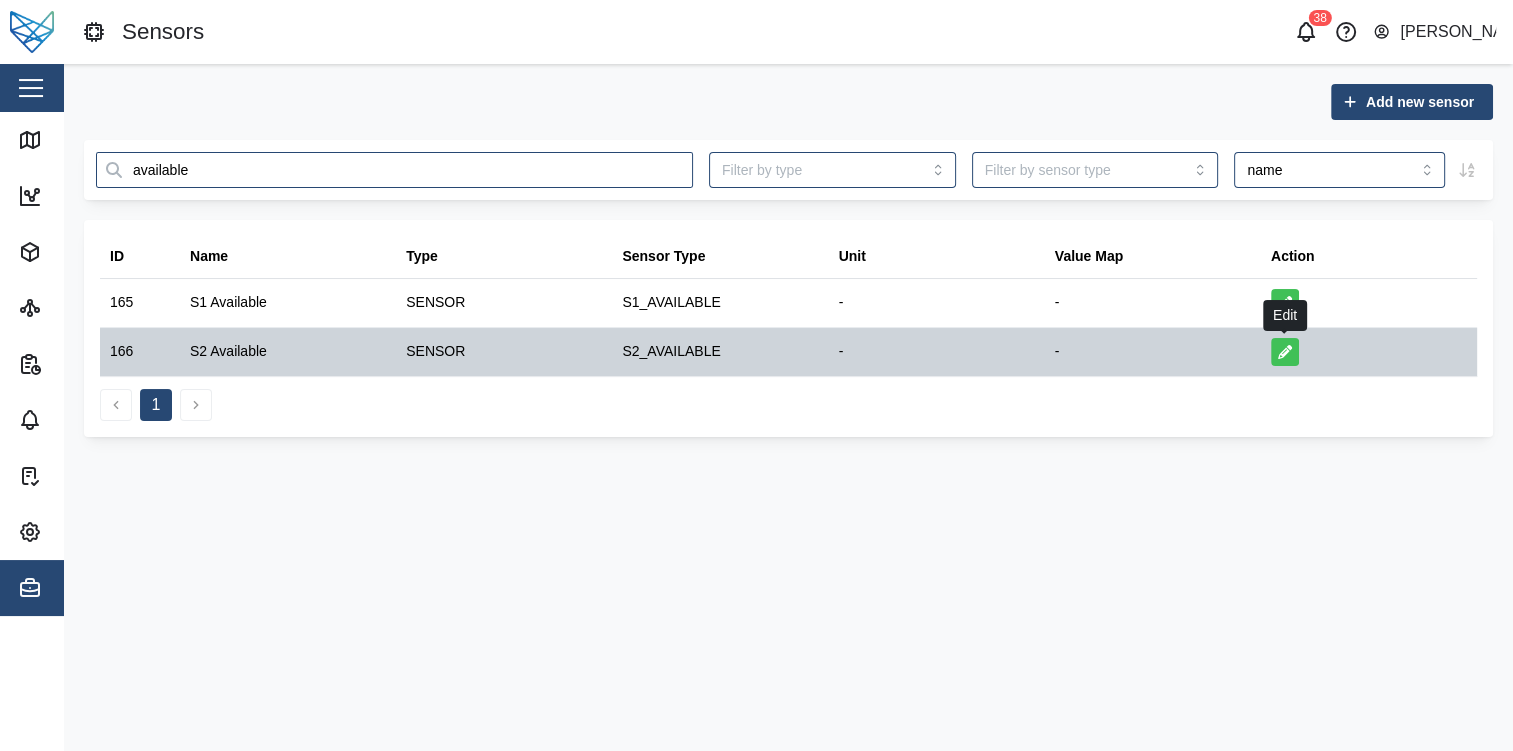 click 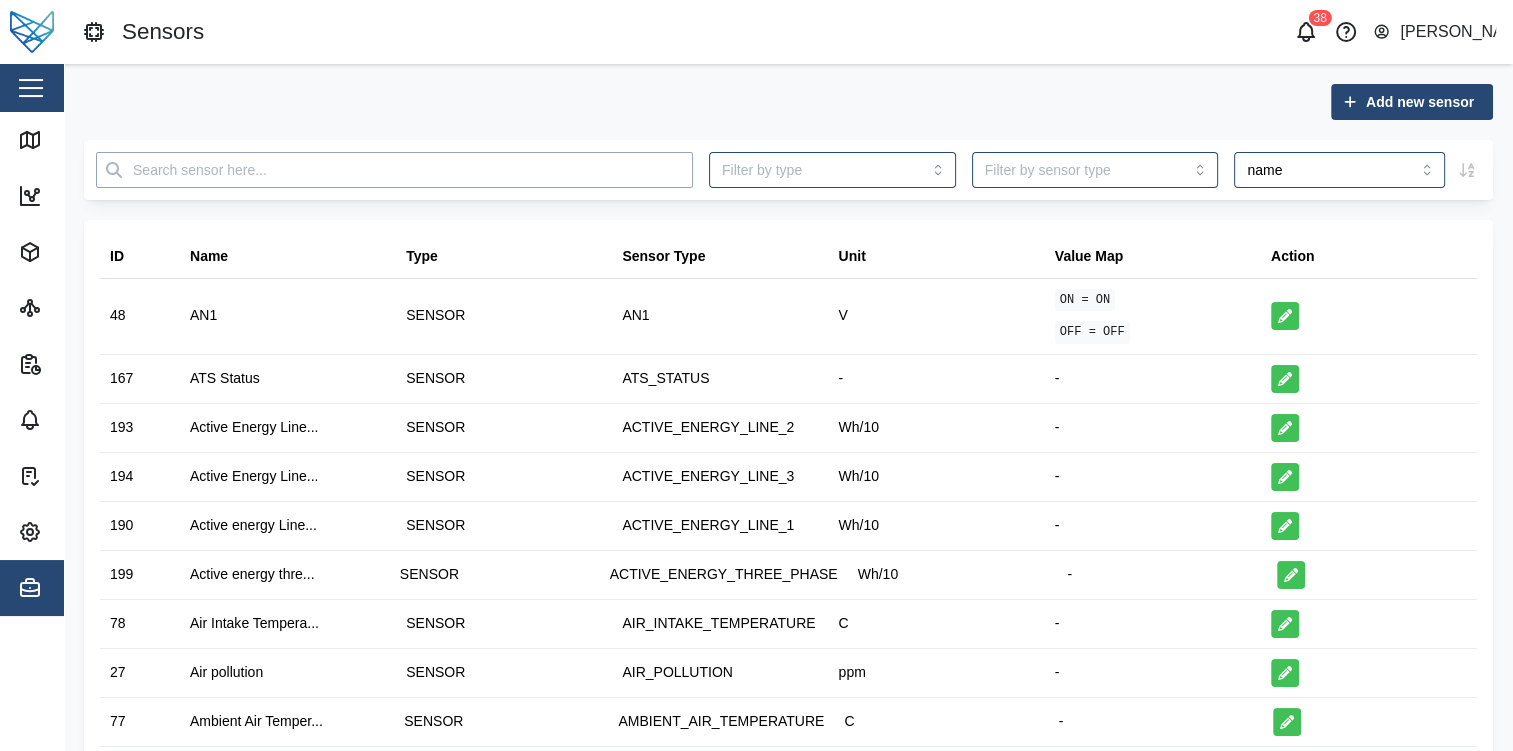 click at bounding box center [394, 170] 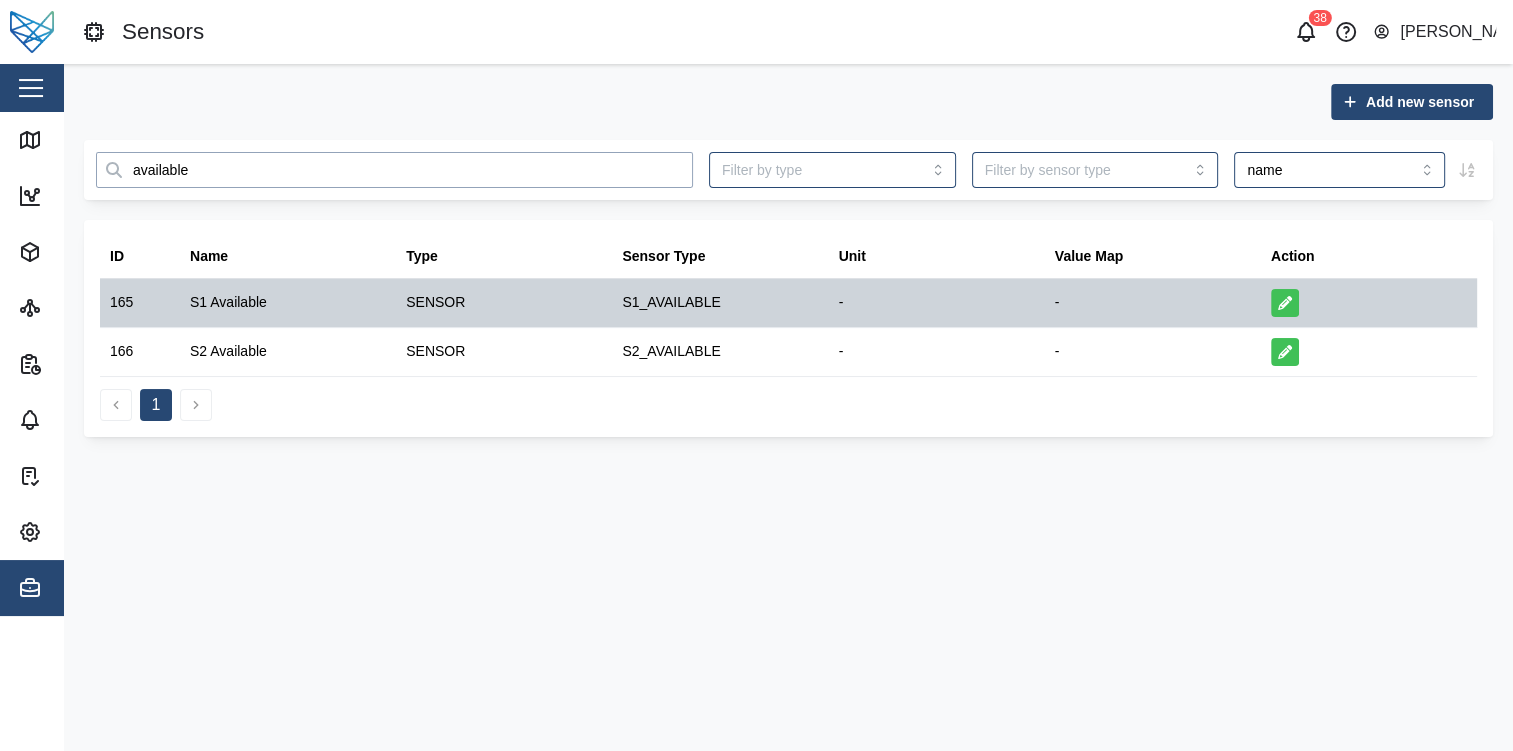 type on "available" 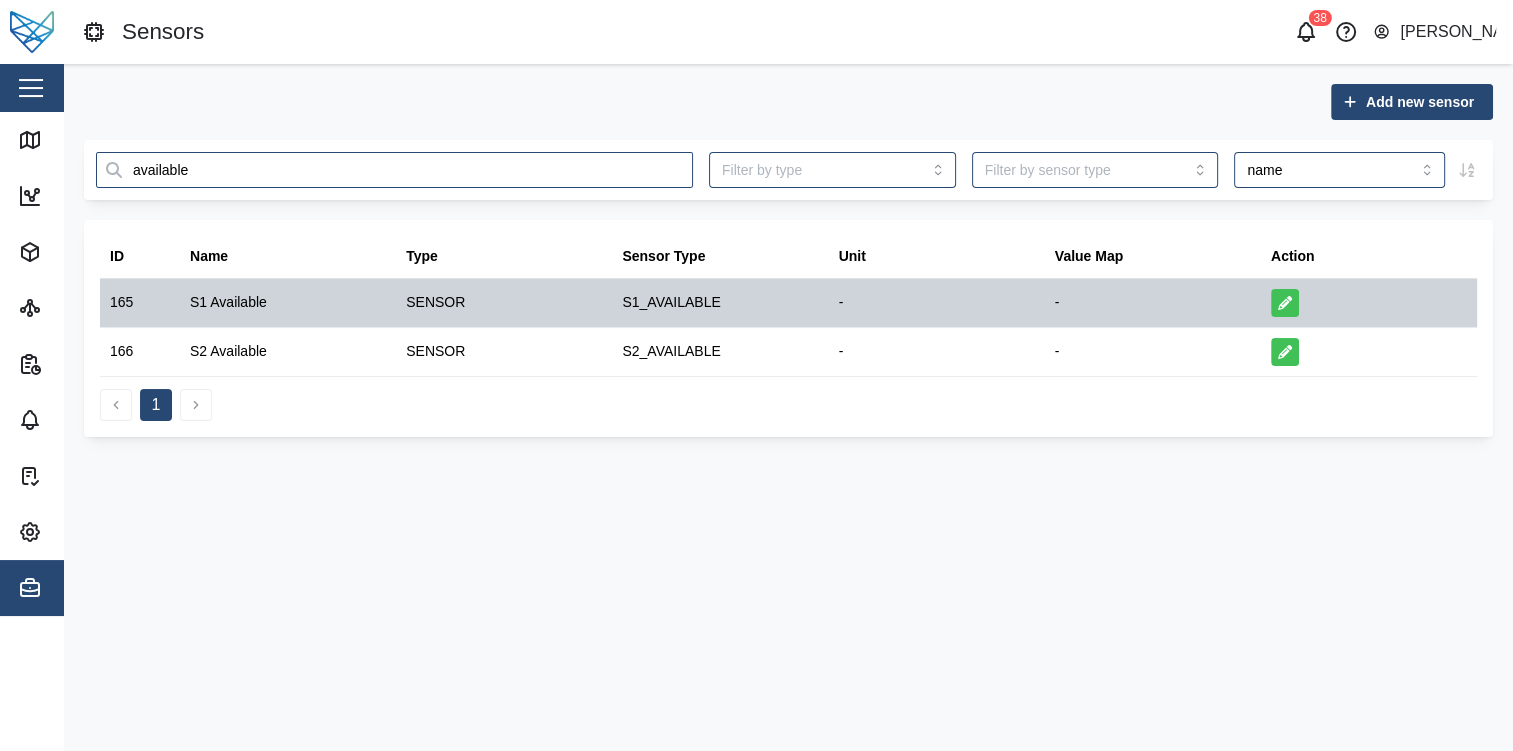 type 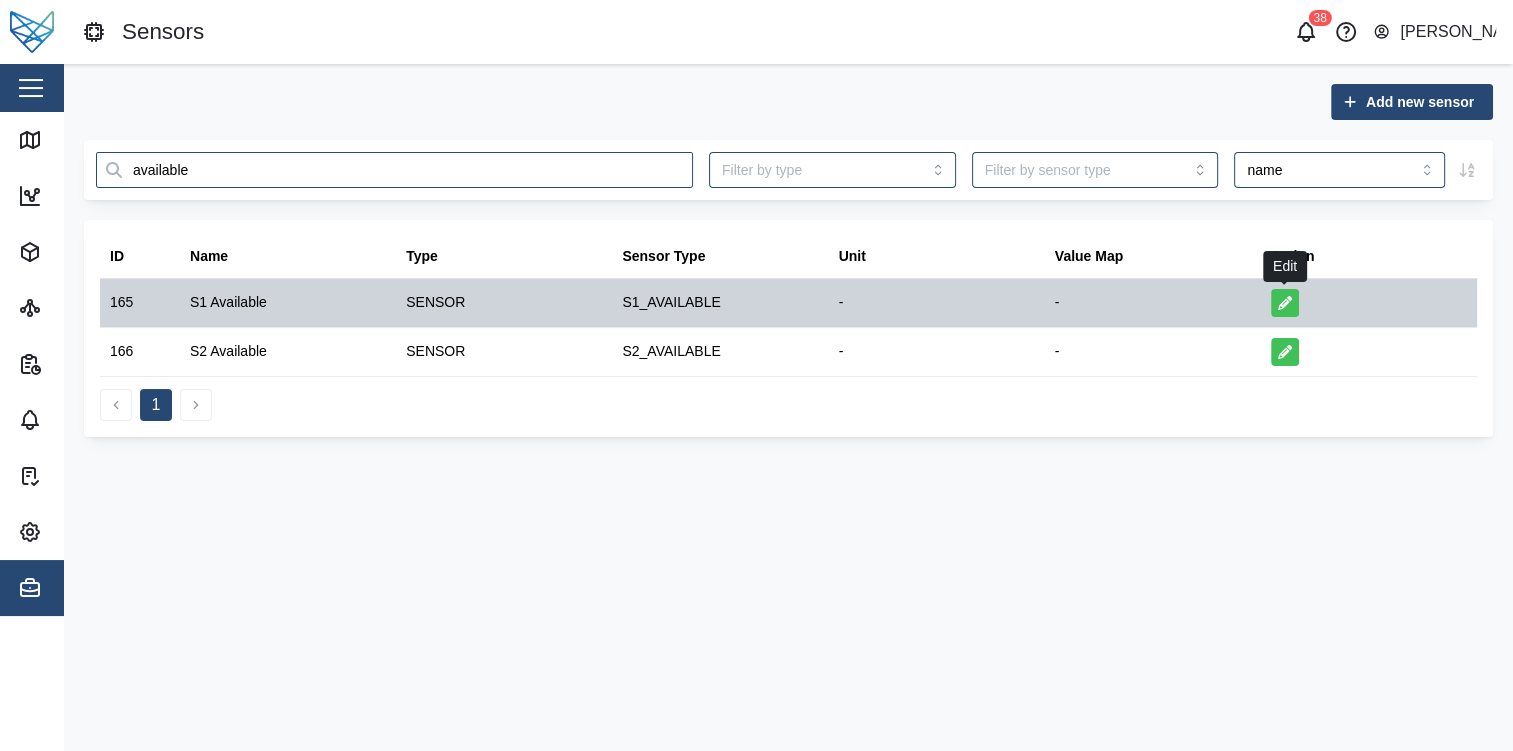 click at bounding box center [1285, 303] 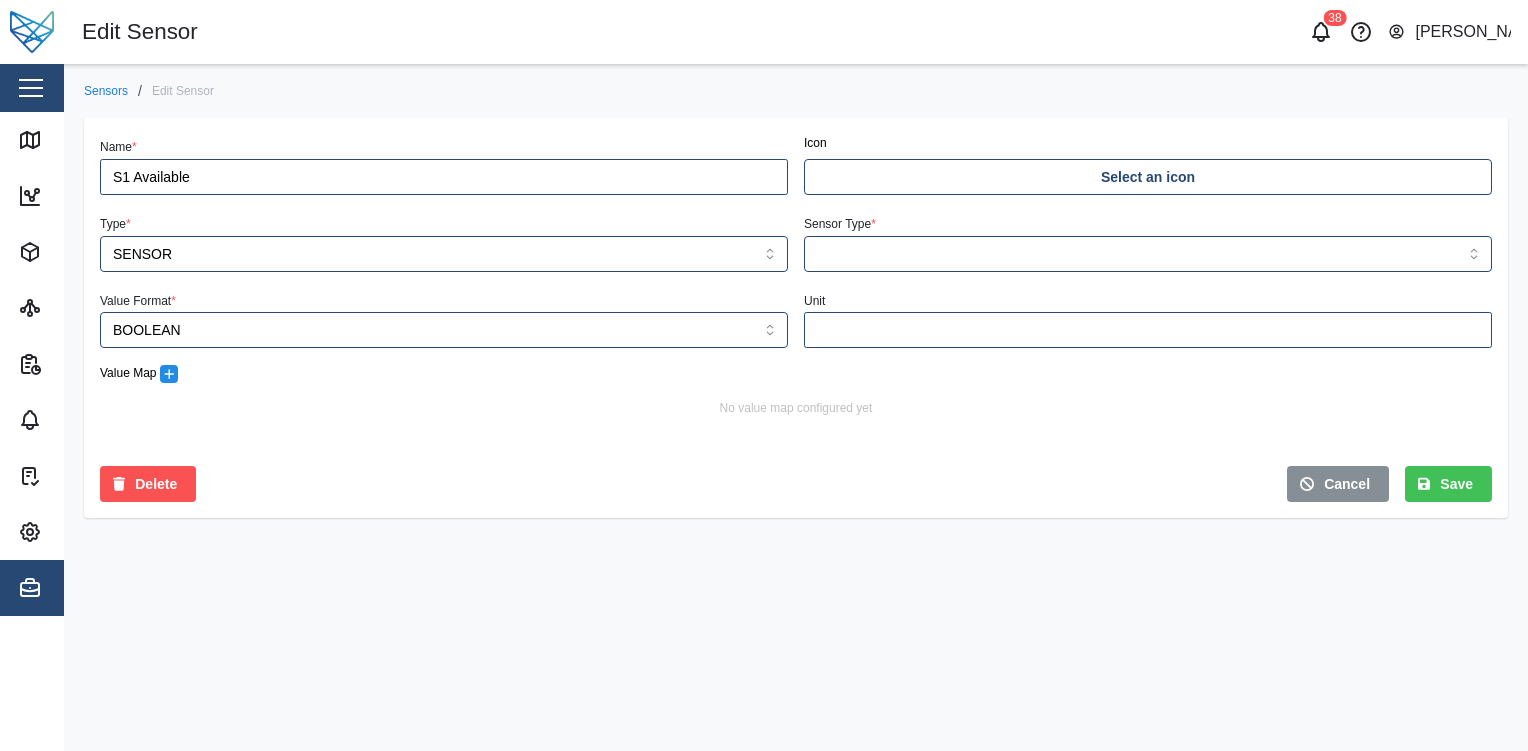 click 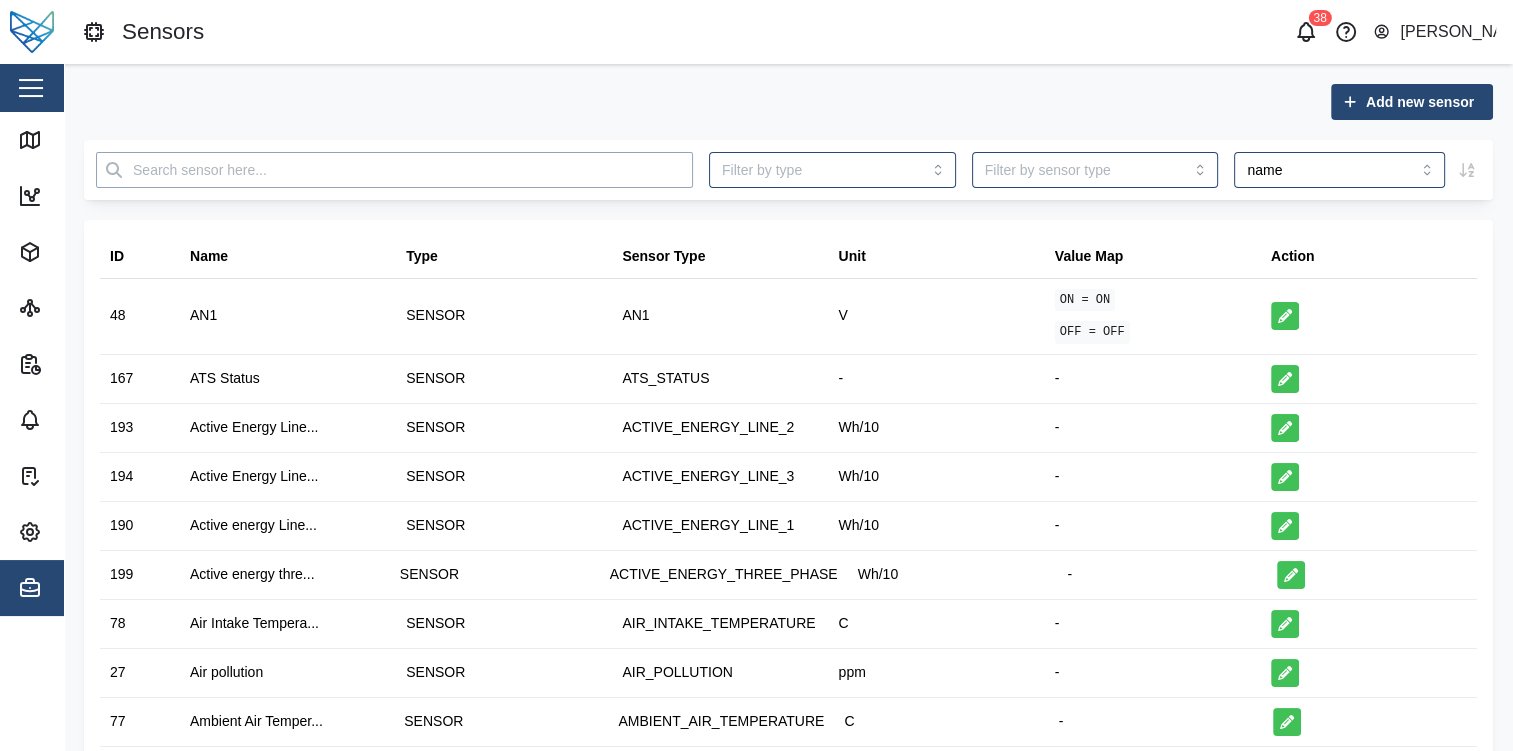 click at bounding box center (394, 170) 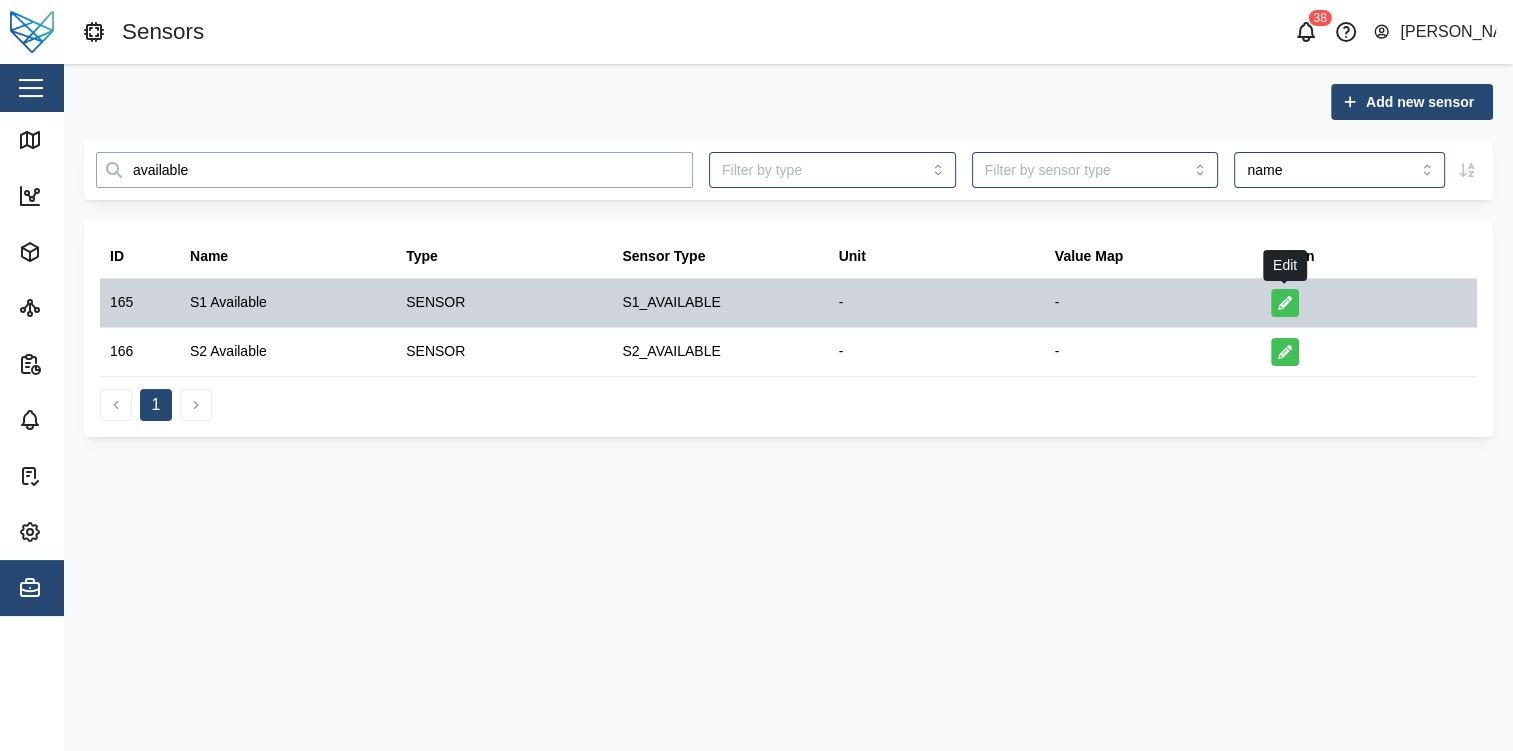 type on "available" 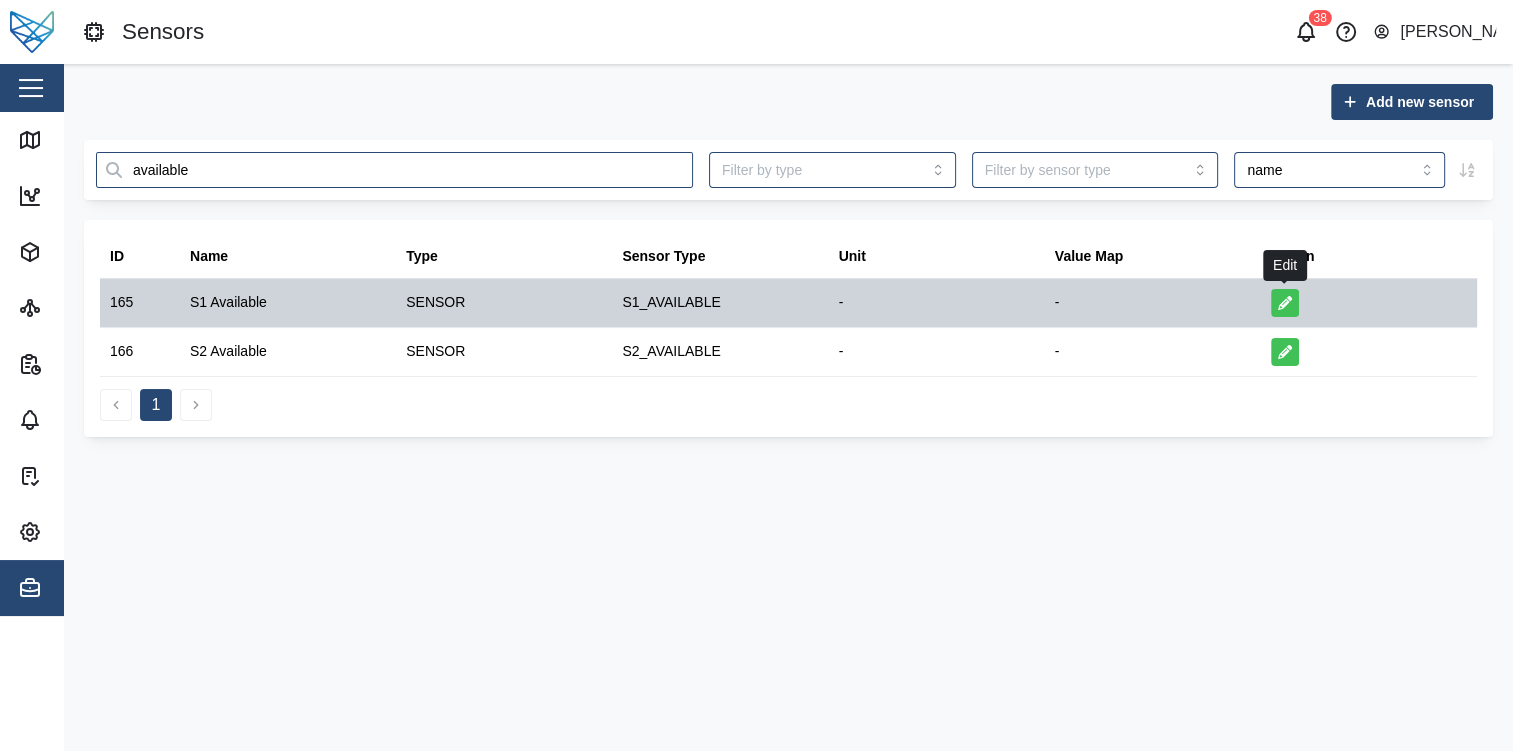 type 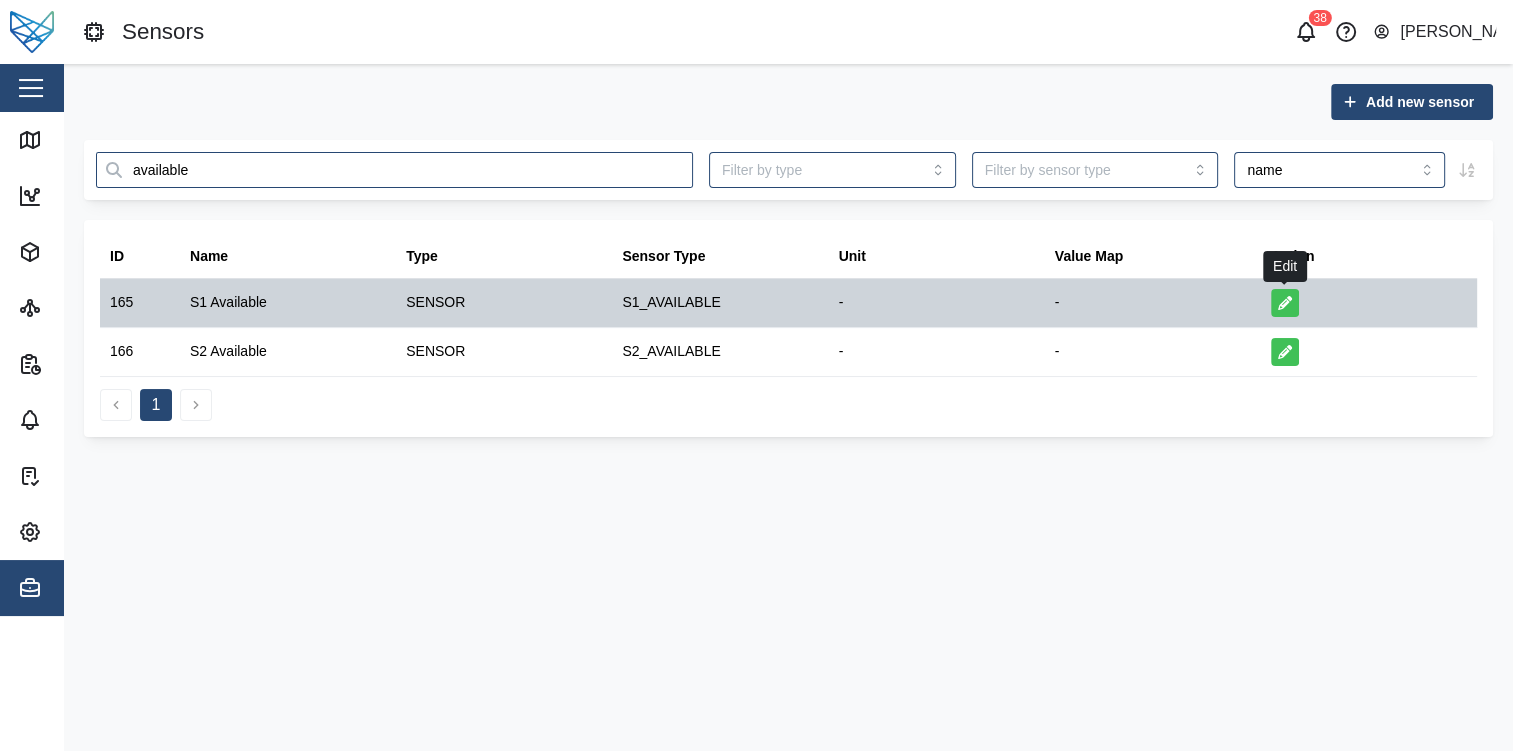 click 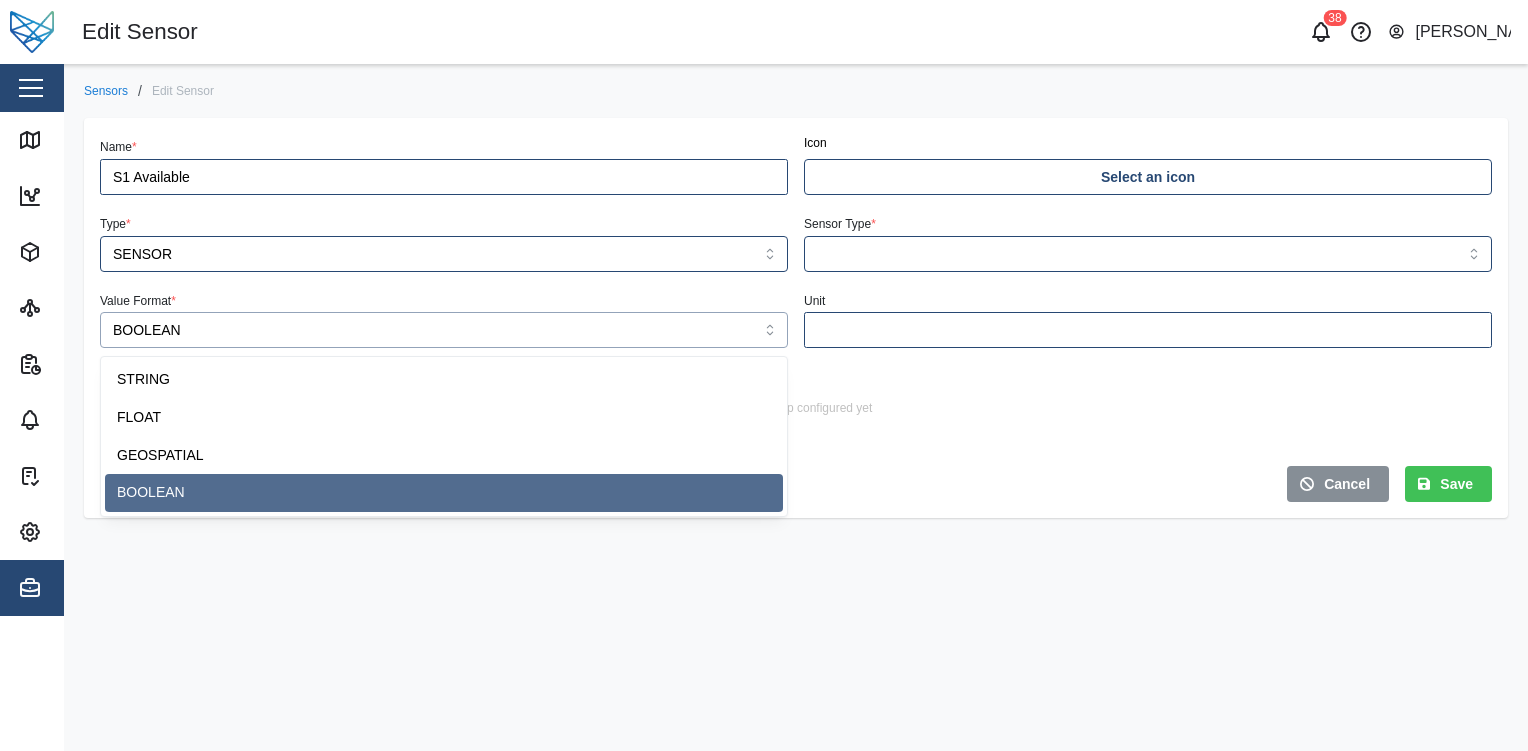 click on "BOOLEAN" at bounding box center (444, 330) 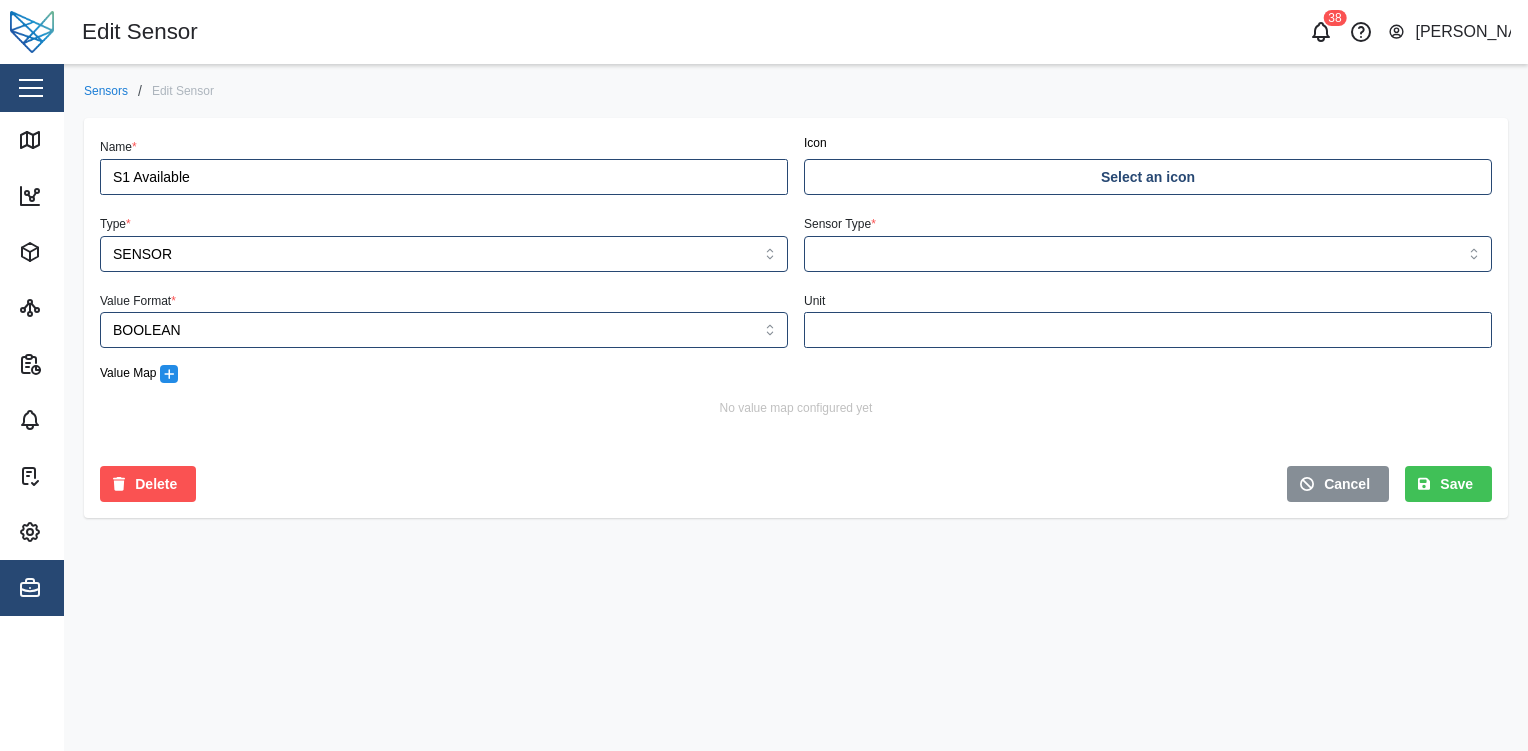 click on "Value Format  * BOOLEAN" at bounding box center (444, 318) 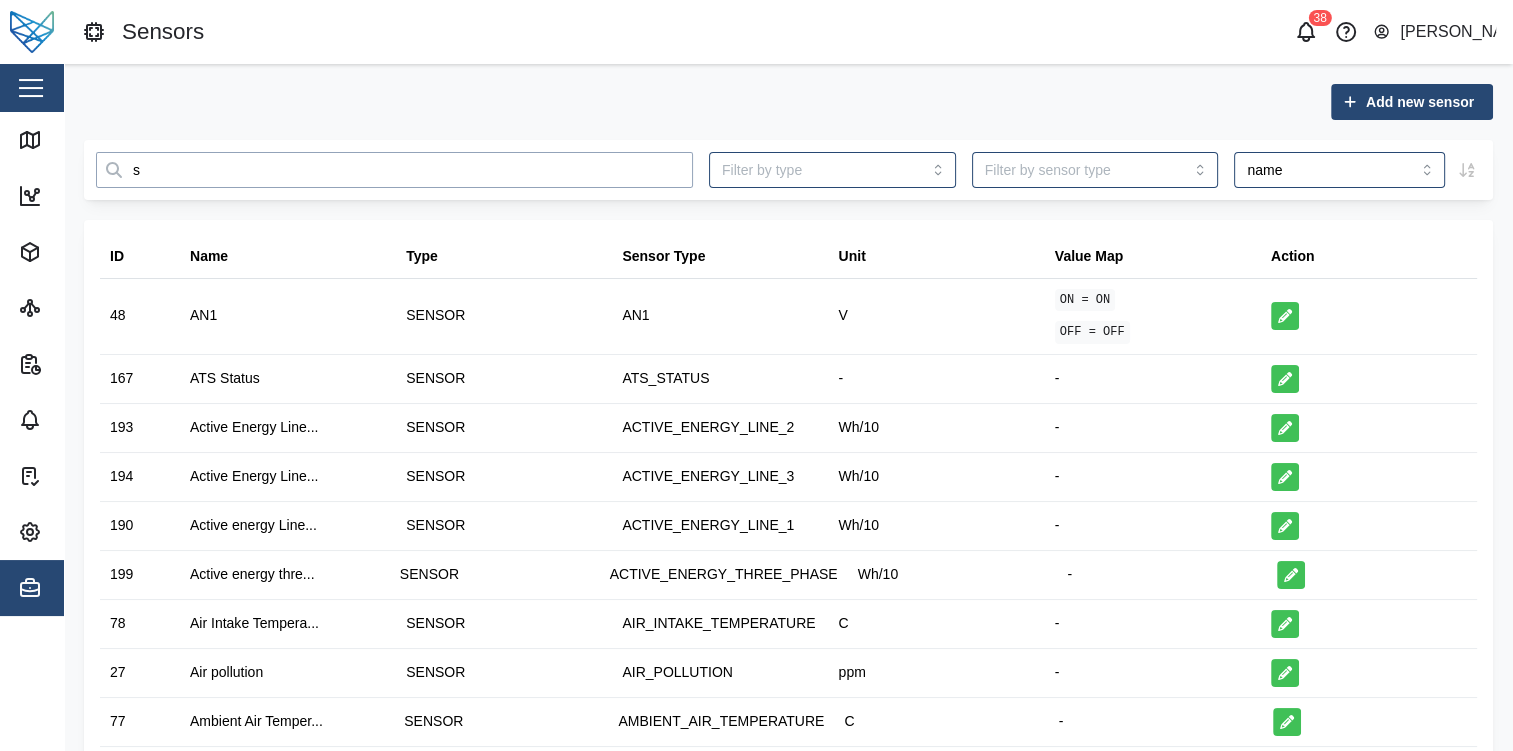 click on "s" at bounding box center (394, 170) 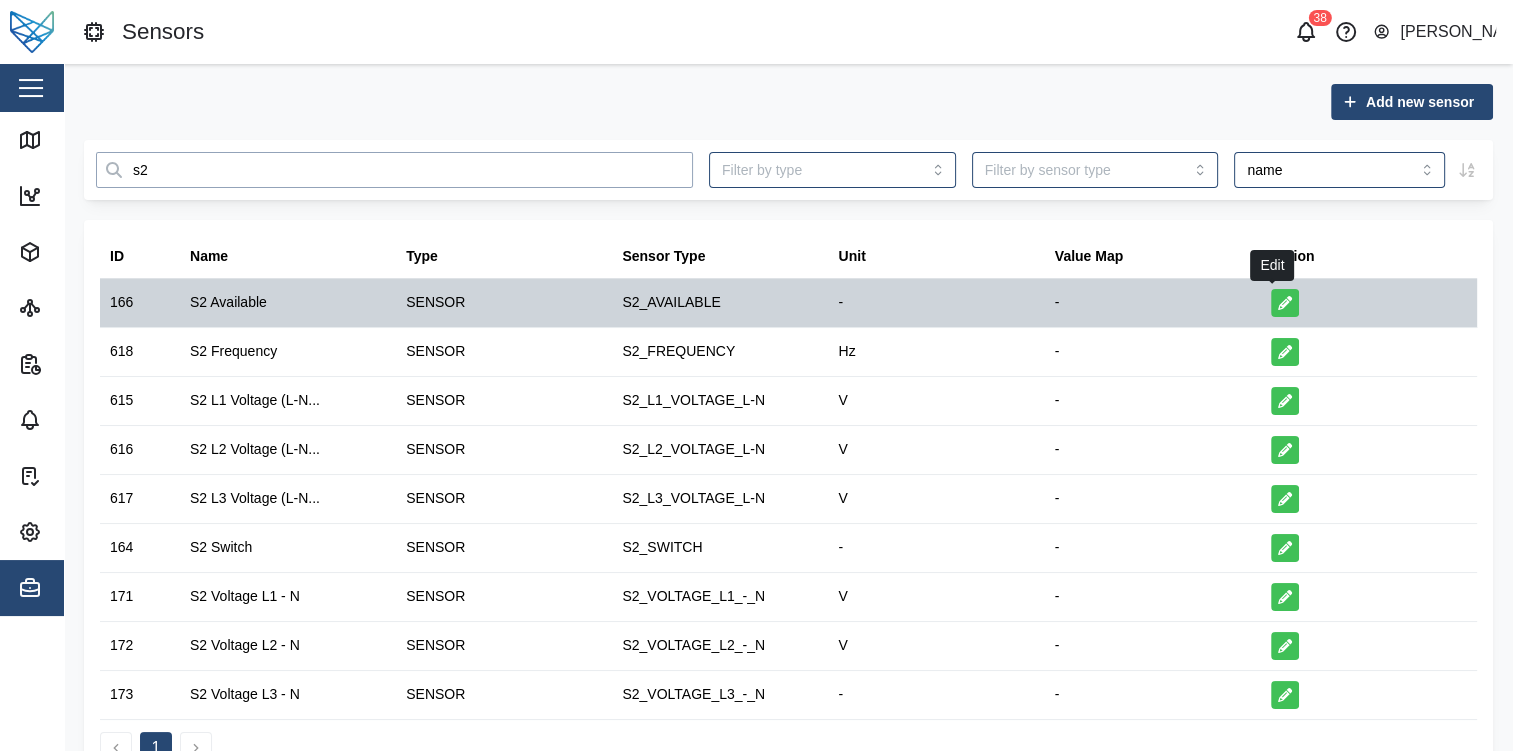 type on "s2" 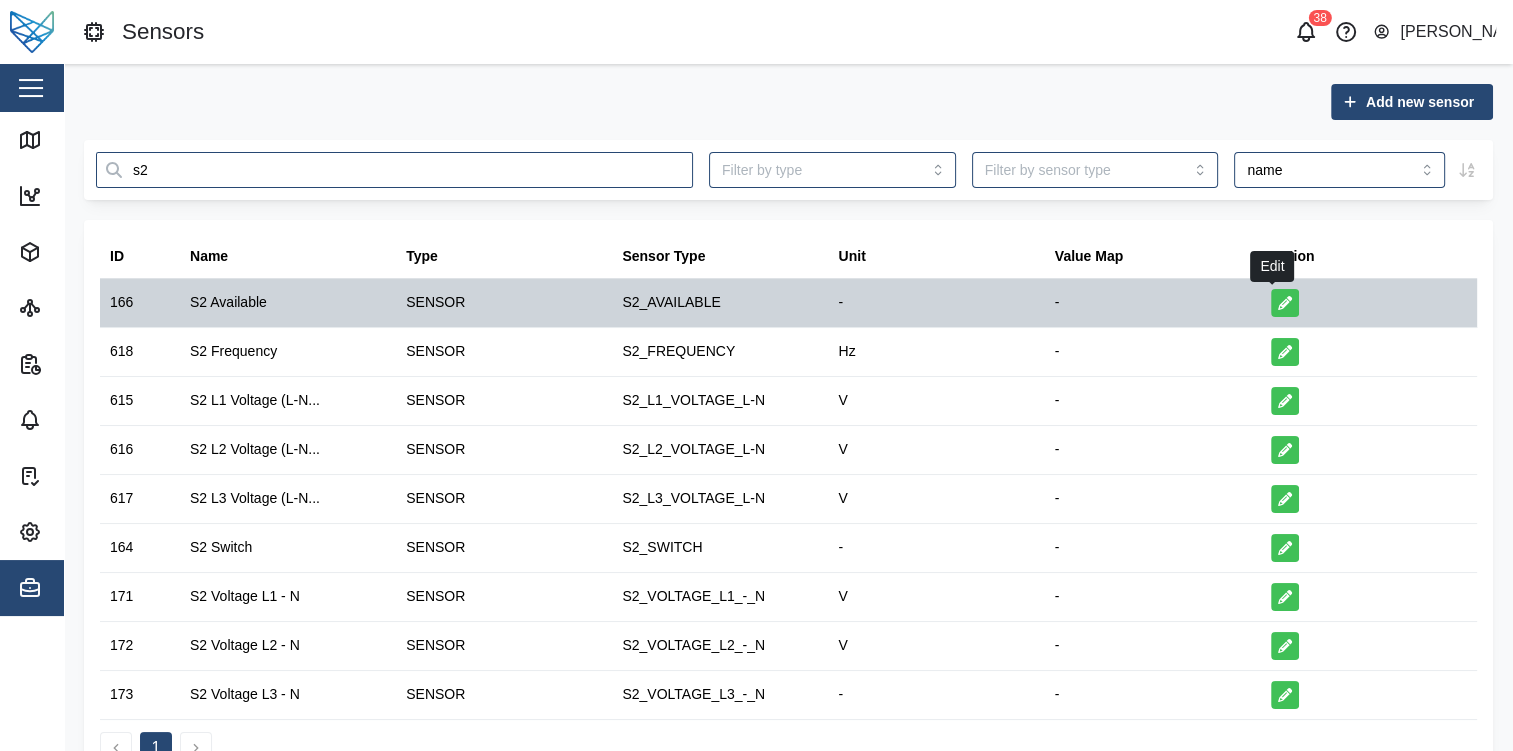click at bounding box center [1285, 303] 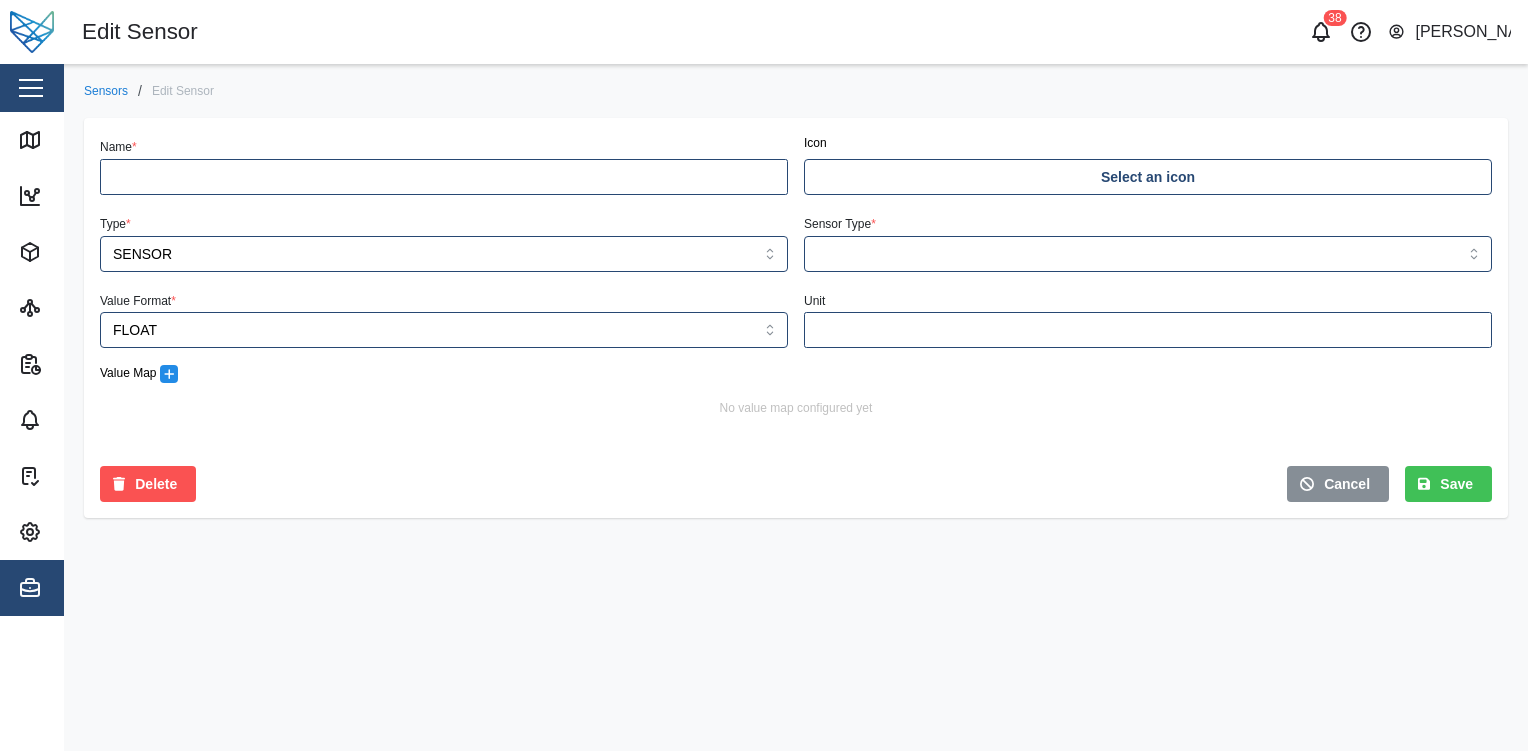type on "S2 Available" 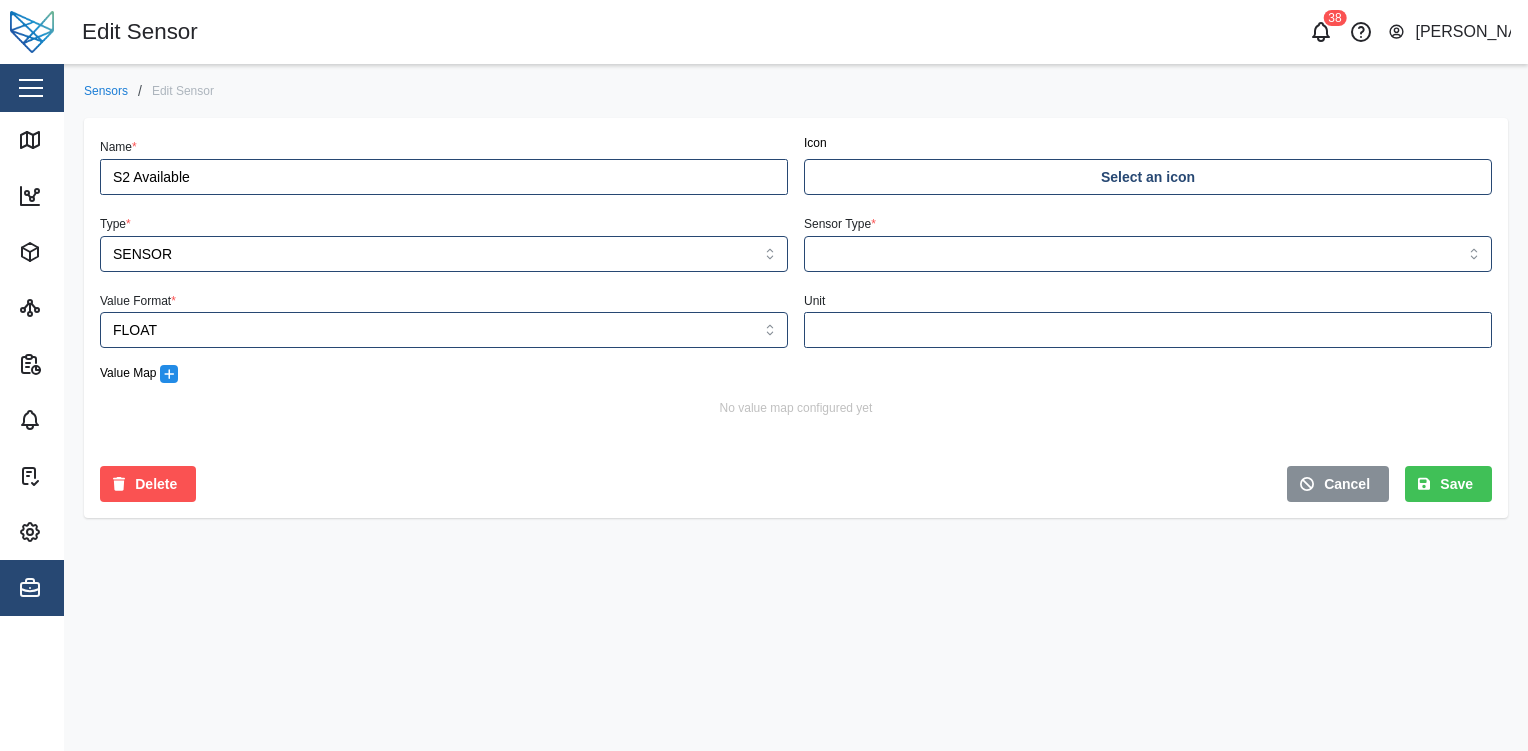 type on "BOOLEAN" 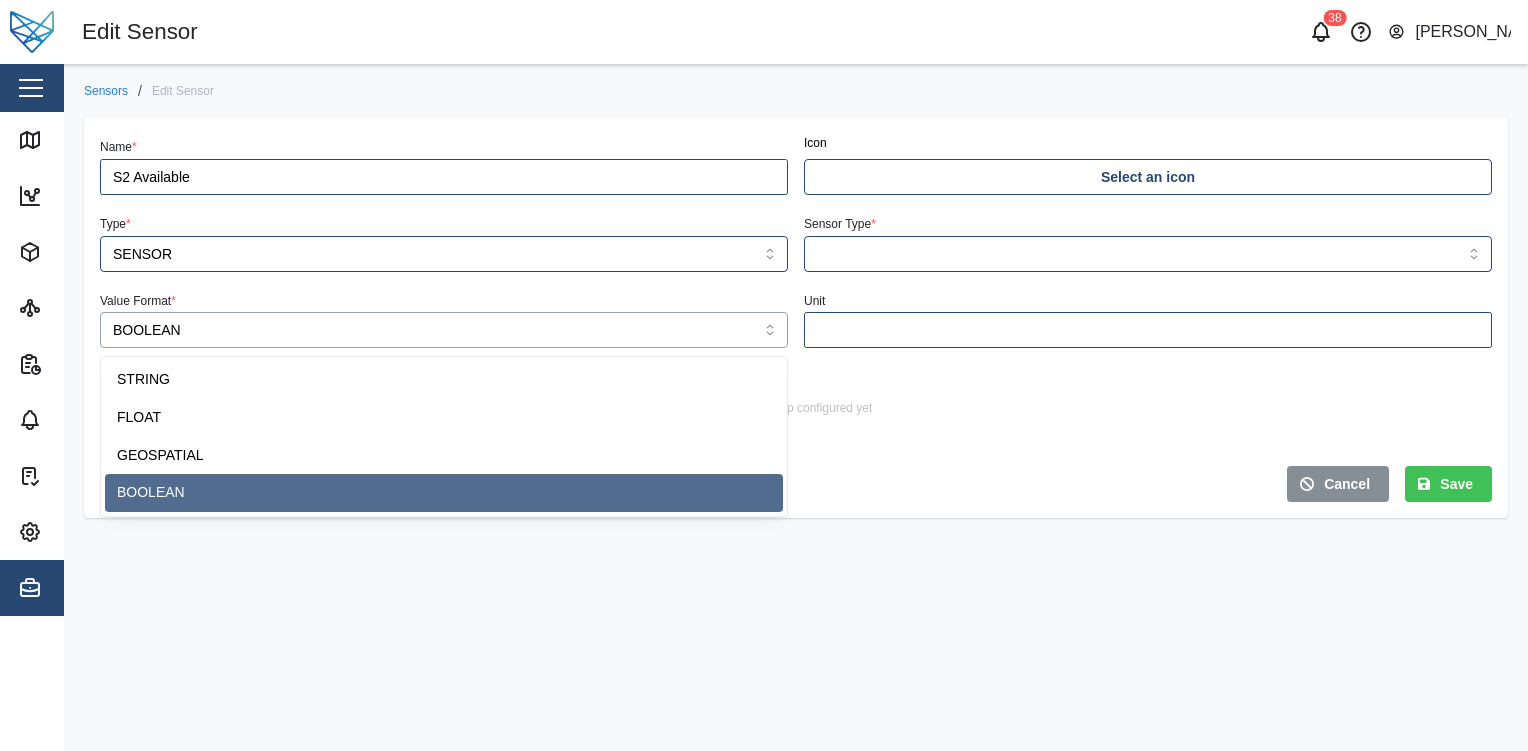 click on "BOOLEAN" at bounding box center (444, 330) 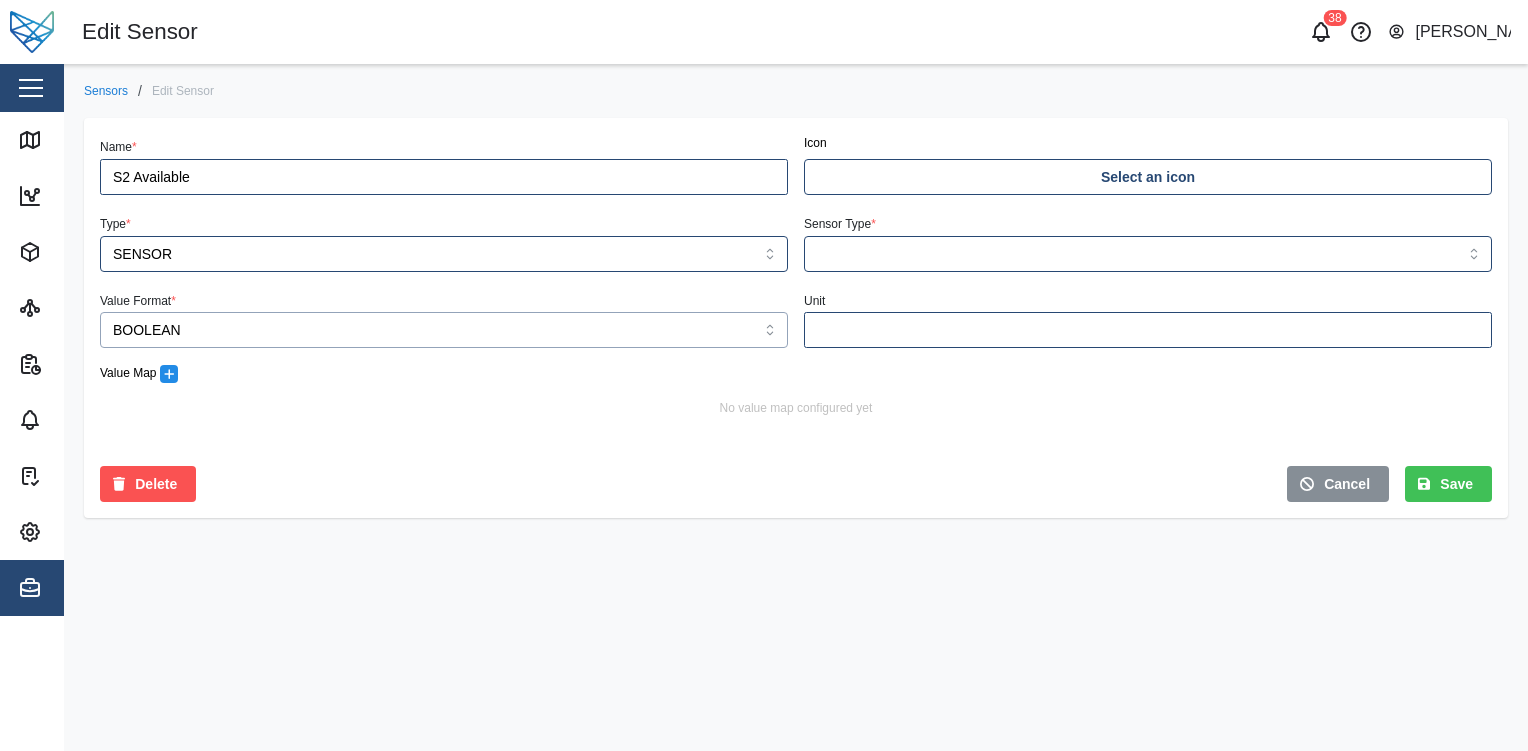 click on "BOOLEAN" at bounding box center [444, 330] 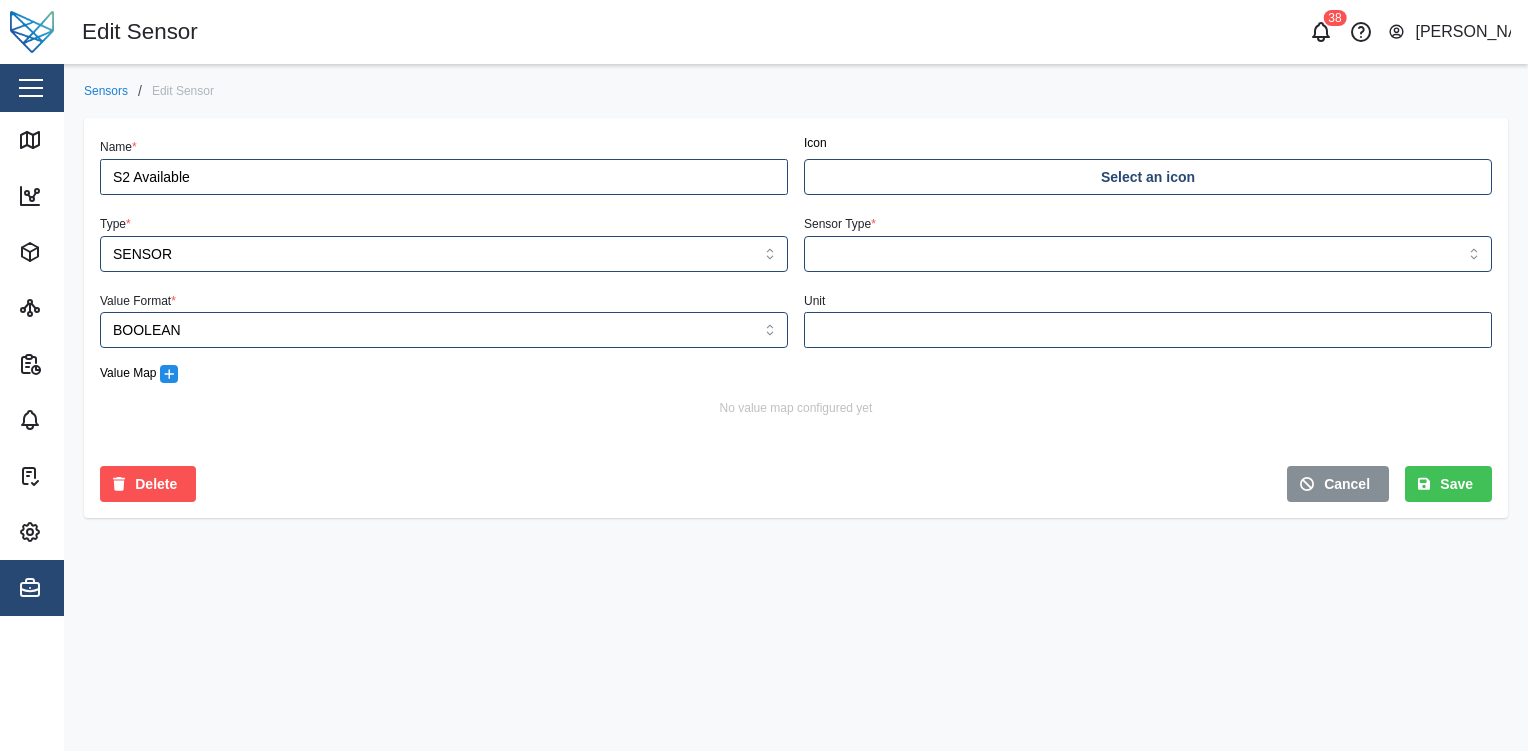 click on "Value Format  * BOOLEAN" at bounding box center [444, 318] 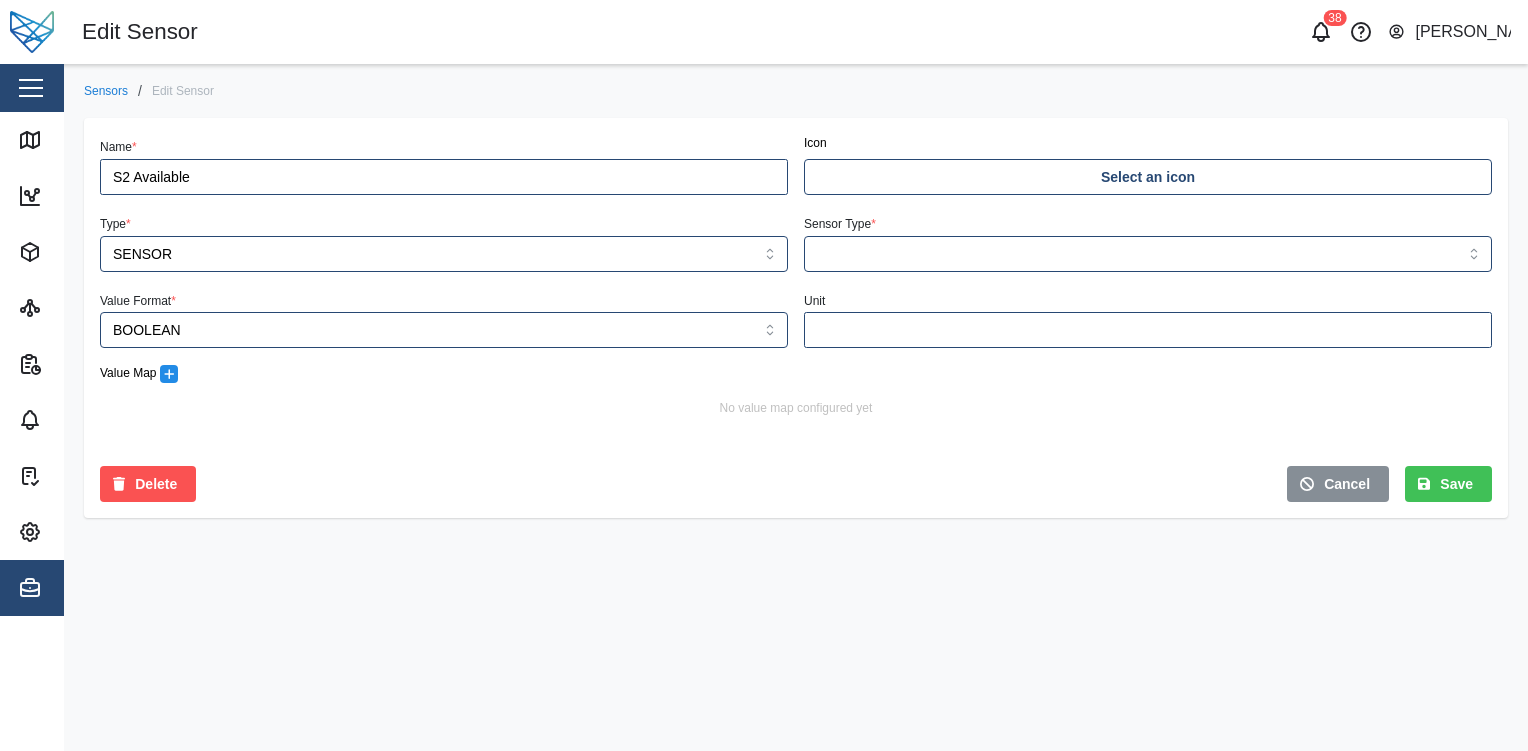 click on "Sensors" at bounding box center [106, 91] 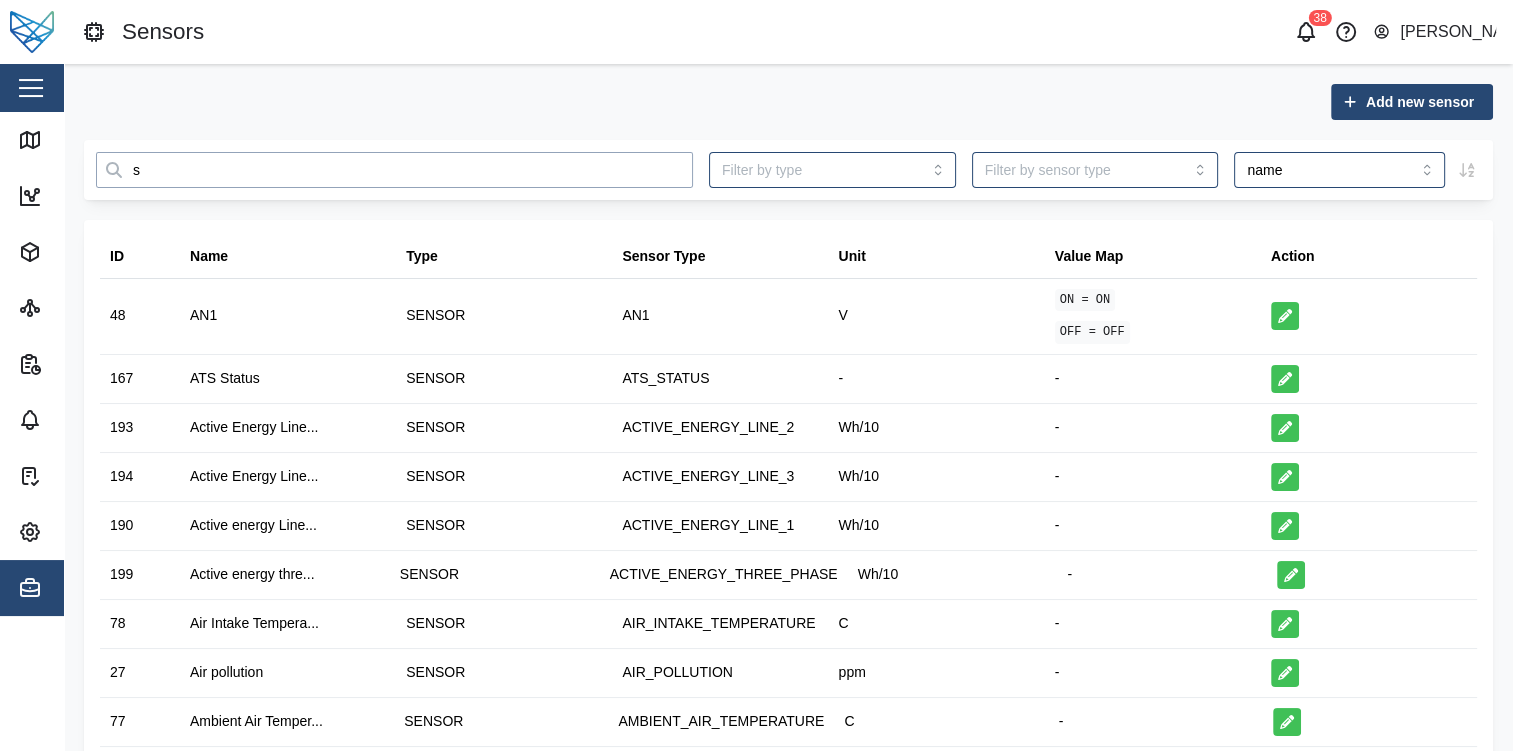 click on "s" at bounding box center (394, 170) 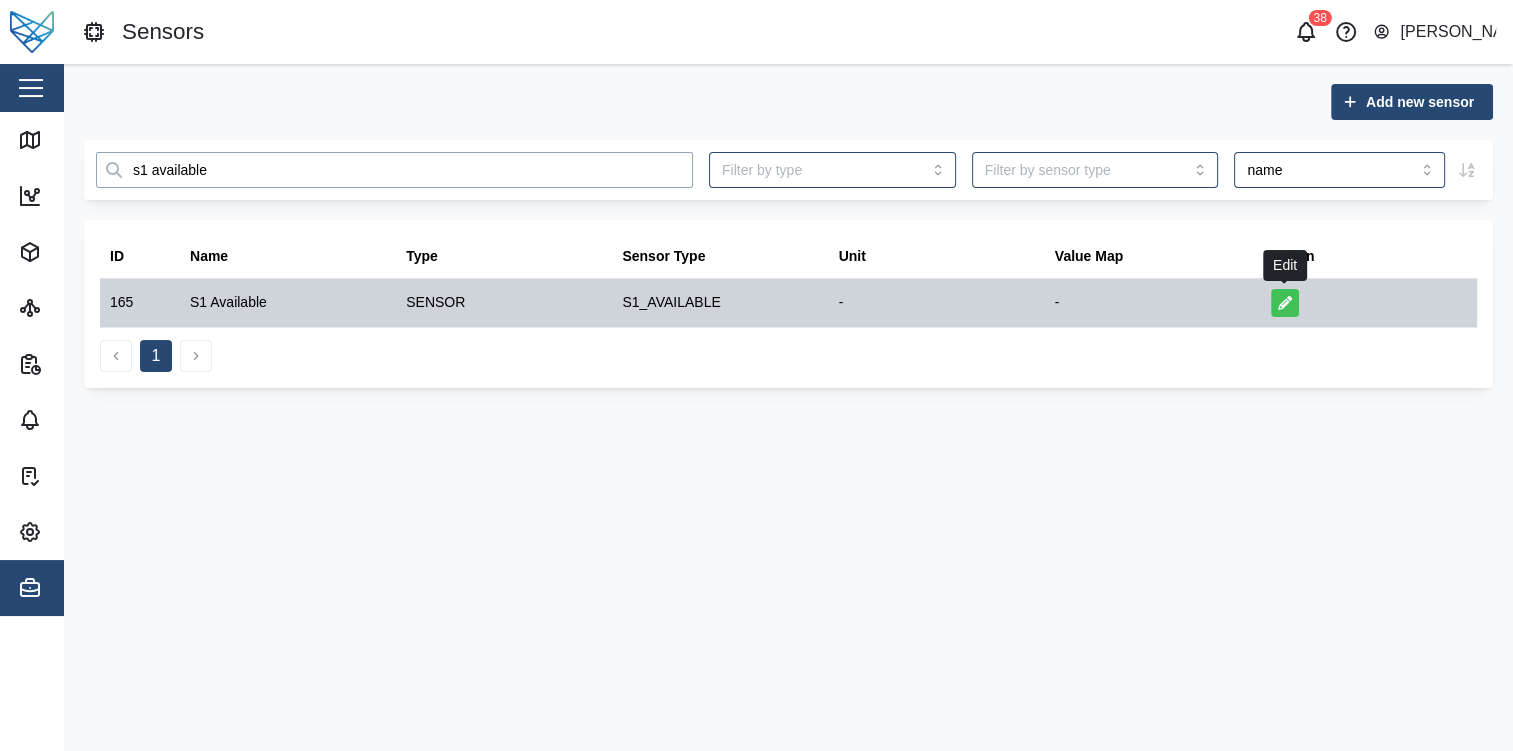 type on "s1 available" 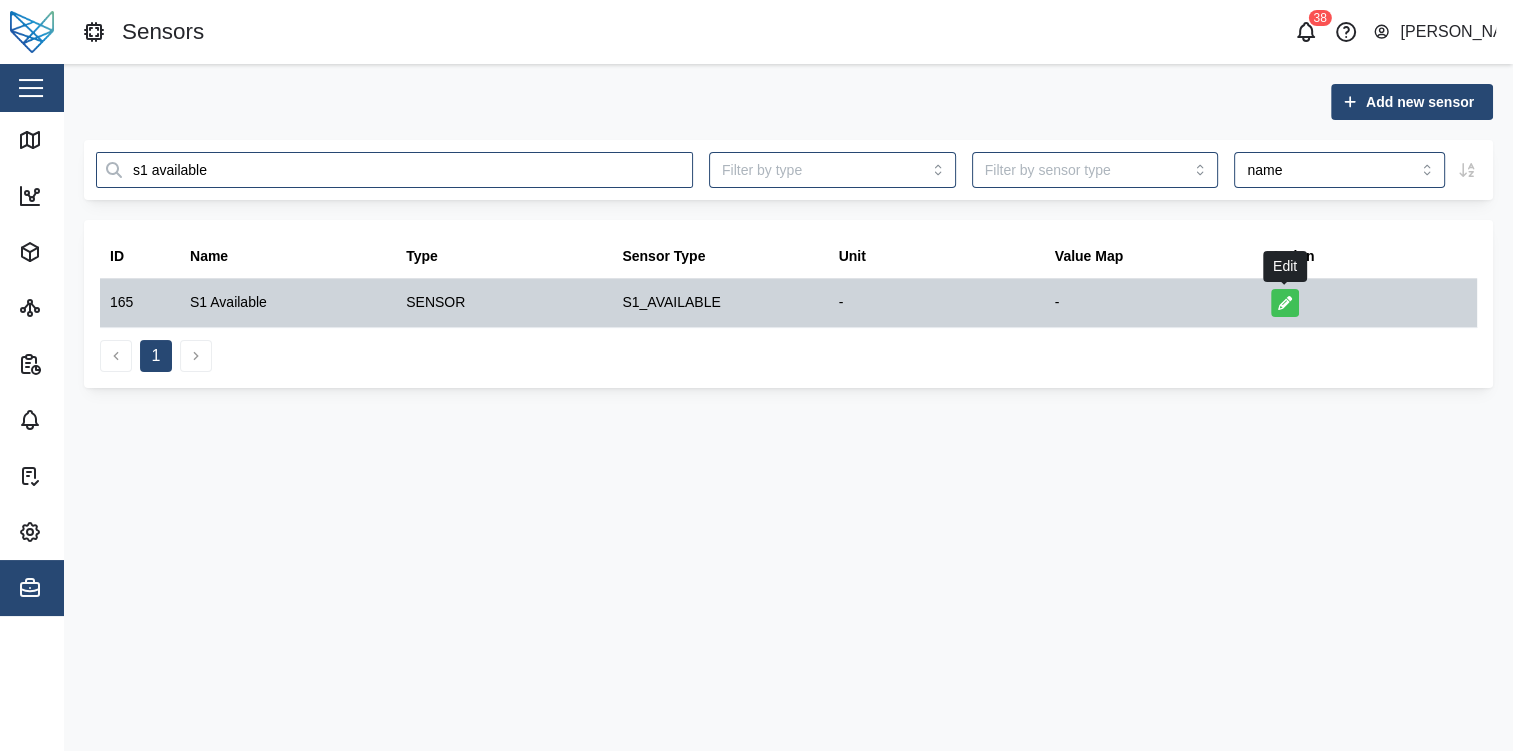 click at bounding box center (1285, 303) 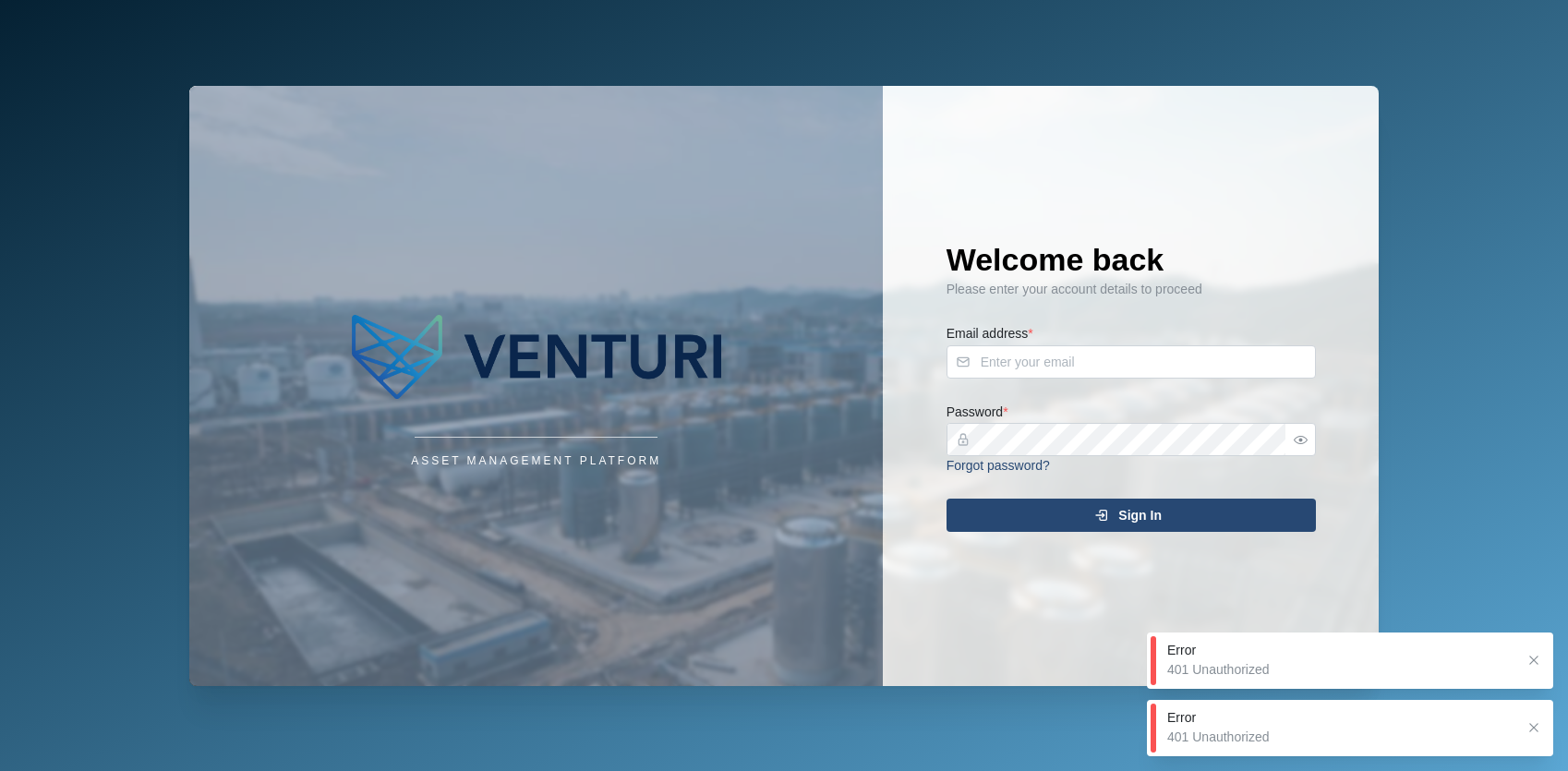 scroll, scrollTop: 0, scrollLeft: 0, axis: both 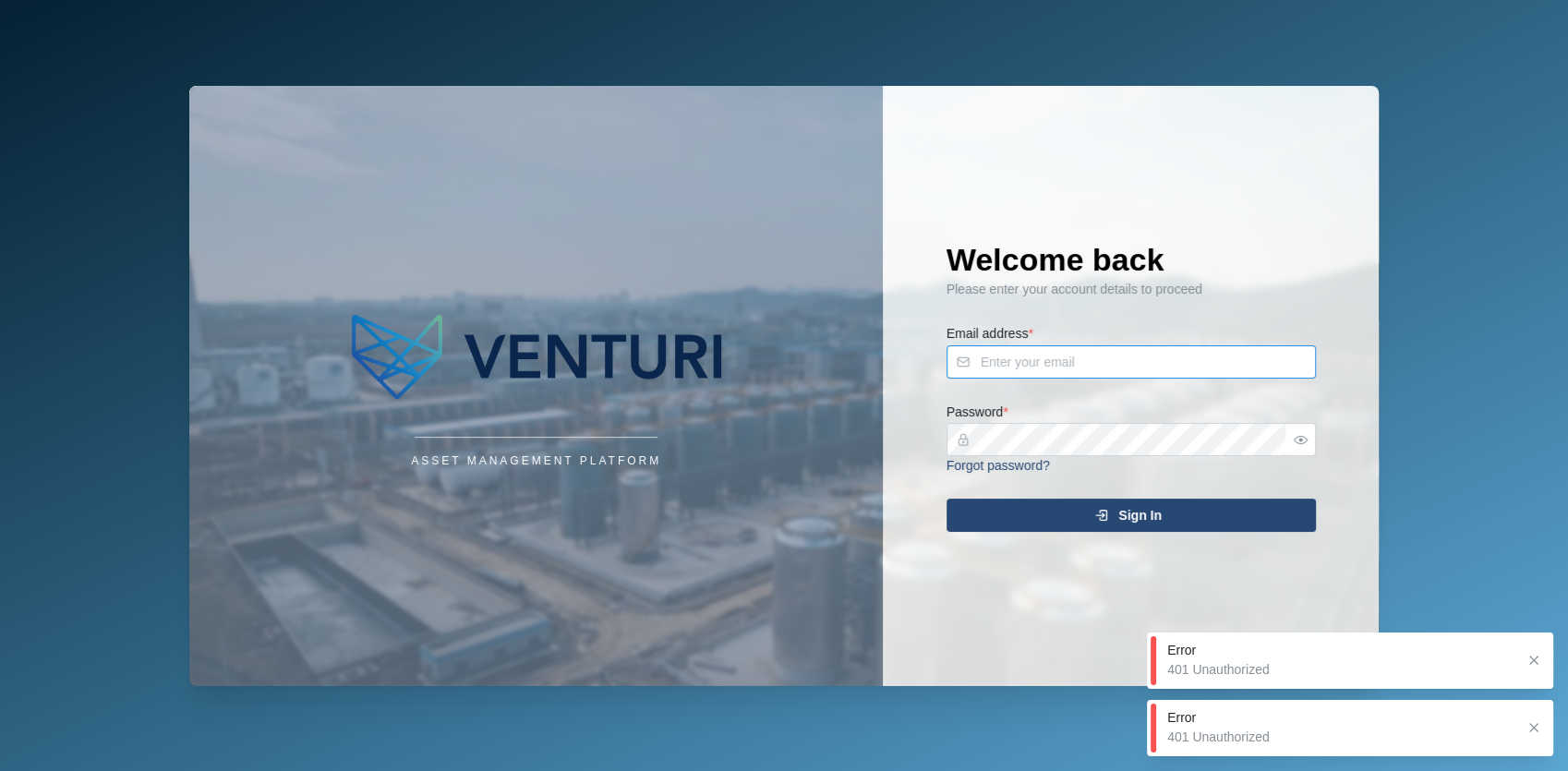type on "[EMAIL_ADDRESS][DOMAIN_NAME]" 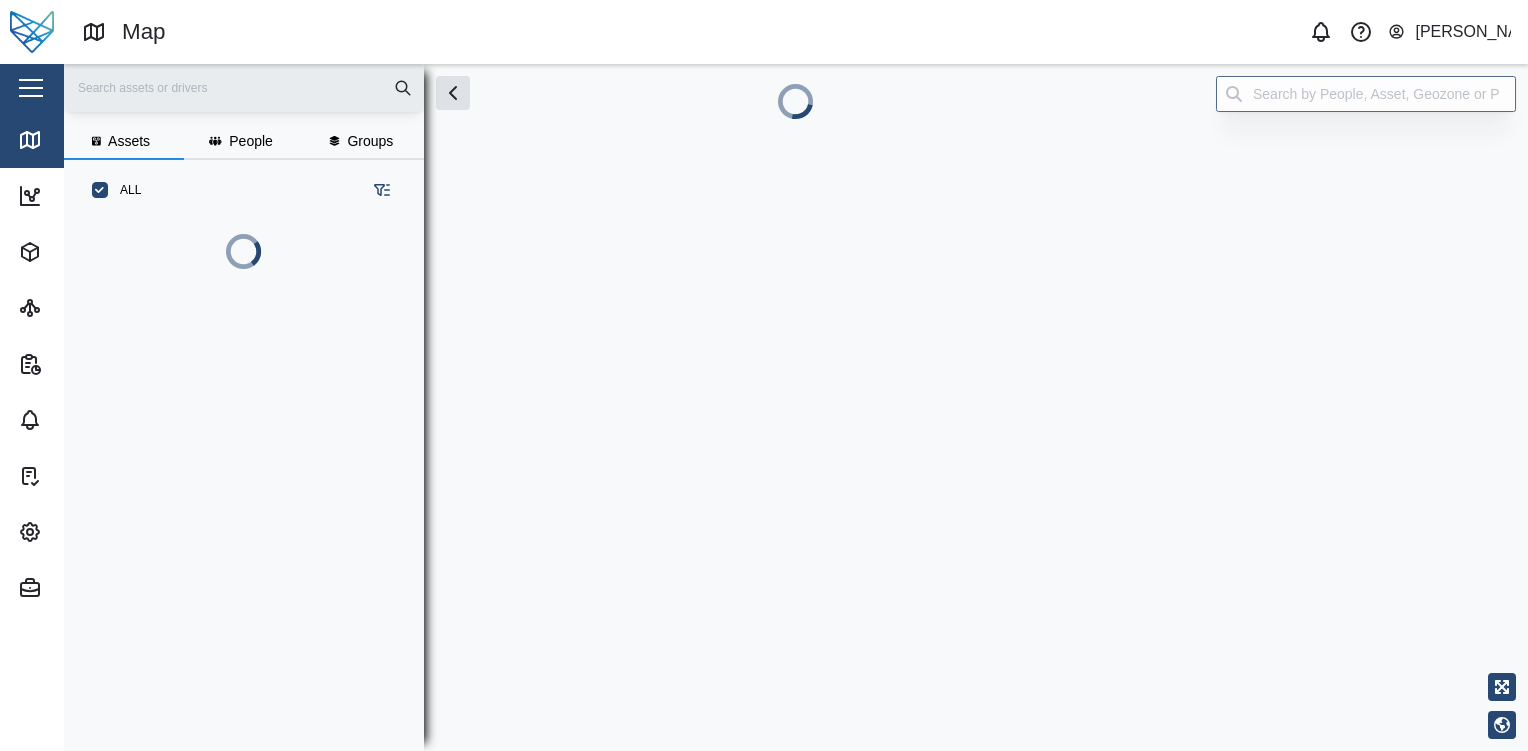 scroll, scrollTop: 0, scrollLeft: 0, axis: both 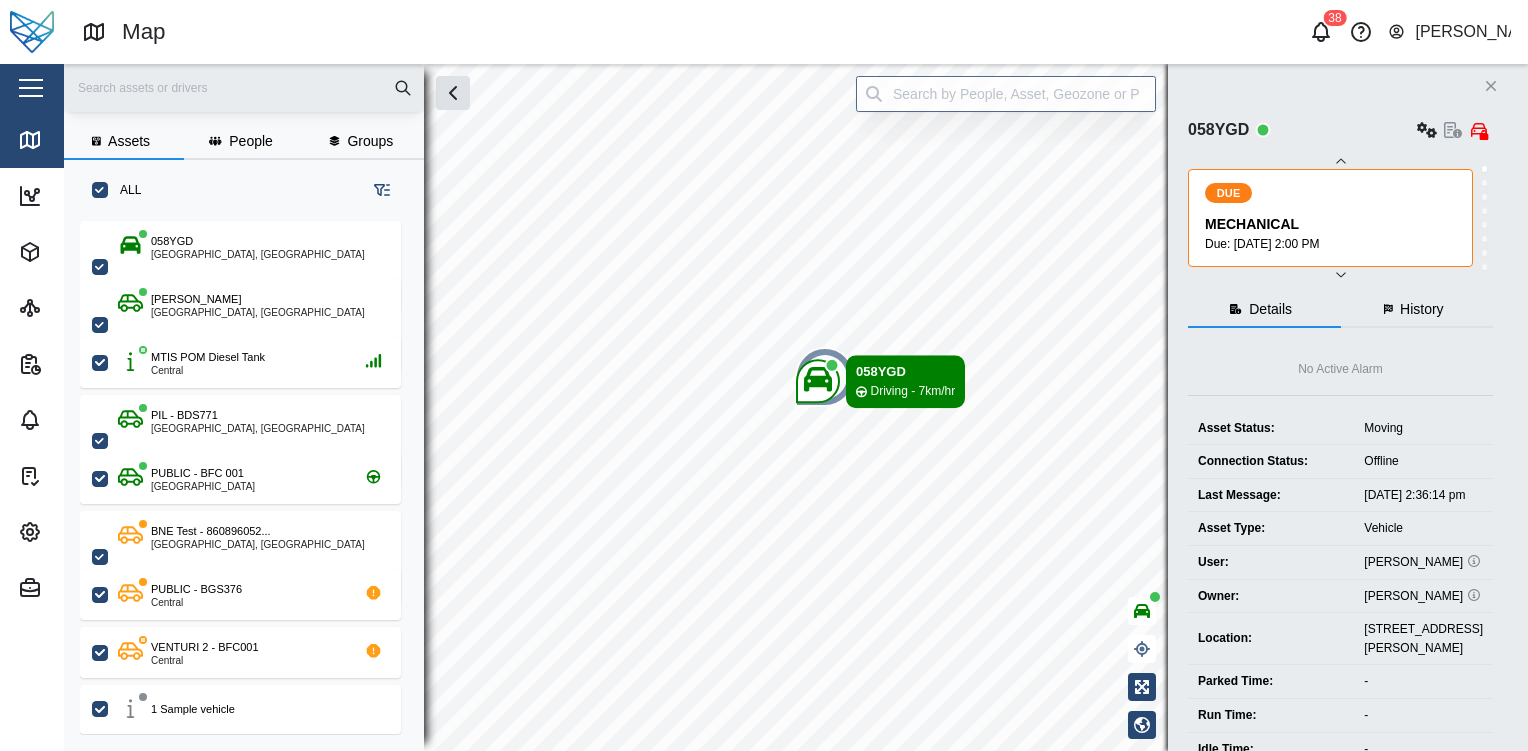 click at bounding box center [32, 32] 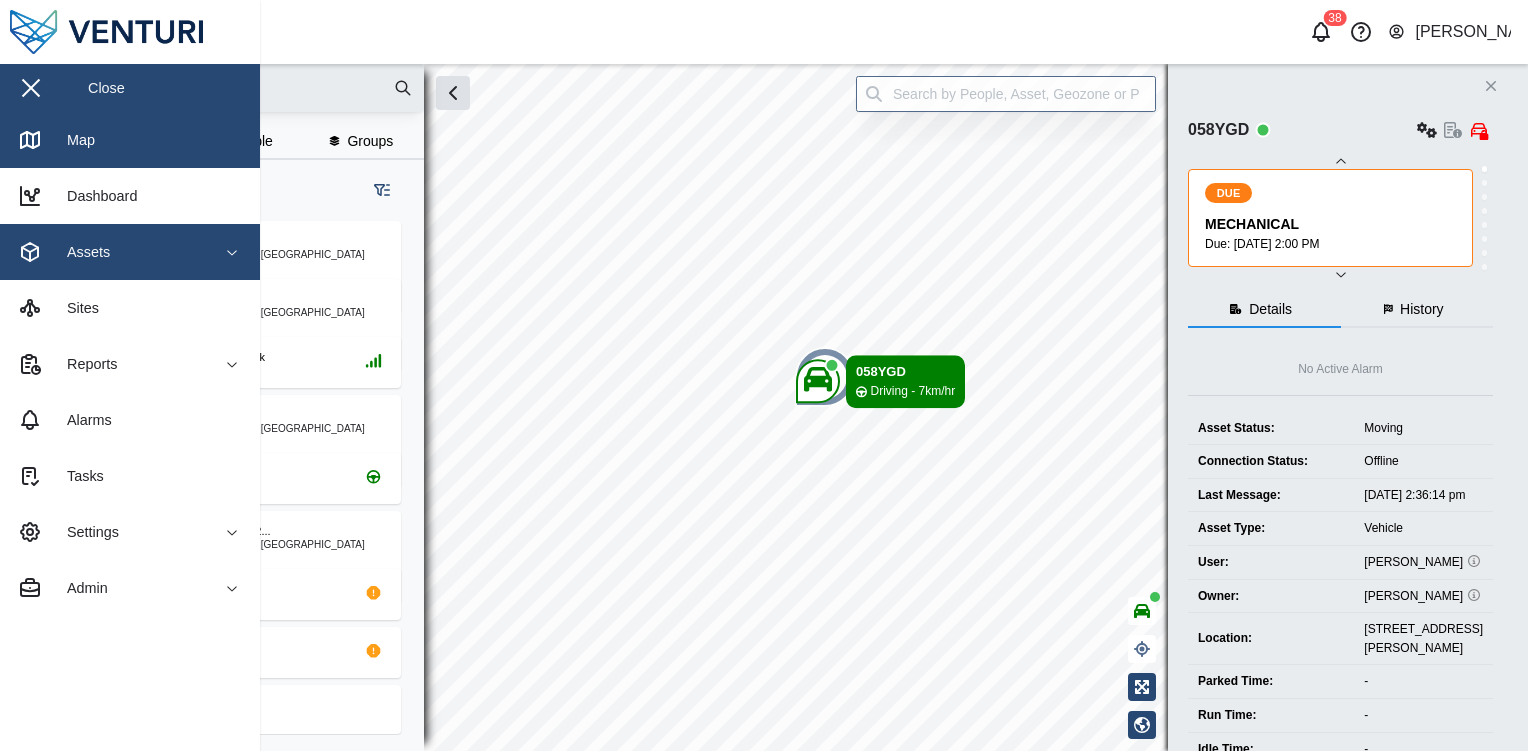 click on "Assets" at bounding box center [109, 252] 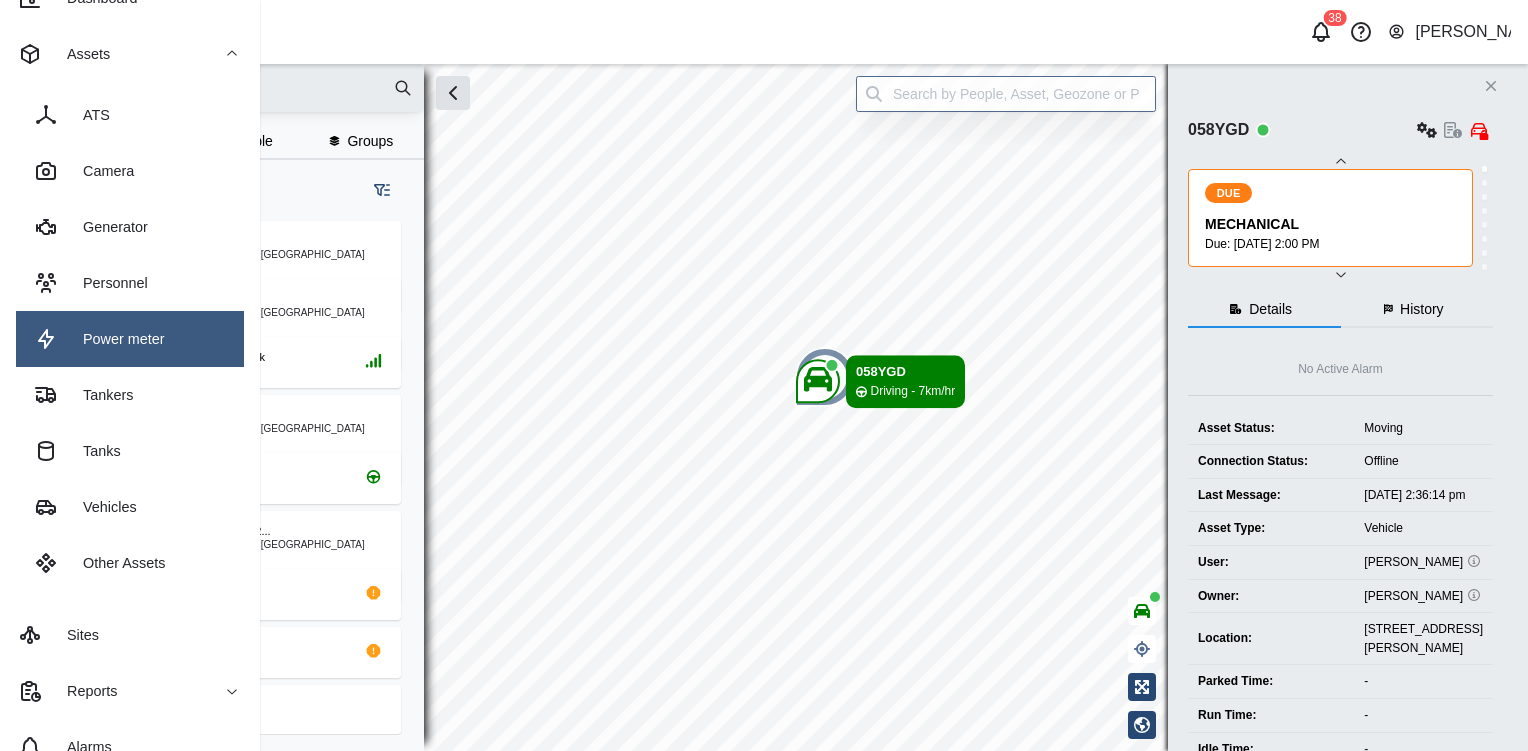 scroll, scrollTop: 200, scrollLeft: 0, axis: vertical 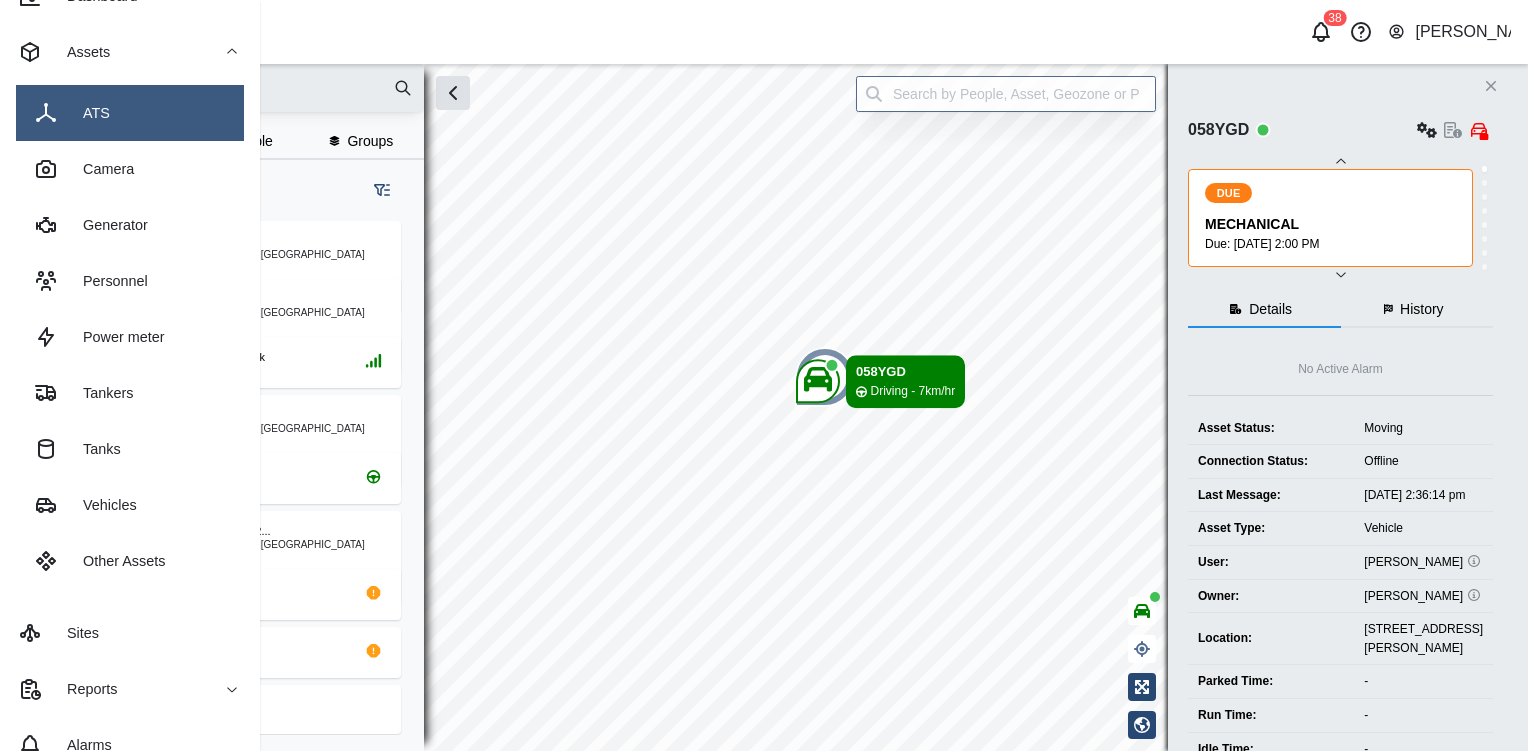 click on "ATS" at bounding box center [130, 113] 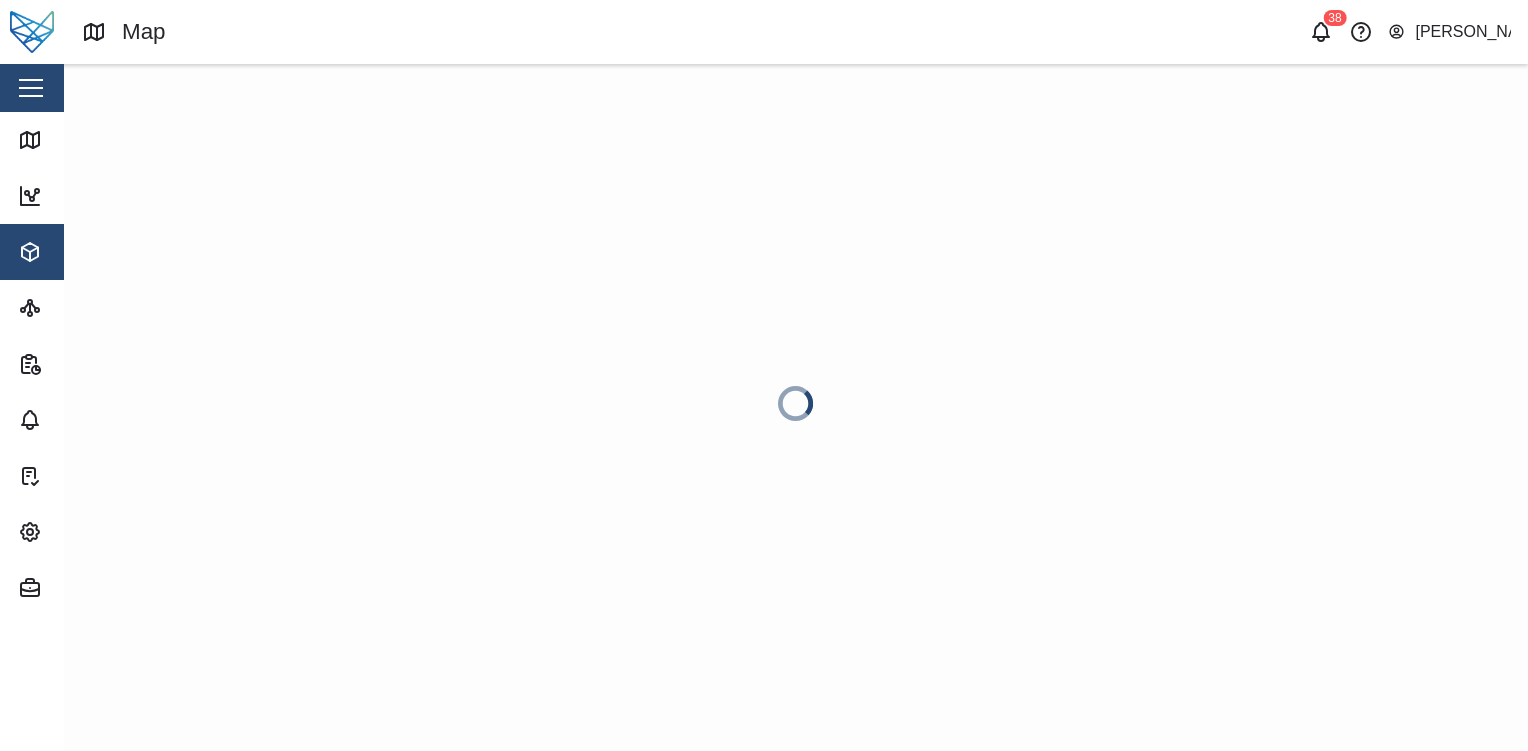 scroll, scrollTop: 0, scrollLeft: 0, axis: both 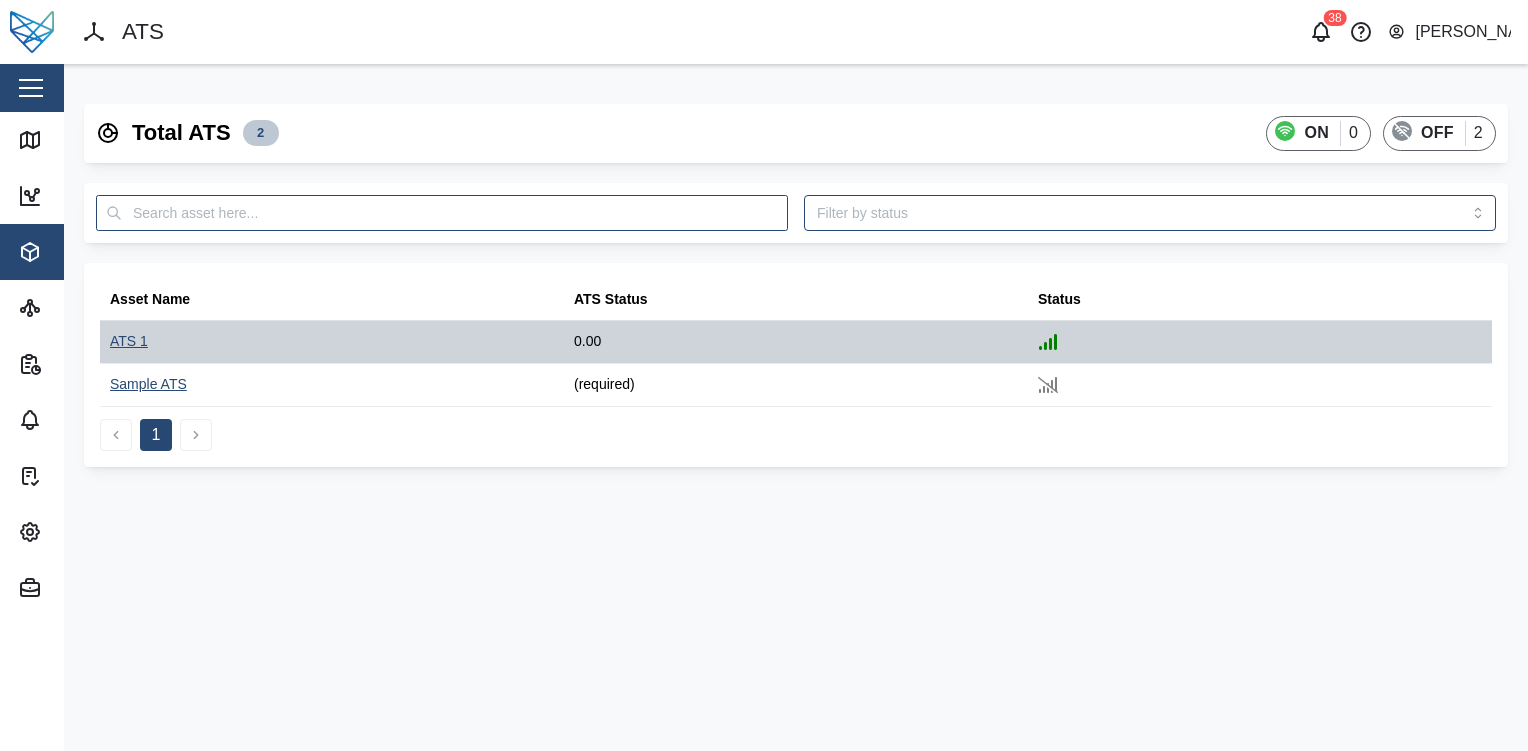 click on "ATS 1" at bounding box center [129, 342] 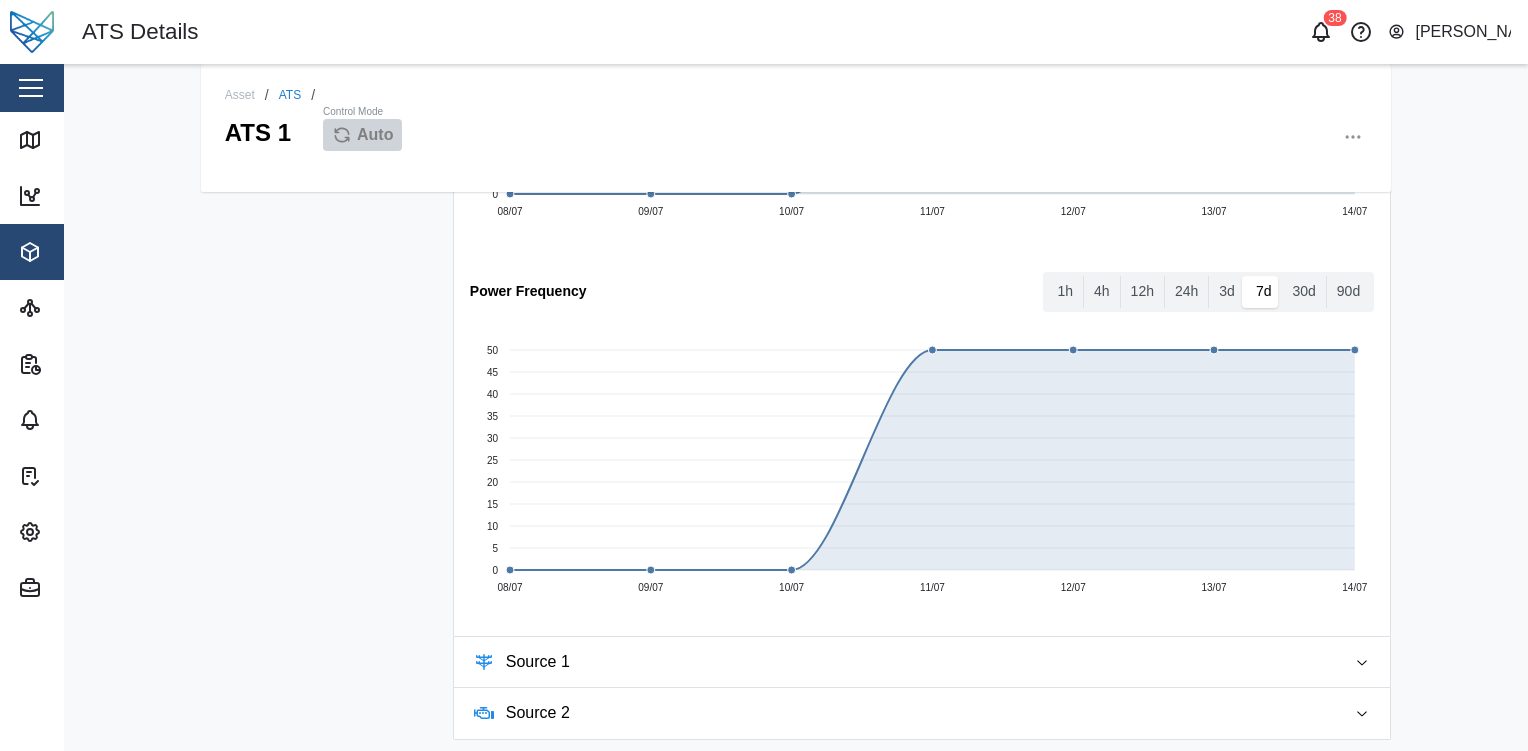 scroll, scrollTop: 2362, scrollLeft: 0, axis: vertical 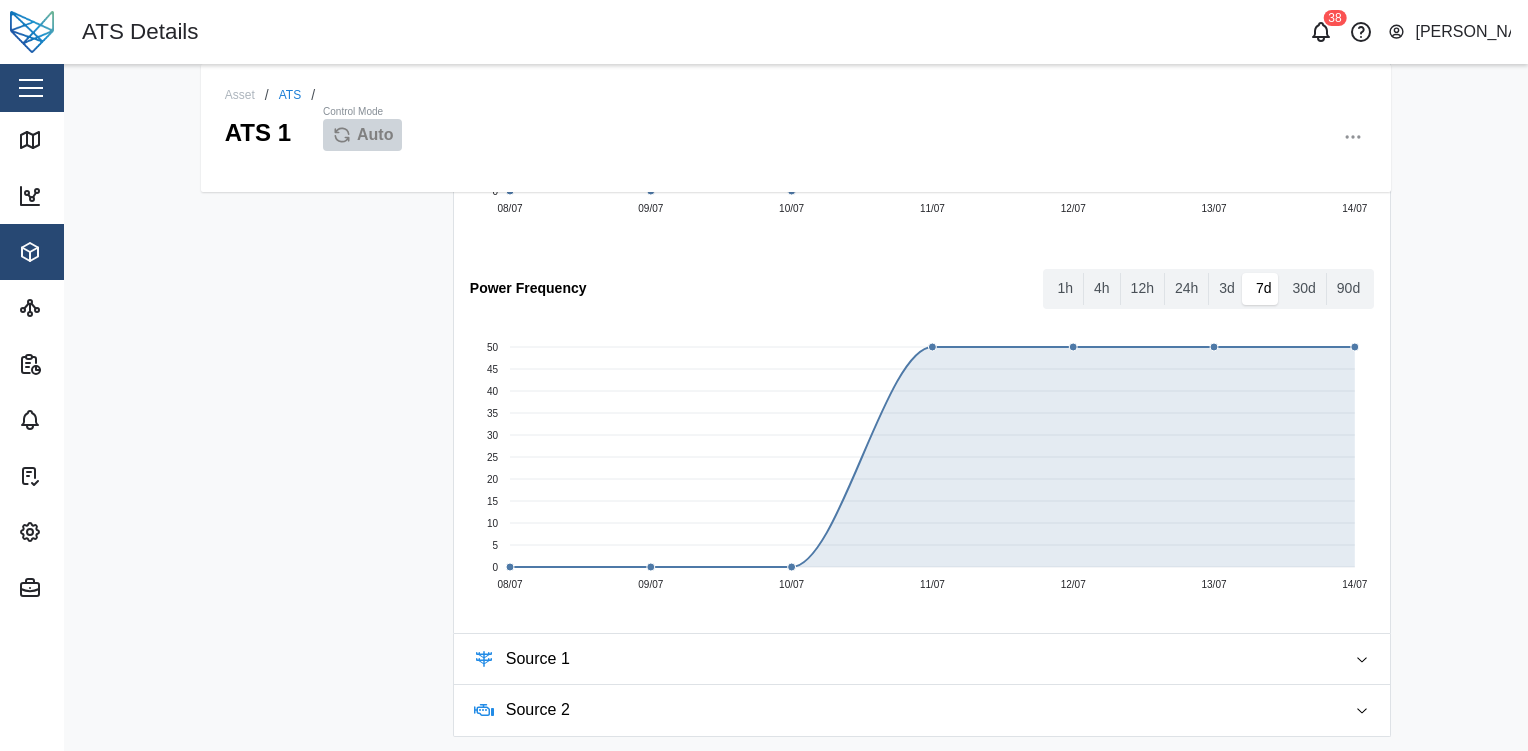click on "Source 2" at bounding box center (918, 710) 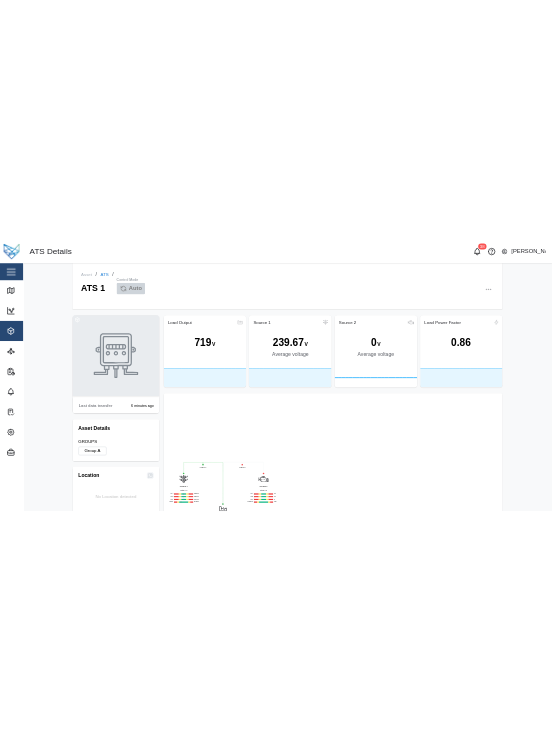 scroll, scrollTop: 384, scrollLeft: 0, axis: vertical 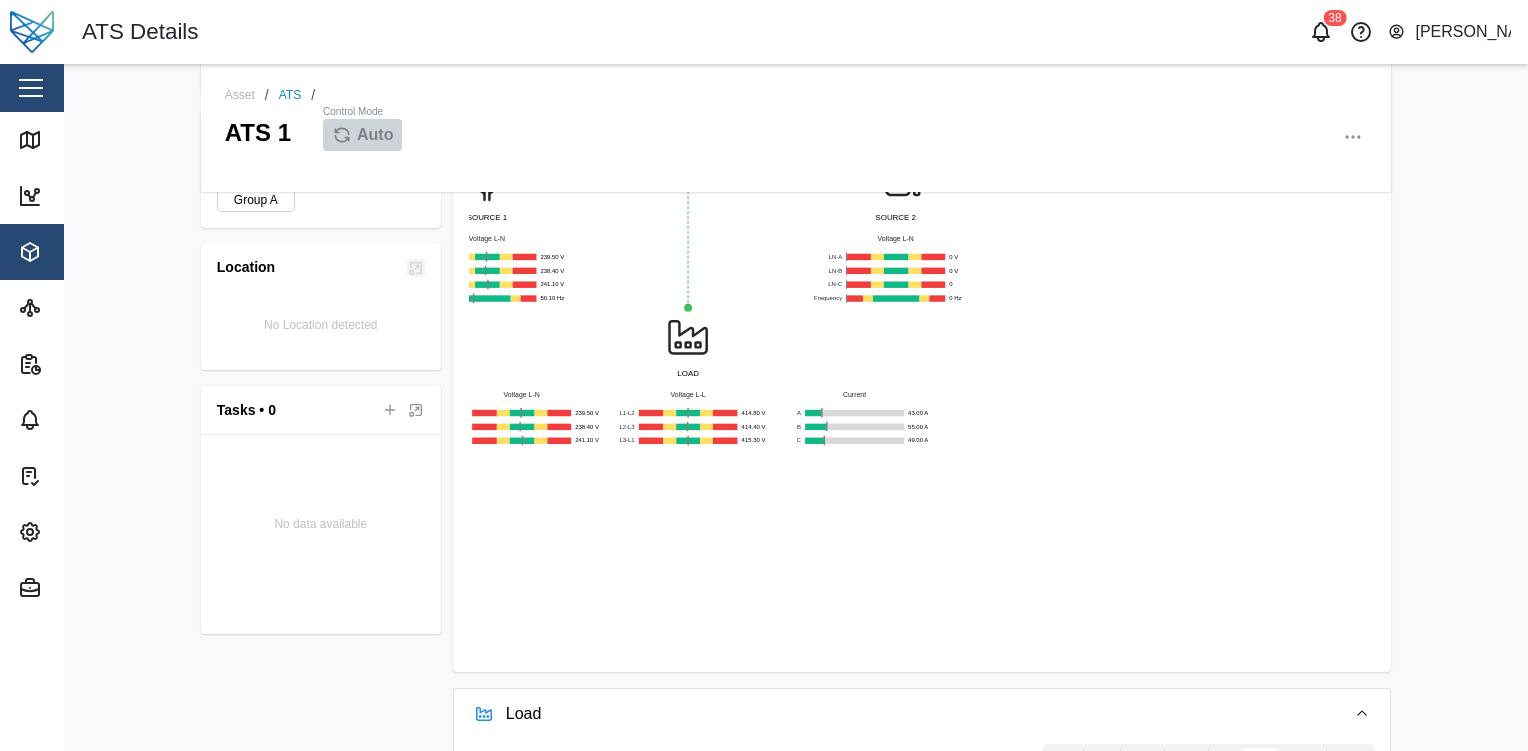 drag, startPoint x: 615, startPoint y: 387, endPoint x: 707, endPoint y: 384, distance: 92.0489 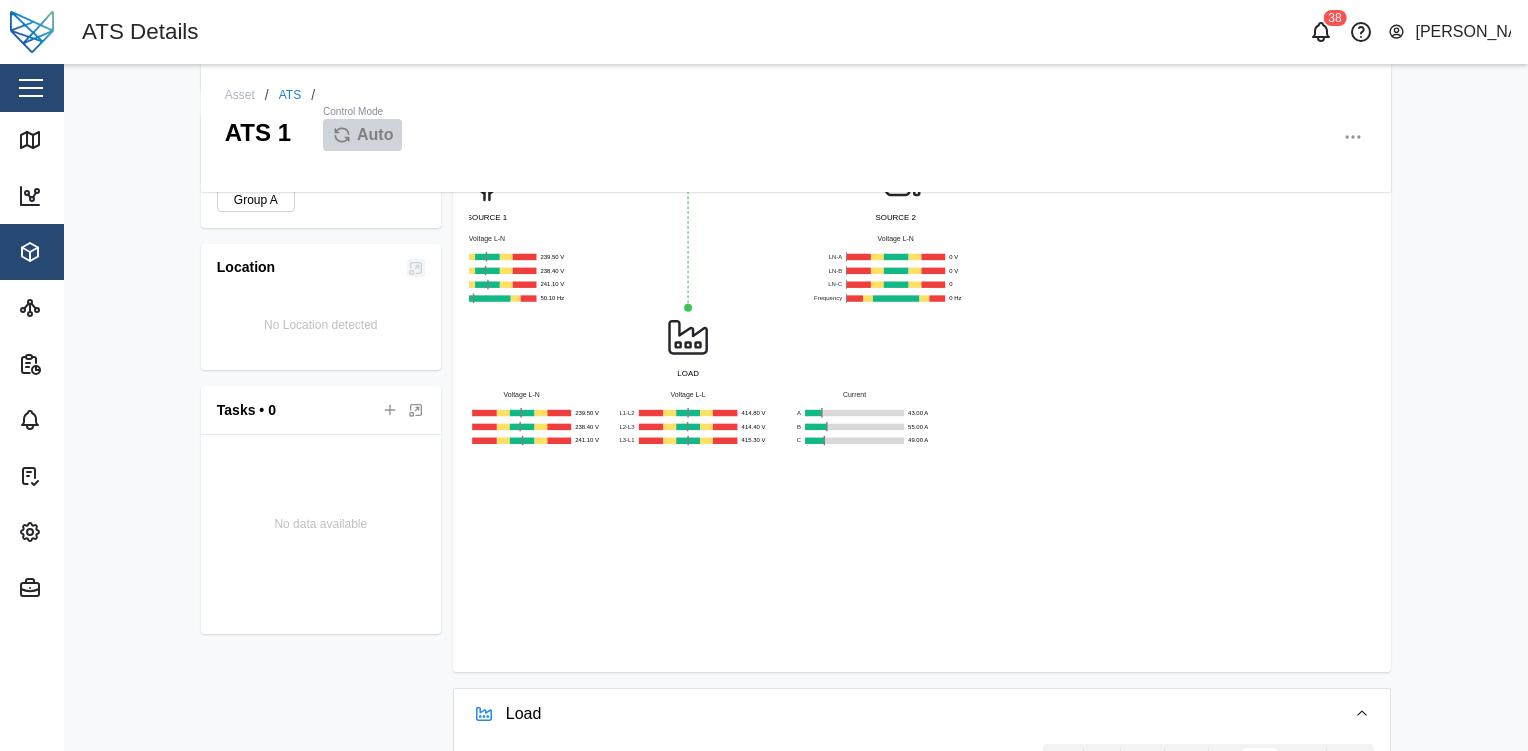 click on "Voltage L-L" at bounding box center [687, 394] 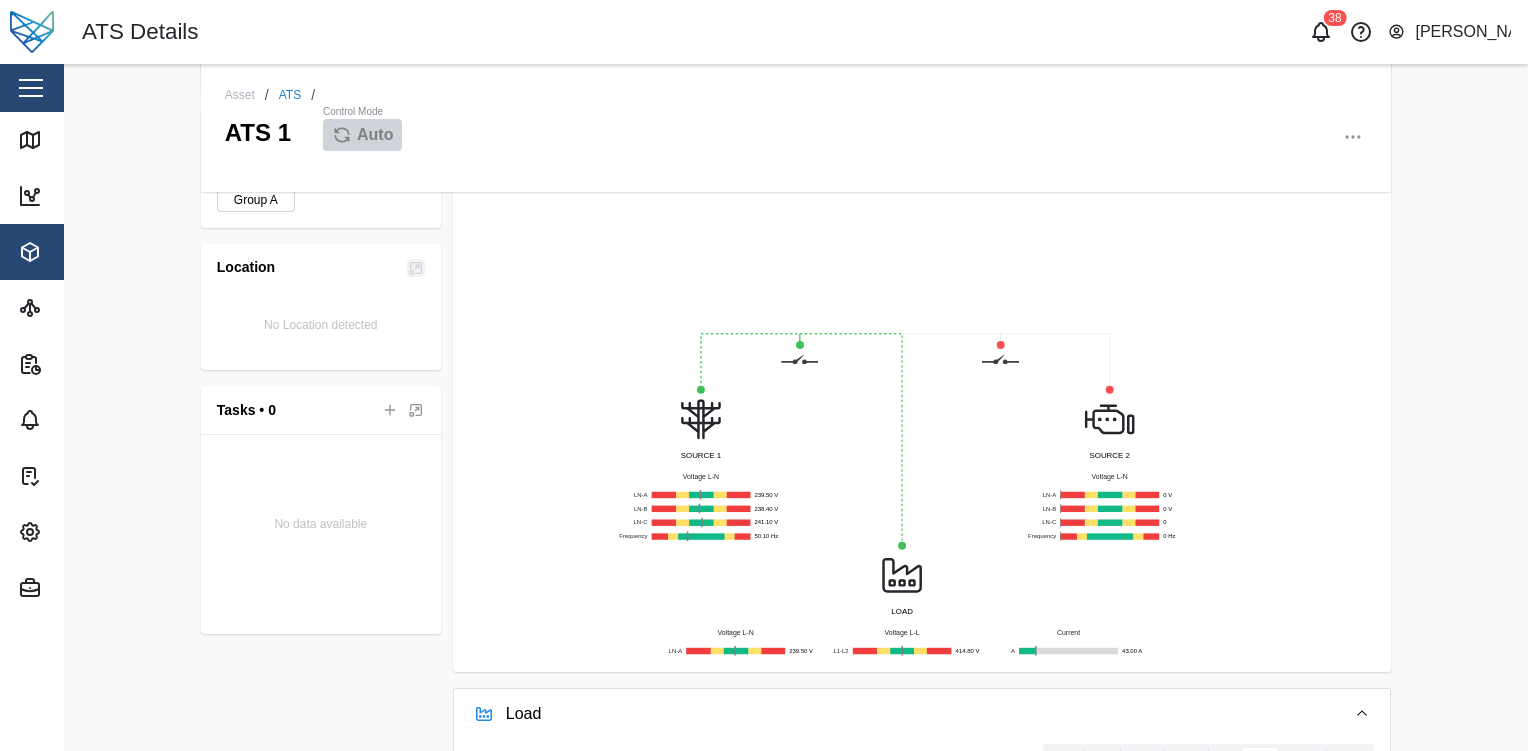 drag, startPoint x: 953, startPoint y: 293, endPoint x: 1150, endPoint y: 541, distance: 316.7223 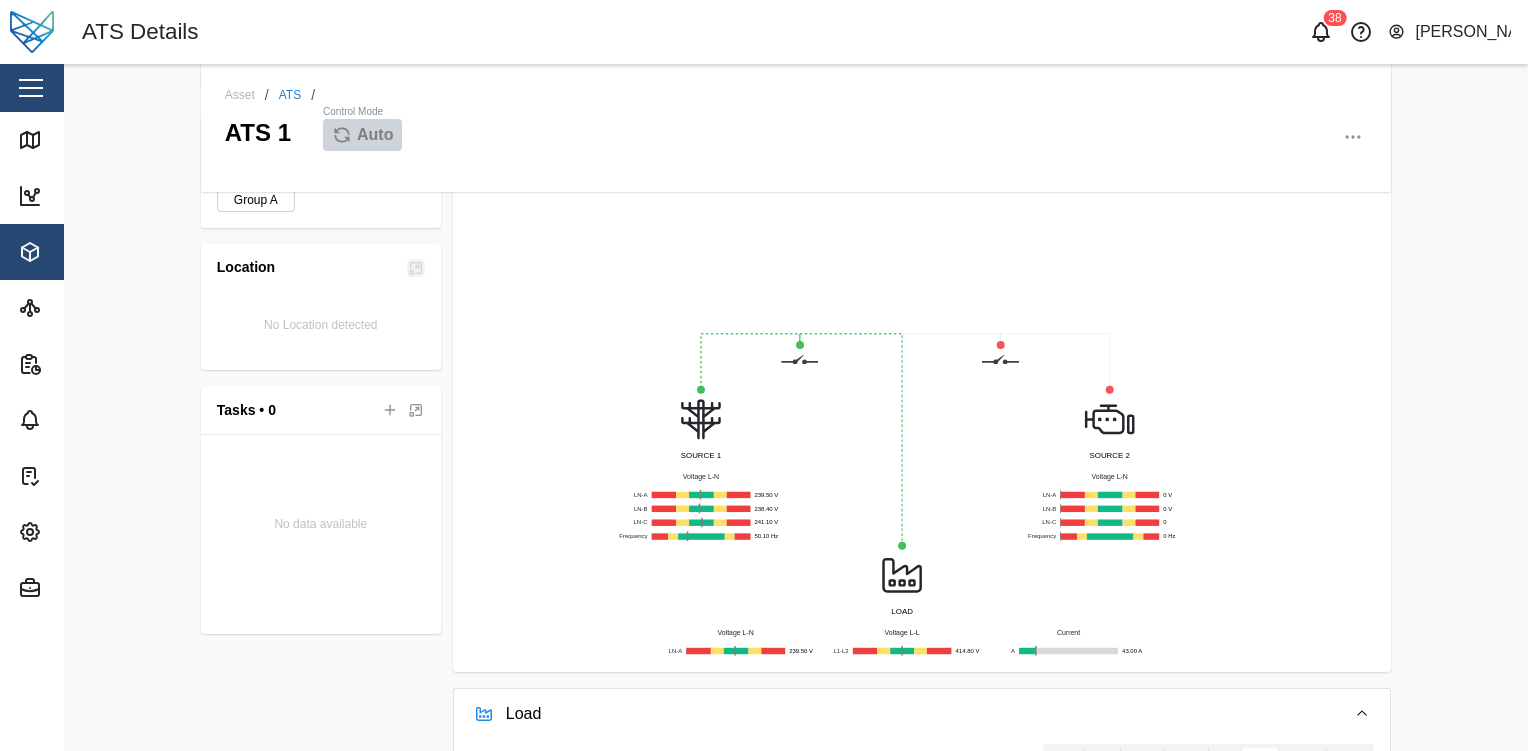 click at bounding box center [1109, 539] 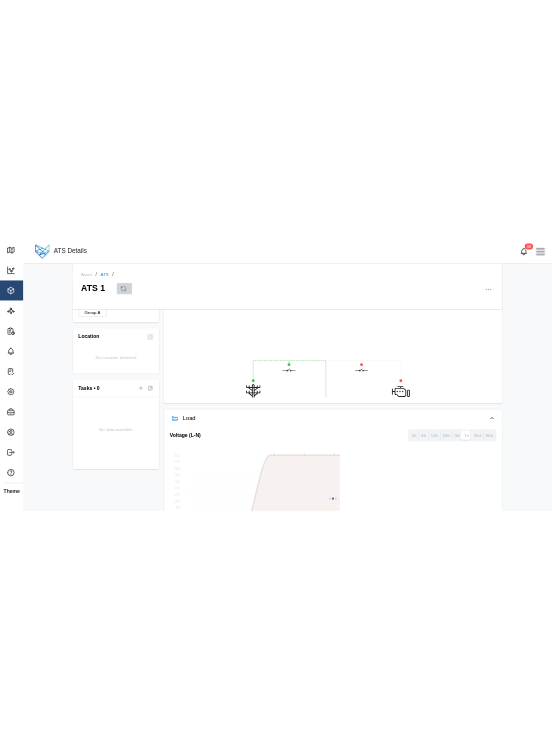 scroll, scrollTop: 352, scrollLeft: 0, axis: vertical 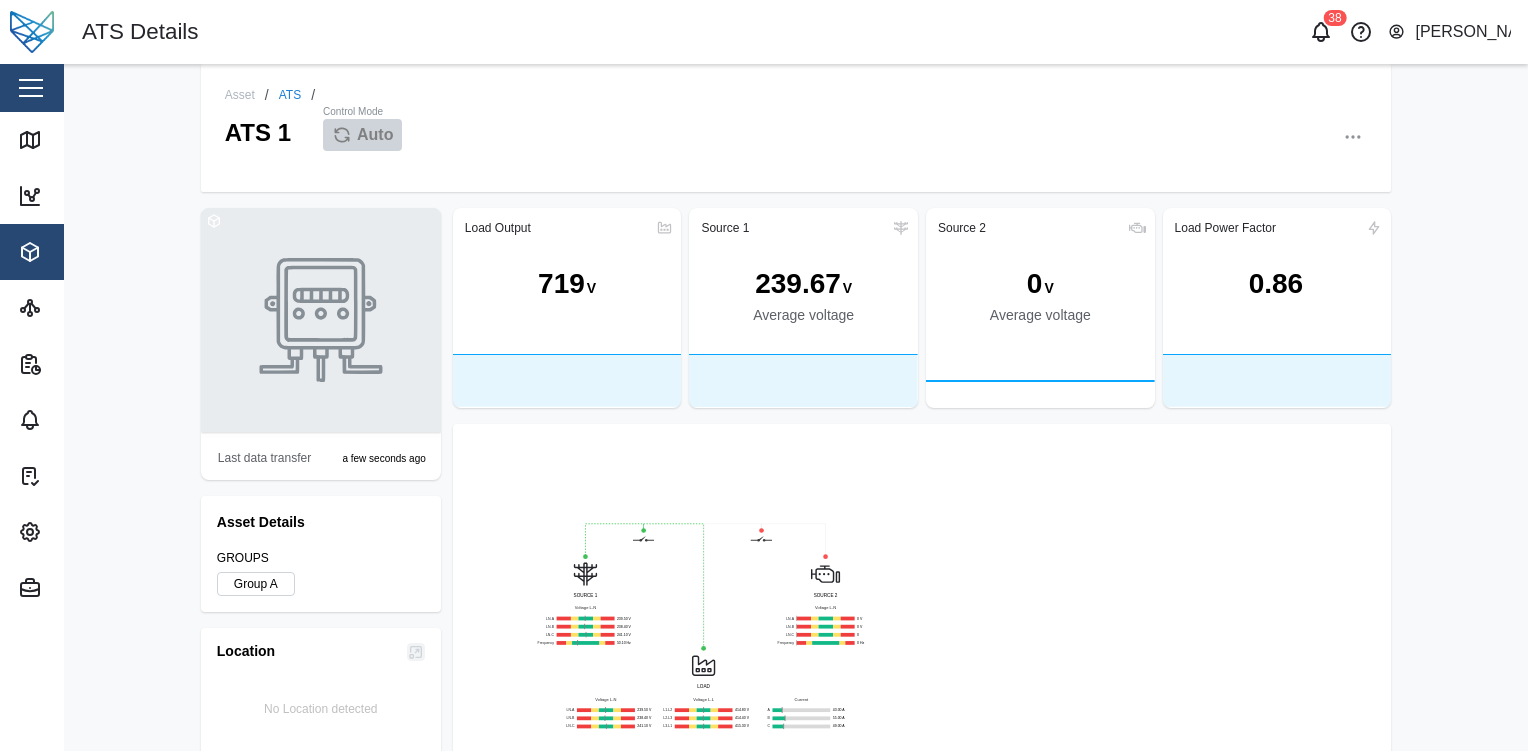 click on "SOURCE 1 Voltage L-N LN-A 239.50 V LN-B 238.40 V LN-C 241.10 V Frequency 50.10 Hz LOAD Voltage L-N LN-A 239.50 V LN-B 238.40 V LN-C 241.10 V Voltage L-L L1-L2 414.80 V L2-L3 414.40 V L3-L1 415.30 V Current A 43.00 A B 55.00 A C 49.00 A SOURCE 2 Voltage L-N LN-A 0 V LN-B 0 V LN-C 0  Frequency 0 Hz" at bounding box center (922, 740) 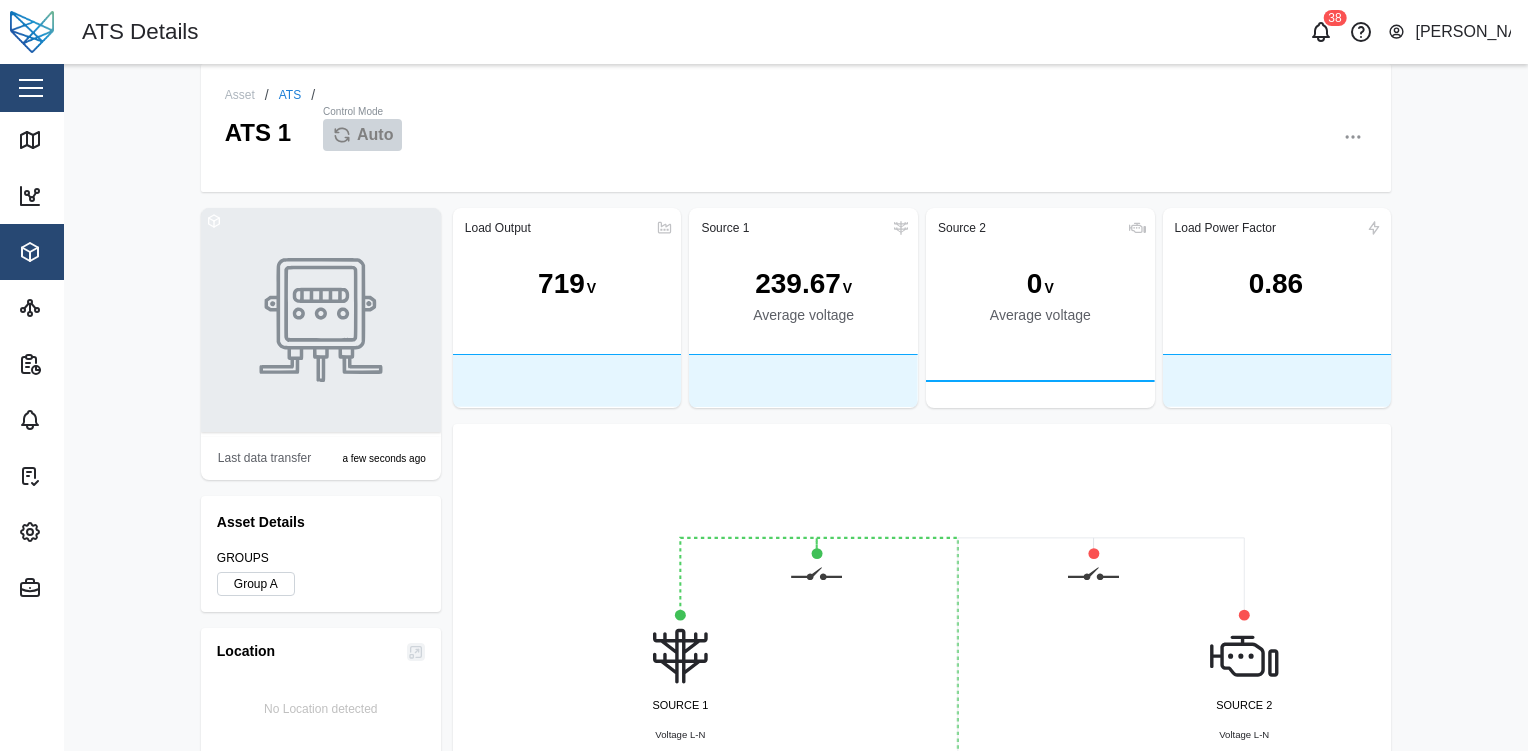 drag, startPoint x: 620, startPoint y: 477, endPoint x: 849, endPoint y: 348, distance: 262.83453 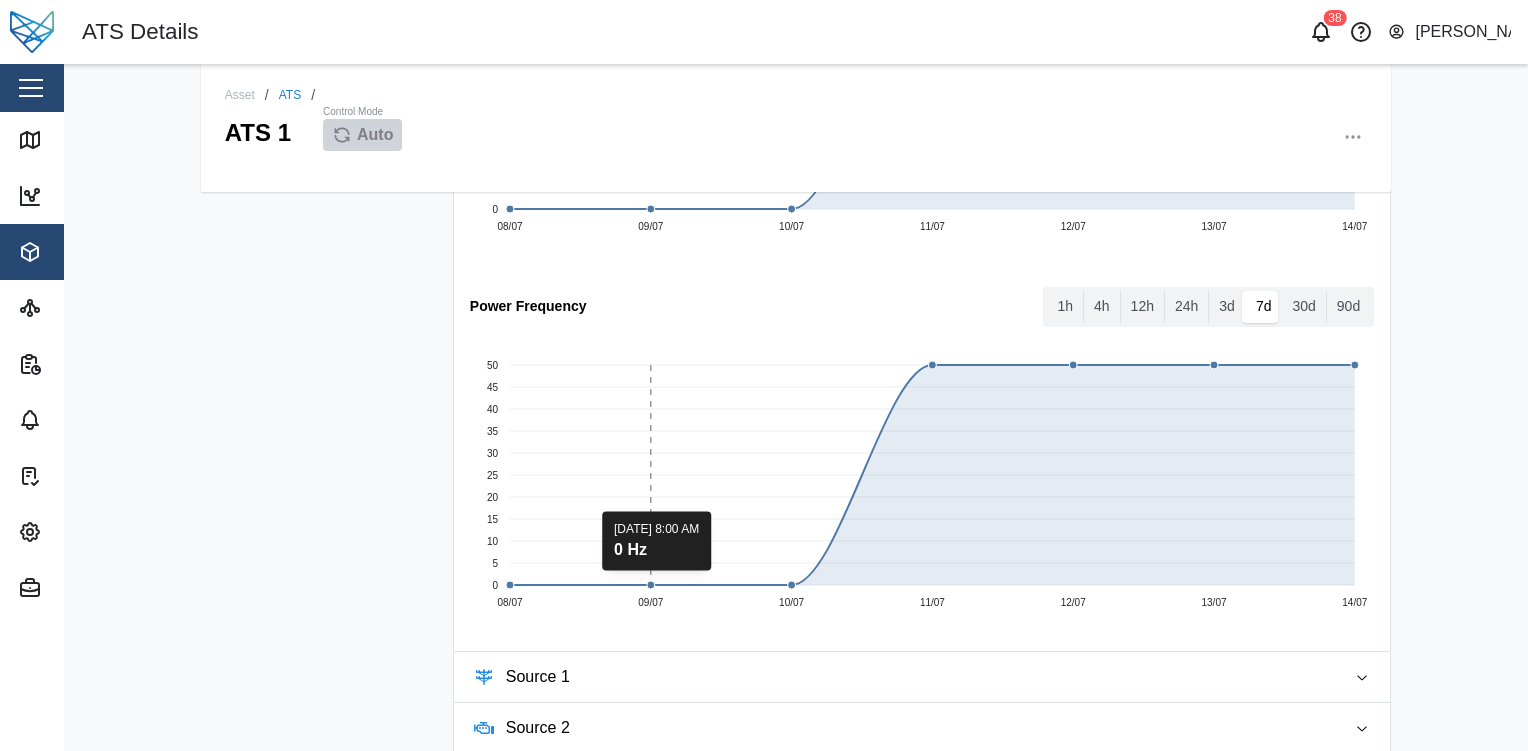 scroll, scrollTop: 2362, scrollLeft: 0, axis: vertical 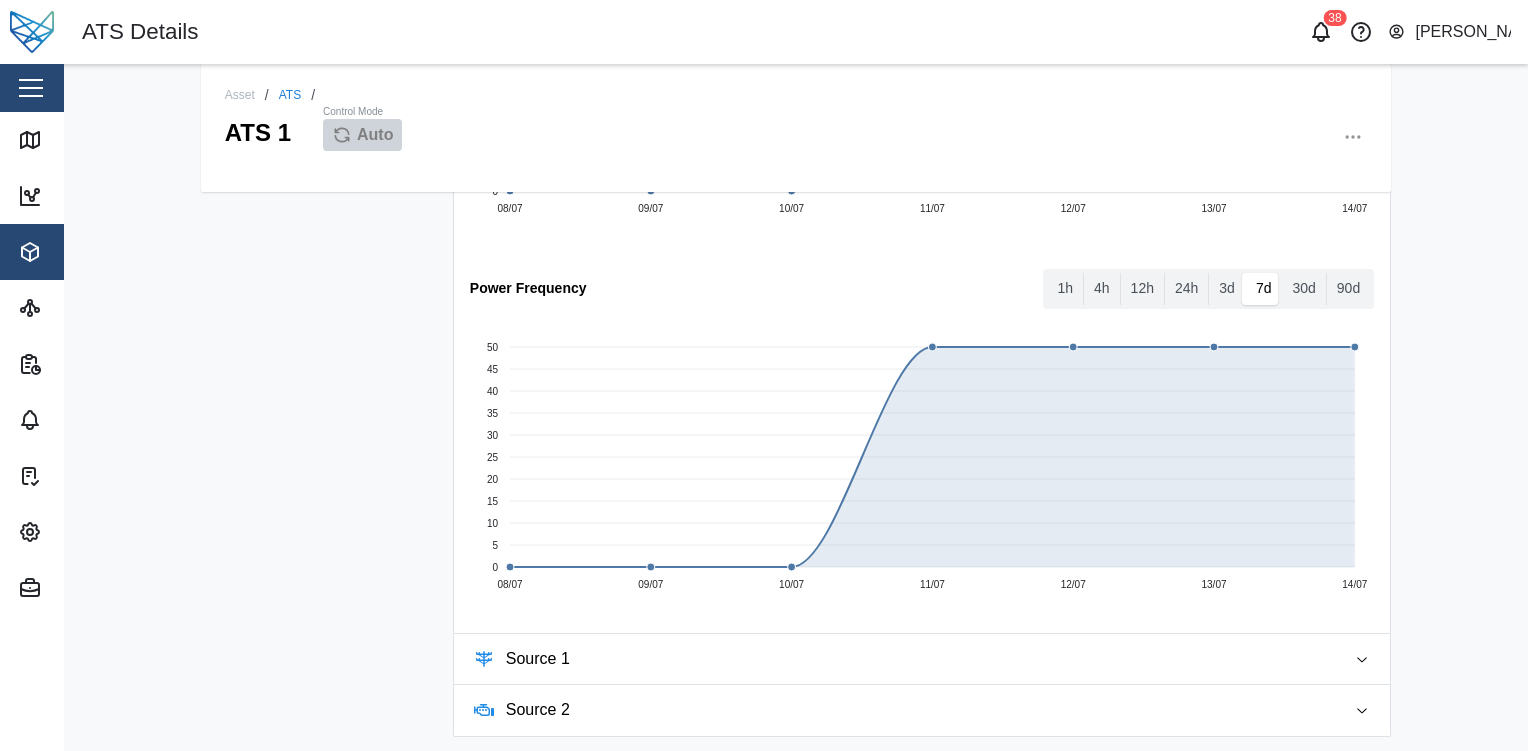 click on "Source 2" at bounding box center (918, 710) 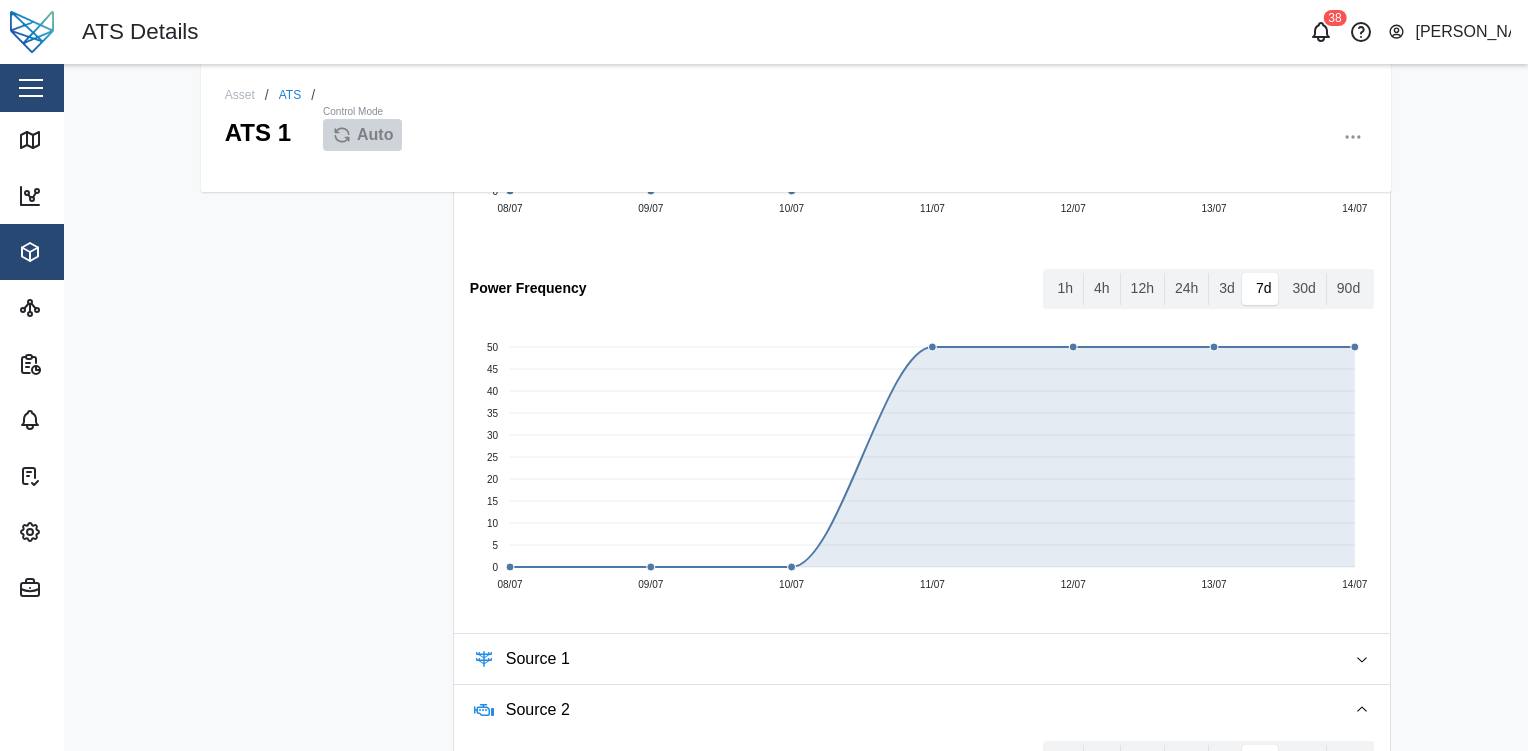 click on "Source 1" at bounding box center (918, 659) 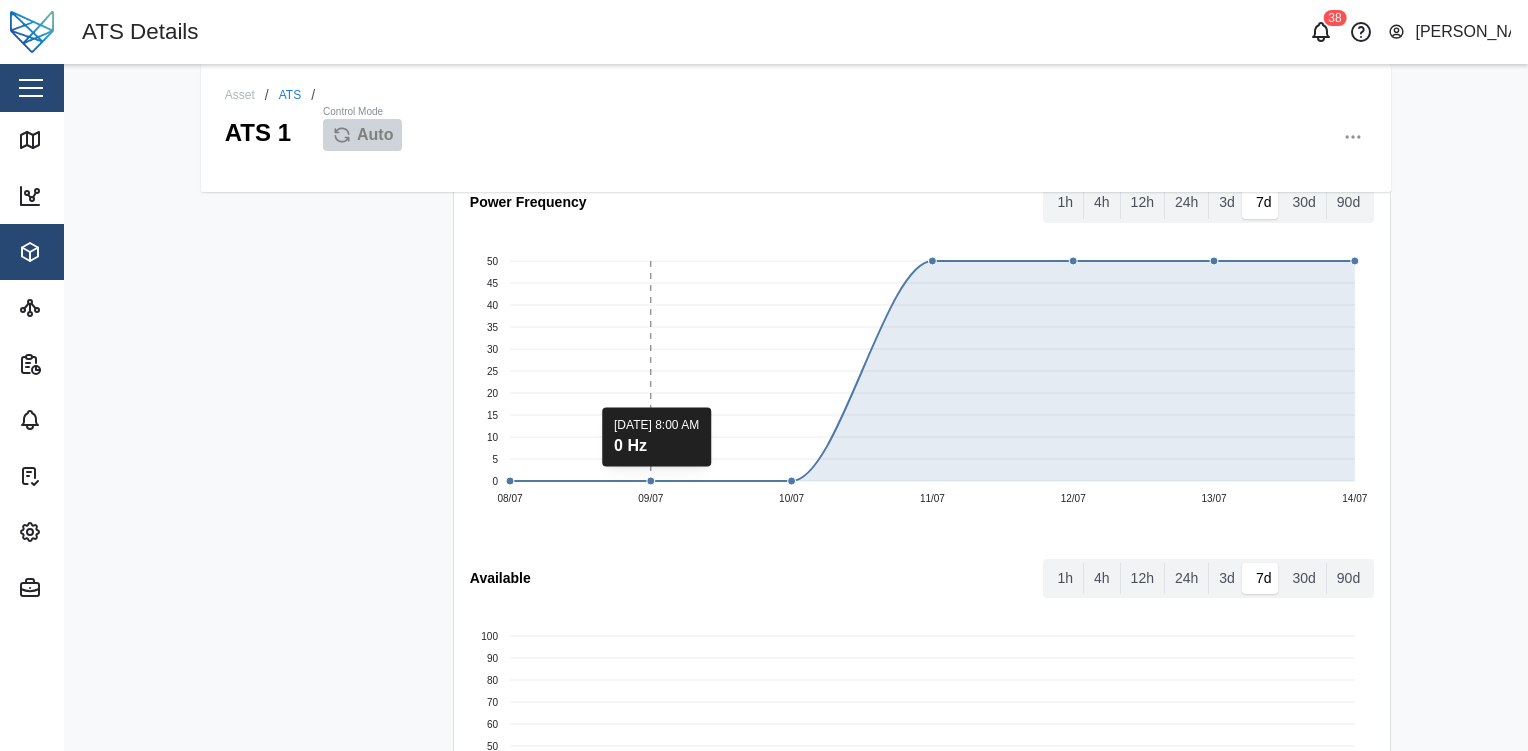 scroll, scrollTop: 3457, scrollLeft: 0, axis: vertical 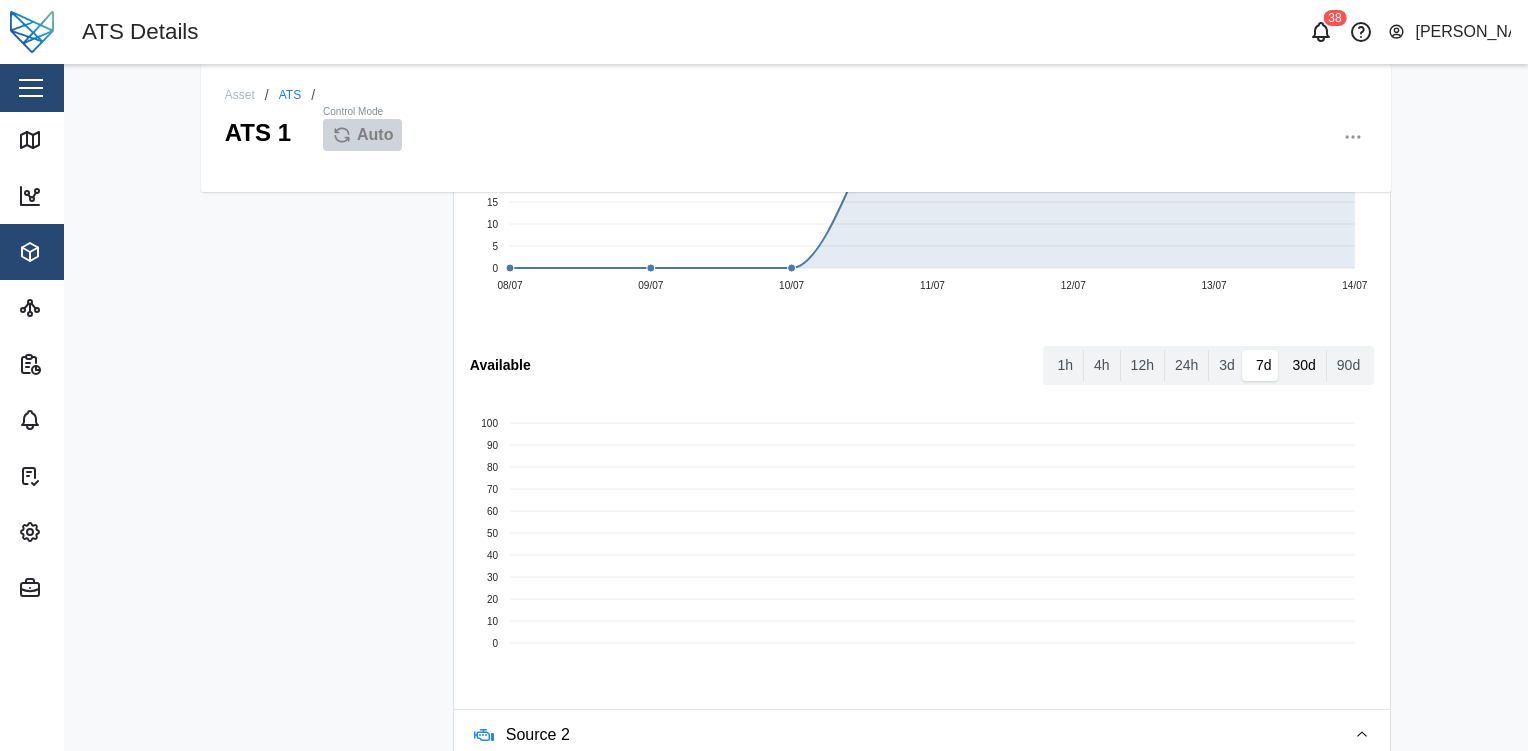 click on "30d" at bounding box center (1303, 366) 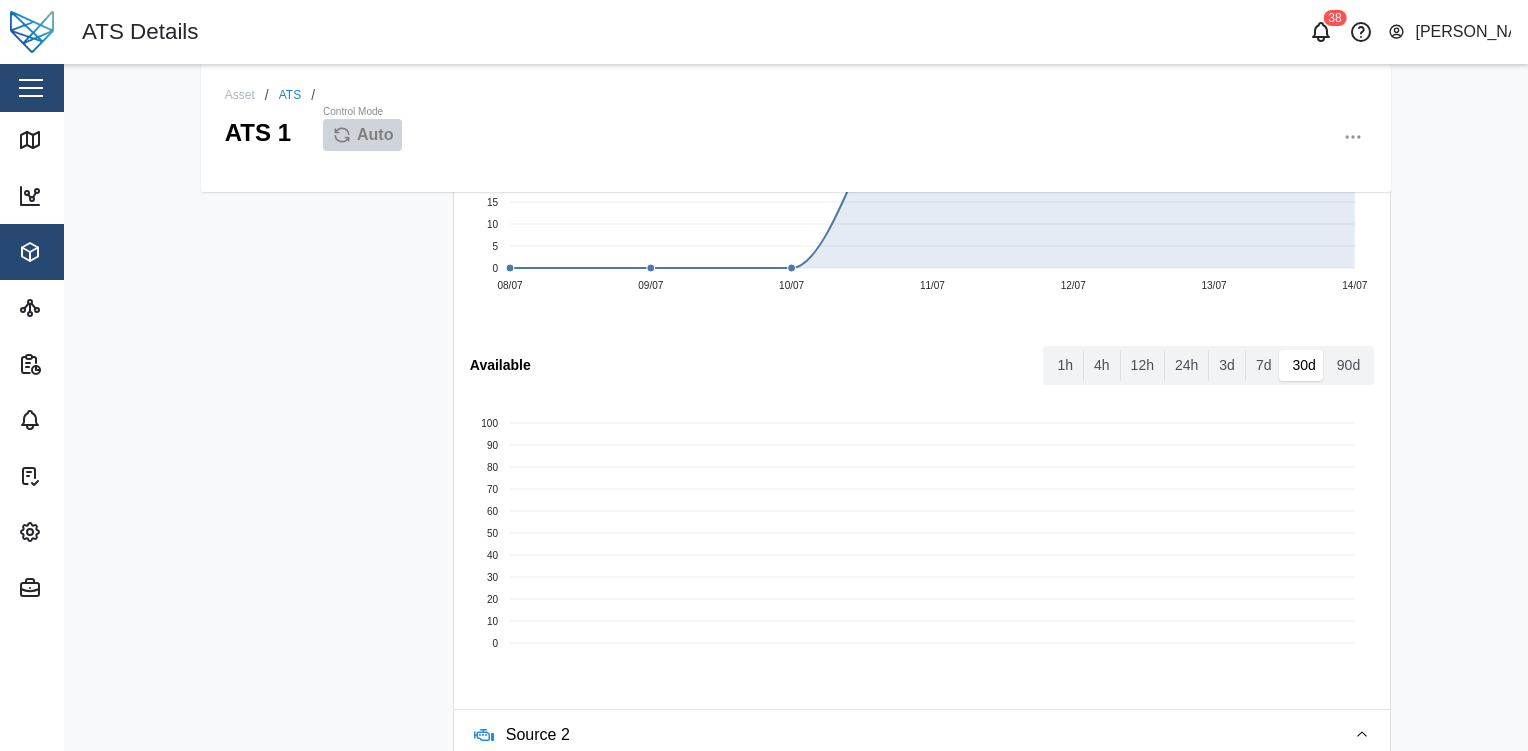 click on "Available 1h 4h 12h 24h 3d 7d 30d 90d 0 10 20 30 40 50 60 70 80 90 100" at bounding box center (922, 520) 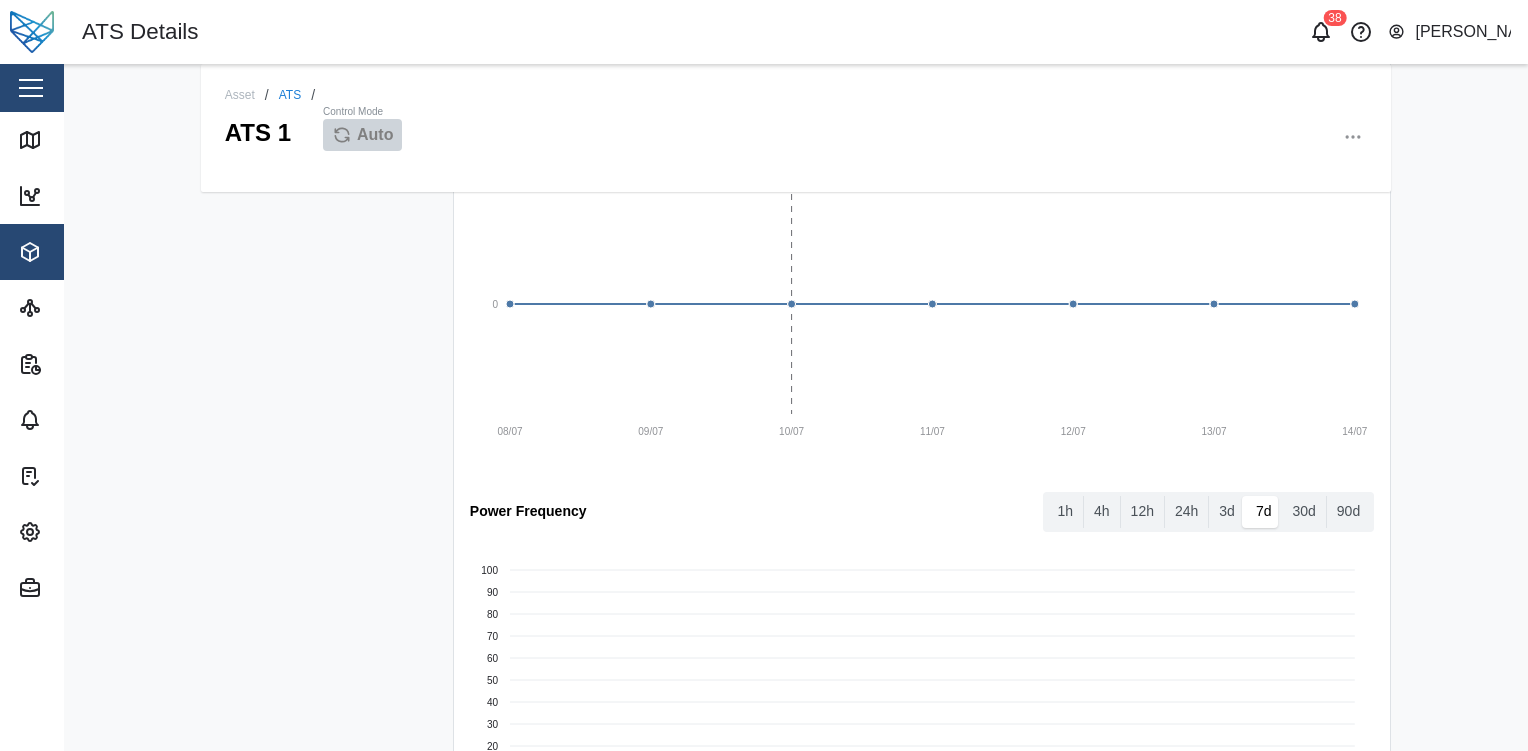 scroll, scrollTop: 4603, scrollLeft: 0, axis: vertical 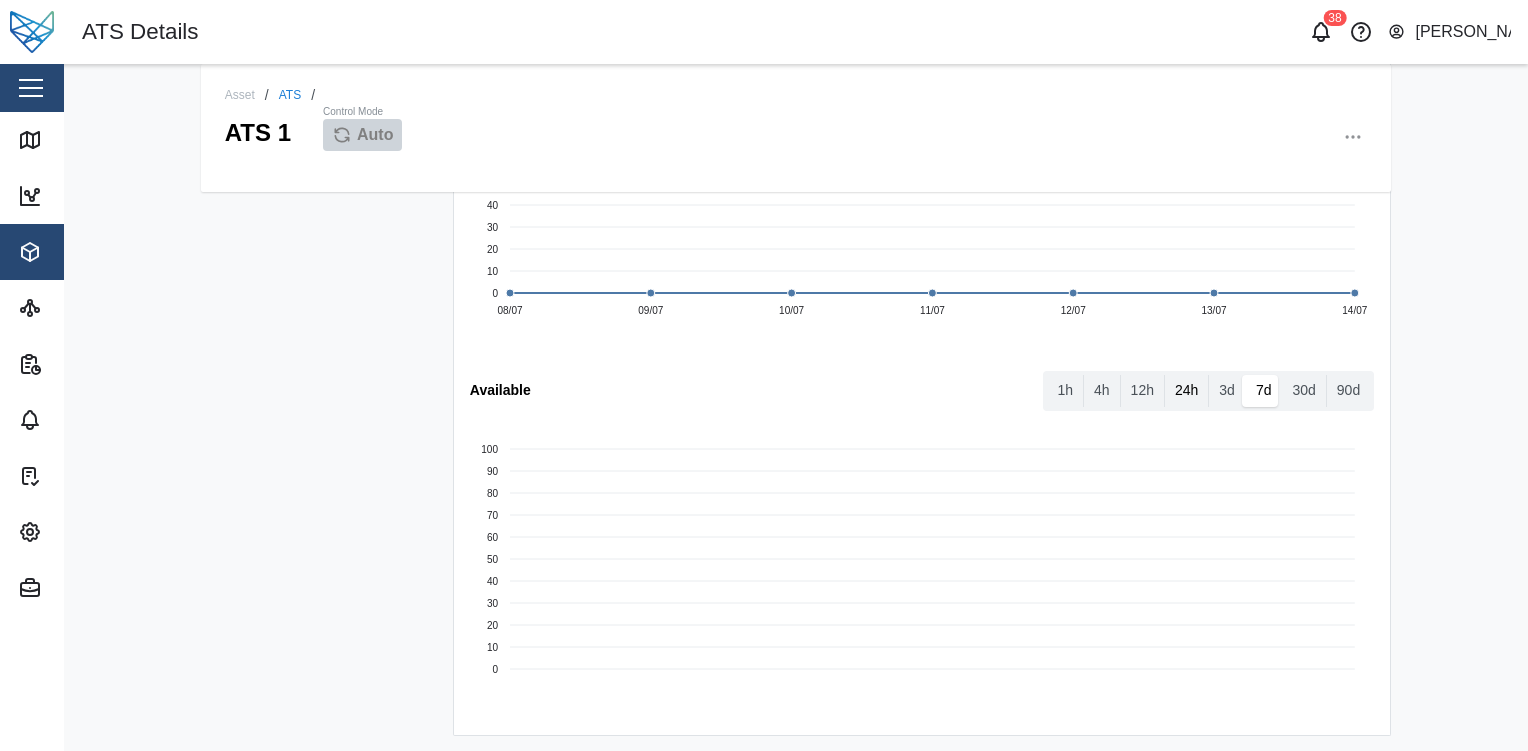 click on "24h" at bounding box center (1186, 391) 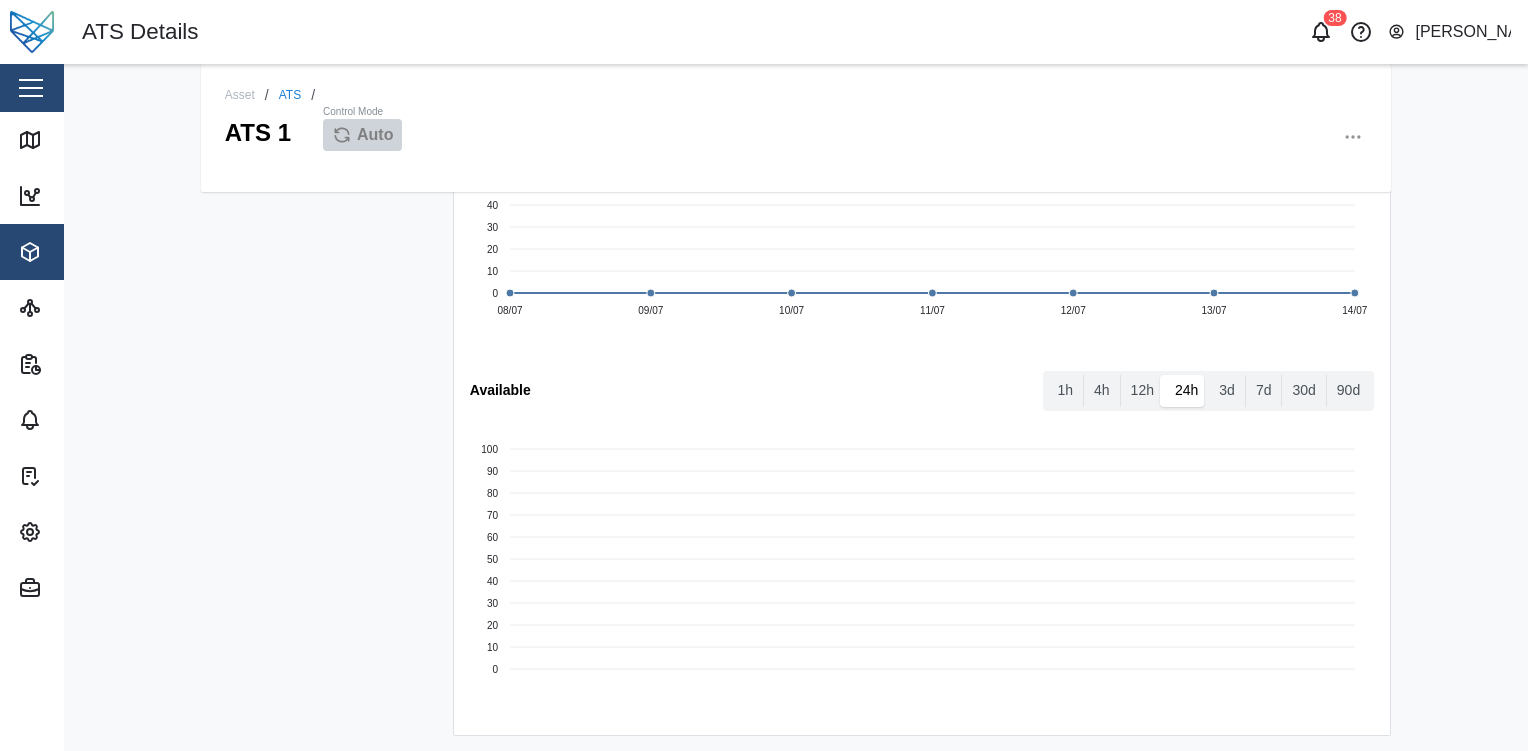 click on "24h" at bounding box center (1186, 391) 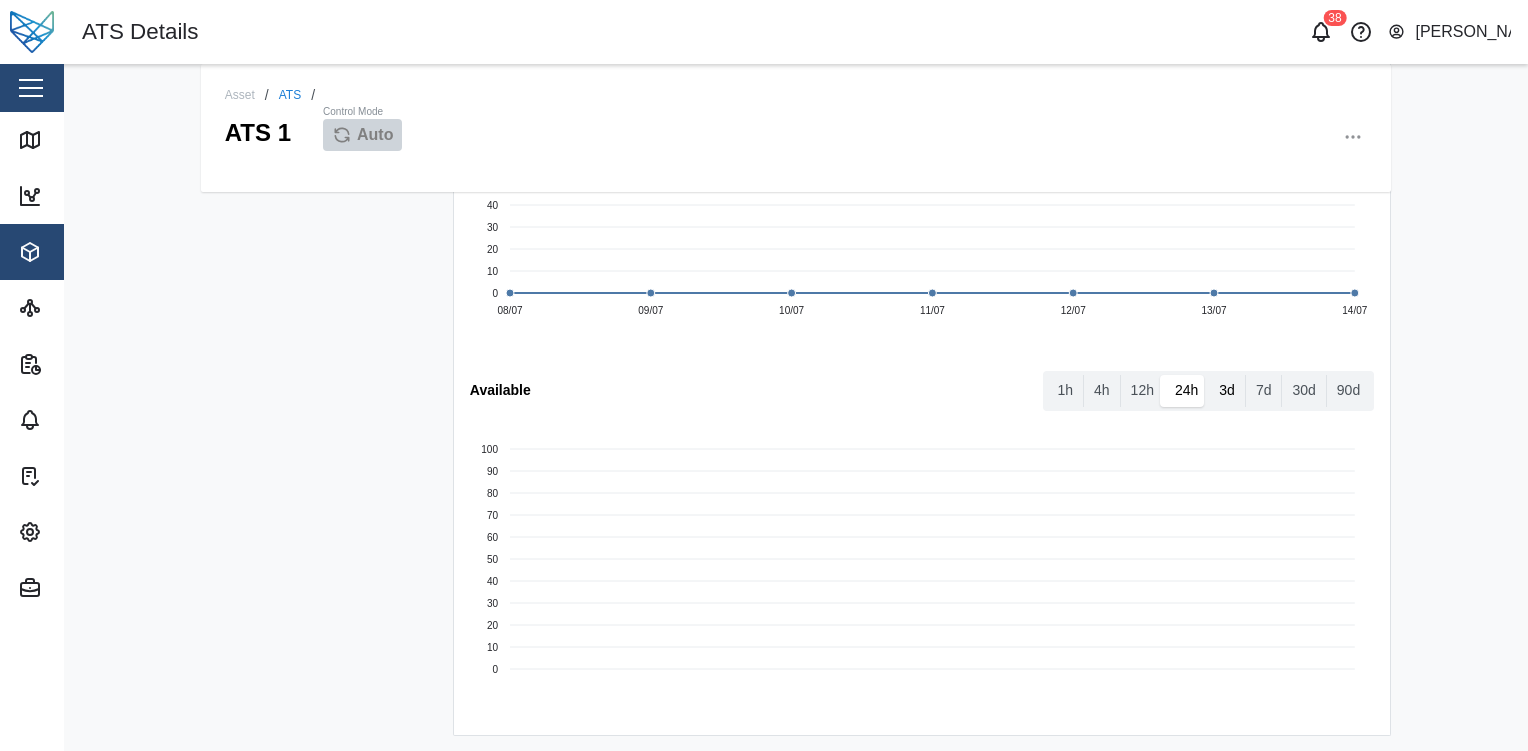 click on "3d" at bounding box center (1227, 391) 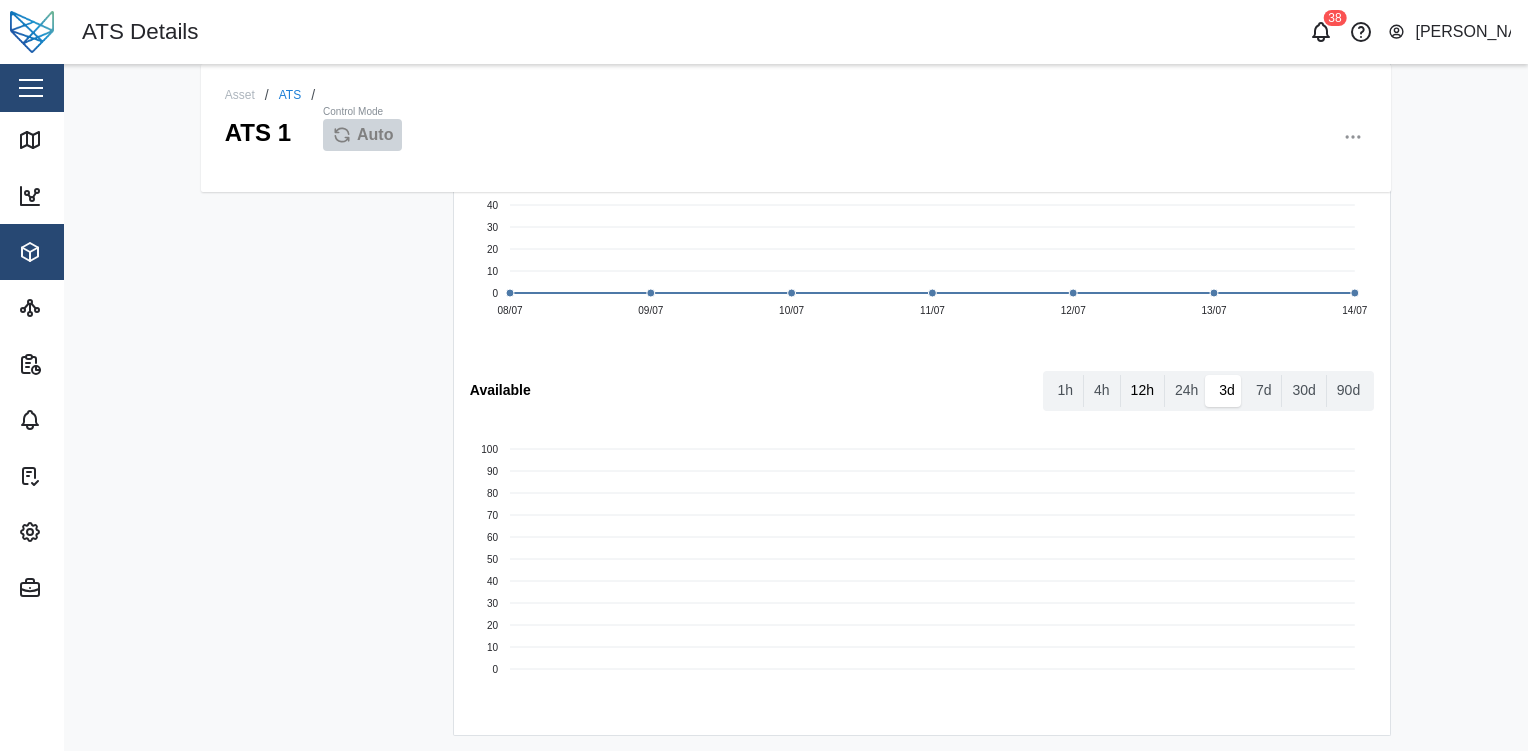 click on "12h" at bounding box center (1142, 391) 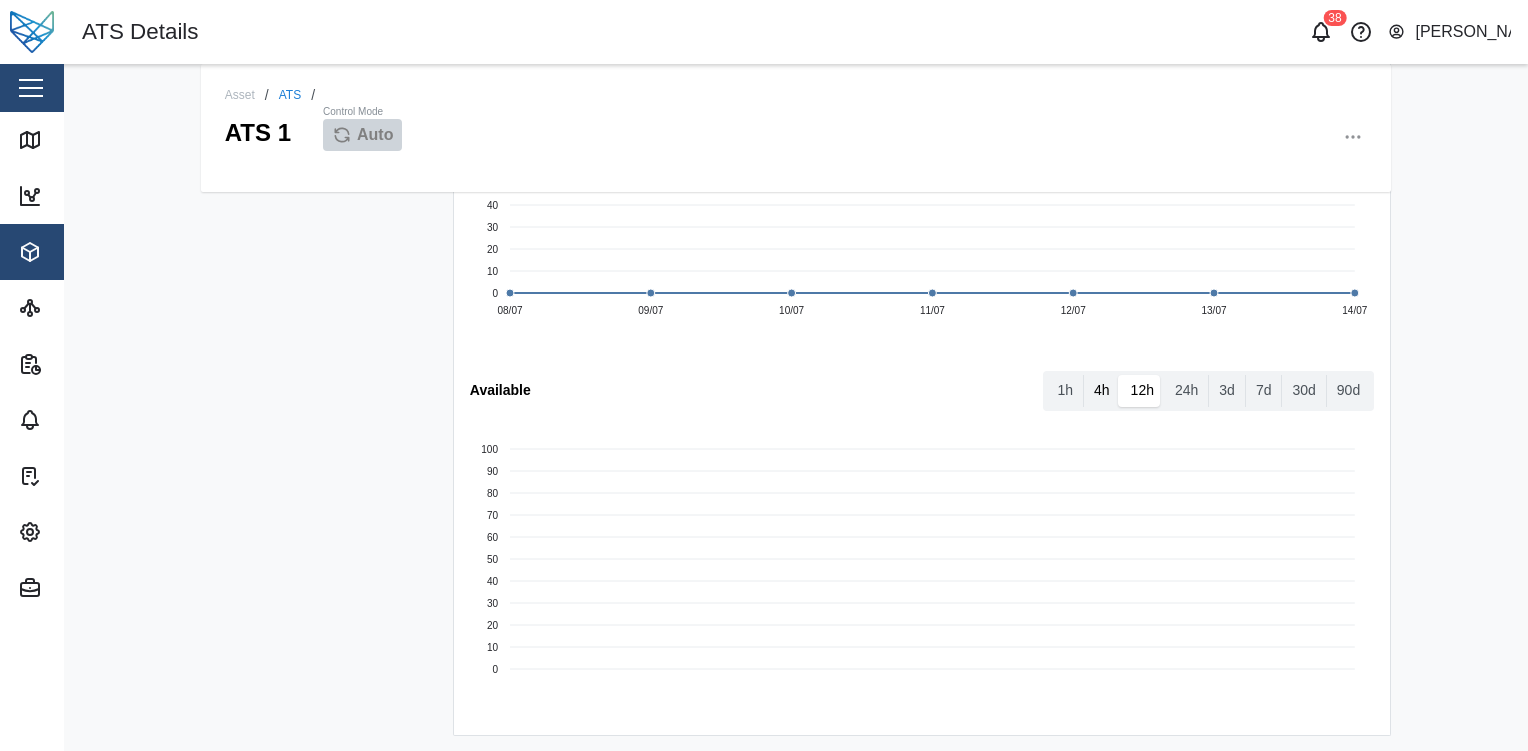 click on "4h" at bounding box center [1102, 391] 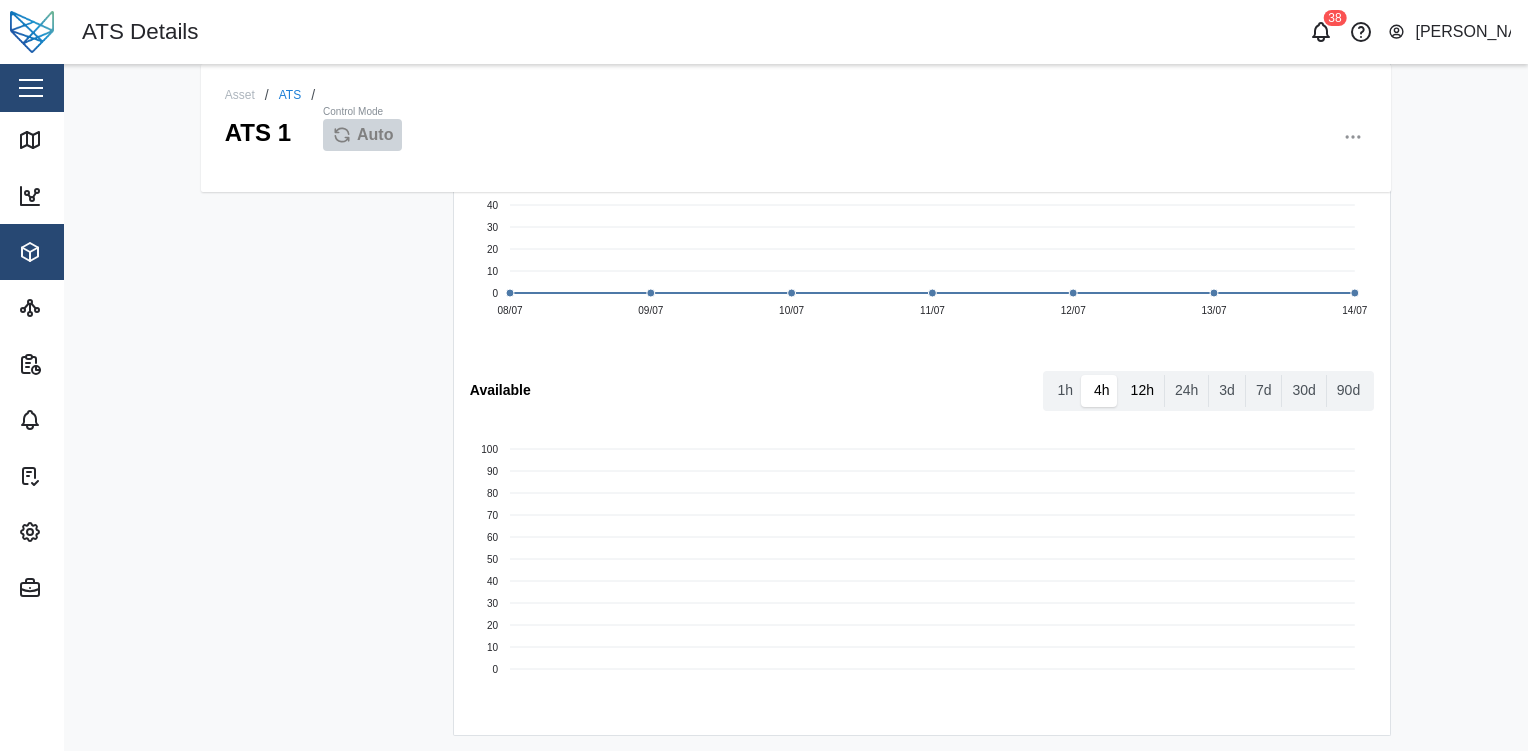 click on "12h" at bounding box center (1142, 391) 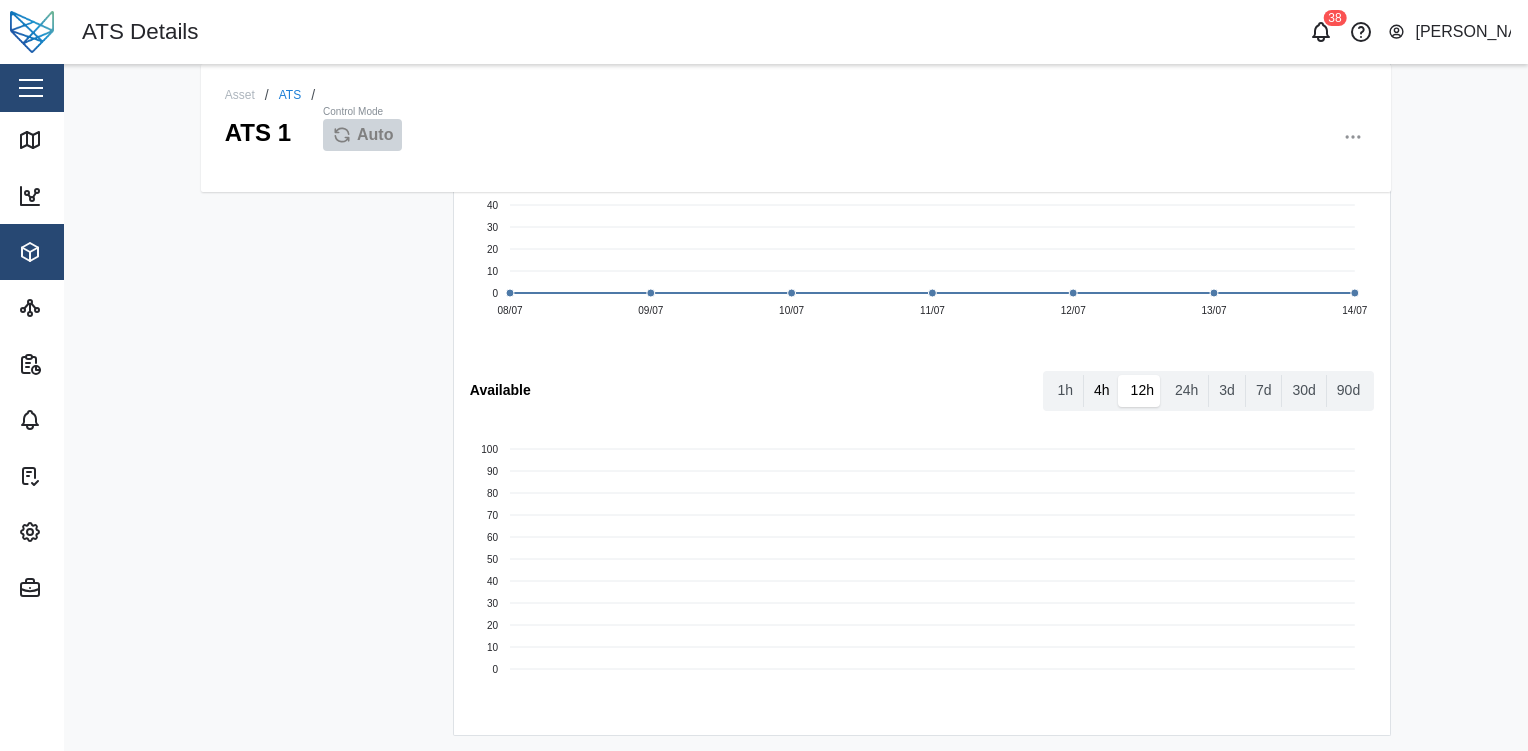 click on "4h" at bounding box center (1102, 391) 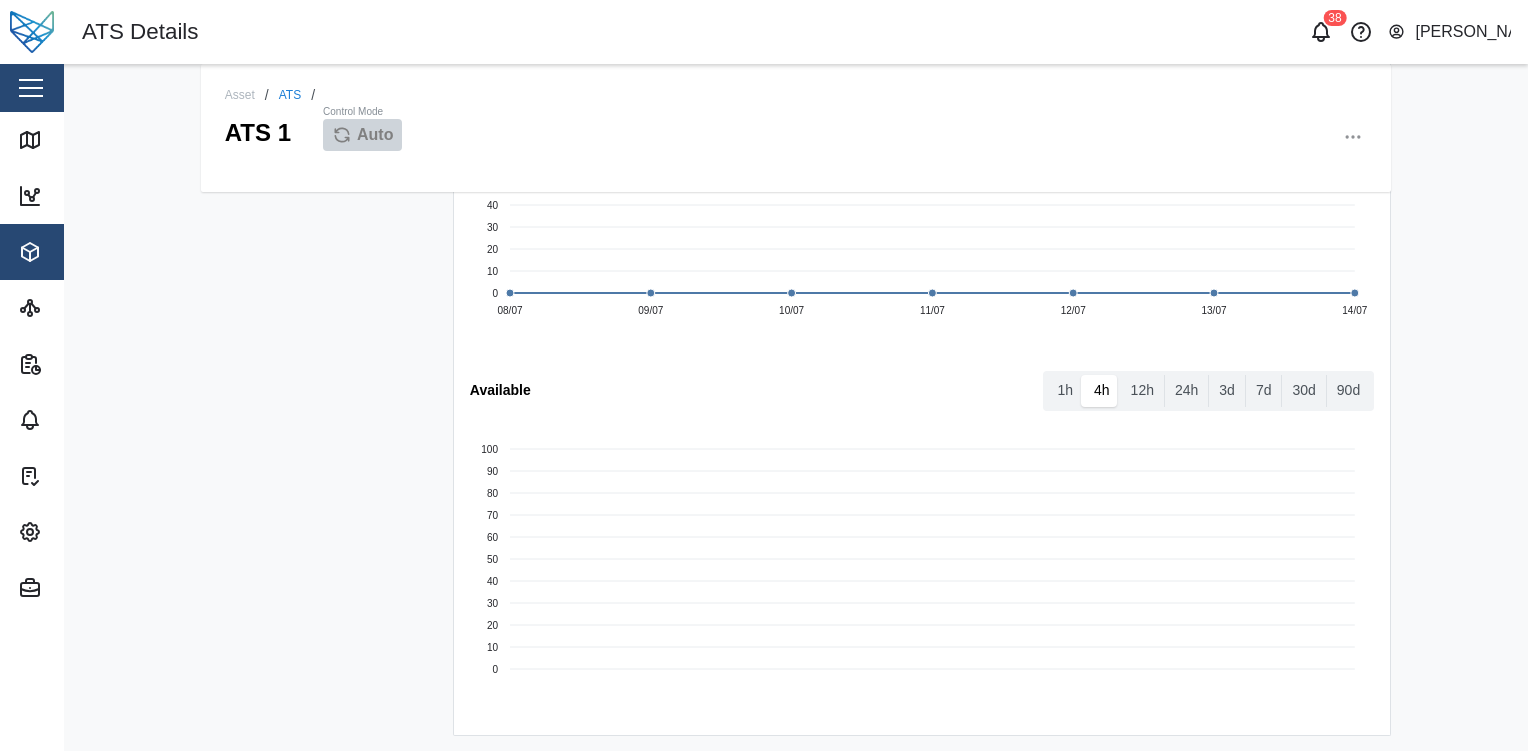 click on "ATS Details 38 Julius Pamplona" at bounding box center (764, 32) 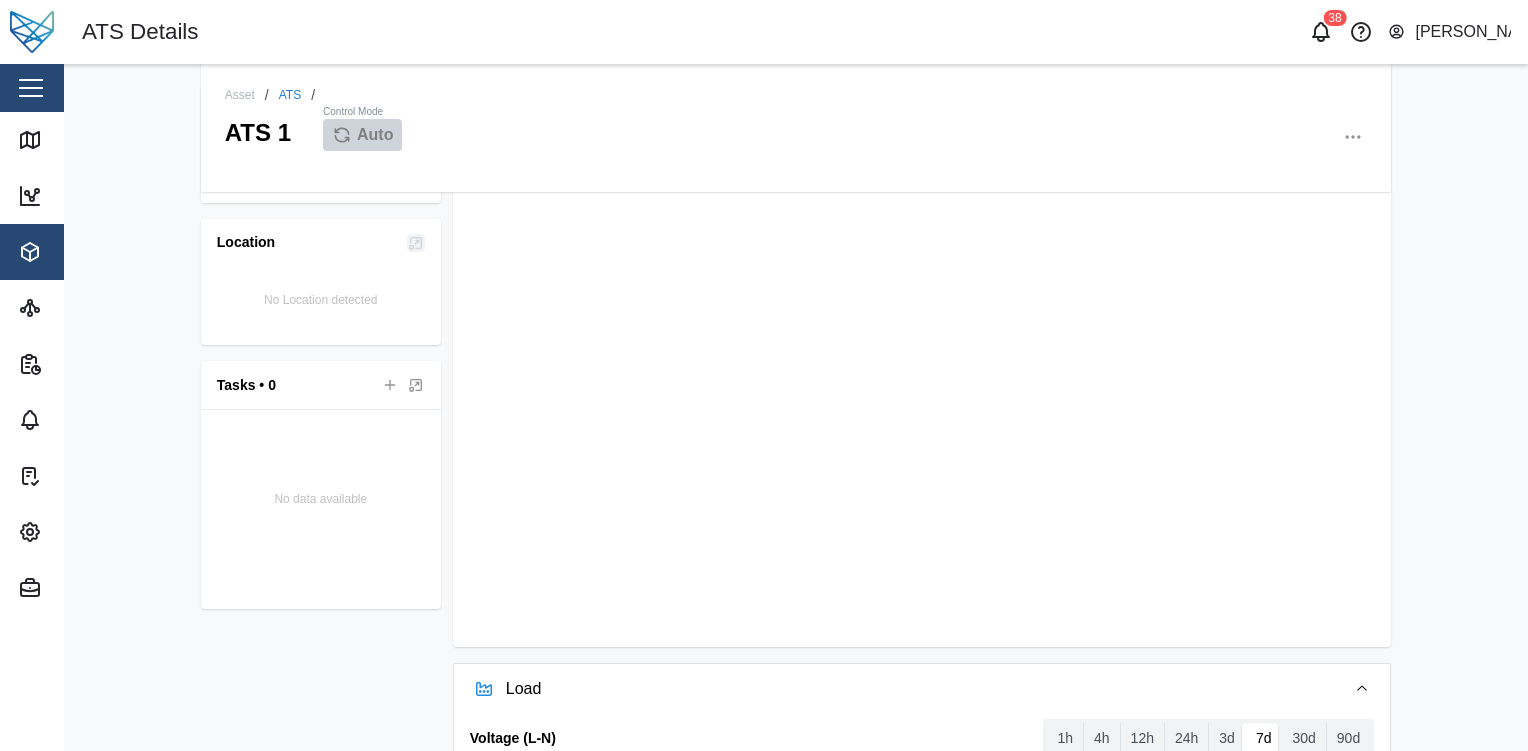 scroll, scrollTop: 0, scrollLeft: 0, axis: both 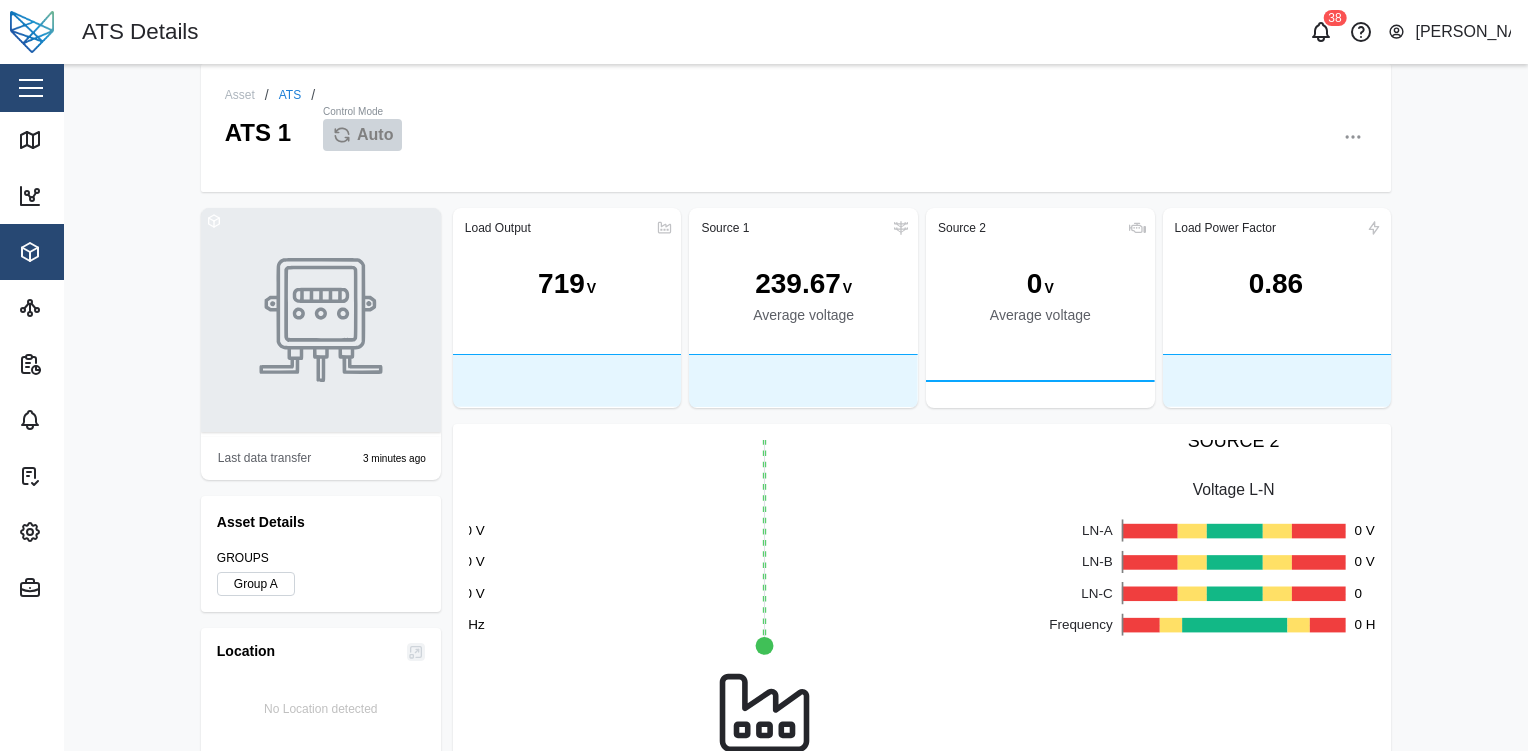 drag, startPoint x: 647, startPoint y: 560, endPoint x: 1173, endPoint y: 724, distance: 550.9737 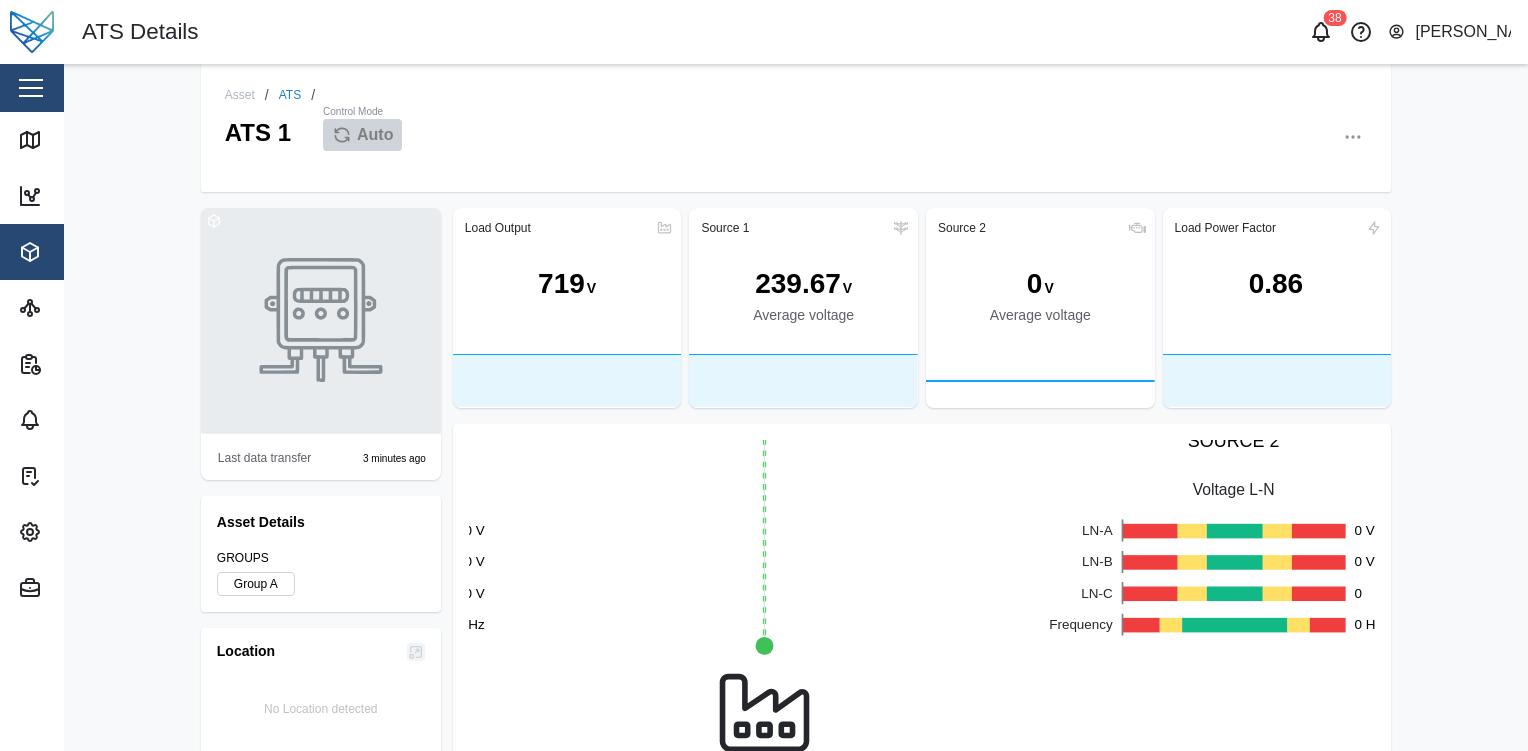 click on "LOAD Voltage L-N LN-A 239.50 V LN-B 238.40 V LN-C 241.10 V Voltage L-L L1-L2 414.80 V L2-L3 414.40 V L3-L1 415.30 V Current A 43.00 A B 55.00 A C 49.00 A" at bounding box center [764, 802] 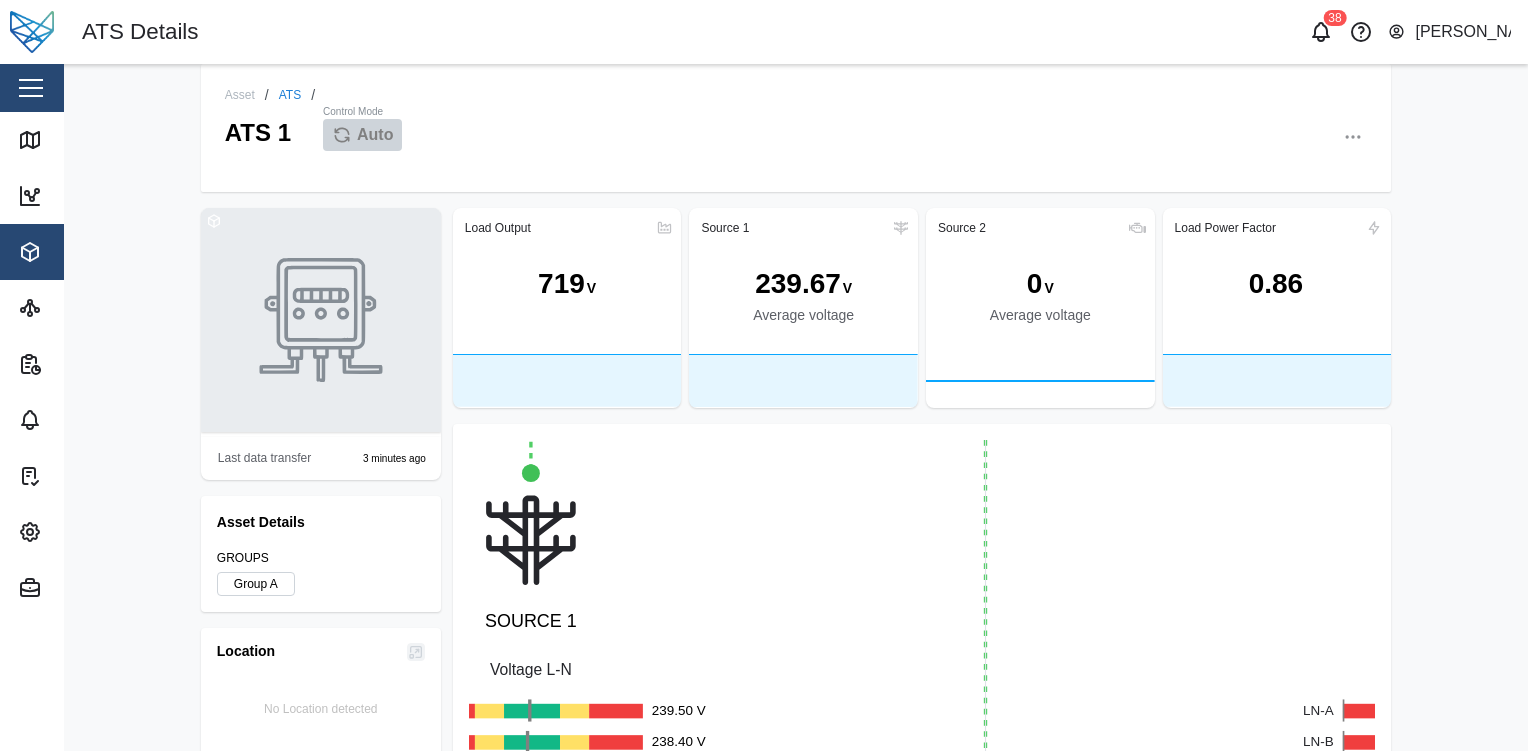drag, startPoint x: 782, startPoint y: 544, endPoint x: 966, endPoint y: 755, distance: 279.95892 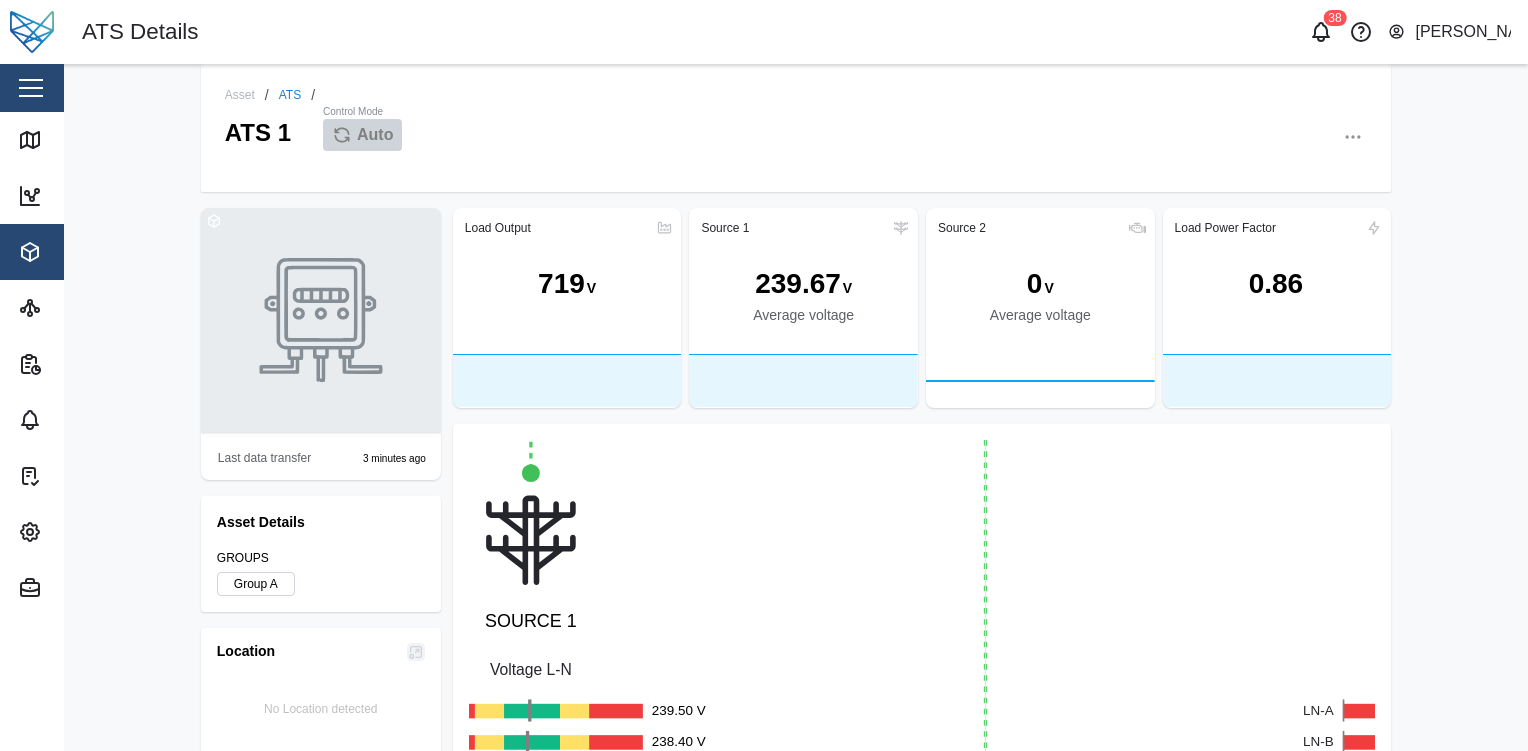 click on "ATS Details 38 Julius Pamplona Close Map Dashboard Assets ATS Camera Generator Personnel Power meter Tankers Tanks Vehicles Other Assets Sites Reports Viewer Scheduled Generated Alarms Tasks Settings Agent config Agent groups Alarm actions Geozones Organisation Sites Users User groups Admin Agent logs Agent templates Alarm webhooks Camera Events Event logs Inmarsat logs Modbus devices Organisations Roles Scale Factor Sensors Theme Asset / ATS / ATS 1 Control Mode Auto Last data transfer 3 minutes ago Asset Details GROUPS Group A Location No Location detected Tasks • 0 No data available Load Output 719 V Source 1 239.67 V Average voltage Source 2 0 V Average voltage Load Power Factor 0.86 SOURCE 1 Voltage L-N LN-A 239.50 V LN-B 238.40 V LN-C 241.10 V Frequency 50.10 Hz LOAD Voltage L-N LN-A 239.50 V LN-B 238.40 V LN-C 241.10 V Voltage L-L L1-L2 414.80 V L2-L3 414.40 V L3-L1 415.30 V Current A 43.00 A B 55.00 A C 49.00 A SOURCE 2 Voltage L-N LN-A 0 V LN-B 0 V LN-C 0  Frequency 0 Hz   Load 1h 0" at bounding box center [764, 375] 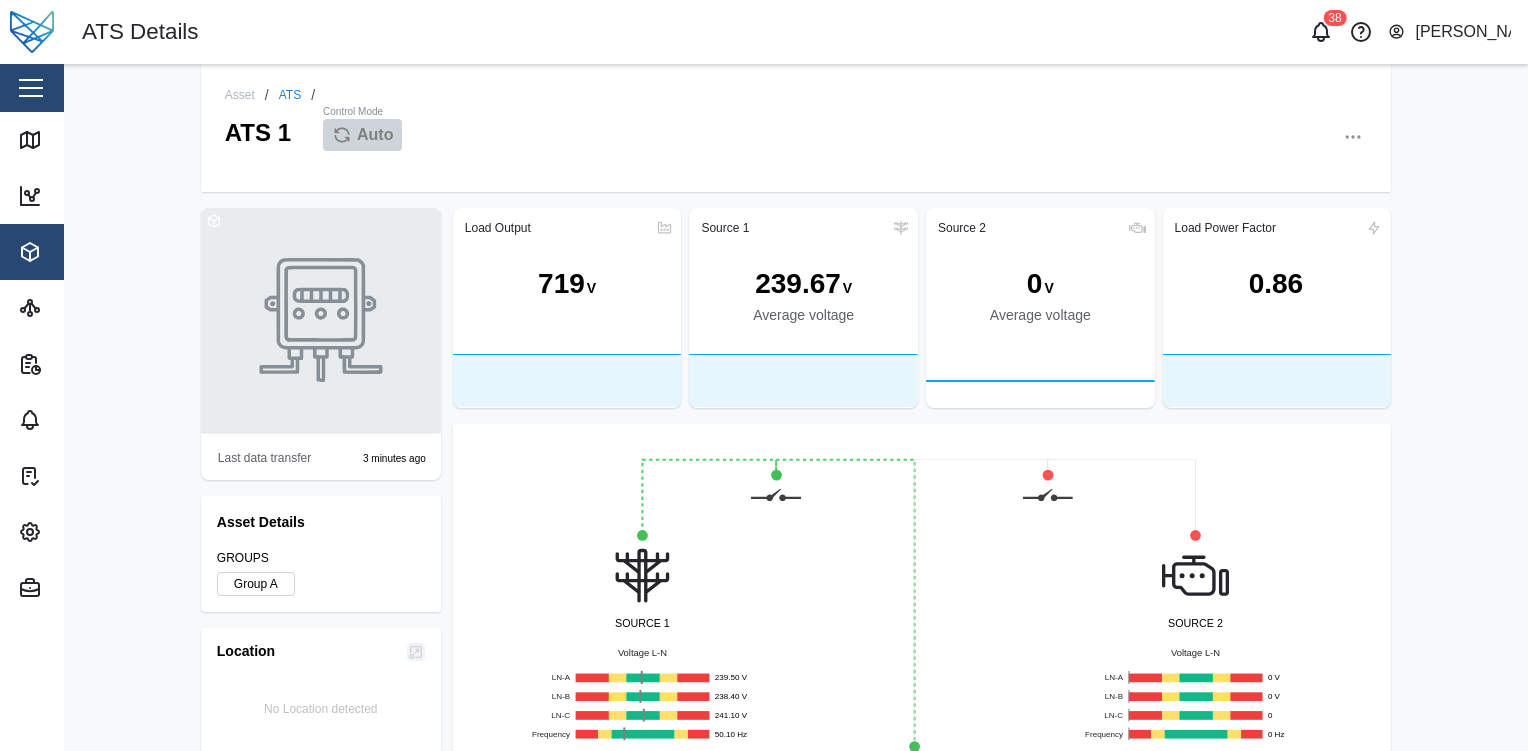 drag, startPoint x: 794, startPoint y: 564, endPoint x: 790, endPoint y: 653, distance: 89.08984 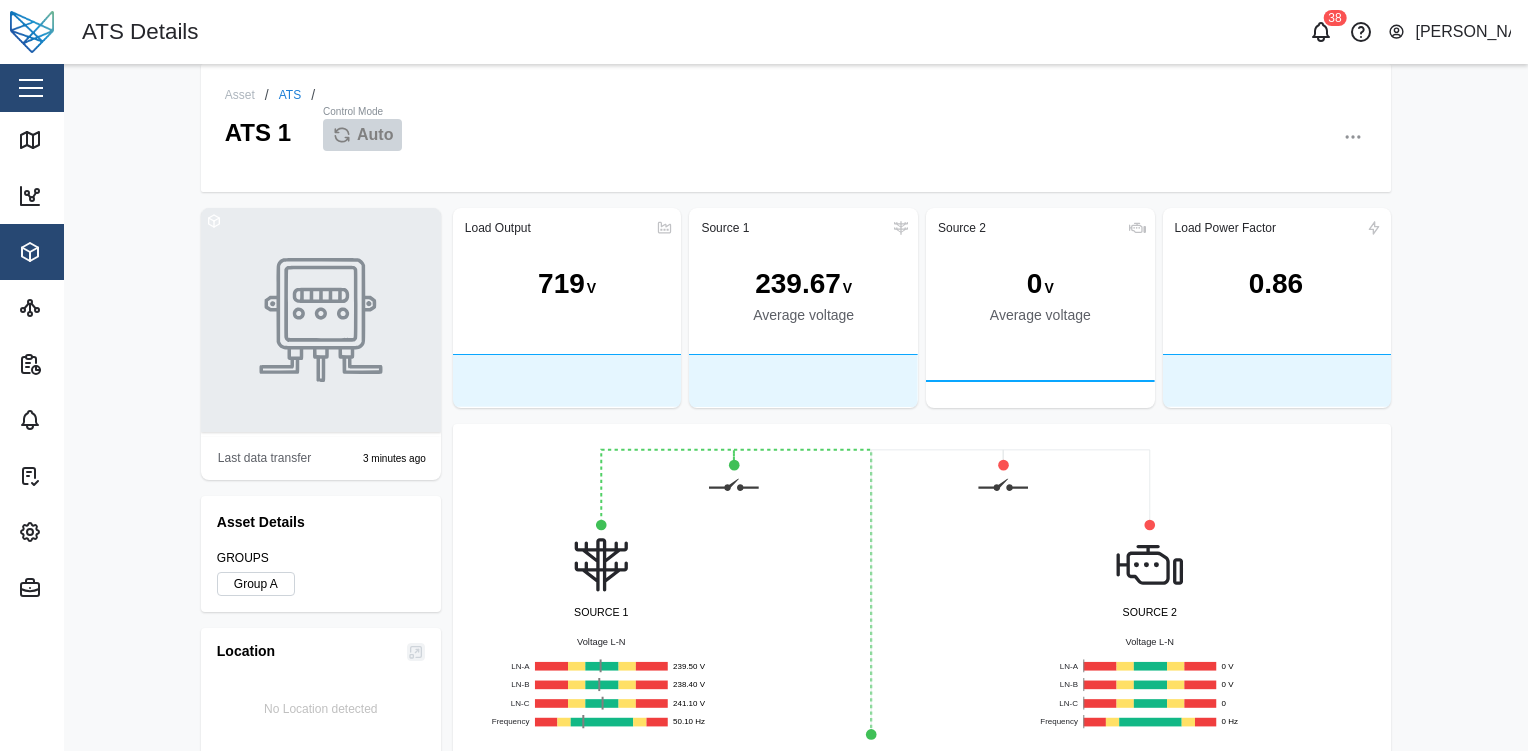 drag, startPoint x: 716, startPoint y: 598, endPoint x: 704, endPoint y: 497, distance: 101.71037 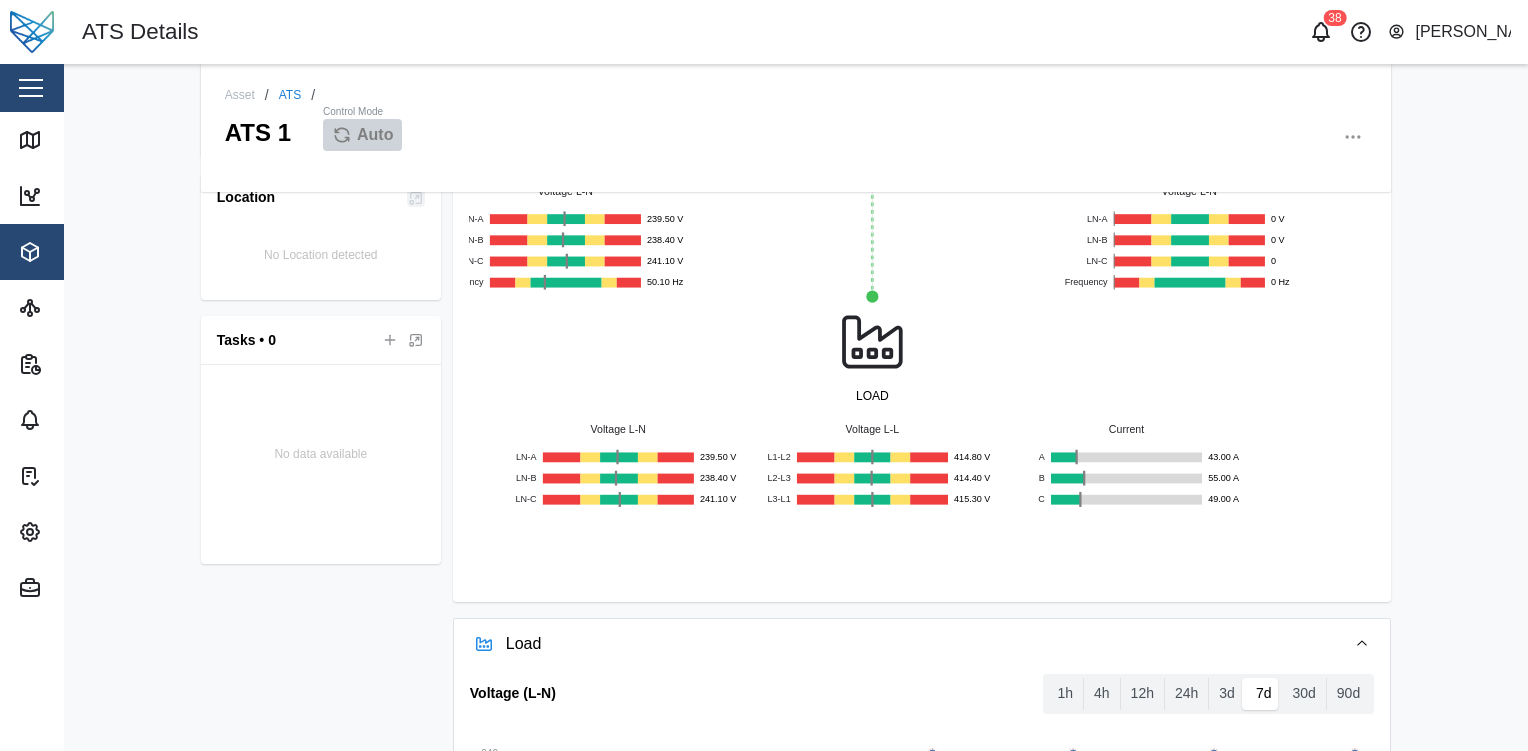 scroll, scrollTop: 448, scrollLeft: 0, axis: vertical 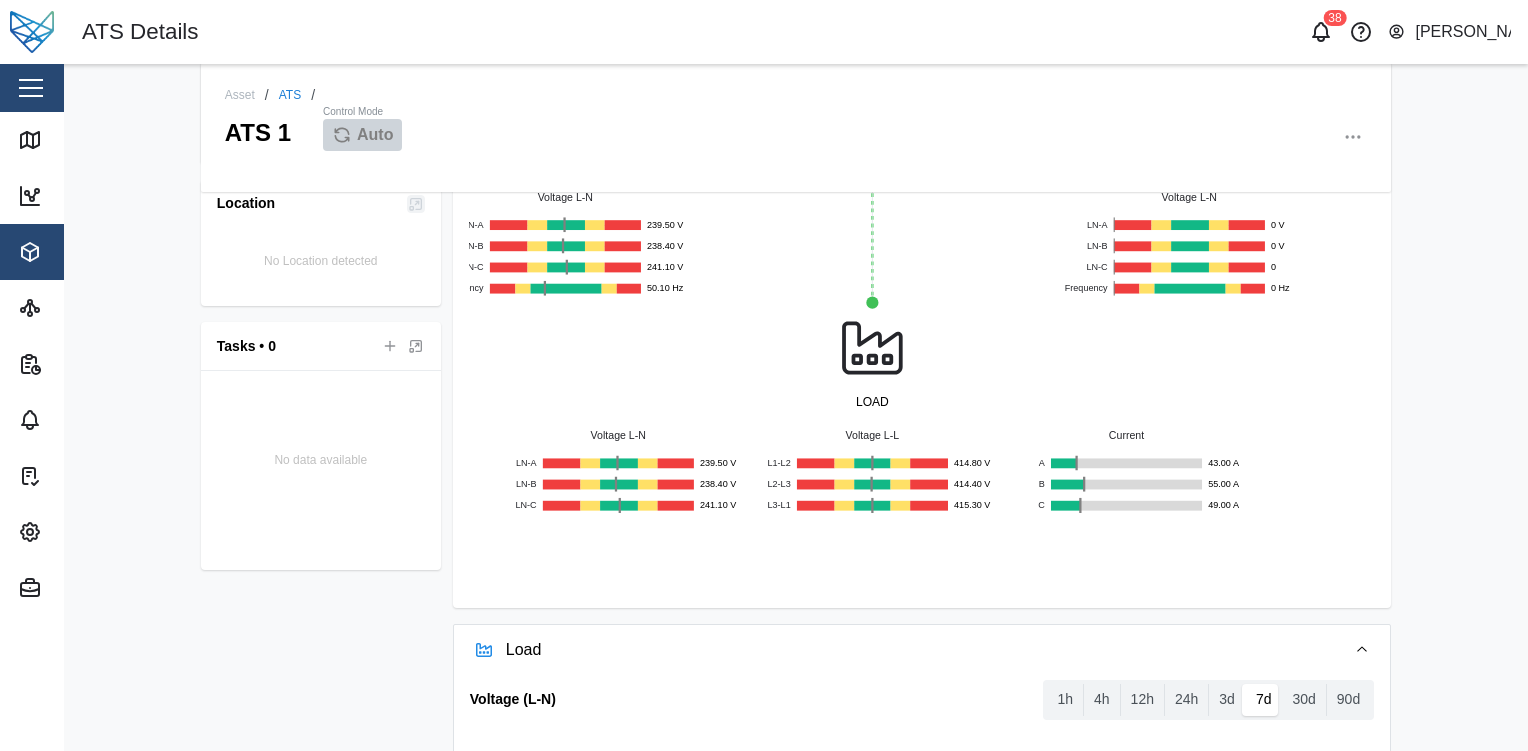 click on "Load" at bounding box center [918, 650] 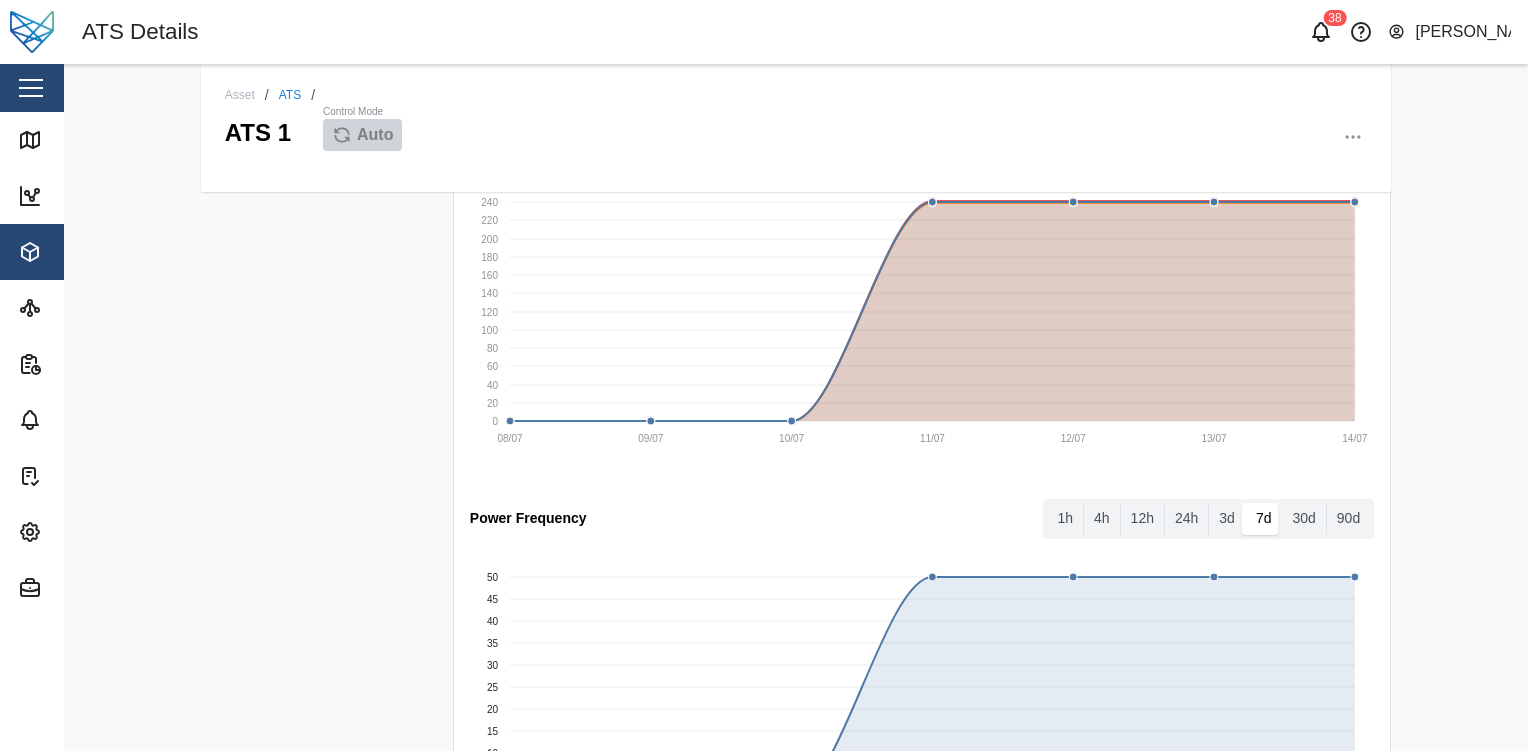 scroll, scrollTop: 1091, scrollLeft: 0, axis: vertical 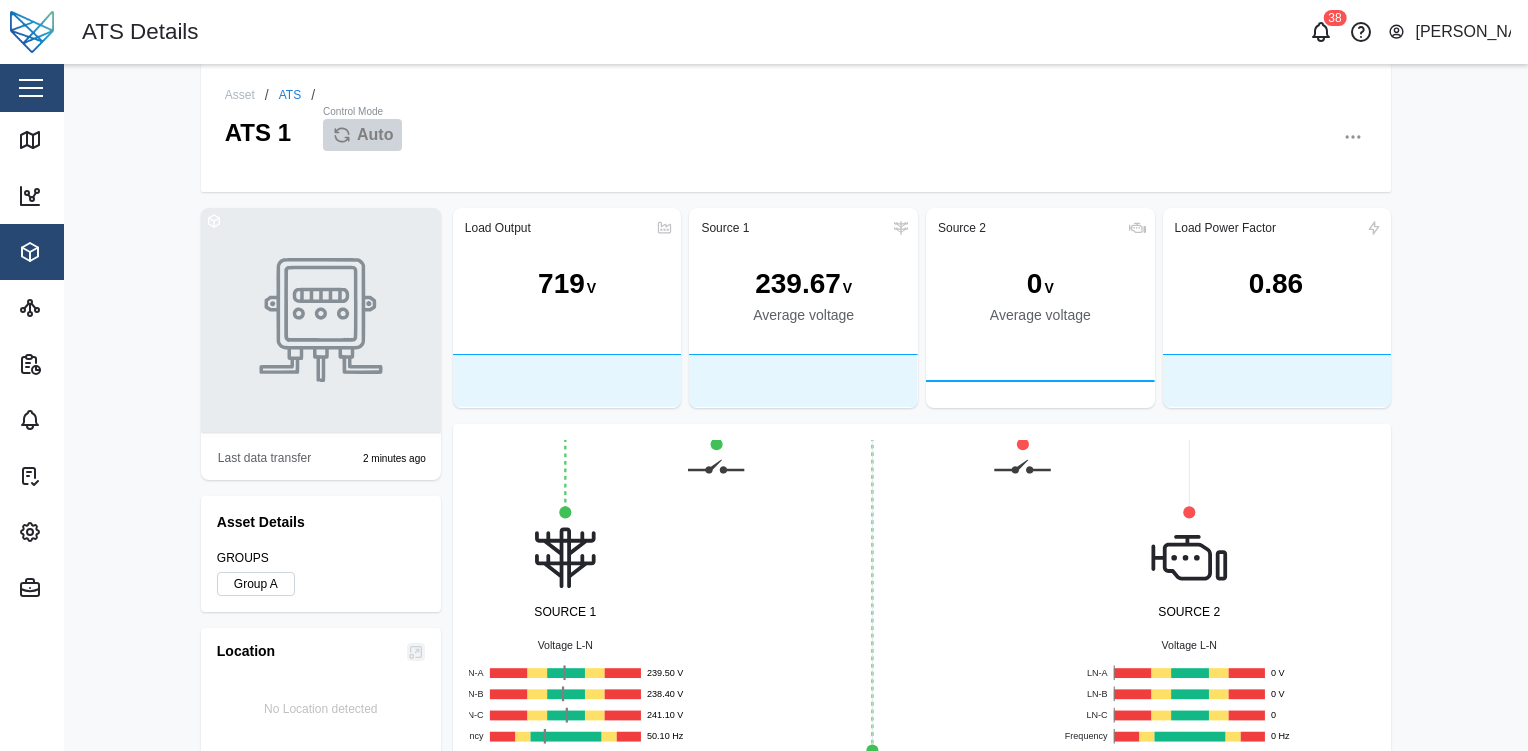 type 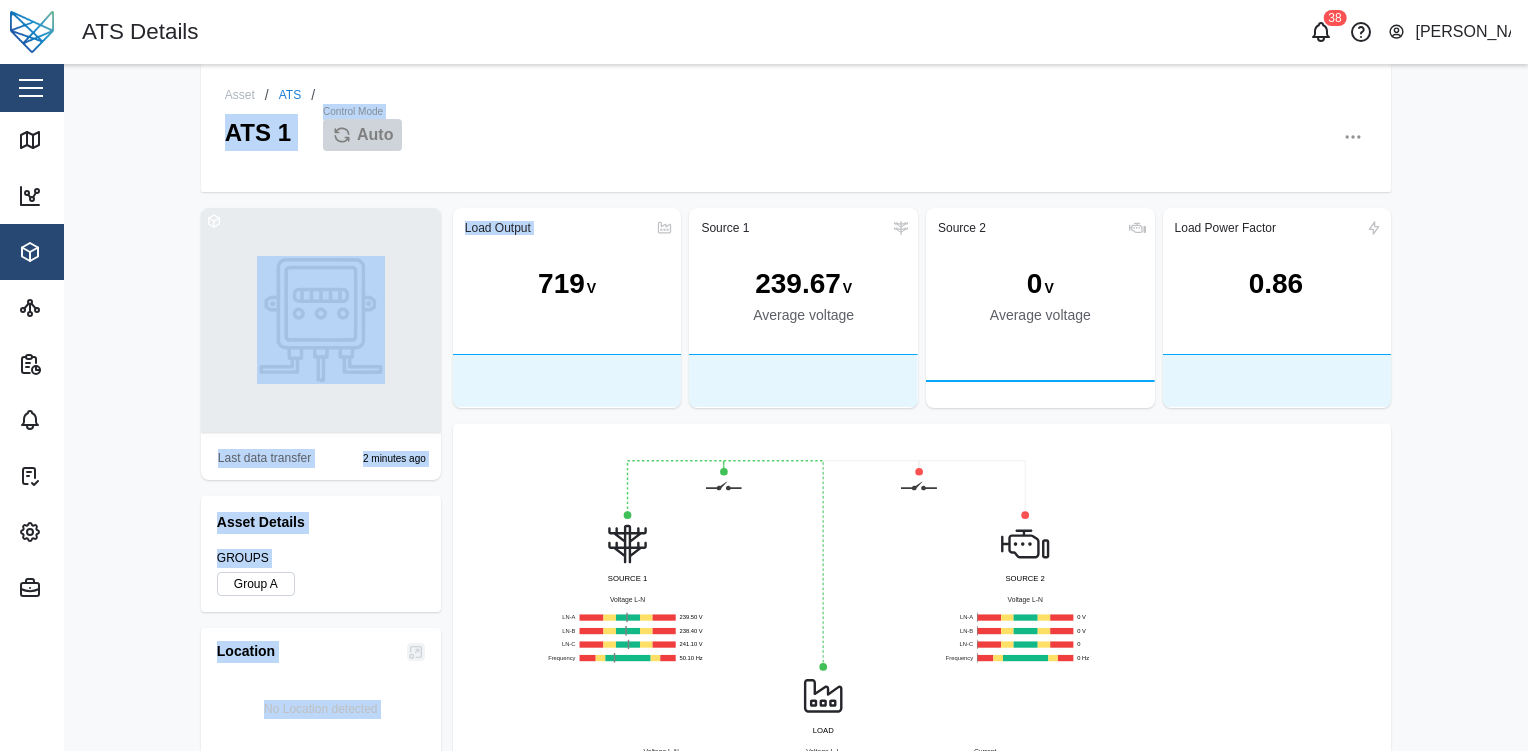 drag, startPoint x: 479, startPoint y: 344, endPoint x: 563, endPoint y: 78, distance: 278.94803 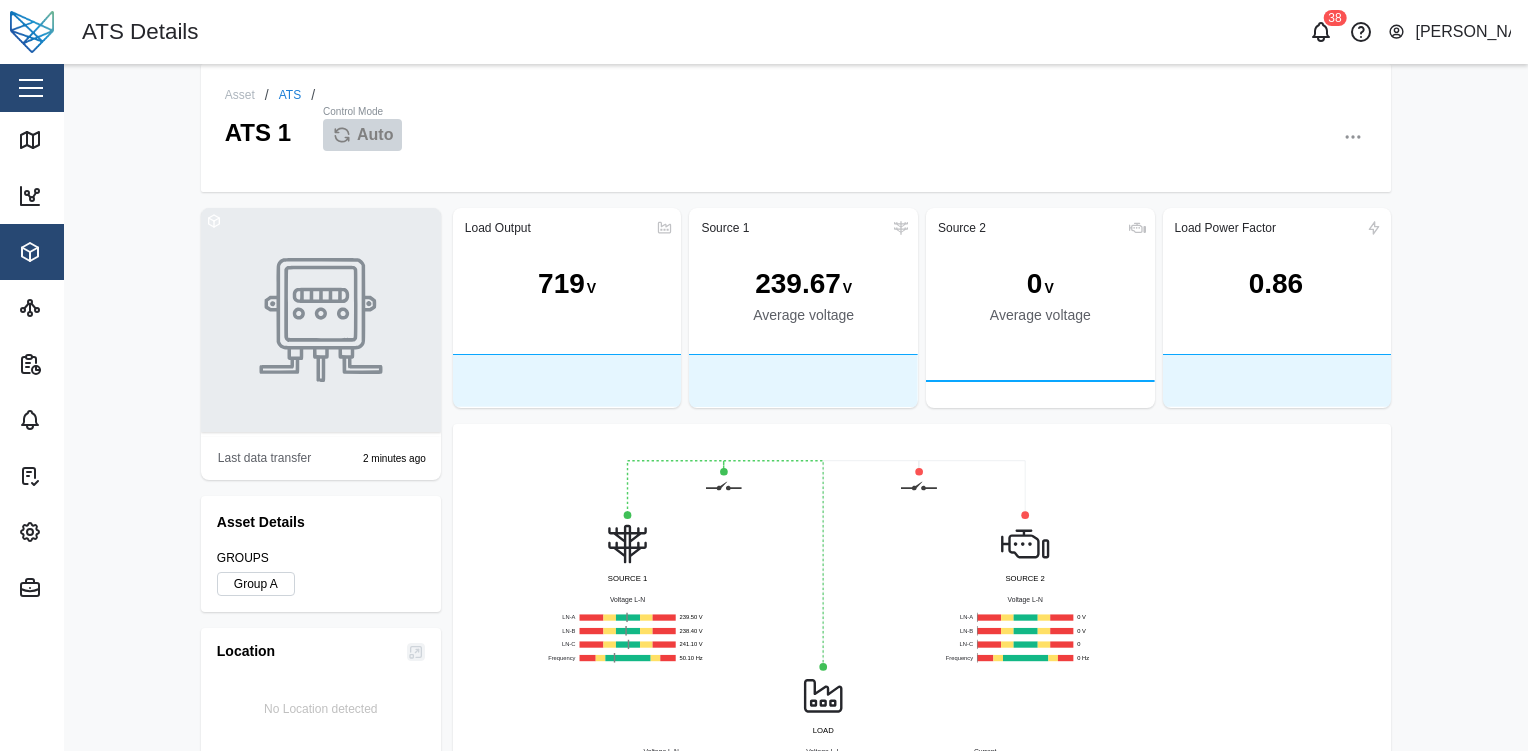 click 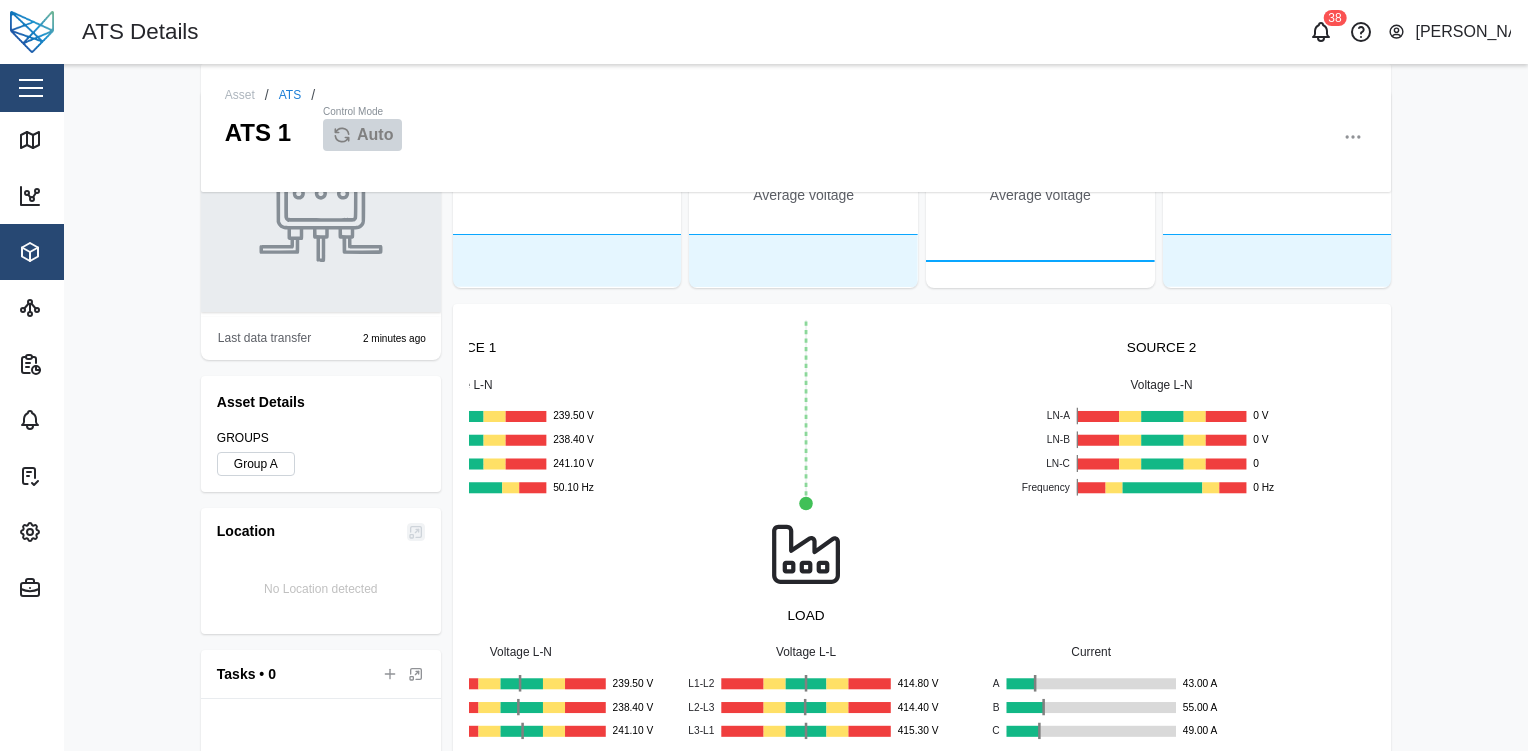 scroll, scrollTop: 0, scrollLeft: 0, axis: both 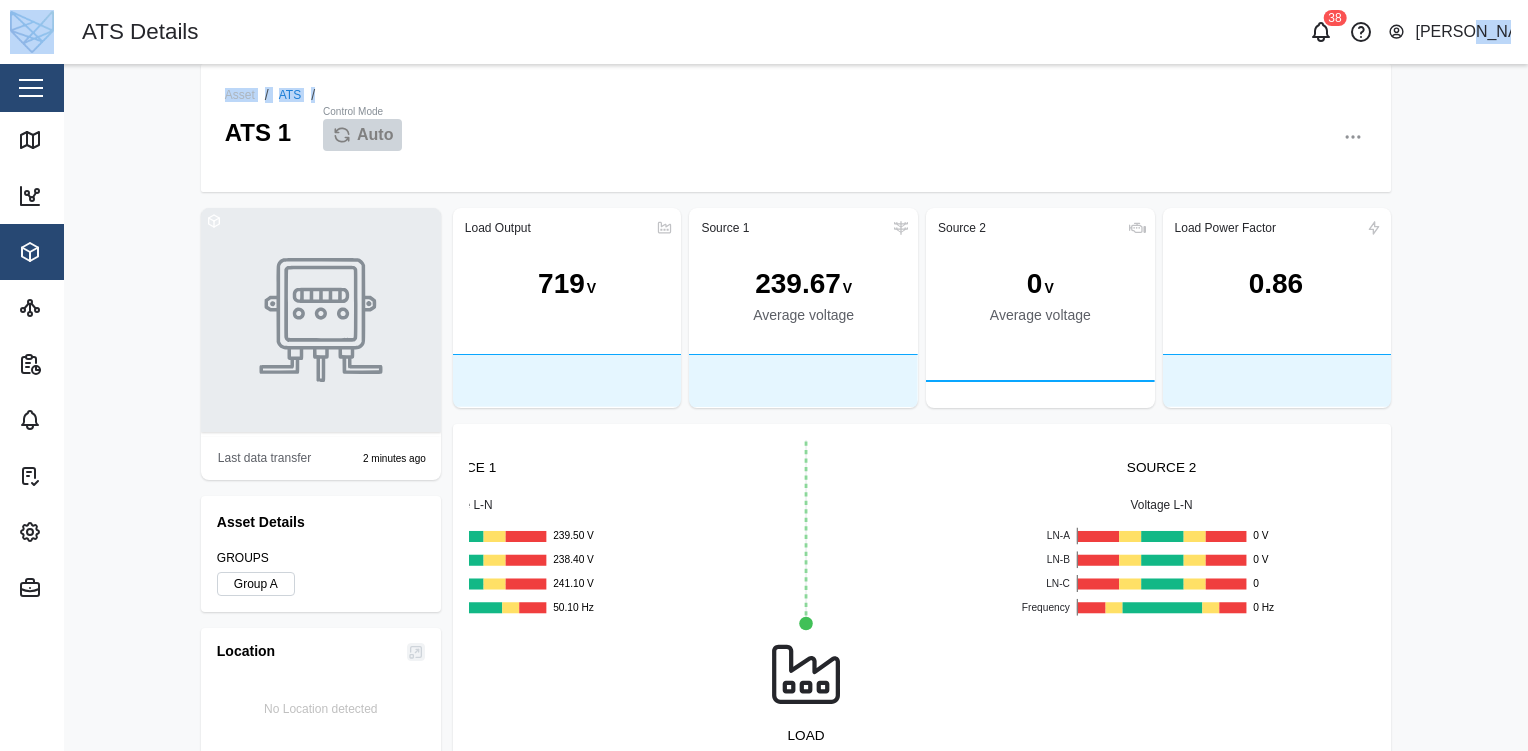 drag, startPoint x: 1438, startPoint y: 79, endPoint x: 1456, endPoint y: 25, distance: 56.920998 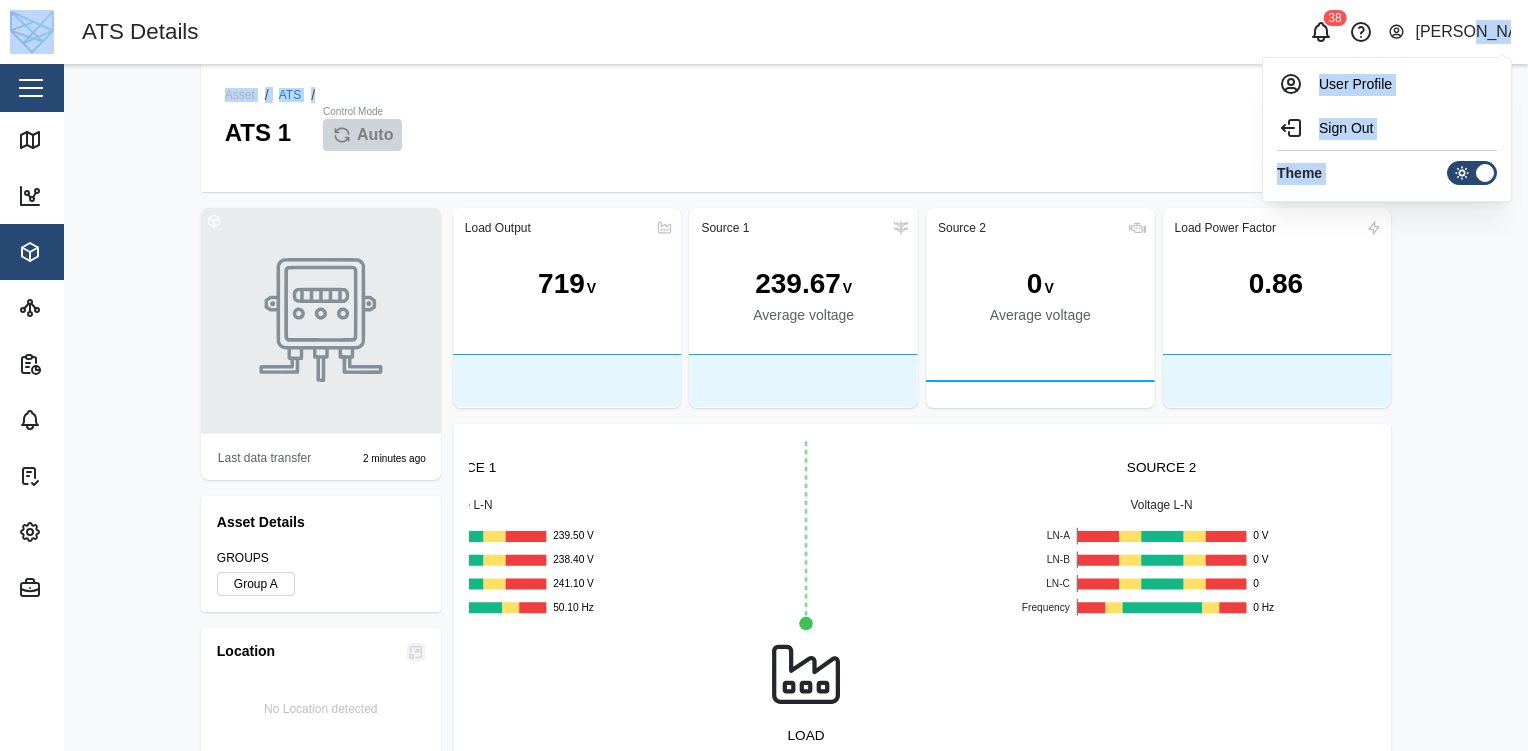 click at bounding box center [1462, 173] 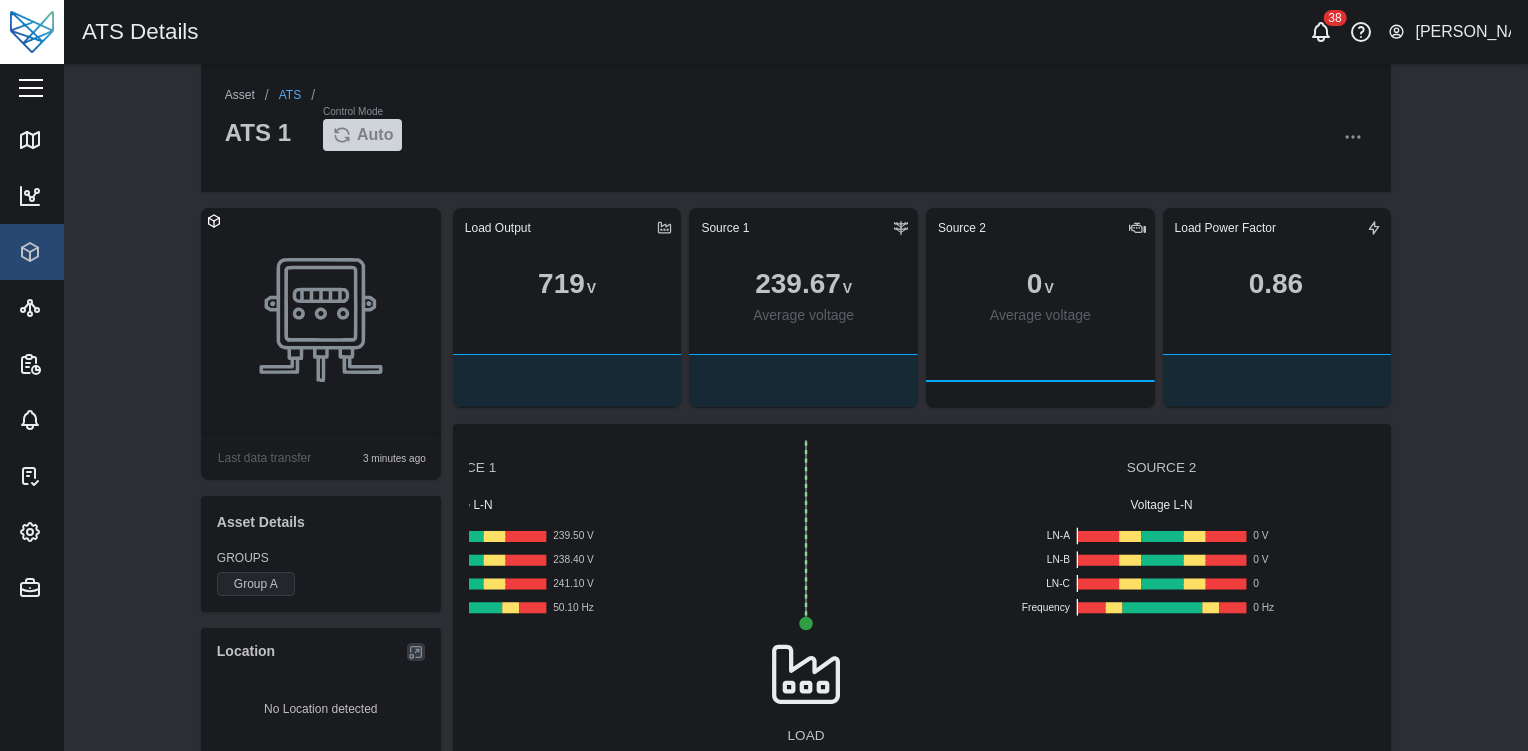click on "Asset / ATS / ATS 1 Control Mode Auto Last data transfer 3 minutes ago Asset Details GROUPS Group A Location No Location detected Tasks • 0 No data available Load Output 719 V Source 1 239.67 V Average voltage Source 2 0 V Average voltage Load Power Factor 0.86 SOURCE 1 Voltage L-N LN-A 239.50 V LN-B 238.40 V LN-C 241.10 V Frequency 50.10 Hz LOAD Voltage L-N LN-A 239.50 V LN-B 238.40 V LN-C 241.10 V Voltage L-L L1-L2 414.80 V L2-L3 414.40 V L3-L1 415.30 V Current A 43.00 A B 55.00 A C 49.00 A SOURCE 2 Voltage L-N LN-A 0 V LN-B 0 V LN-C 0  Frequency 0 Hz Press enter or space to select a node. You can then use the arrow keys to move the node around.  Press delete to remove it and escape to cancel.   Press enter or space to select an edge. You can then press delete to remove it or escape to cancel. Load Voltage (L-N) 1h 4h 12h 24h 3d 7d 30d 90d Voltage (L-L) 1h 4h 12h 24h 3d 7d 30d 90d Current 1h 4h 12h 24h 3d 7d 30d 90d Power Factor 1h 4h 12h 24h 3d 7d 30d 90d Power Frequency 1h 4h 12h 24h 3d 7d 30d 90d 1h 4h" at bounding box center (796, 407) 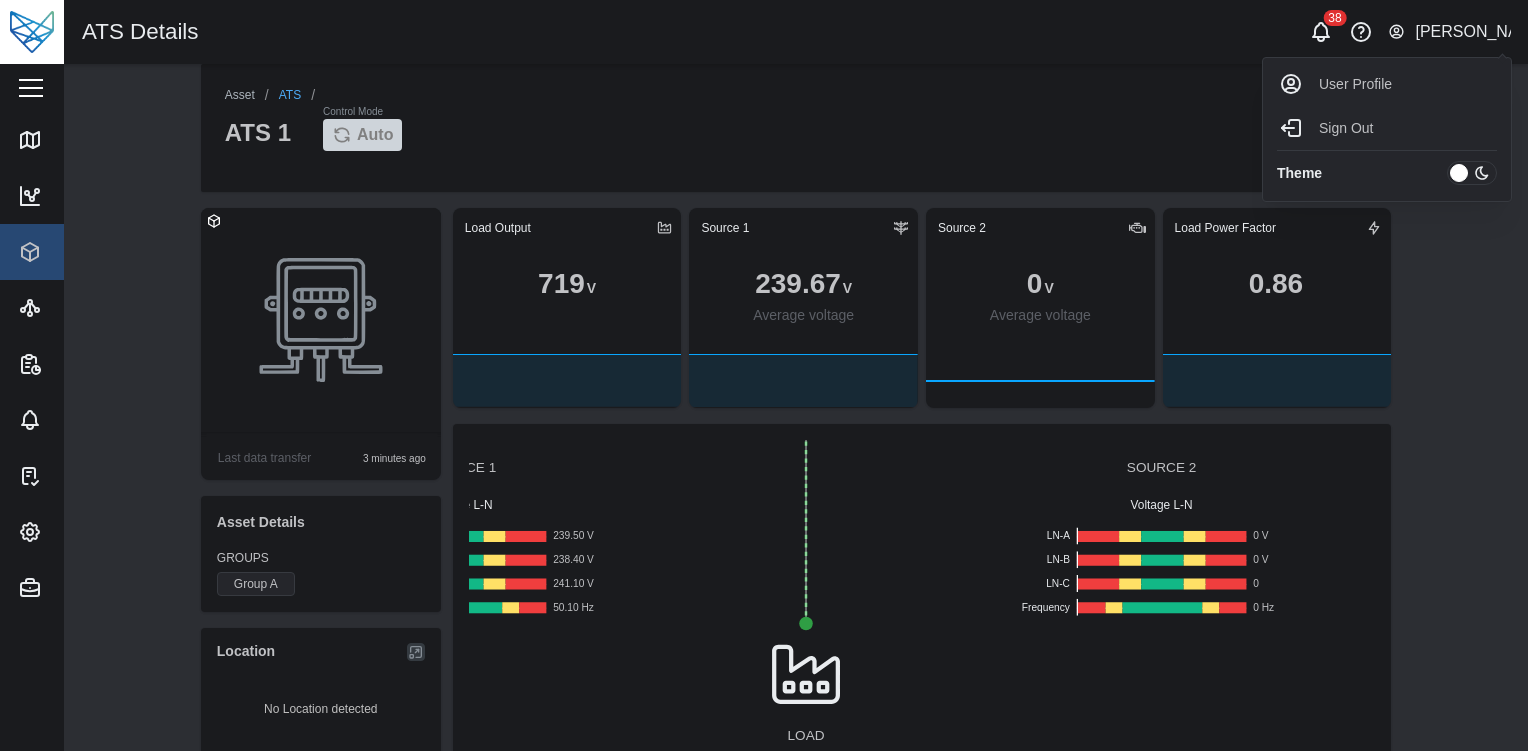 click 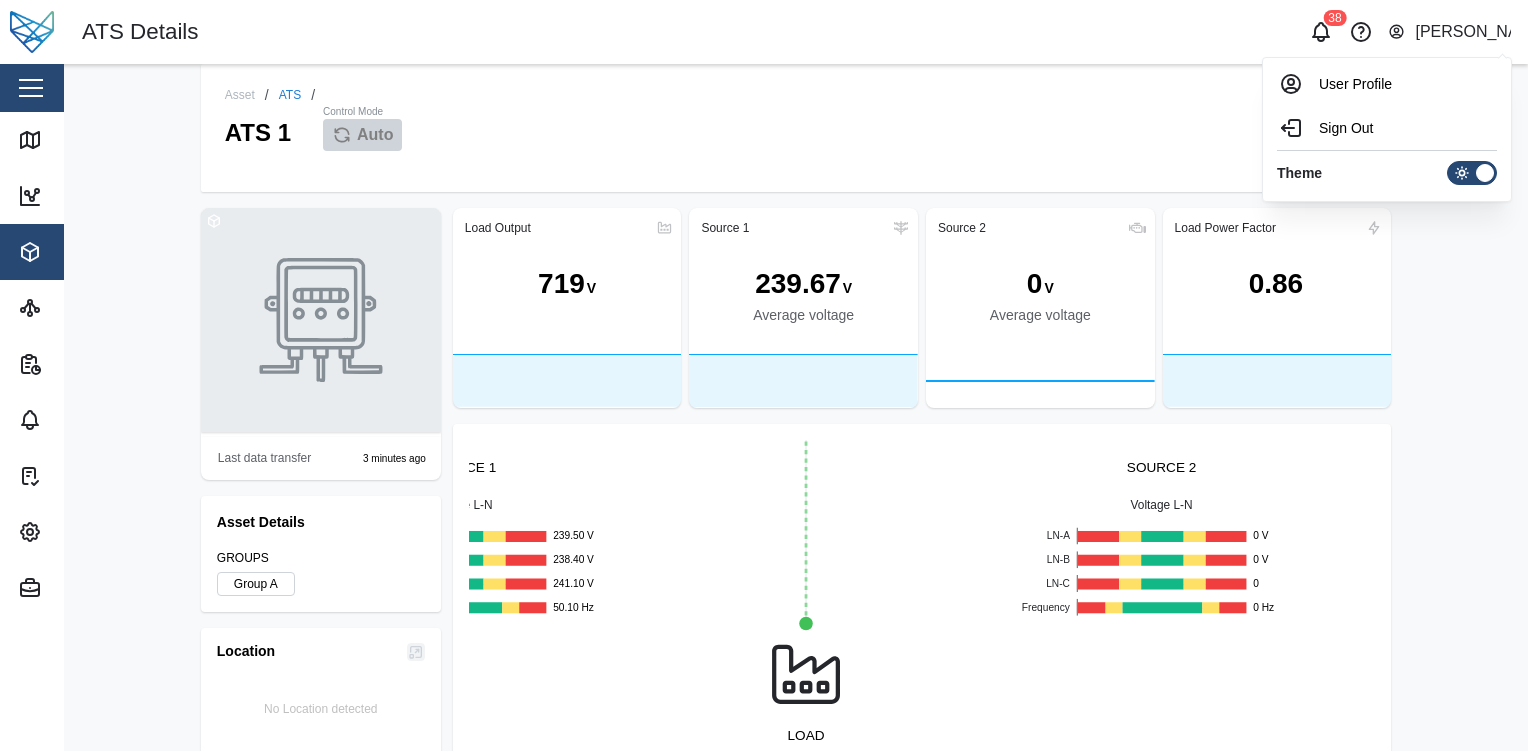 click on "Asset / ATS / ATS 1 Control Mode Auto Last data transfer 3 minutes ago Asset Details GROUPS Group A Location No Location detected Tasks • 0 No data available Load Output 719 V Source 1 239.67 V Average voltage Source 2 0 V Average voltage Load Power Factor 0.86 SOURCE 1 Voltage L-N LN-A 239.50 V LN-B 238.40 V LN-C 241.10 V Frequency 50.10 Hz LOAD Voltage L-N LN-A 239.50 V LN-B 238.40 V LN-C 241.10 V Voltage L-L L1-L2 414.80 V L2-L3 414.40 V L3-L1 415.30 V Current A 43.00 A B 55.00 A C 49.00 A SOURCE 2 Voltage L-N LN-A 0 V LN-B 0 V LN-C 0  Frequency 0 Hz Press enter or space to select a node. You can then use the arrow keys to move the node around.  Press delete to remove it and escape to cancel.   Press enter or space to select an edge. You can then press delete to remove it or escape to cancel. Load Voltage (L-N) 1h 4h 12h 24h 3d 7d 30d 90d Voltage (L-L) 1h 4h 12h 24h 3d 7d 30d 90d Current 1h 4h 12h 24h 3d 7d 30d 90d Power Factor 1h 4h 12h 24h 3d 7d 30d 90d Power Frequency 1h 4h 12h 24h 3d 7d 30d 90d 1h 4h" at bounding box center (796, 407) 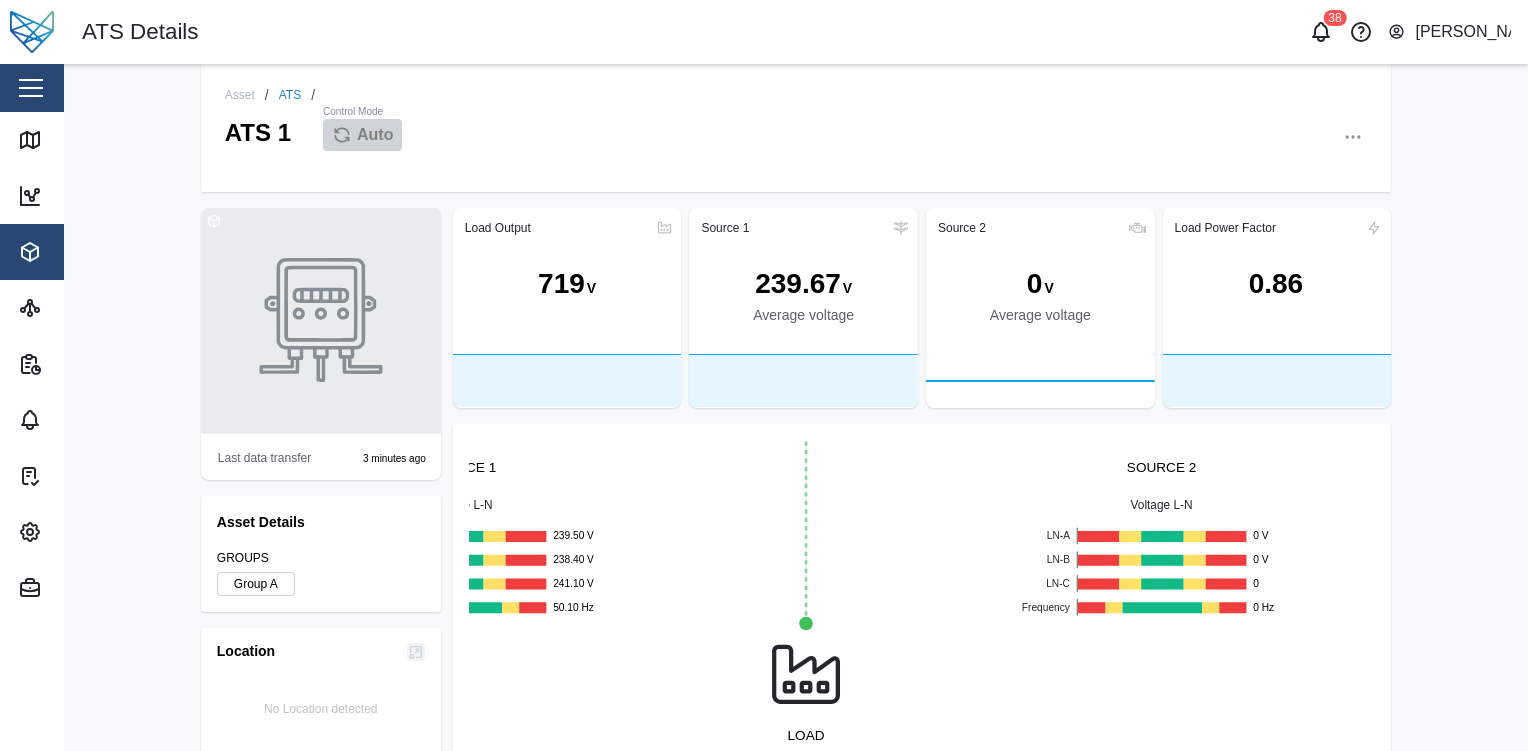 click on "Asset / ATS / ATS 1 Control Mode Auto Last data transfer 3 minutes ago Asset Details GROUPS Group A Location No Location detected Tasks • 0 No data available Load Output 719 V Source 1 239.67 V Average voltage Source 2 0 V Average voltage Load Power Factor 0.86 SOURCE 1 Voltage L-N LN-A 239.50 V LN-B 238.40 V LN-C 241.10 V Frequency 50.10 Hz LOAD Voltage L-N LN-A 239.50 V LN-B 238.40 V LN-C 241.10 V Voltage L-L L1-L2 414.80 V L2-L3 414.40 V L3-L1 415.30 V Current A 43.00 A B 55.00 A C 49.00 A SOURCE 2 Voltage L-N LN-A 0 V LN-B 0 V LN-C 0  Frequency 0 Hz Press enter or space to select a node. You can then use the arrow keys to move the node around.  Press delete to remove it and escape to cancel.   Press enter or space to select an edge. You can then press delete to remove it or escape to cancel. Load Voltage (L-N) 1h 4h 12h 24h 3d 7d 30d 90d Voltage (L-L) 1h 4h 12h 24h 3d 7d 30d 90d Current 1h 4h 12h 24h 3d 7d 30d 90d Power Factor 1h 4h 12h 24h 3d 7d 30d 90d Power Frequency 1h 4h 12h 24h 3d 7d 30d 90d 1h 4h" at bounding box center (796, 407) 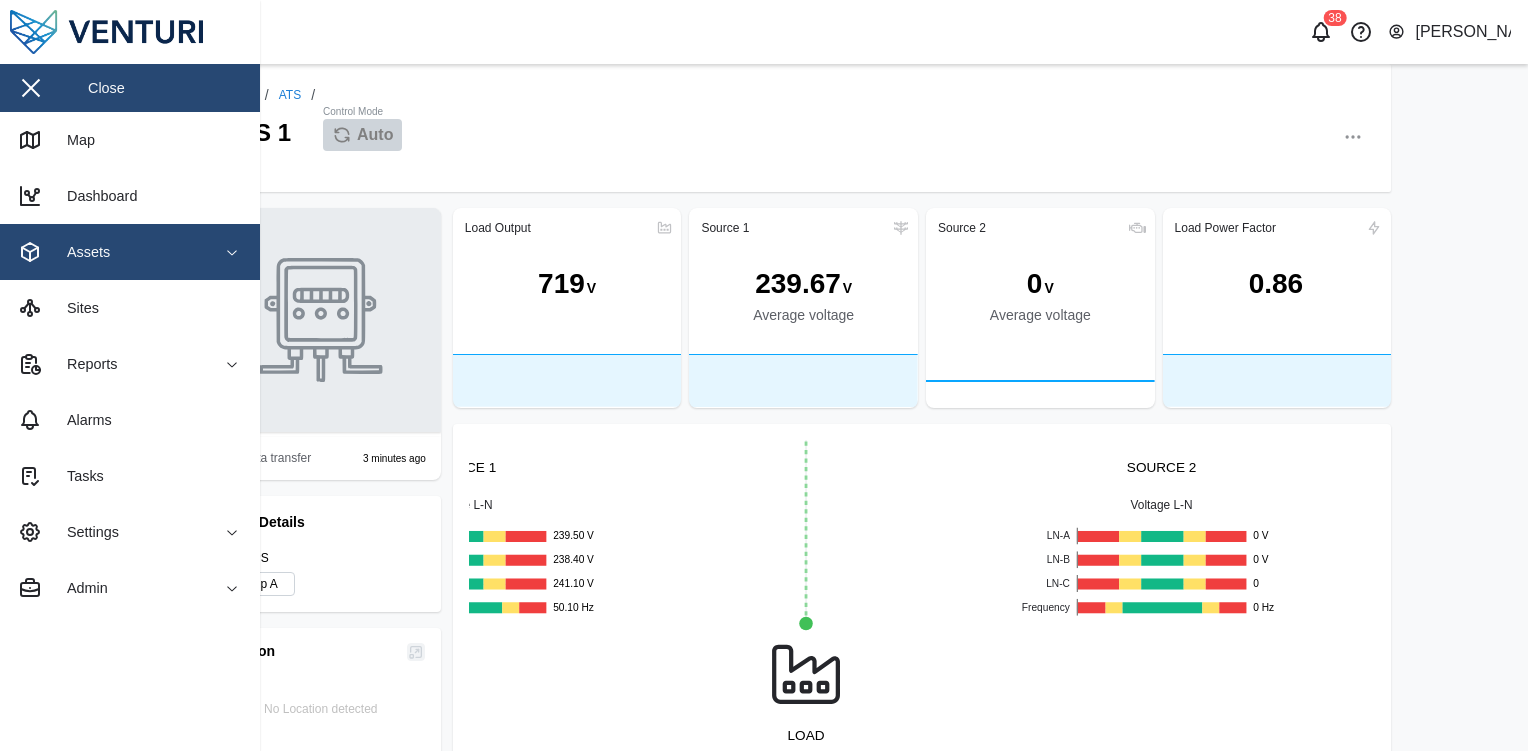click on "Assets" at bounding box center (109, 252) 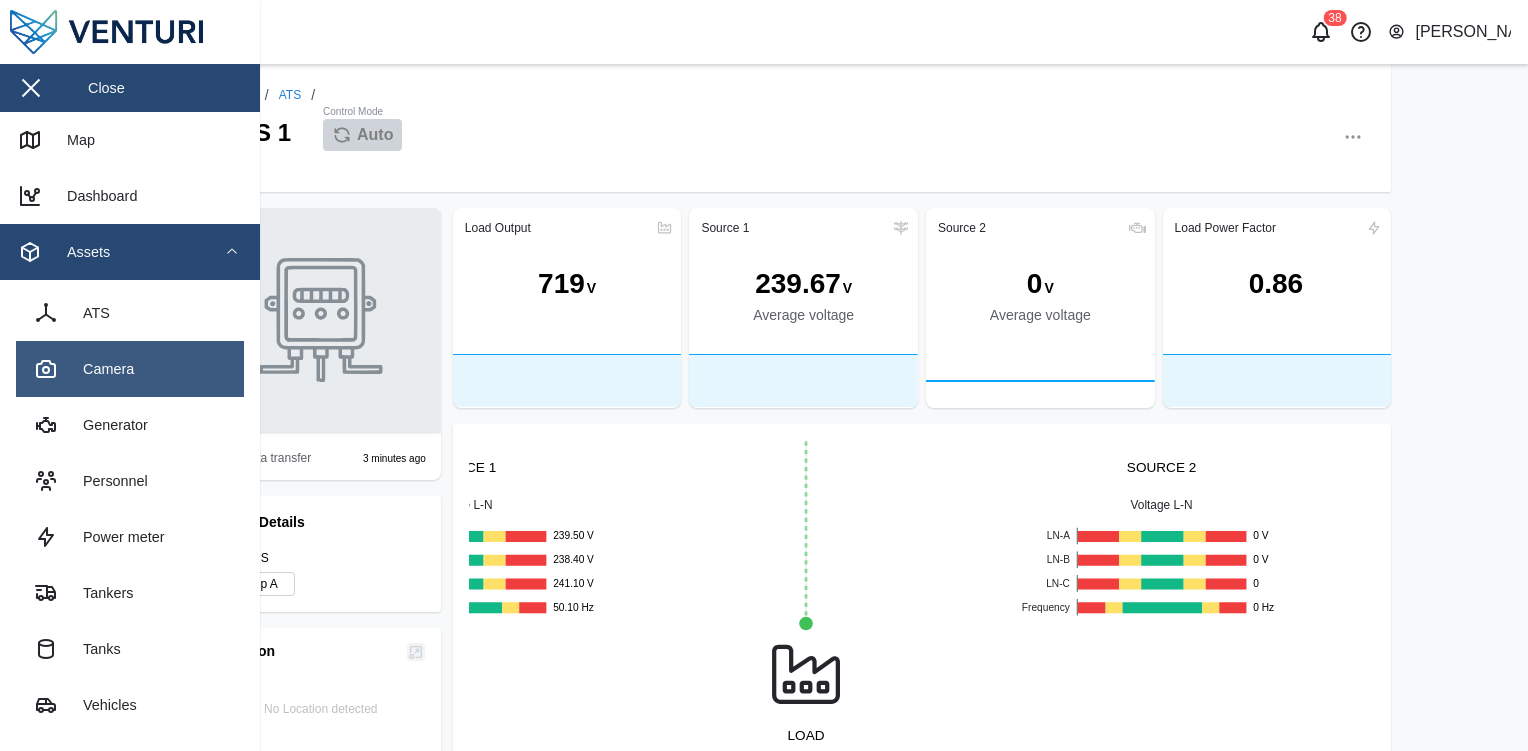 type 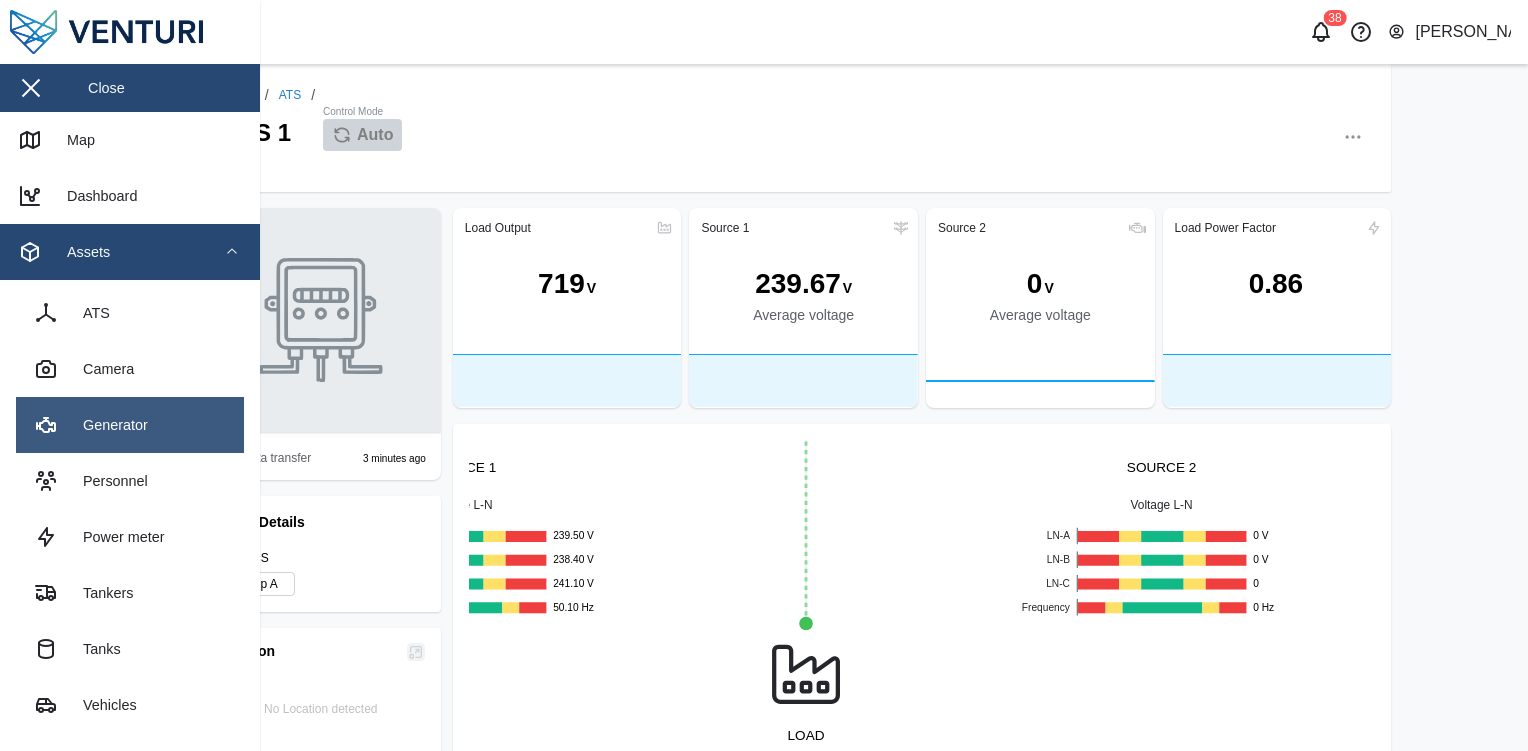 click on "Generator" at bounding box center (130, 425) 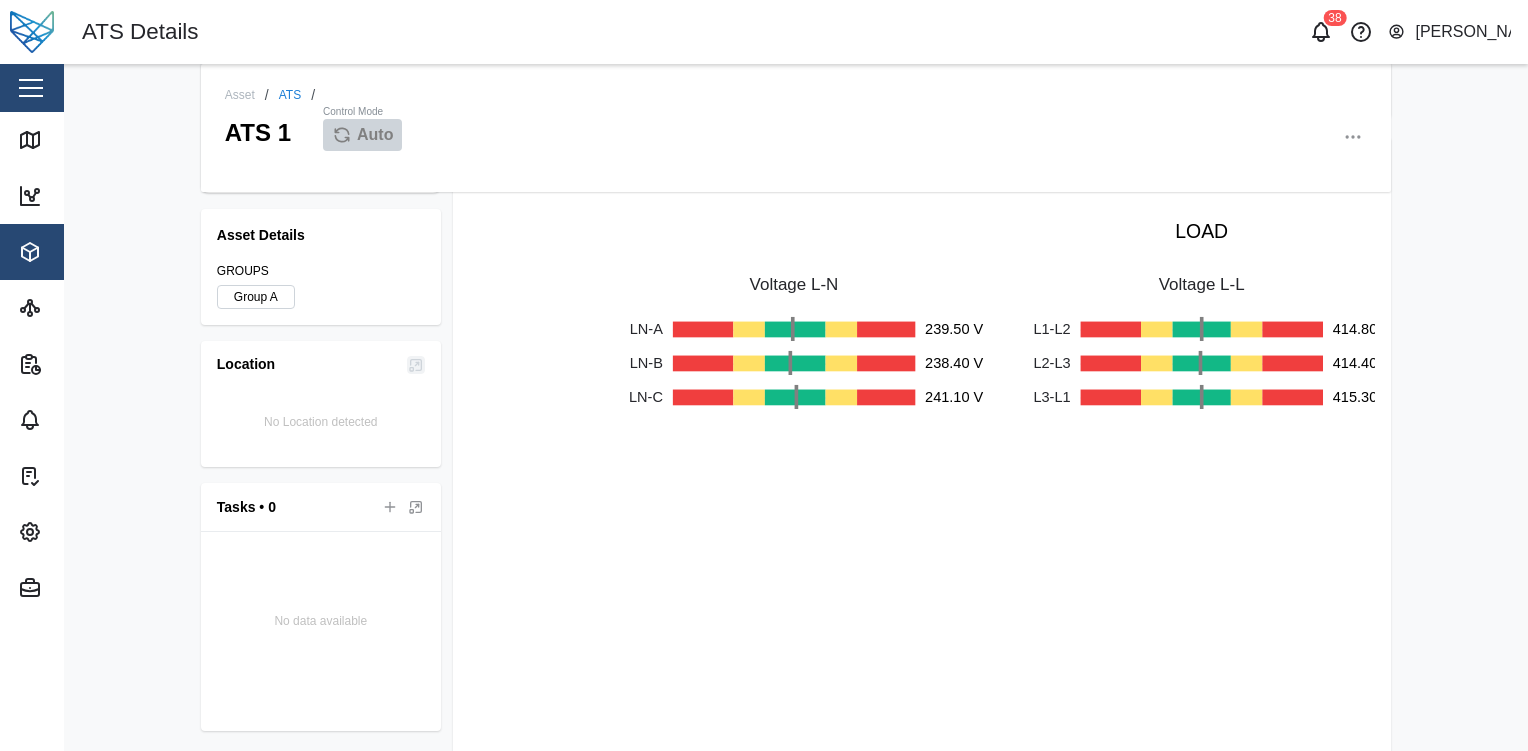 scroll, scrollTop: 280, scrollLeft: 0, axis: vertical 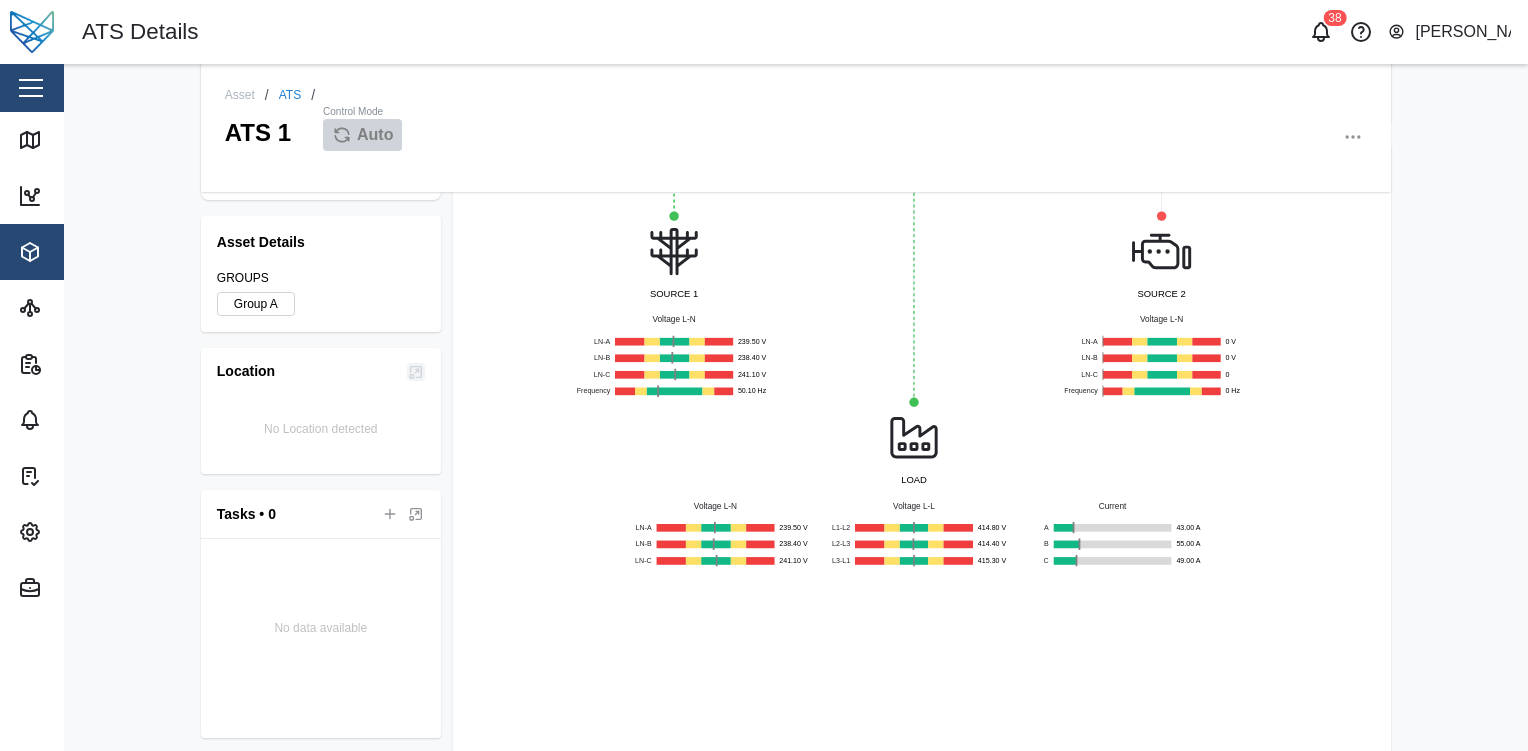 drag, startPoint x: 637, startPoint y: 391, endPoint x: 633, endPoint y: 556, distance: 165.04848 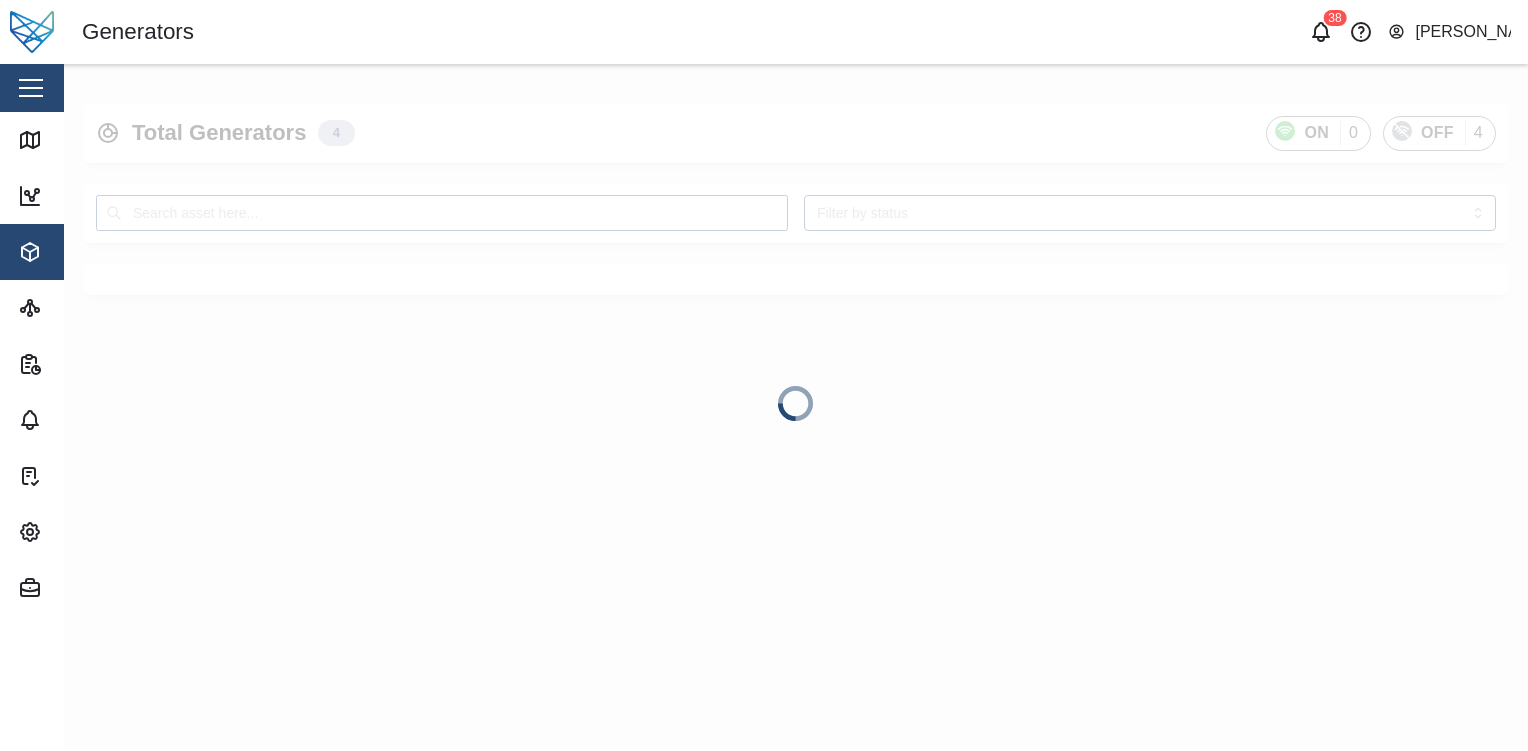 scroll, scrollTop: 0, scrollLeft: 0, axis: both 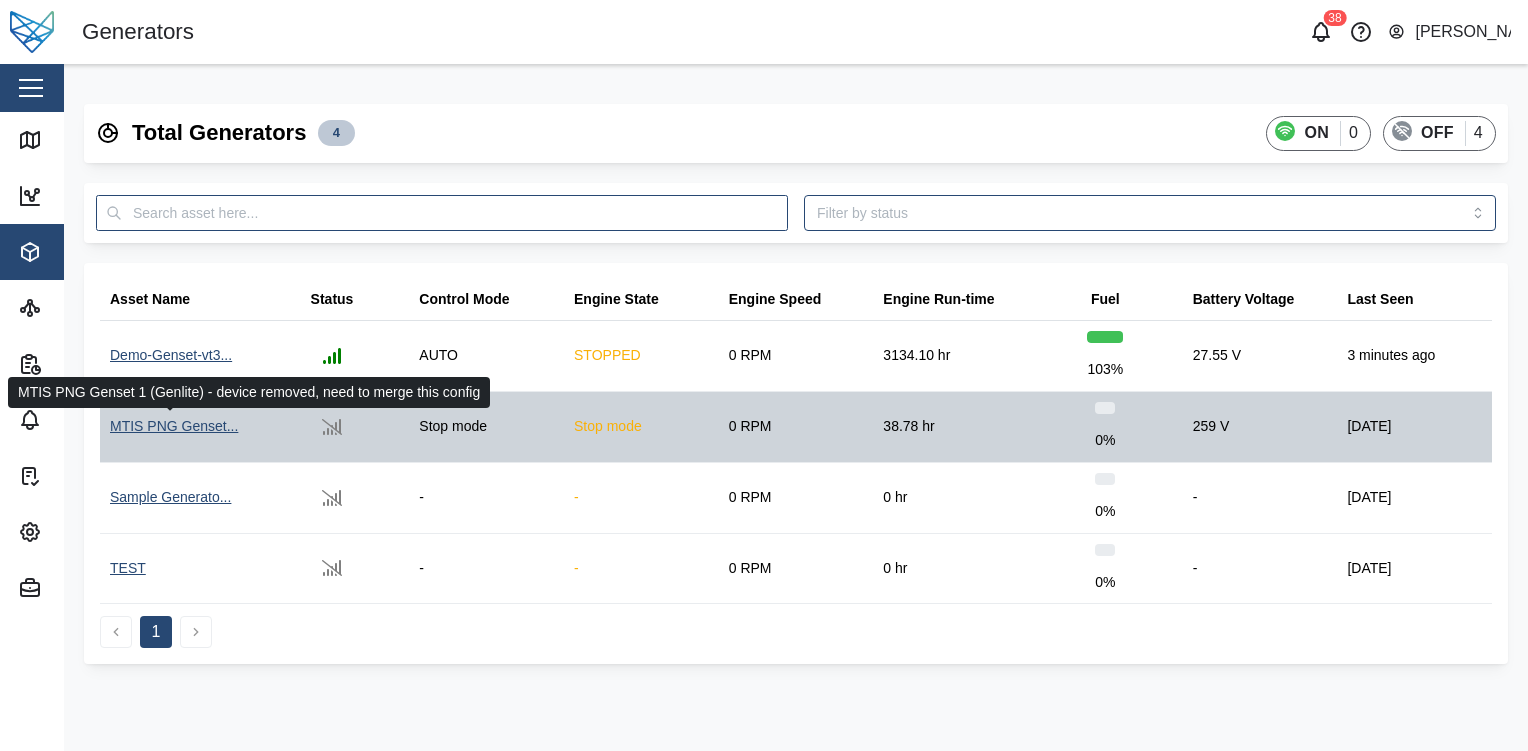 click on "MTIS PNG Genset..." at bounding box center [174, 427] 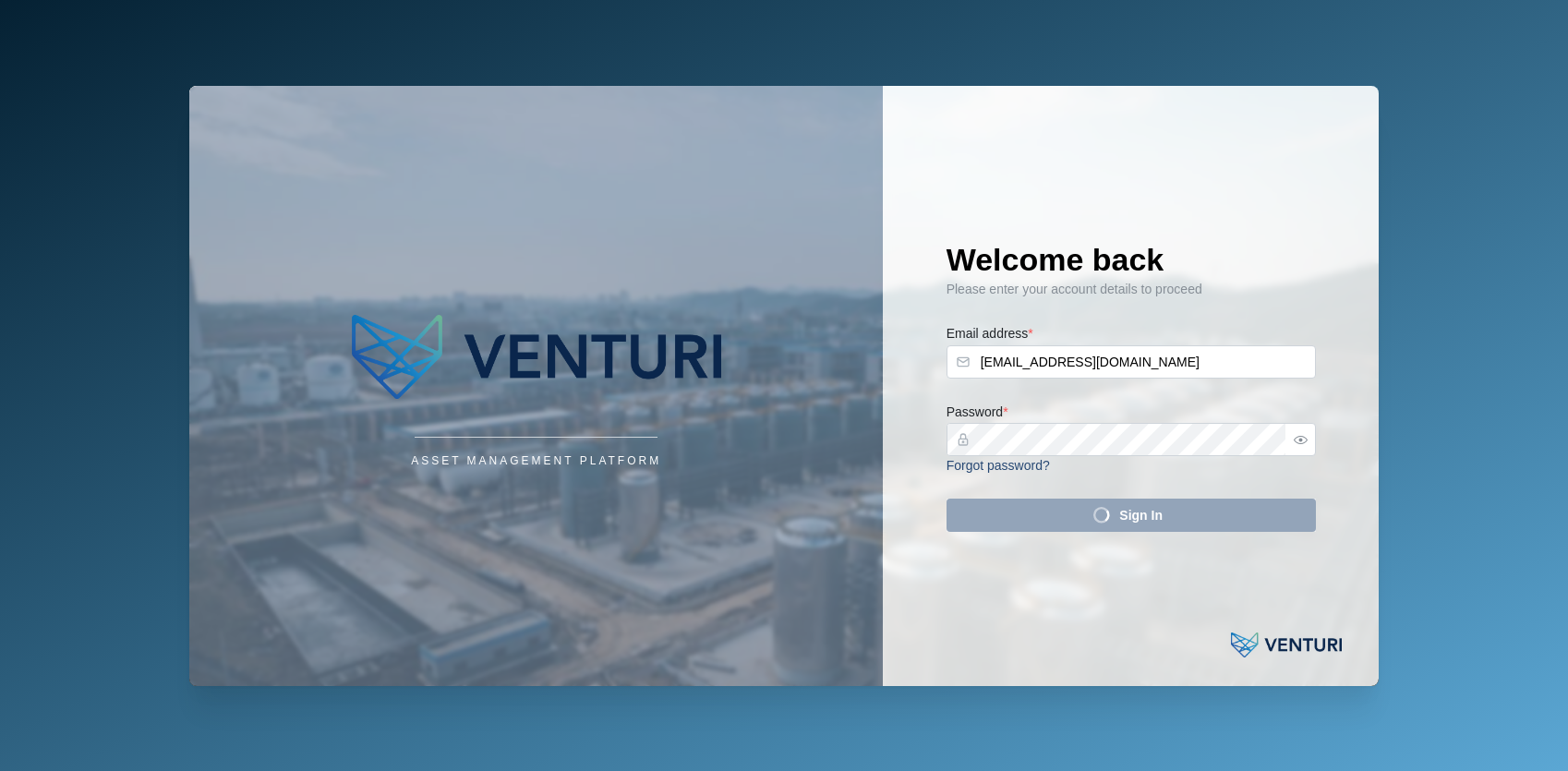 scroll, scrollTop: 0, scrollLeft: 0, axis: both 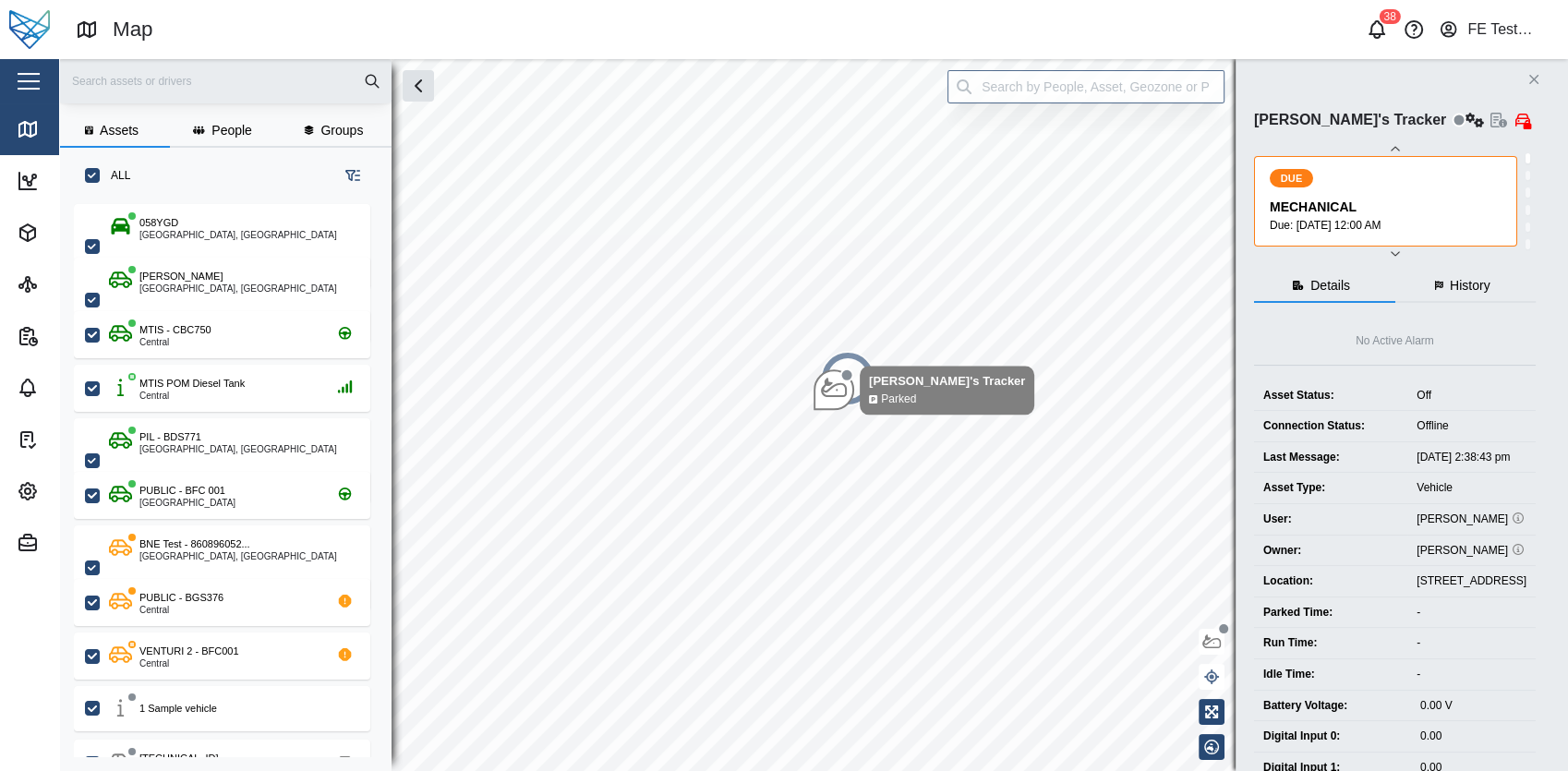 click at bounding box center [29, 81] 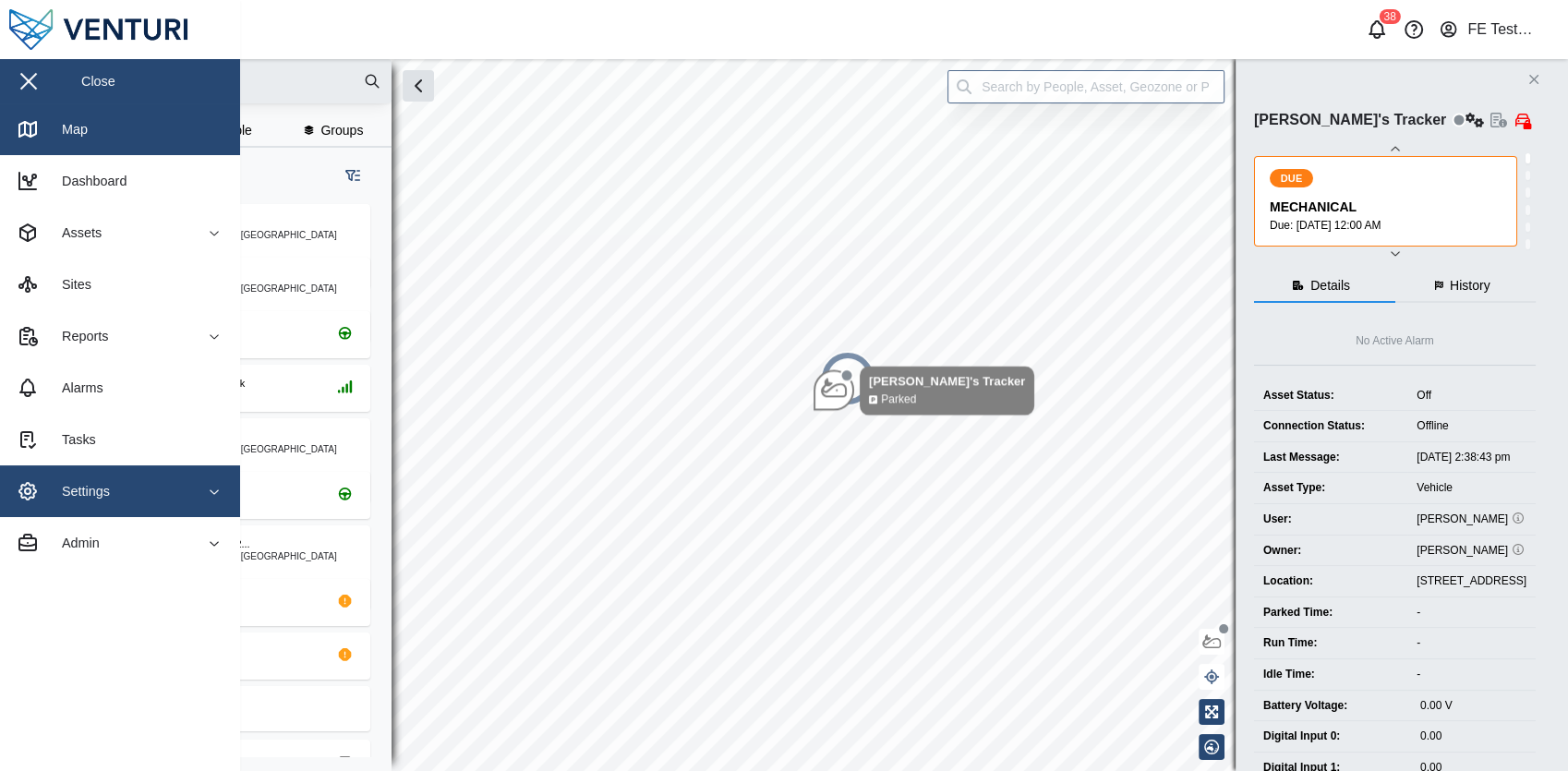 click on "Settings" at bounding box center [101, 491] 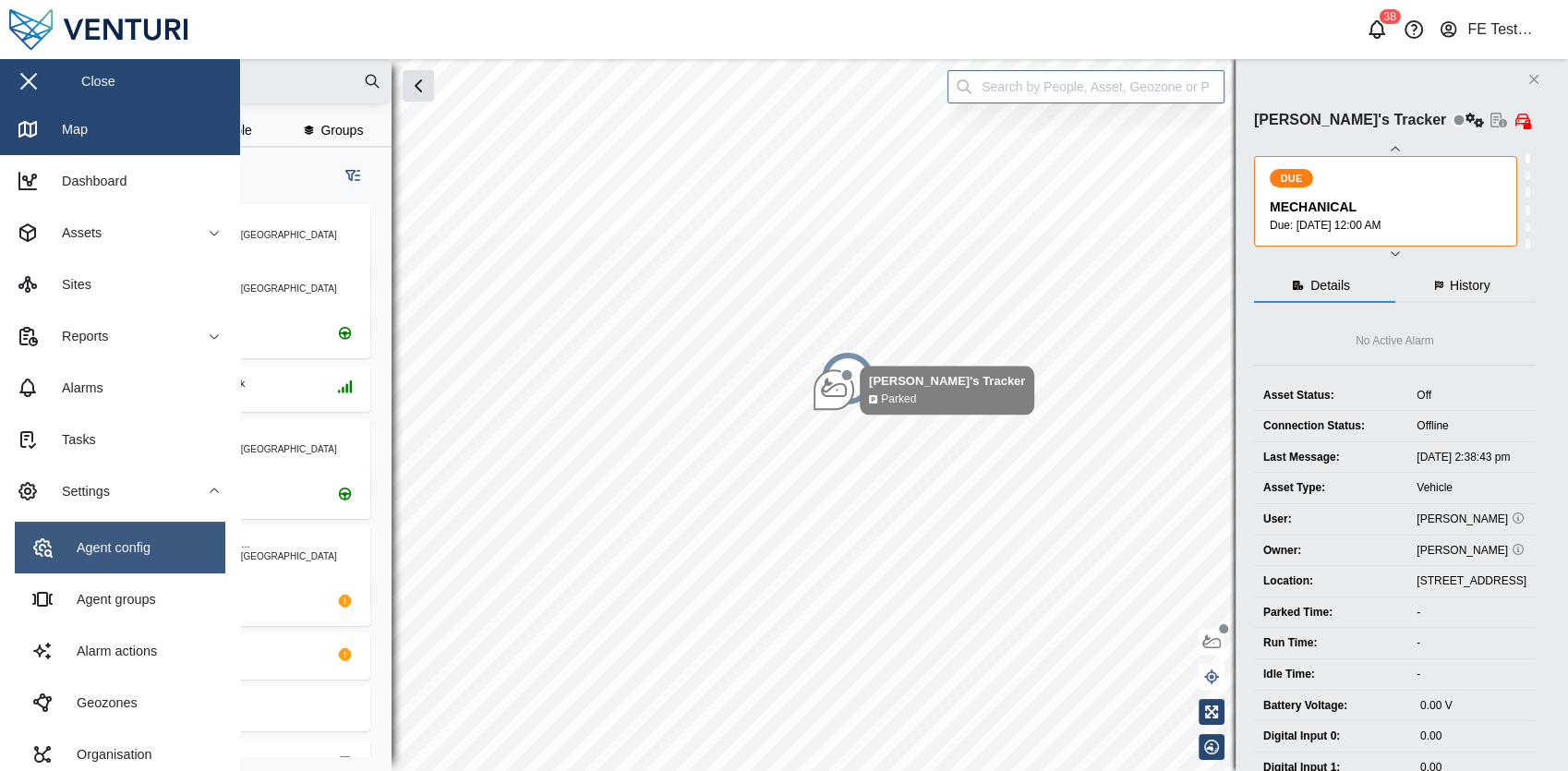 scroll, scrollTop: 231, scrollLeft: 0, axis: vertical 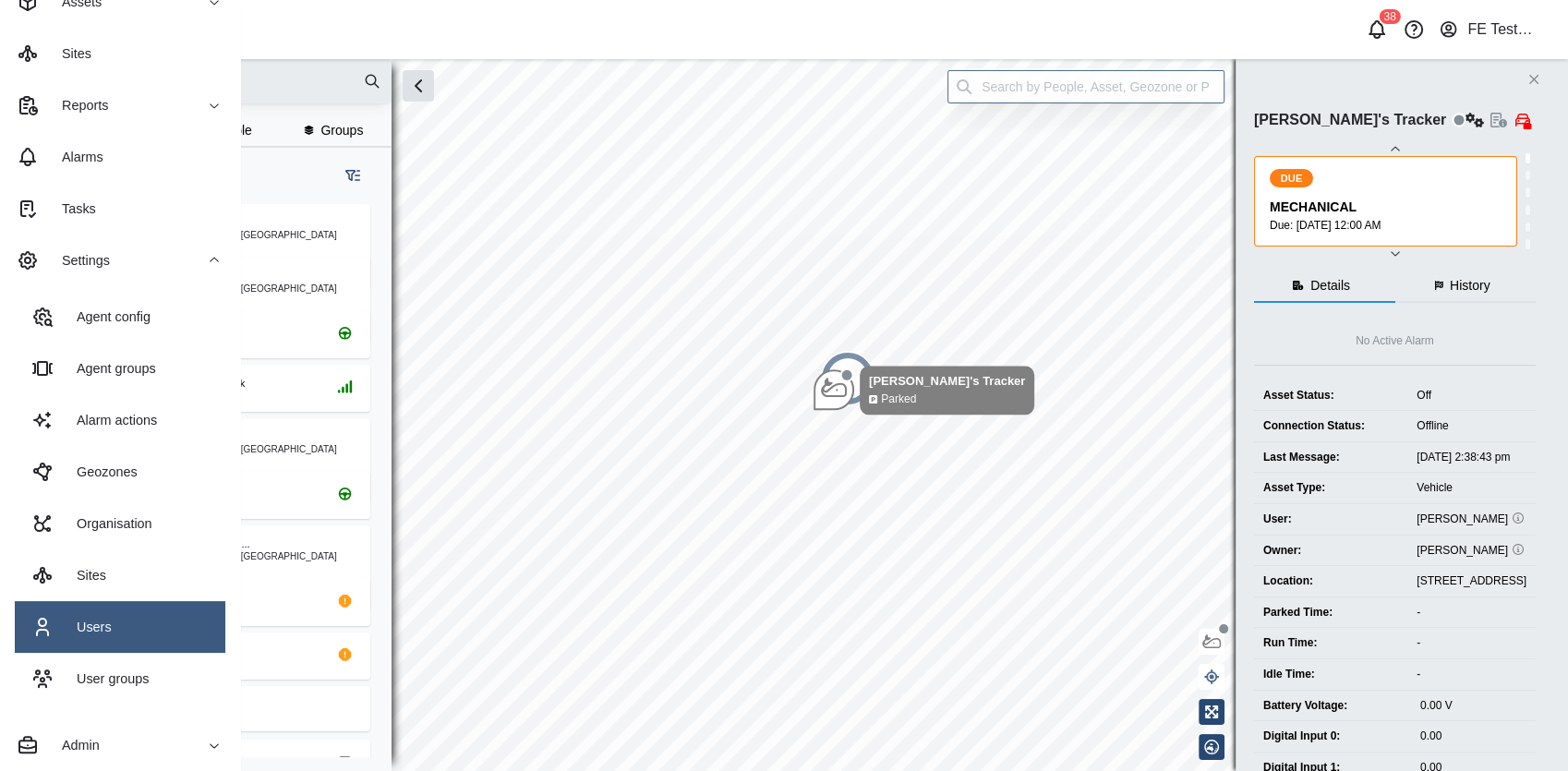 click on "Users" at bounding box center (120, 627) 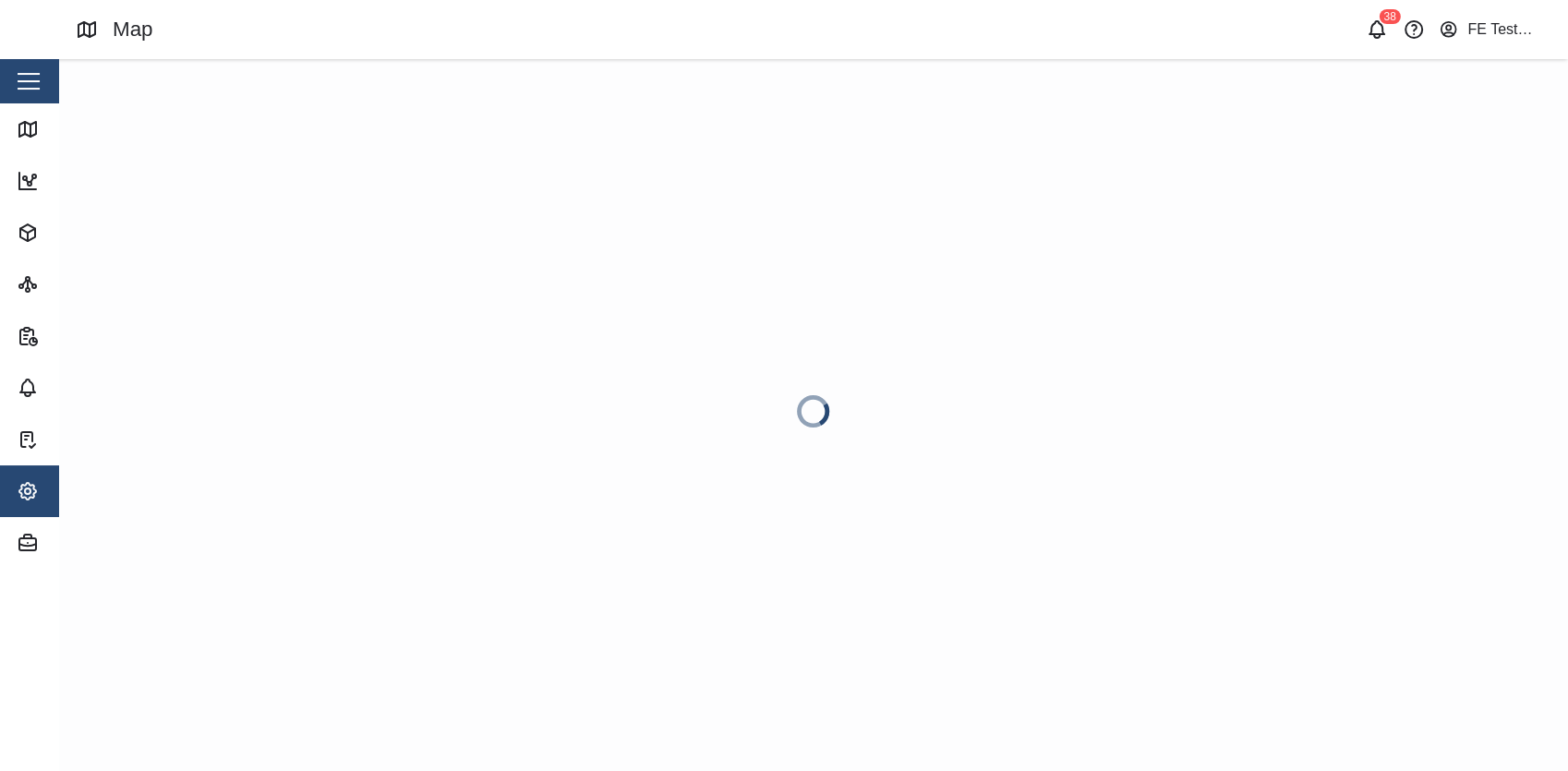 scroll, scrollTop: 0, scrollLeft: 0, axis: both 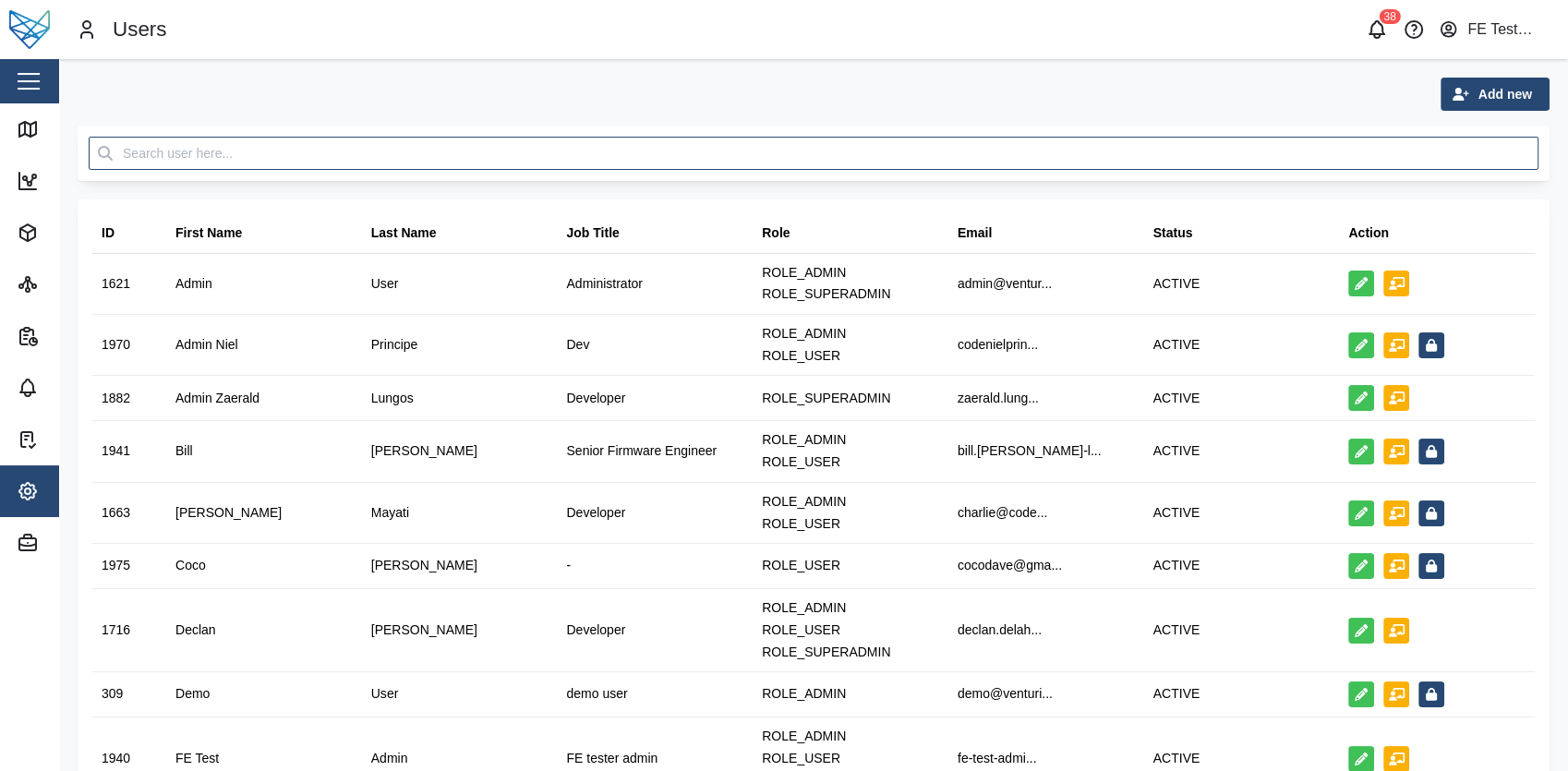 click on "Add new" at bounding box center [1505, 94] 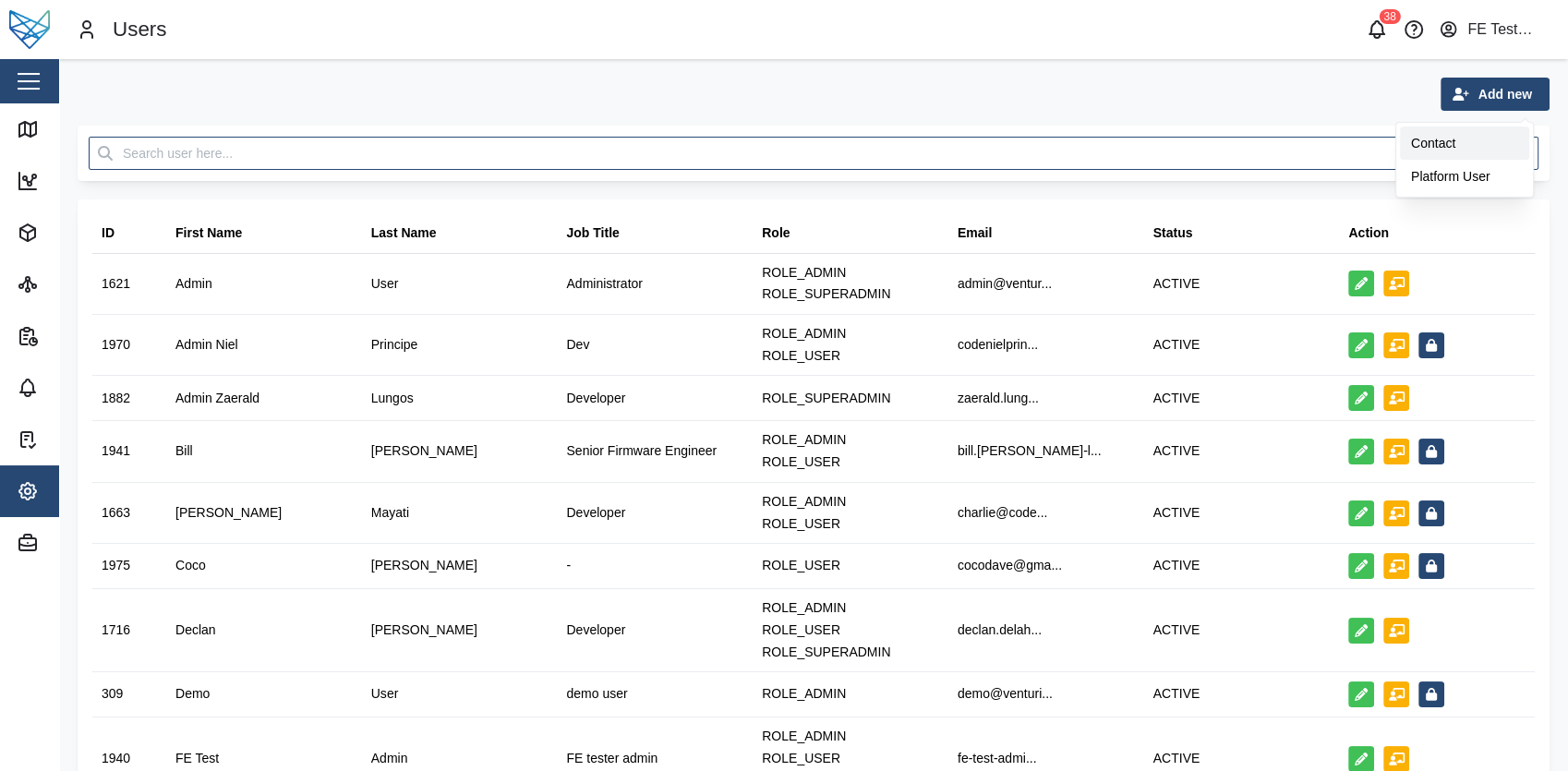 click on "Contact" at bounding box center (1465, 143) 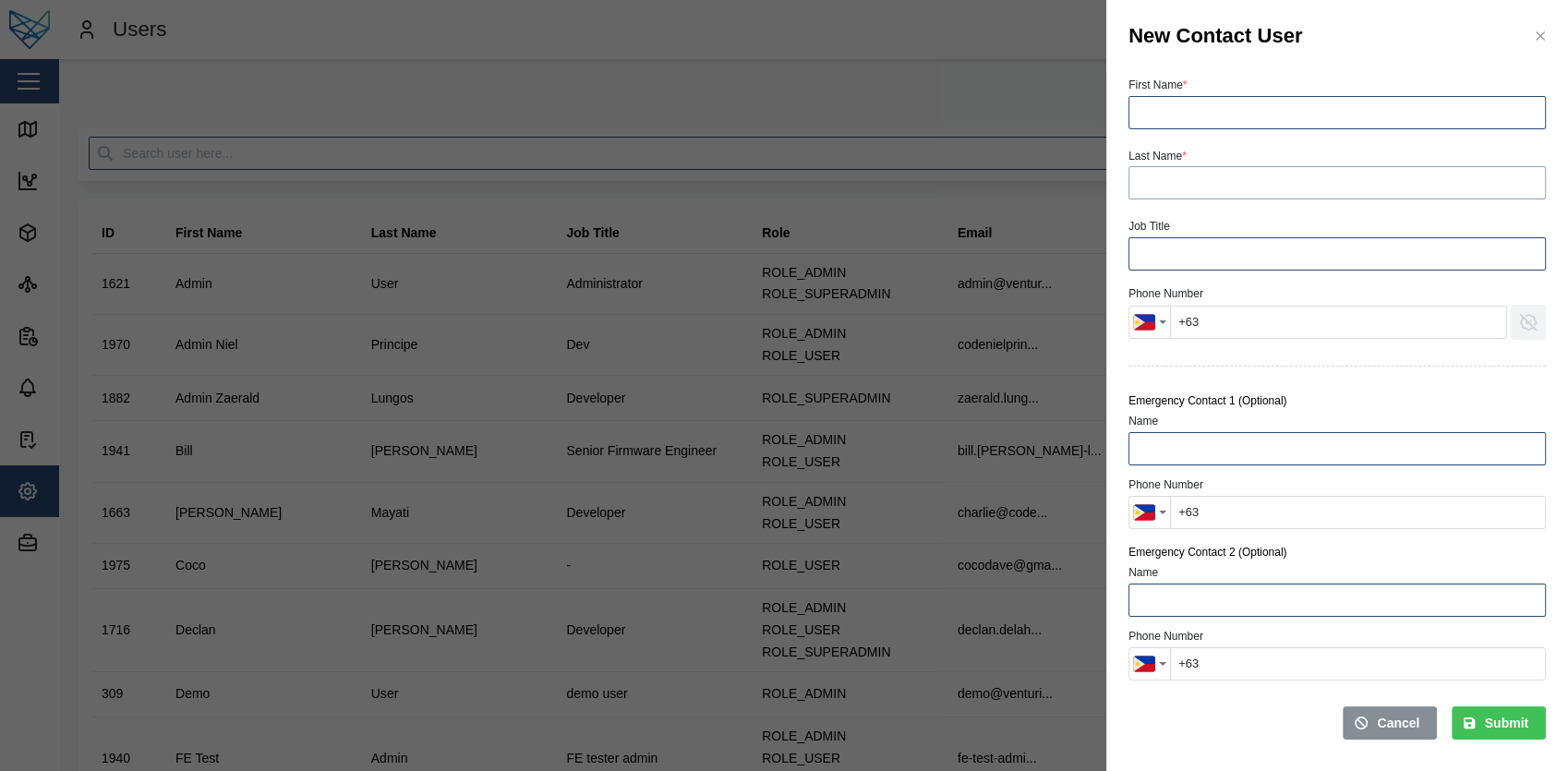 click on "Last Name  *" at bounding box center (1337, 183) 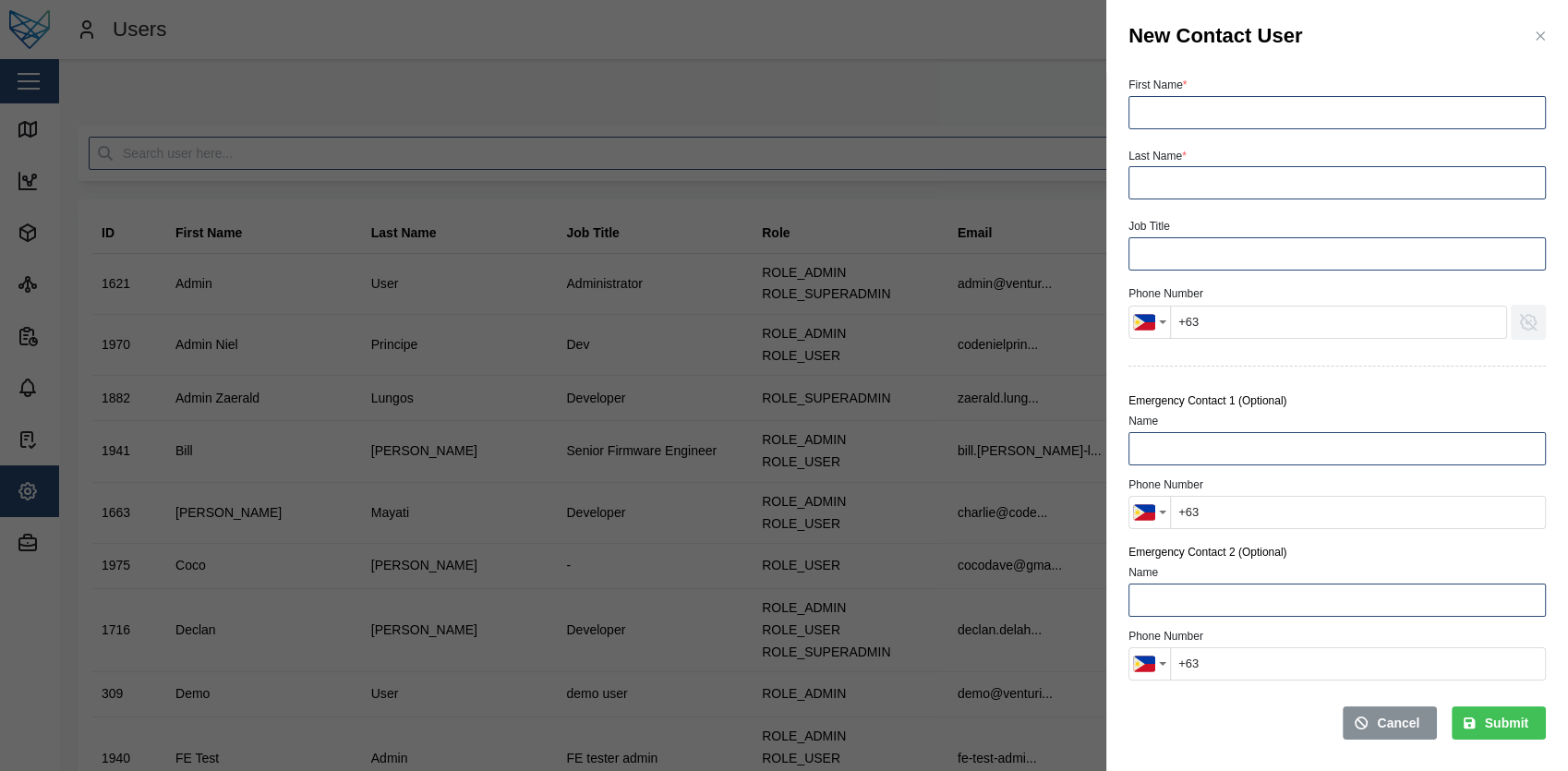 click on "Last Name  *" at bounding box center [1337, 172] 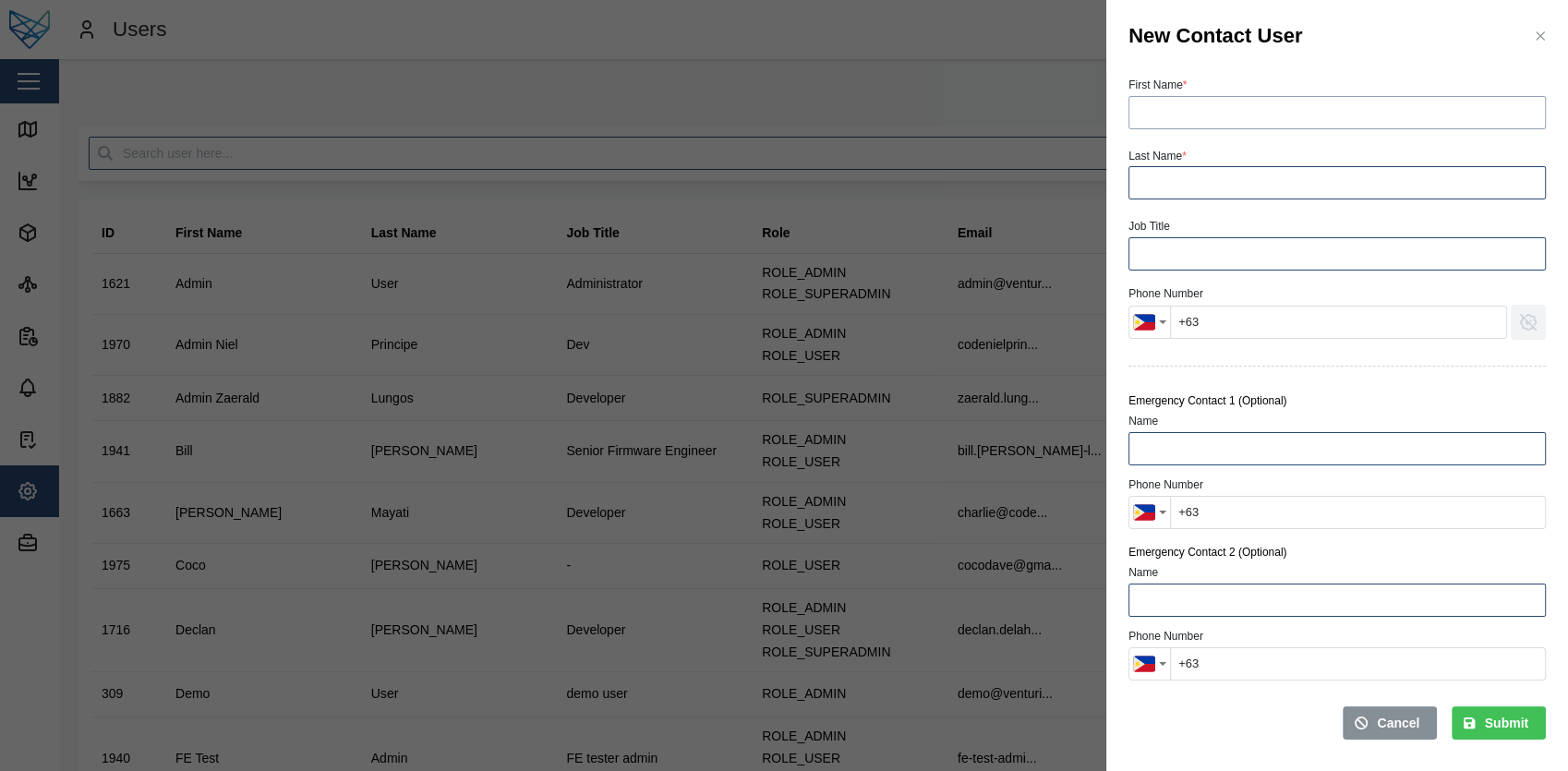 click on "First Name  *" at bounding box center (1337, 113) 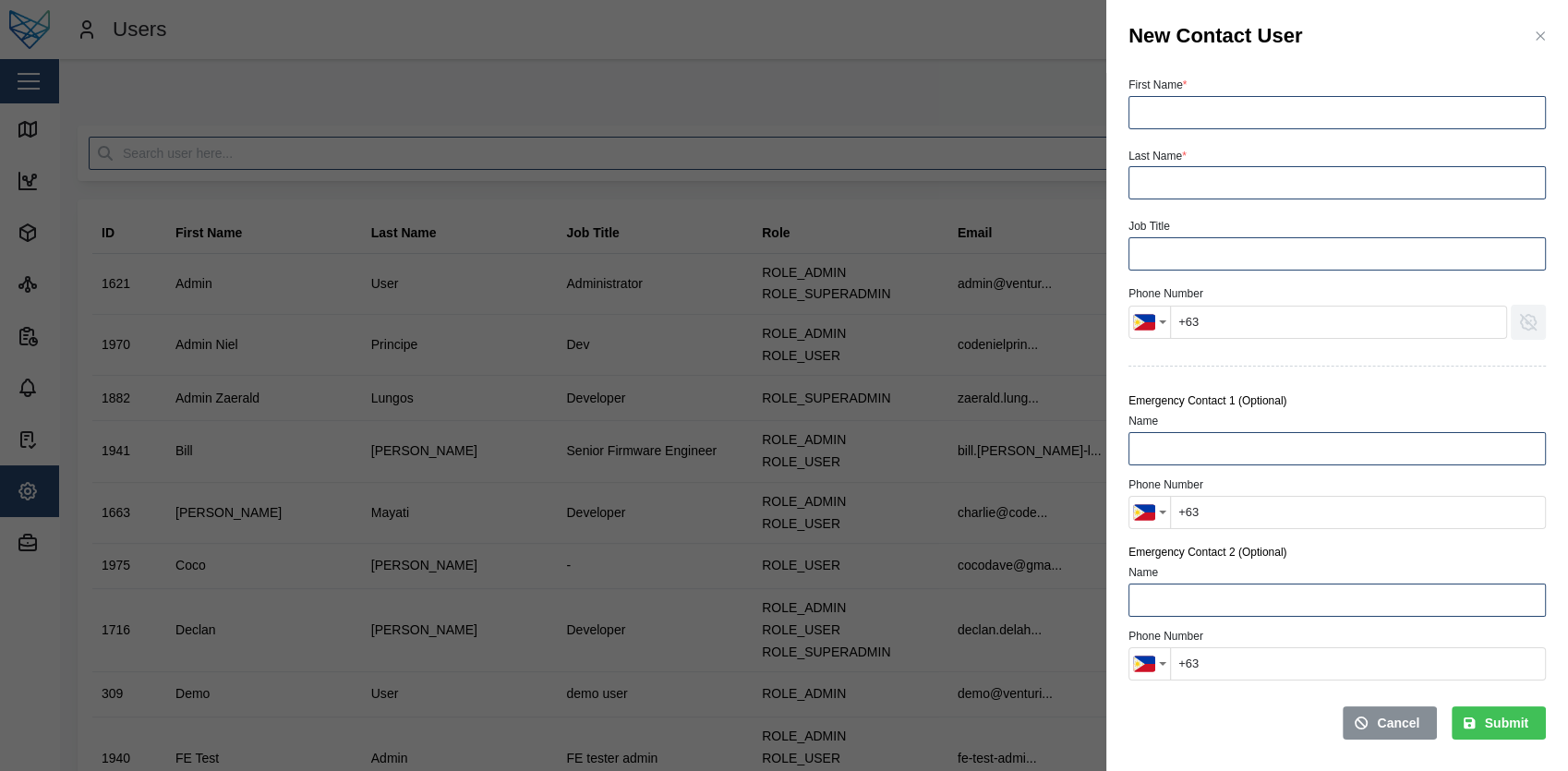 click on "New Contact User" at bounding box center [1337, 36] 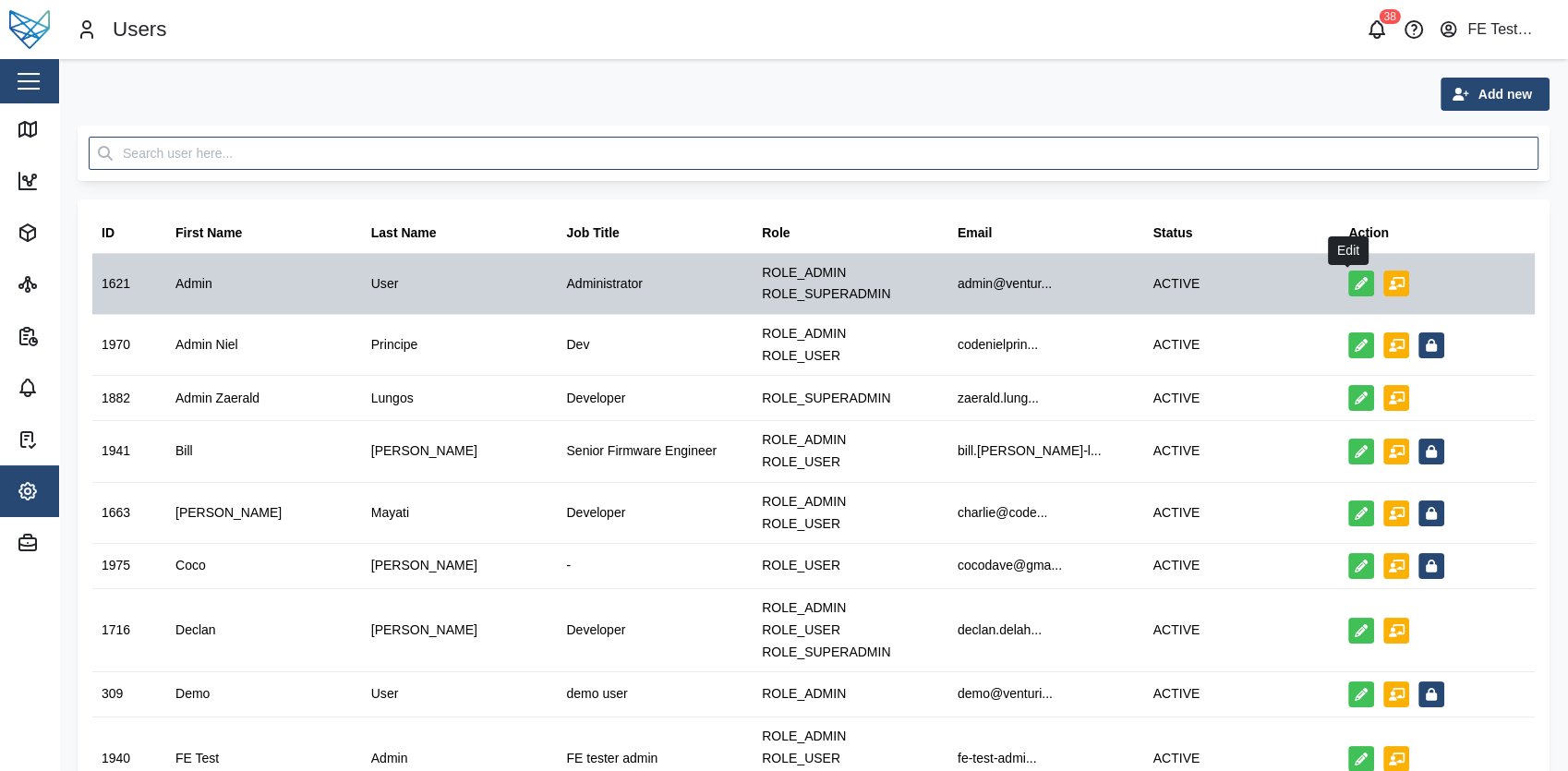 click at bounding box center [1361, 283] 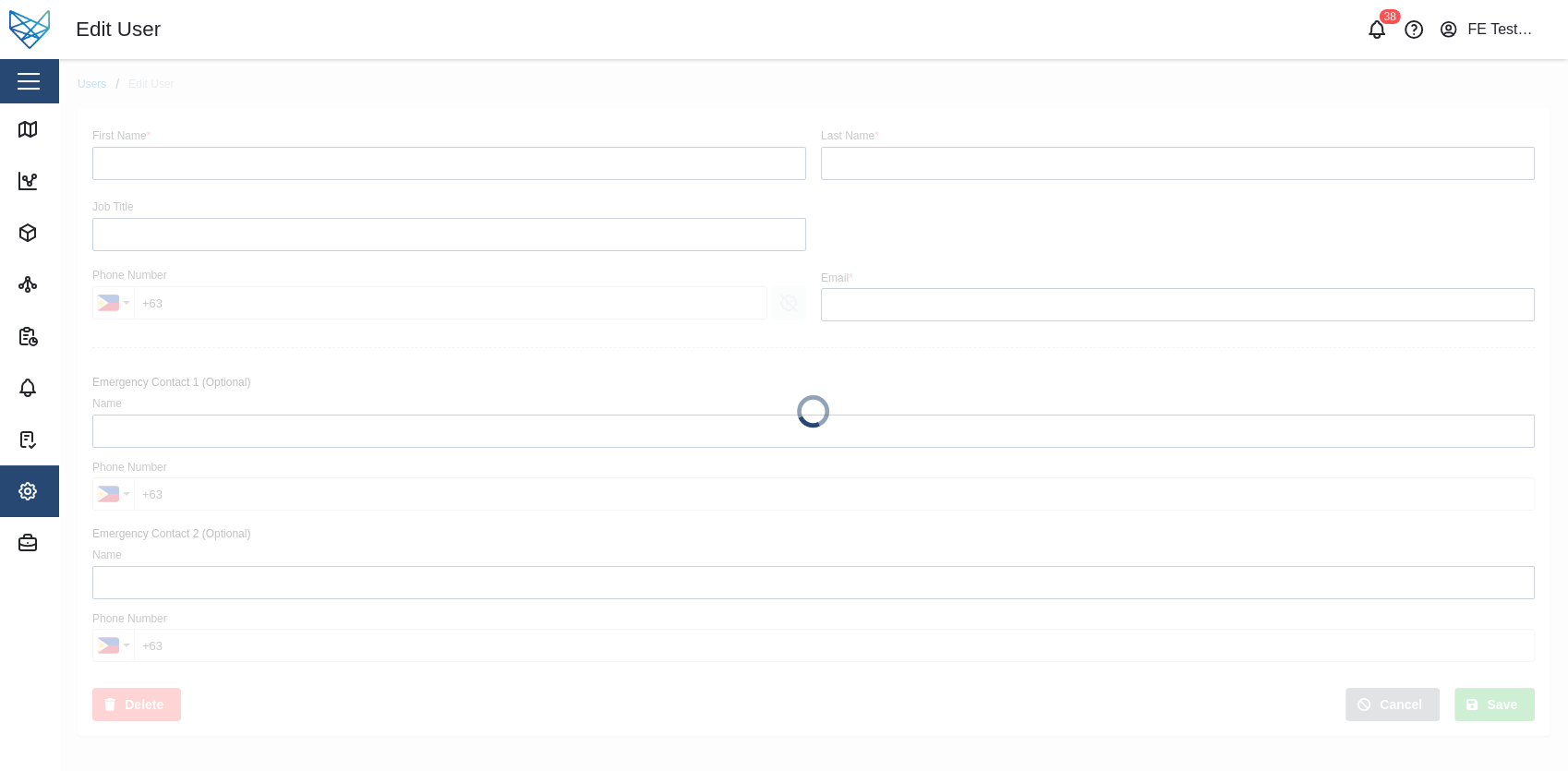 scroll, scrollTop: 0, scrollLeft: 0, axis: both 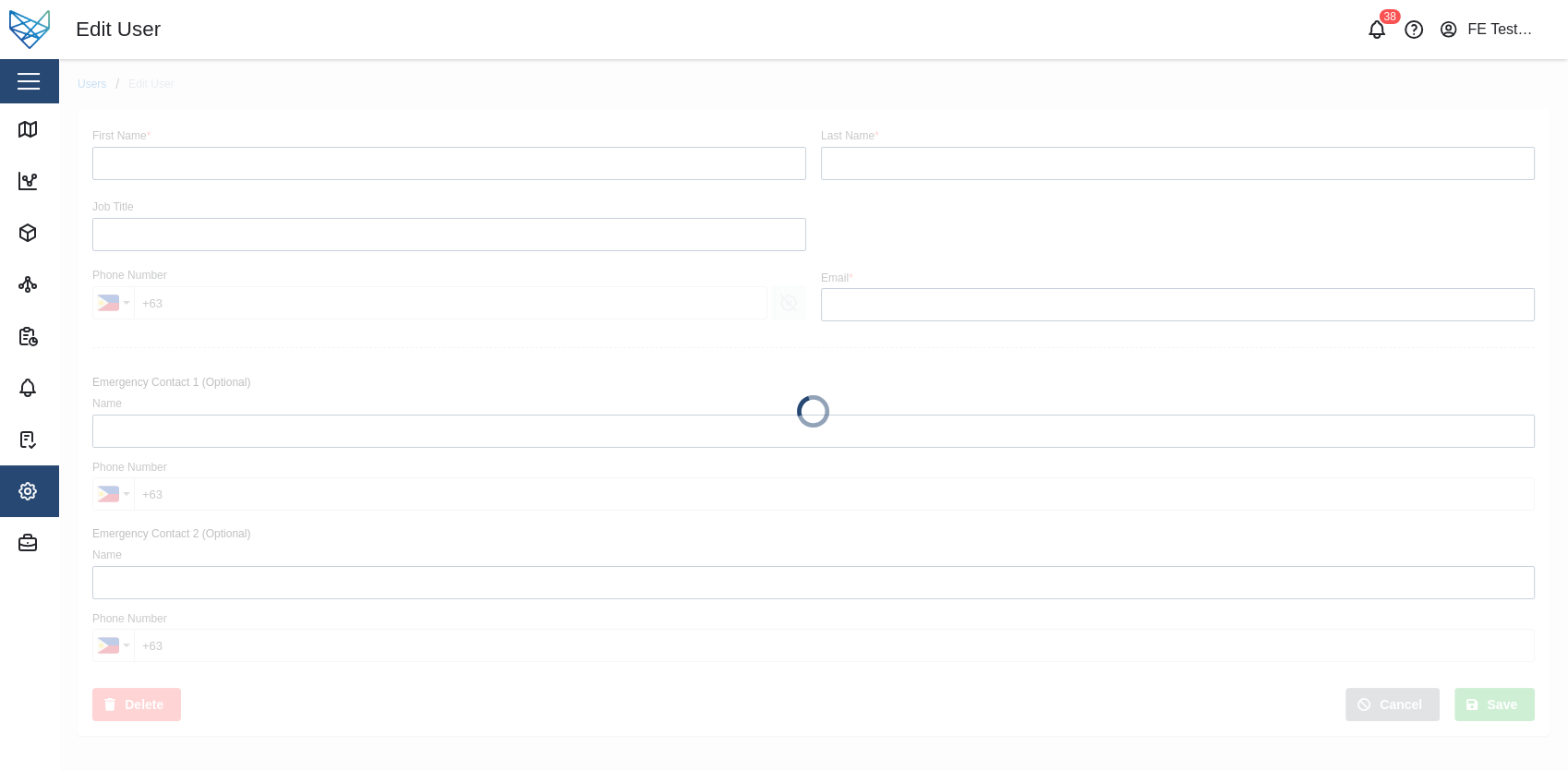 type on "Admin" 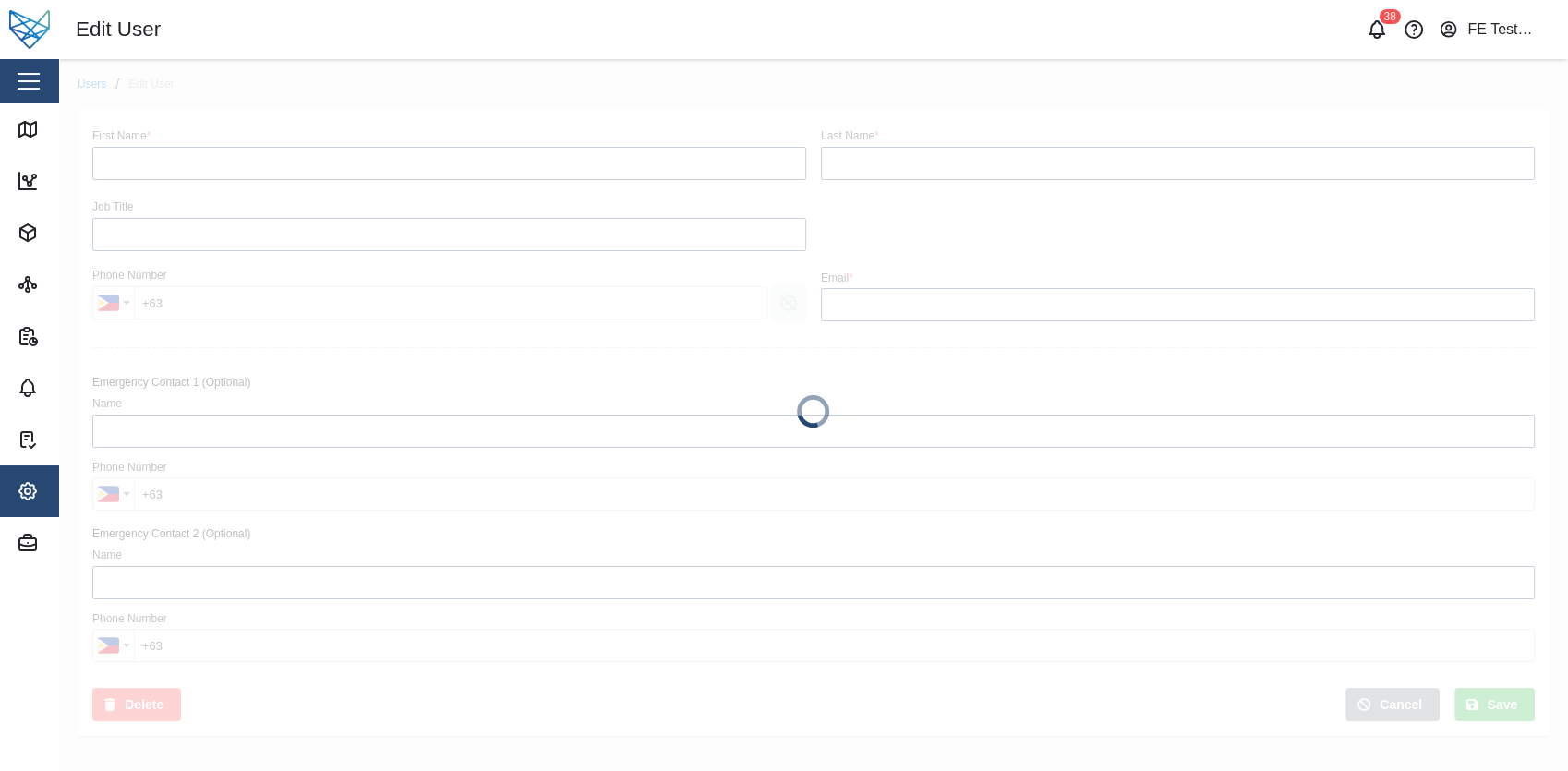 type on "User" 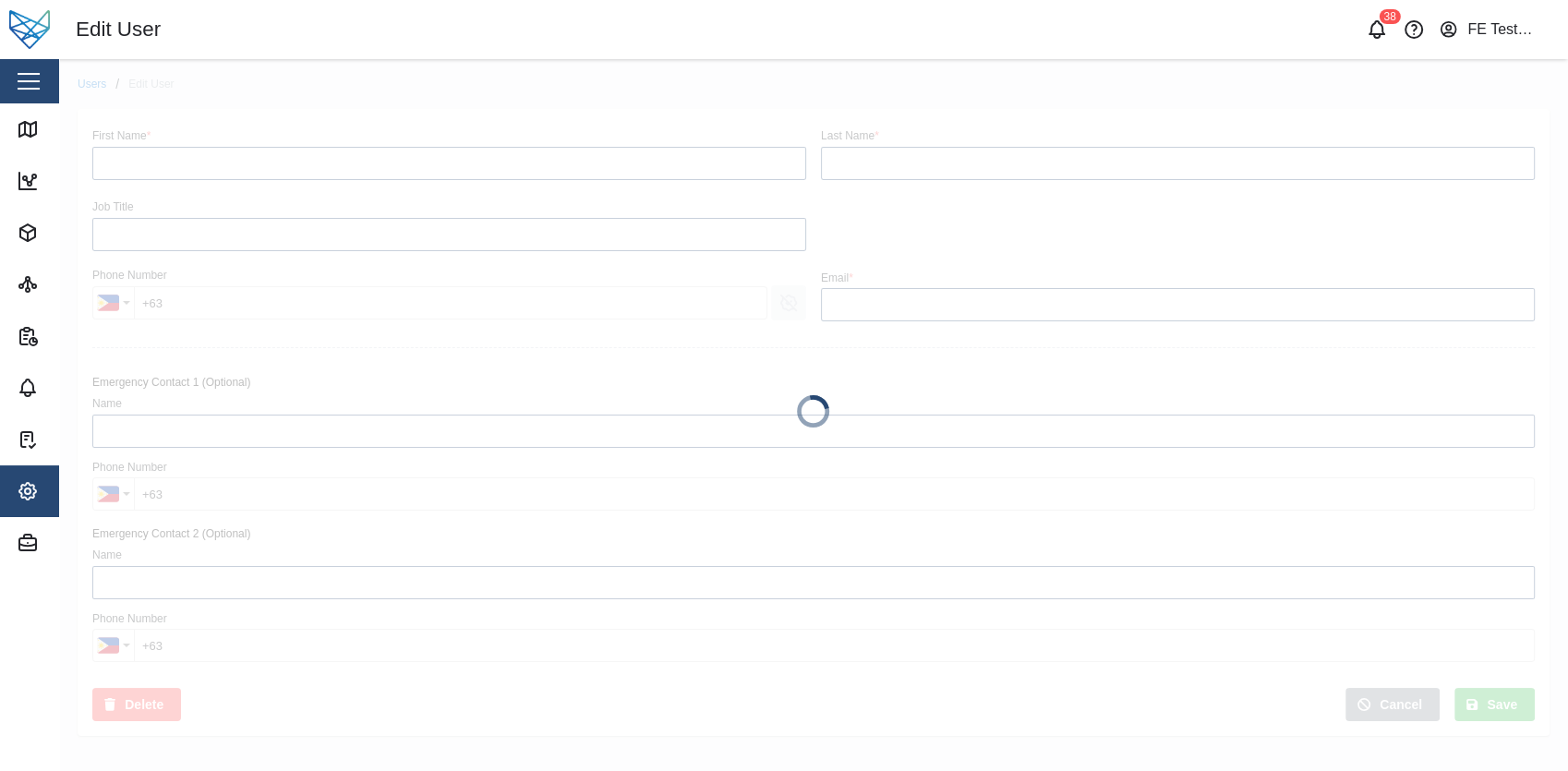 type on "Administrator" 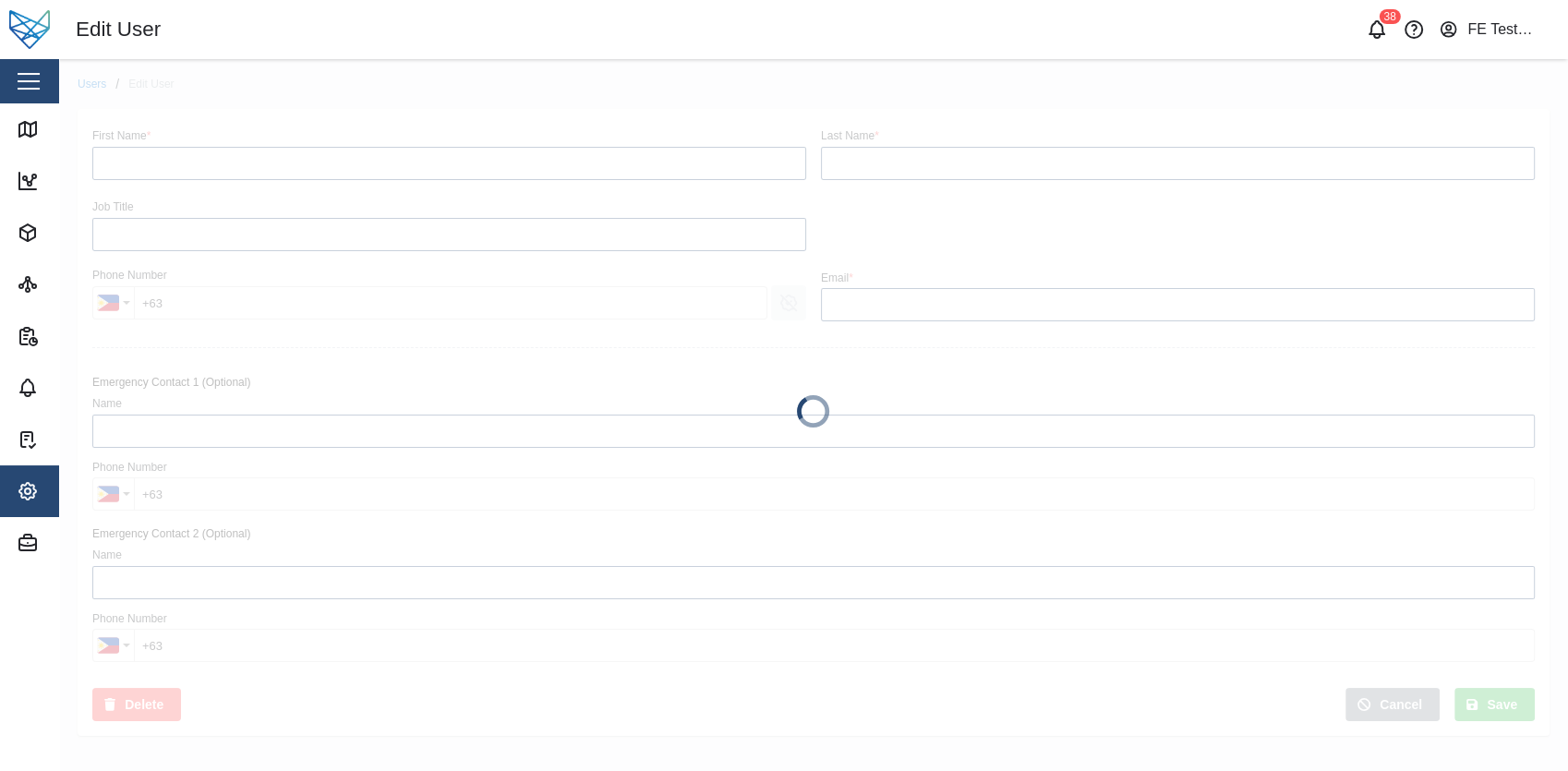 type on "[EMAIL_ADDRESS][DOMAIN_NAME]" 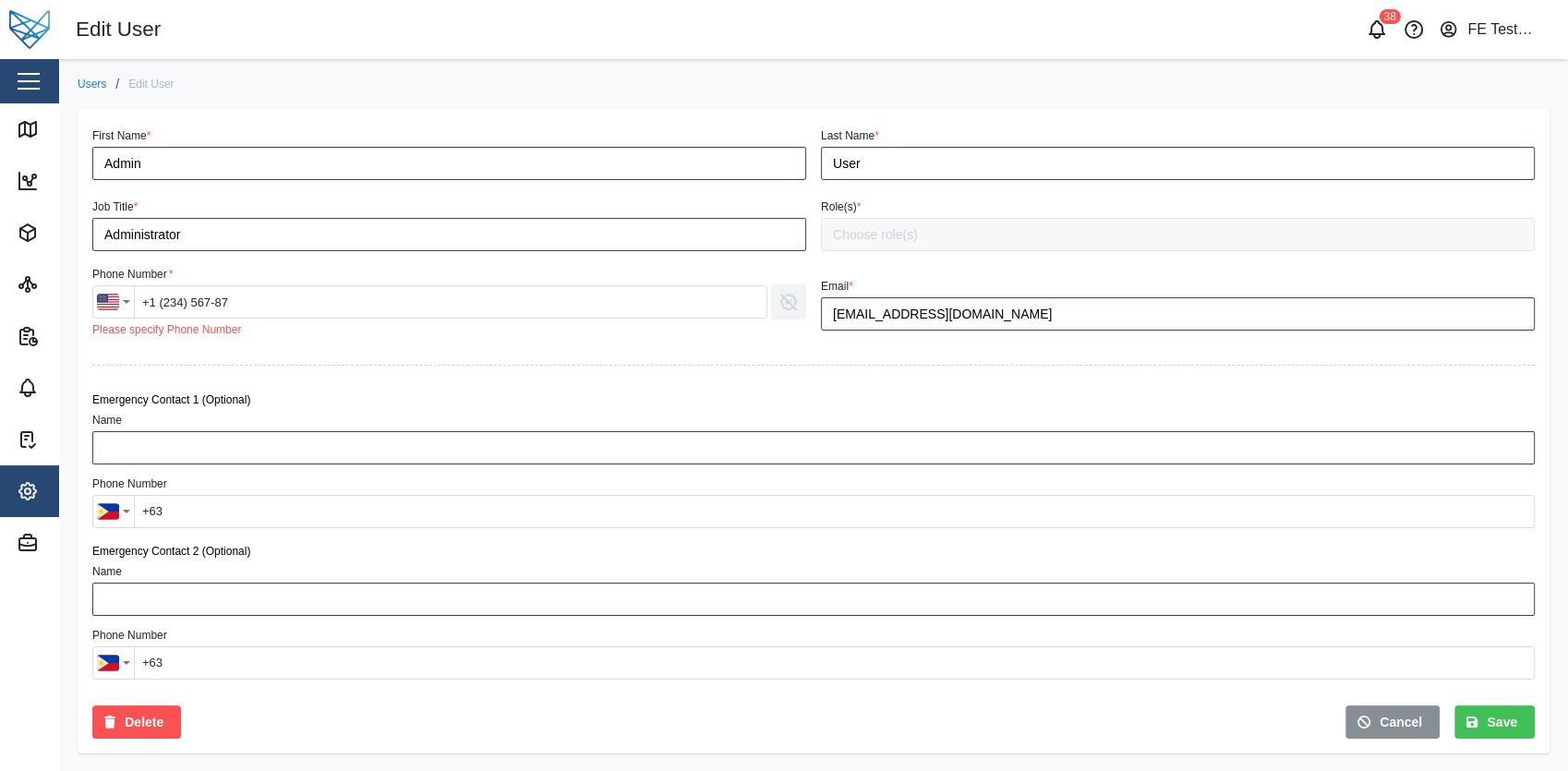 type on "+1 (234) 567-87" 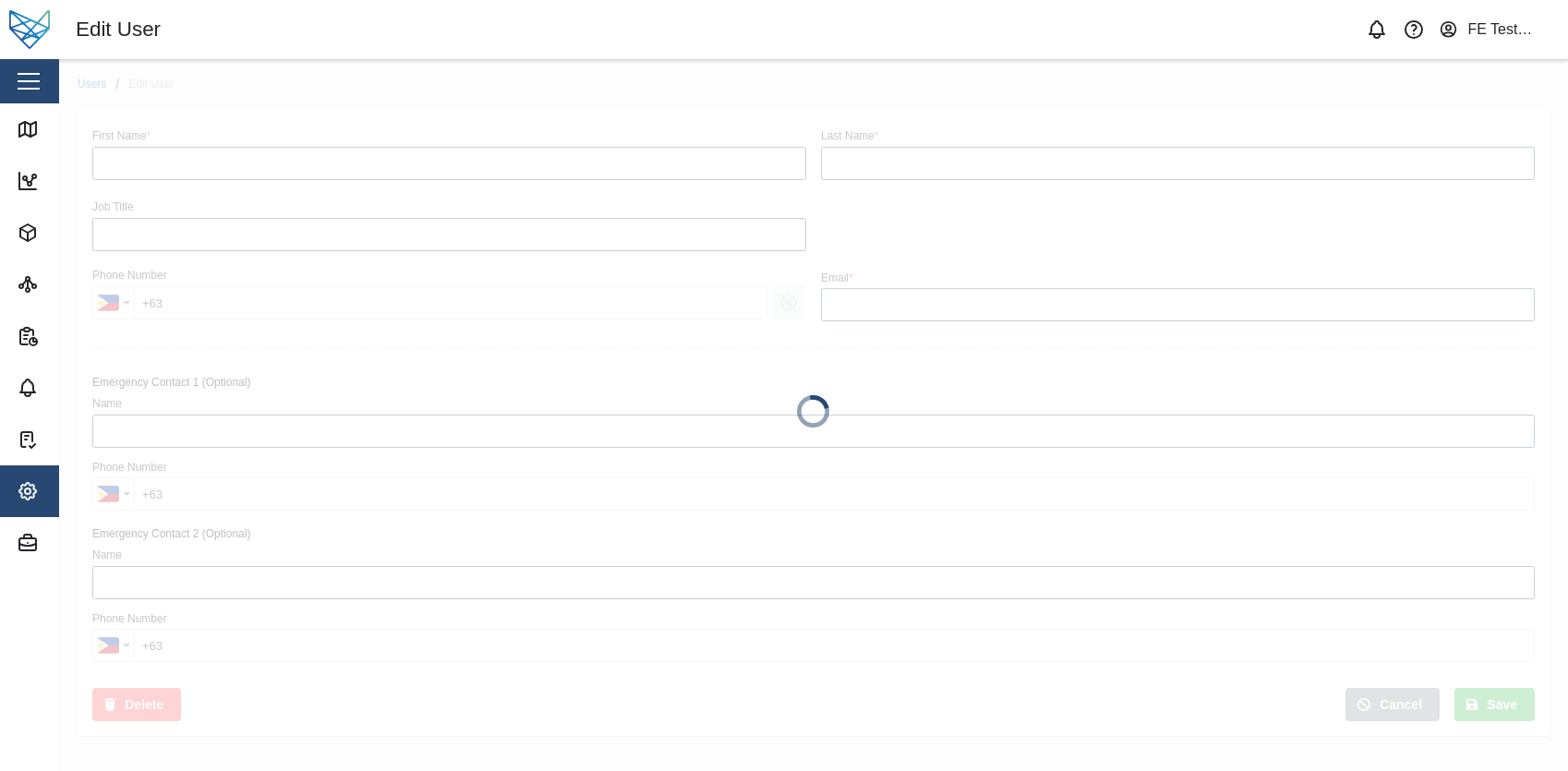 scroll, scrollTop: 0, scrollLeft: 0, axis: both 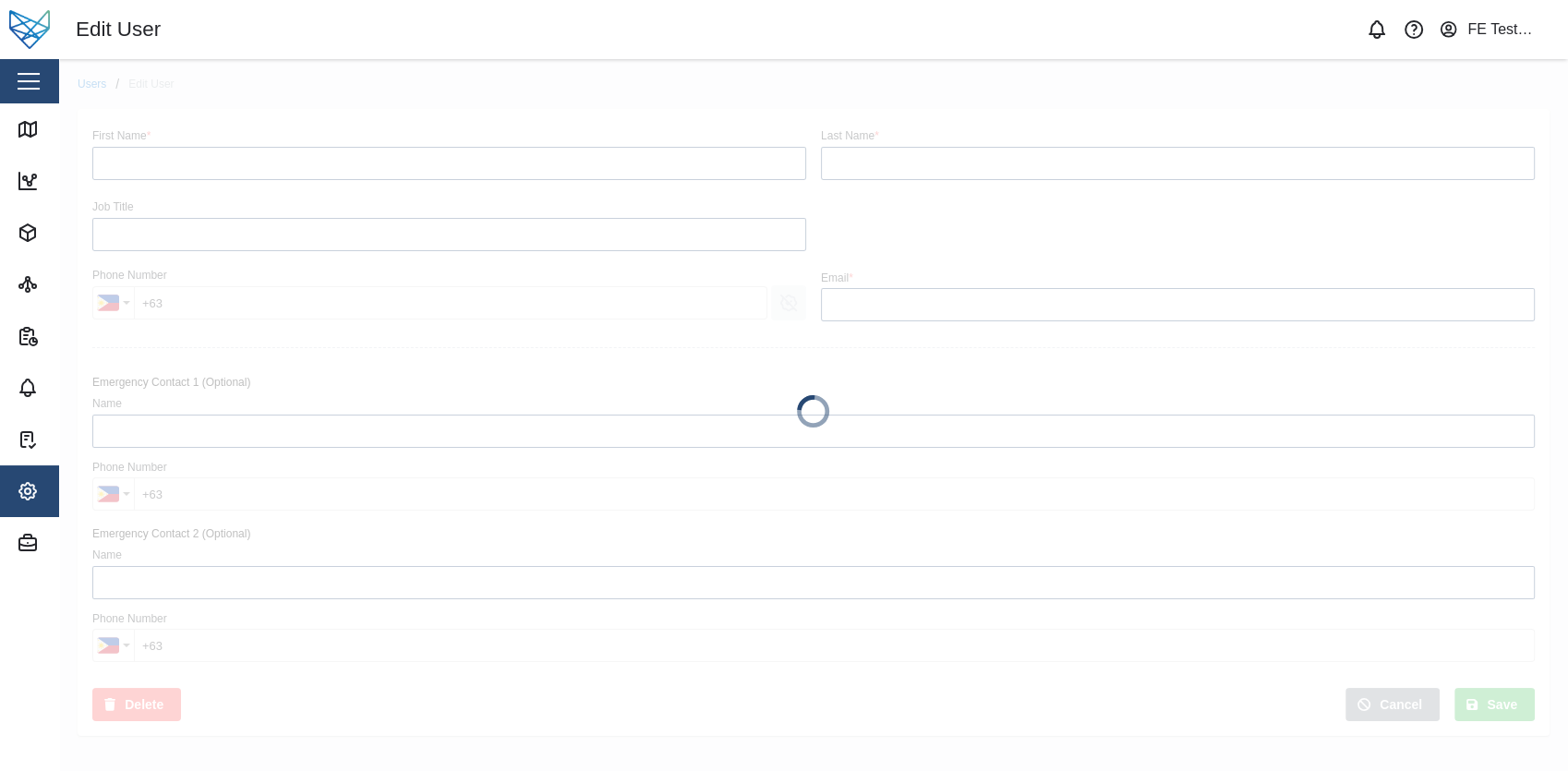type on "Admin" 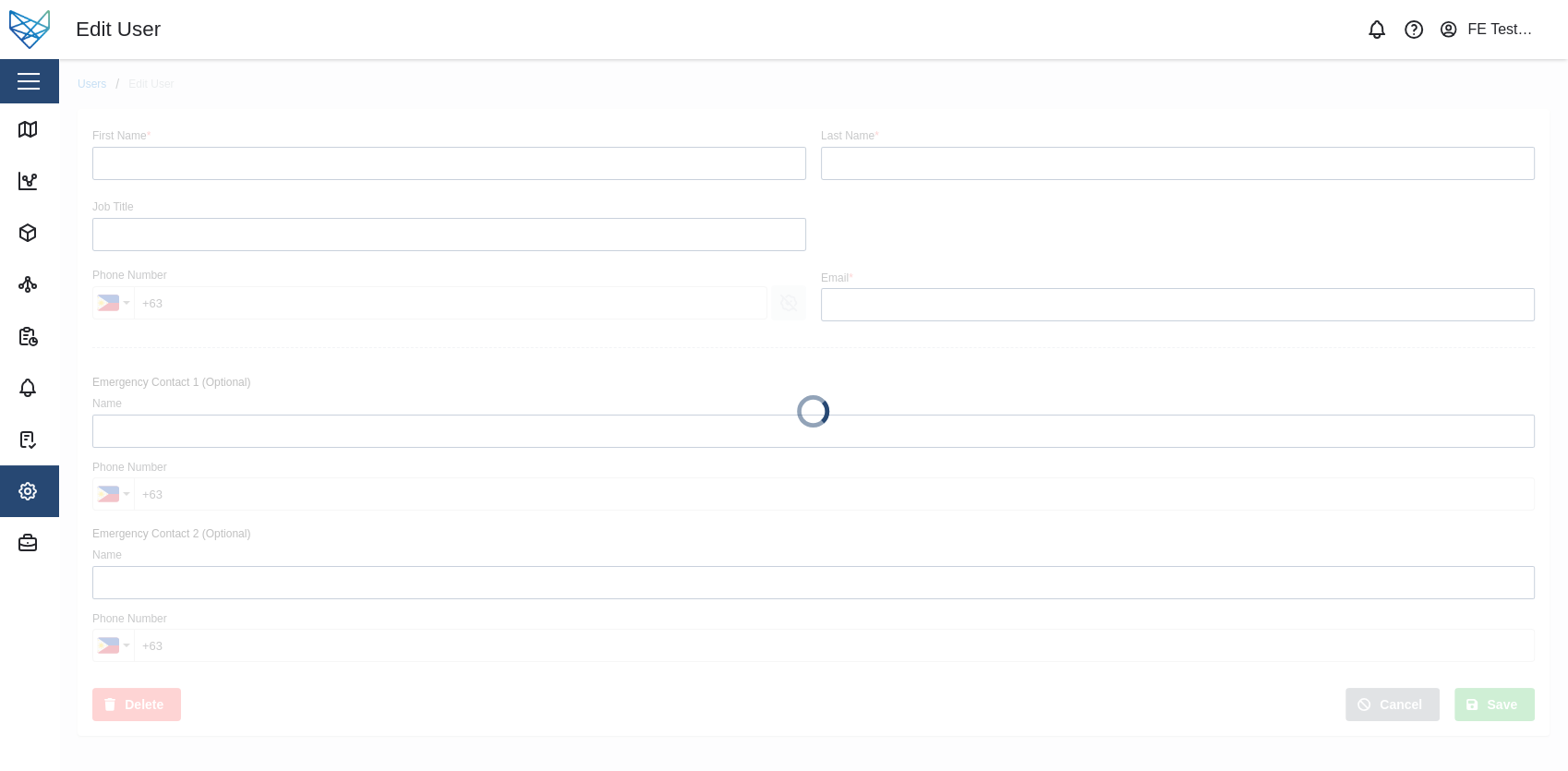 type on "User" 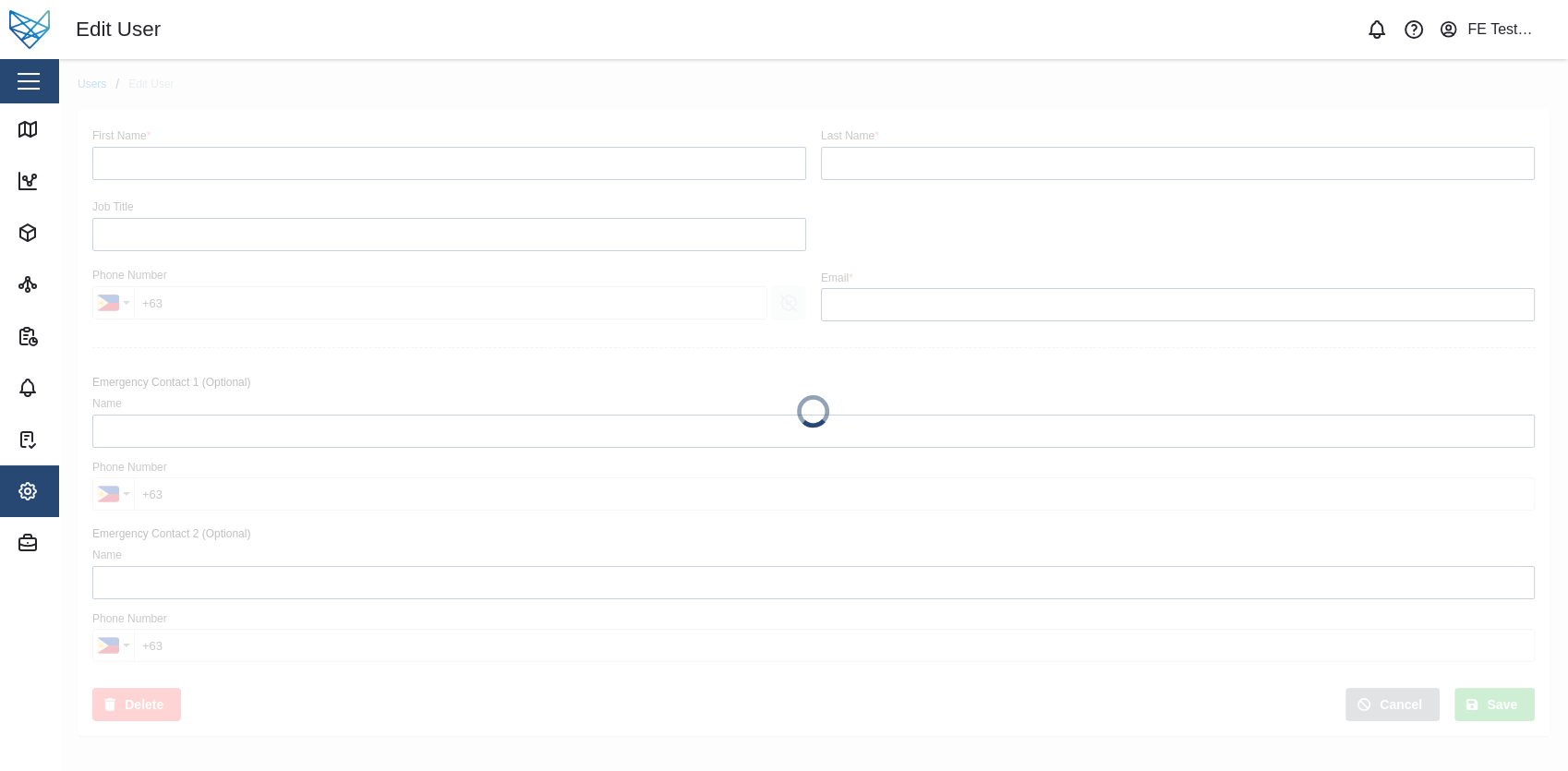type on "Administrator" 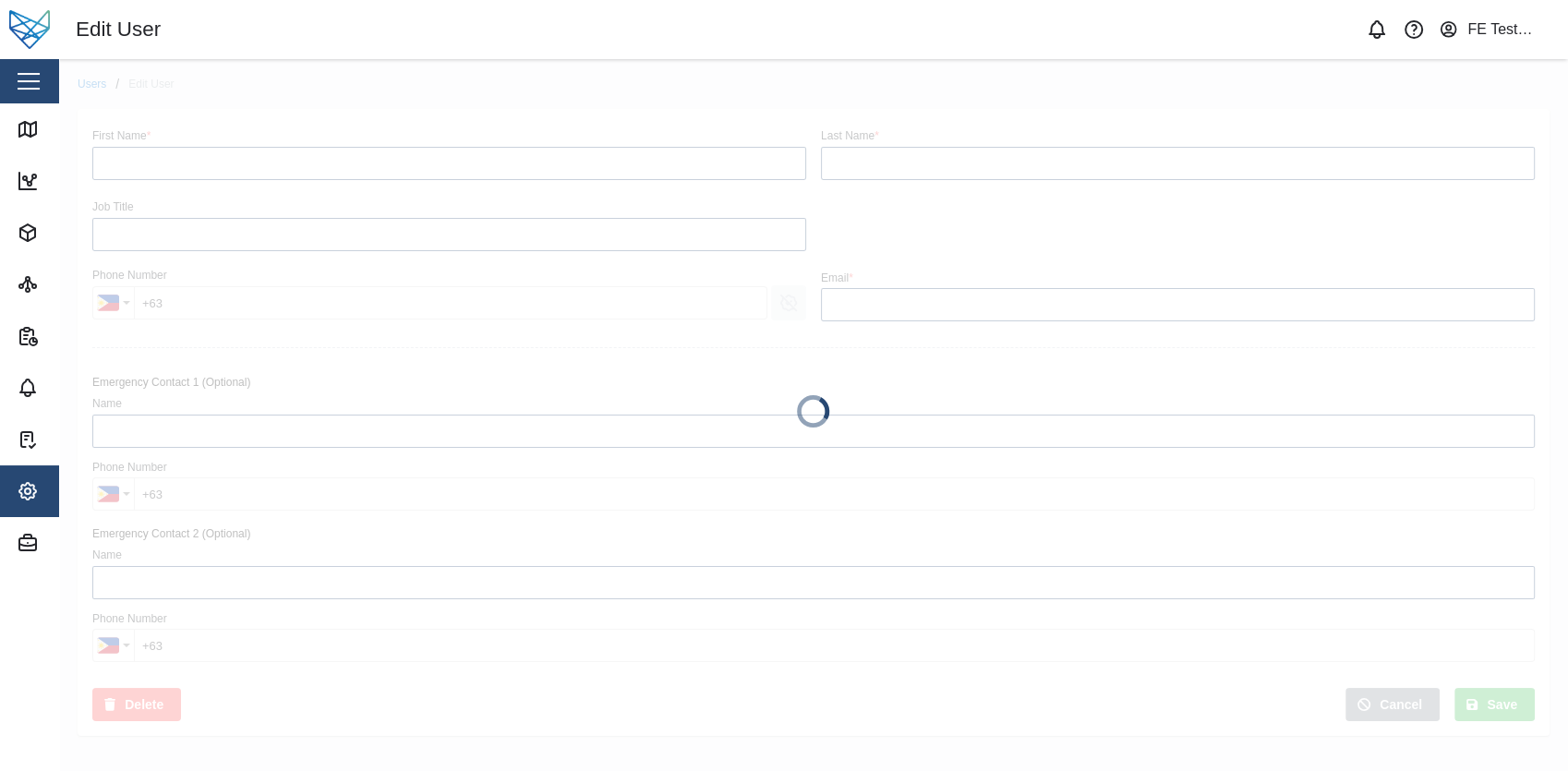 type on "[EMAIL_ADDRESS][DOMAIN_NAME]" 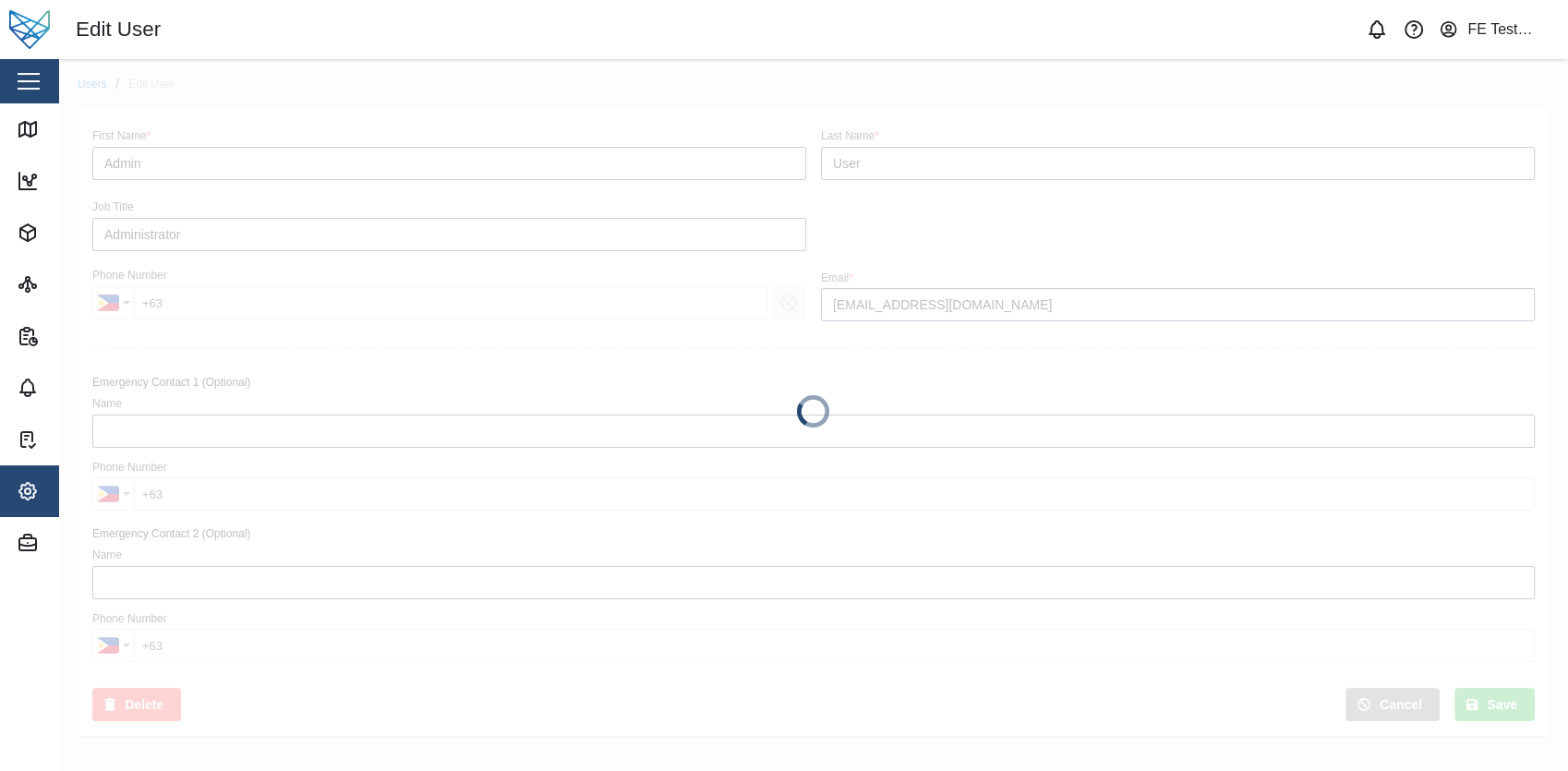 type on "+1 (234) 567-87" 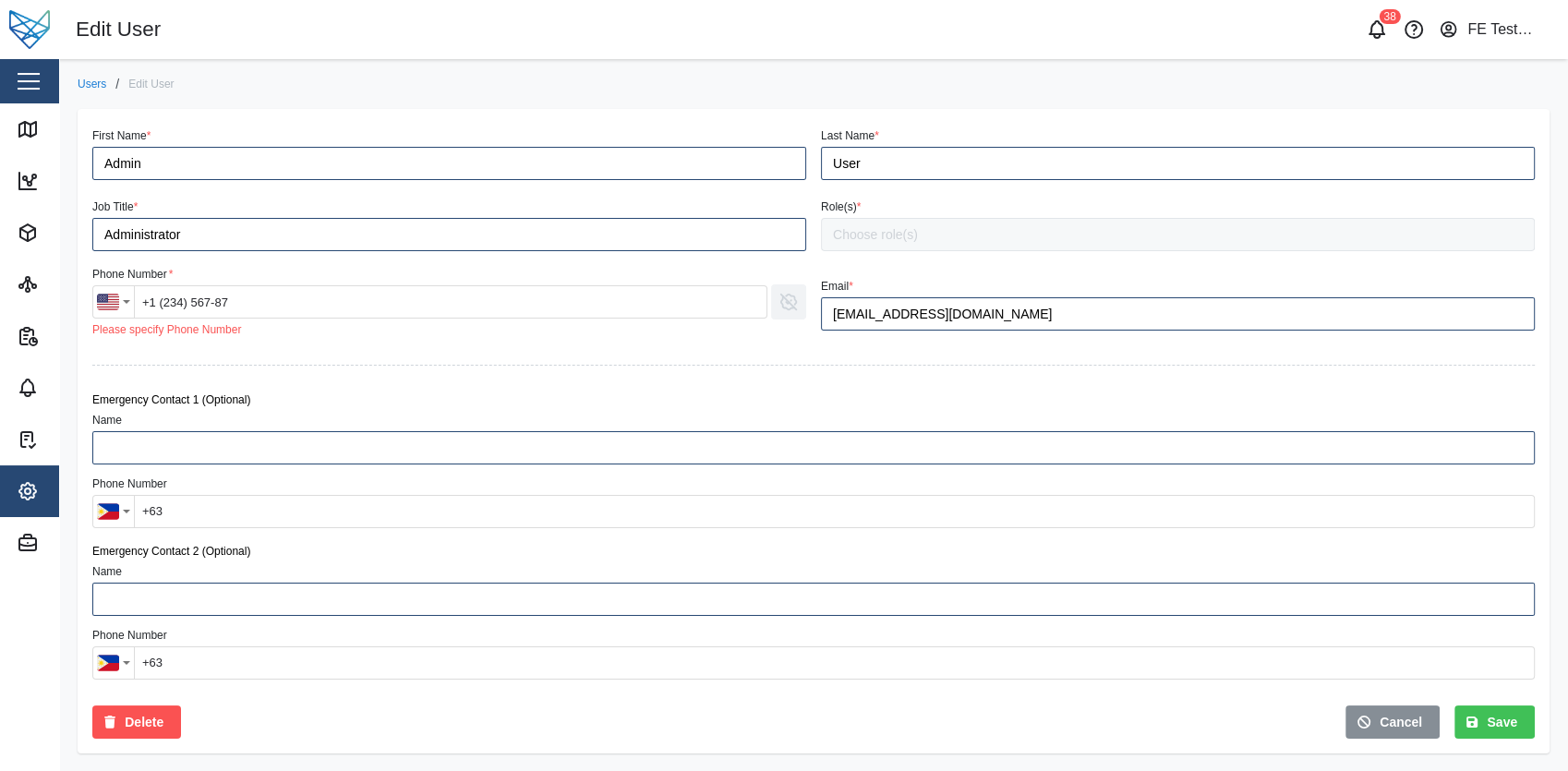 scroll, scrollTop: 0, scrollLeft: 0, axis: both 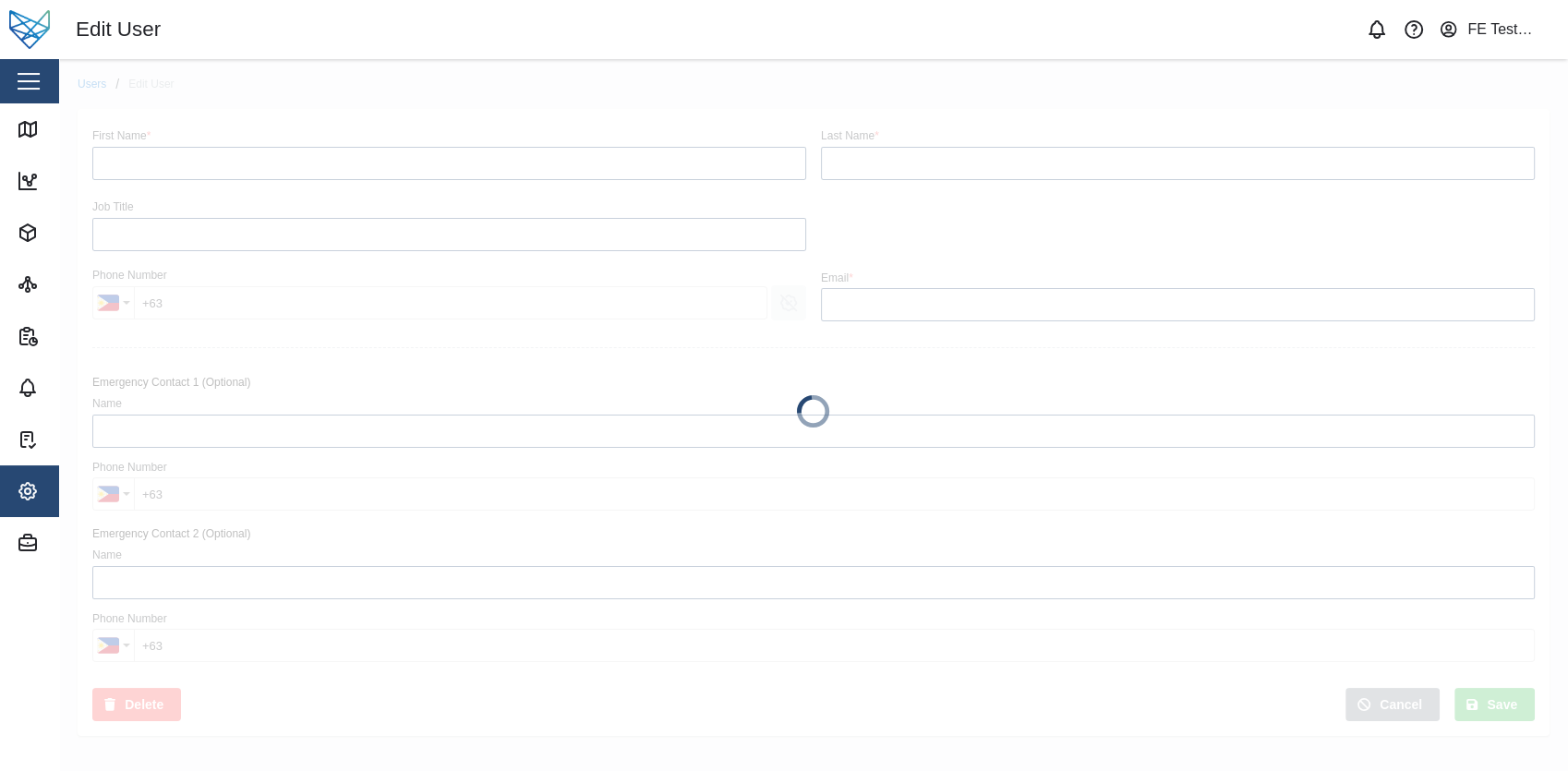 type on "Admin" 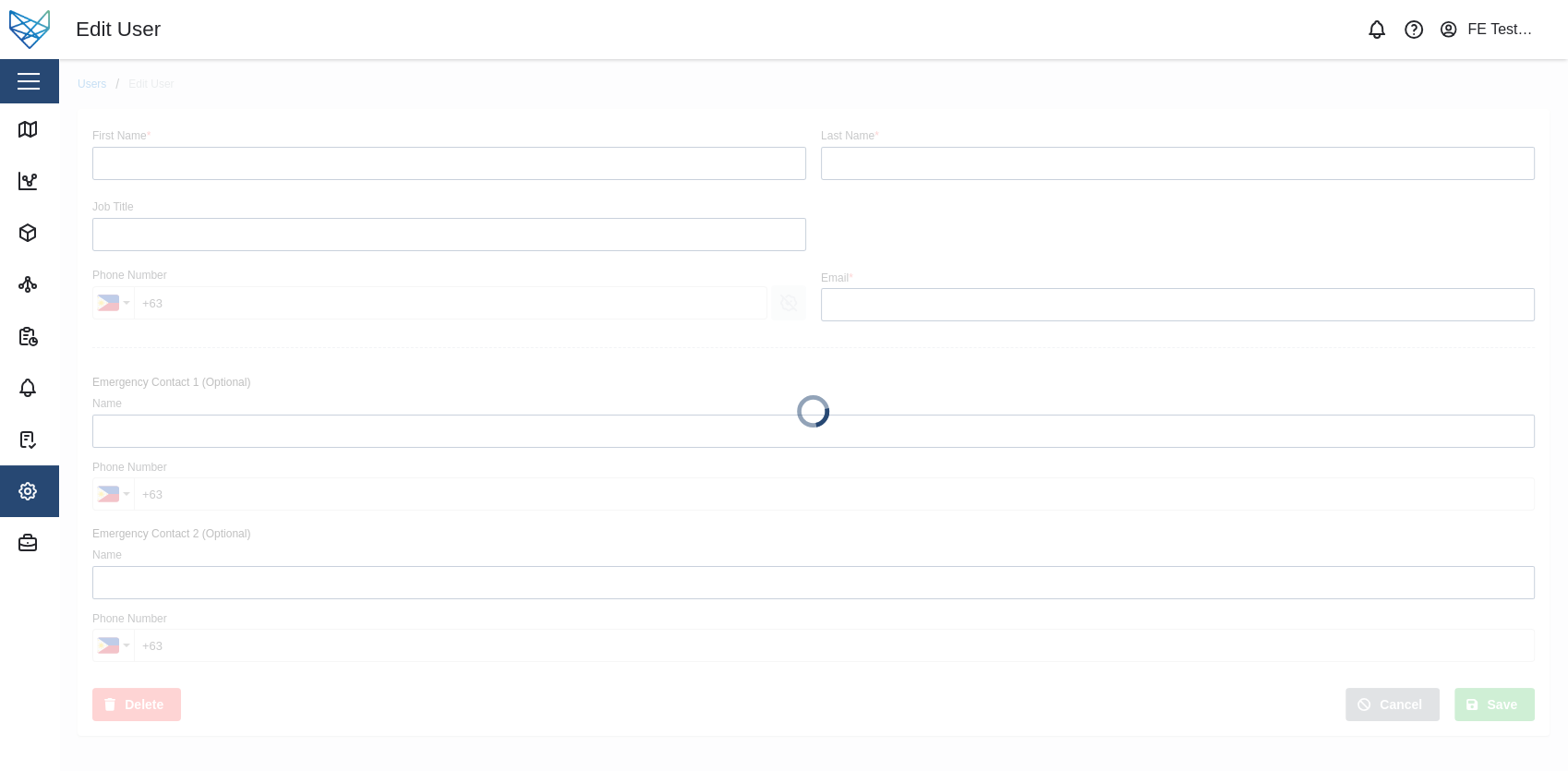 type on "User" 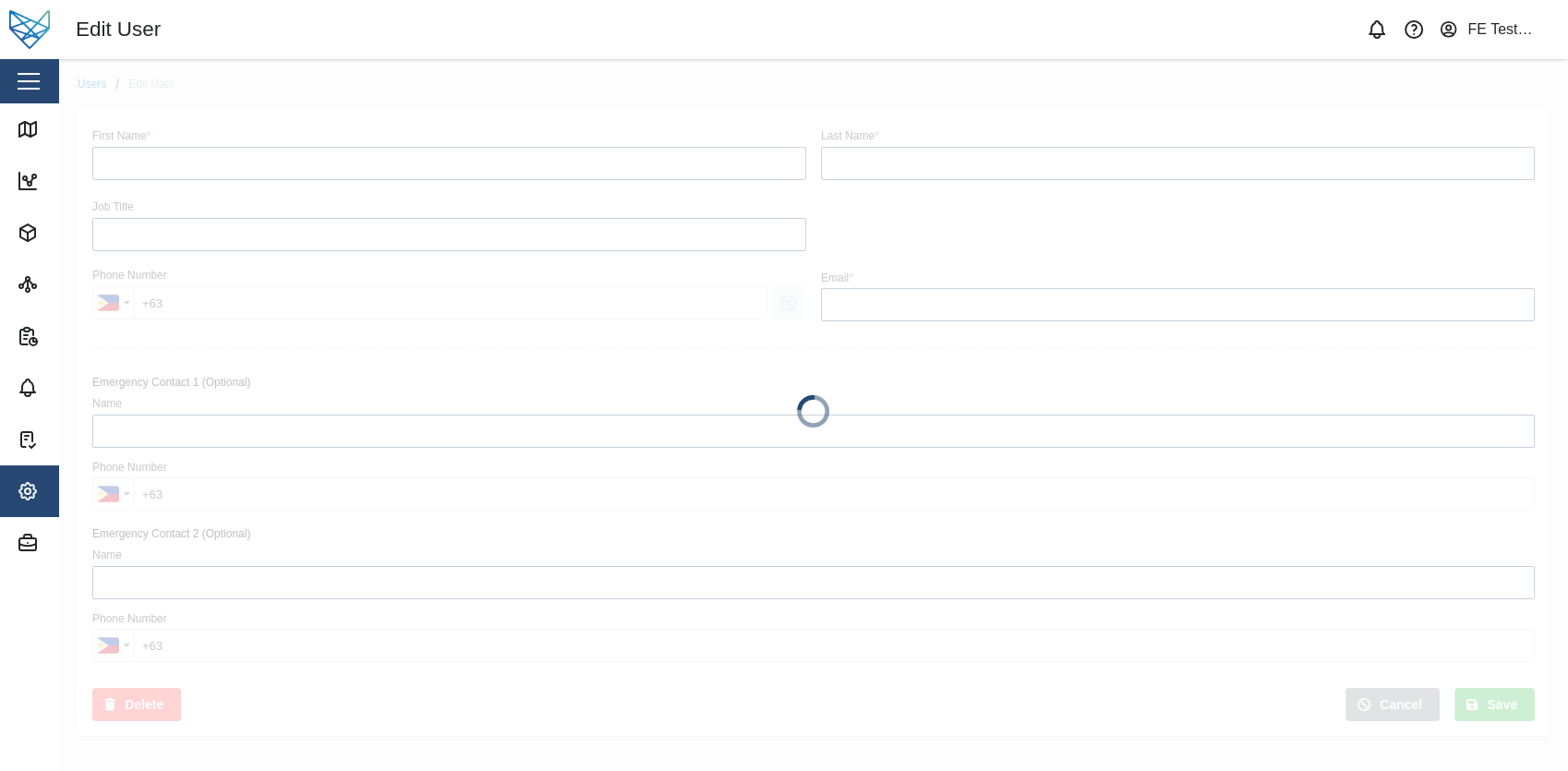 type on "Administrator" 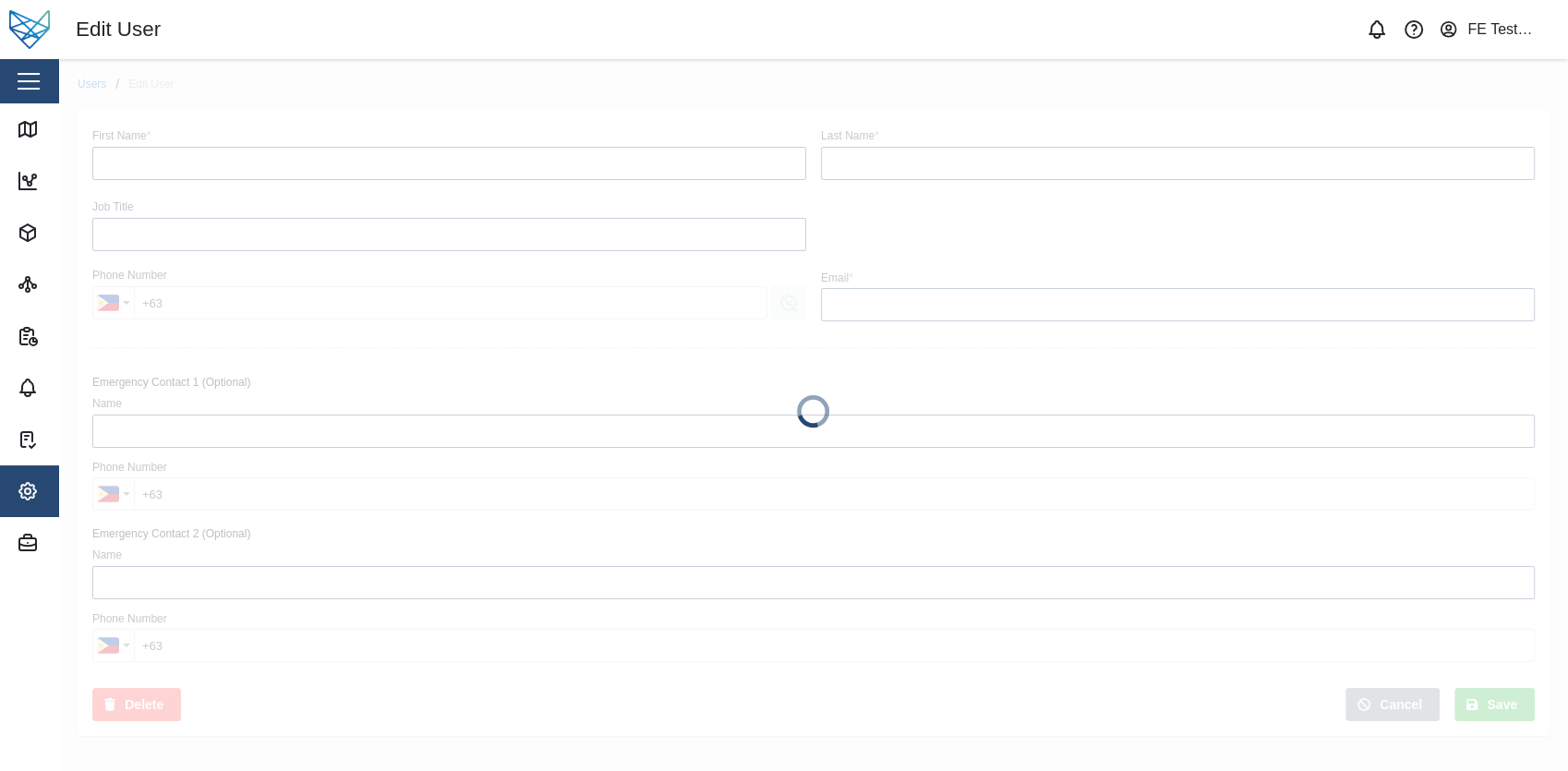 type on "[EMAIL_ADDRESS][DOMAIN_NAME]" 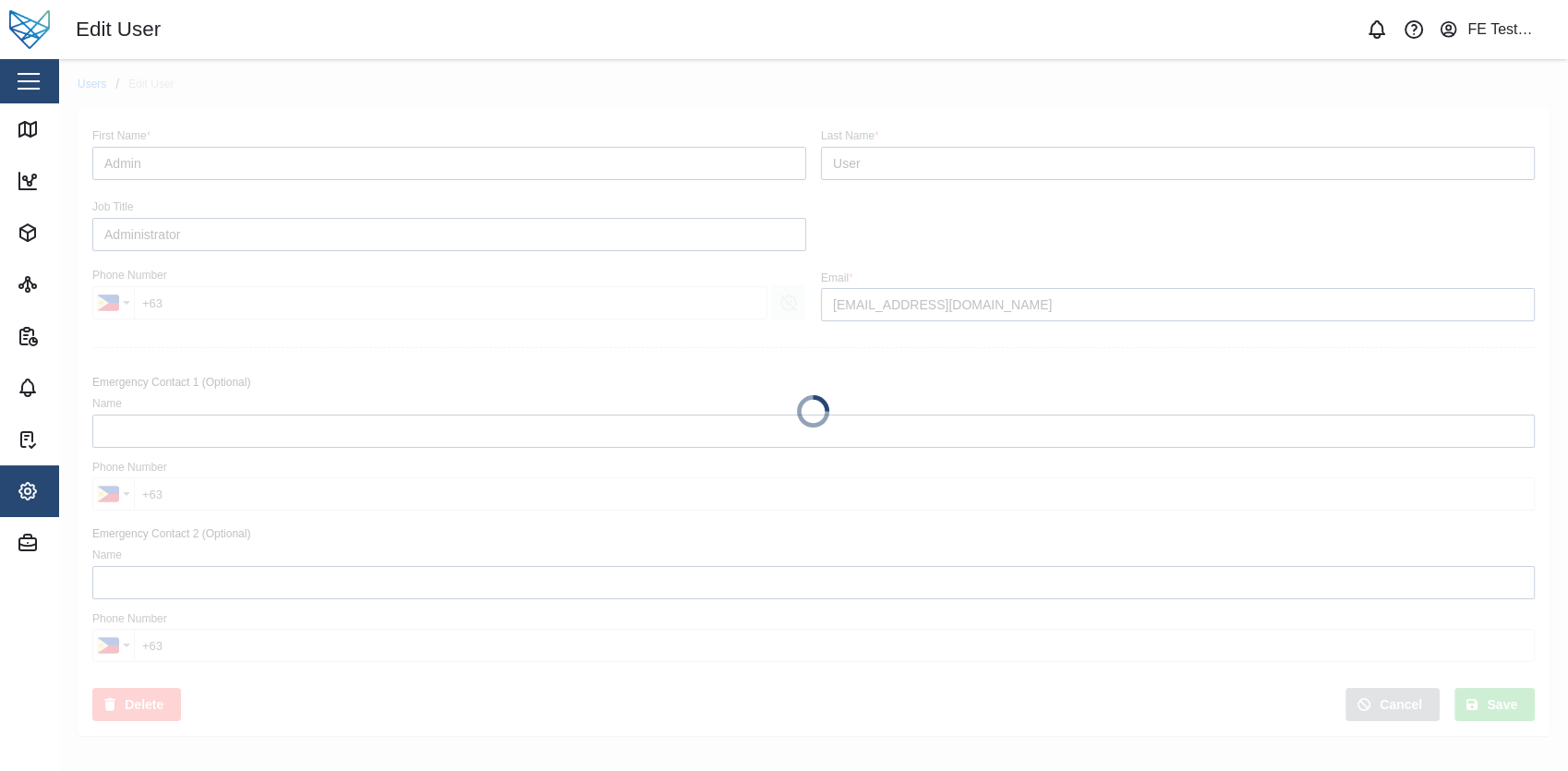type on "+1 (234) 567-87" 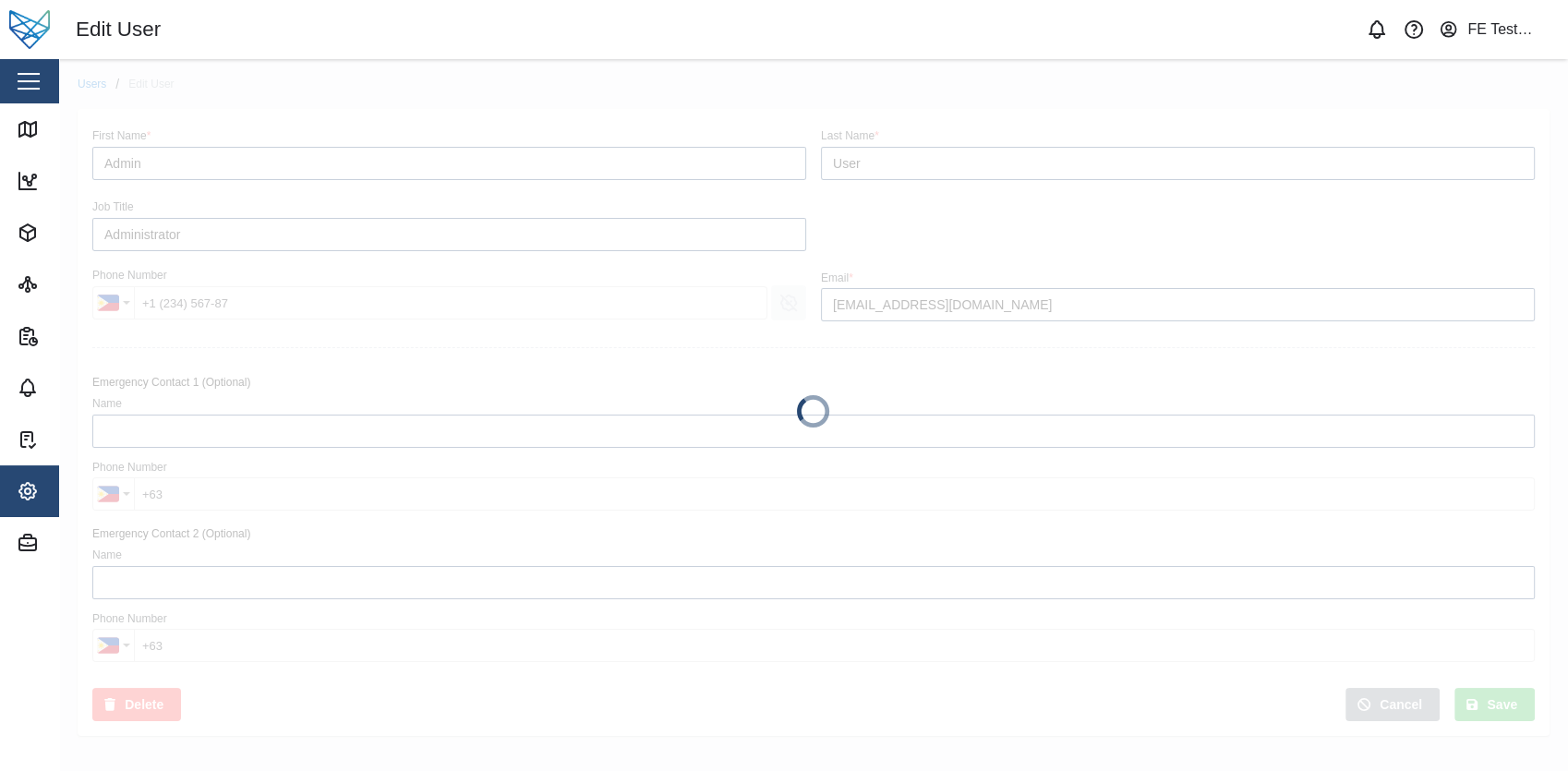 scroll, scrollTop: 0, scrollLeft: 0, axis: both 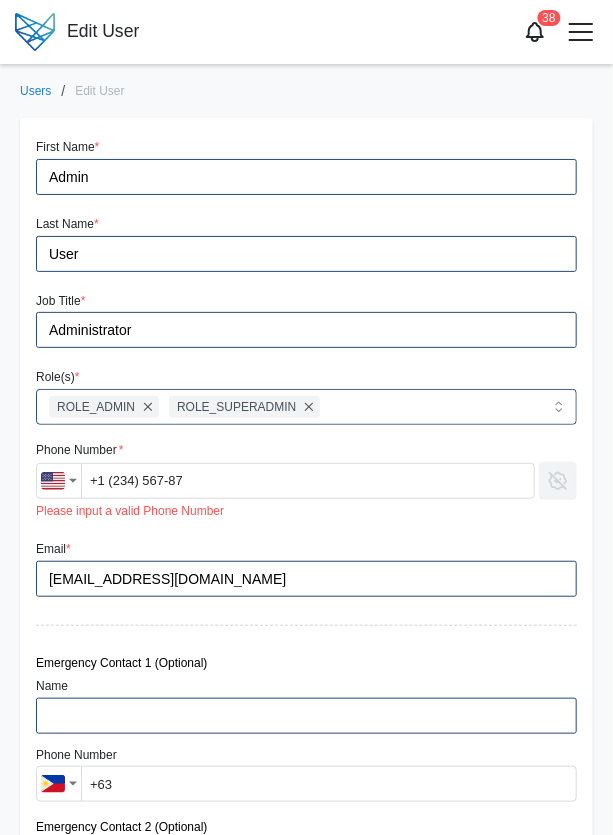 click at bounding box center [581, 32] 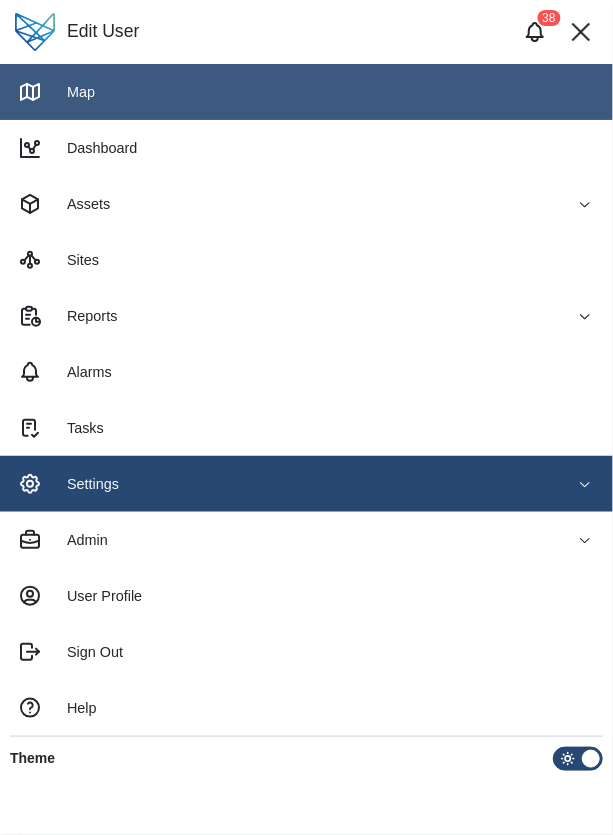 click on "Map" at bounding box center [306, 92] 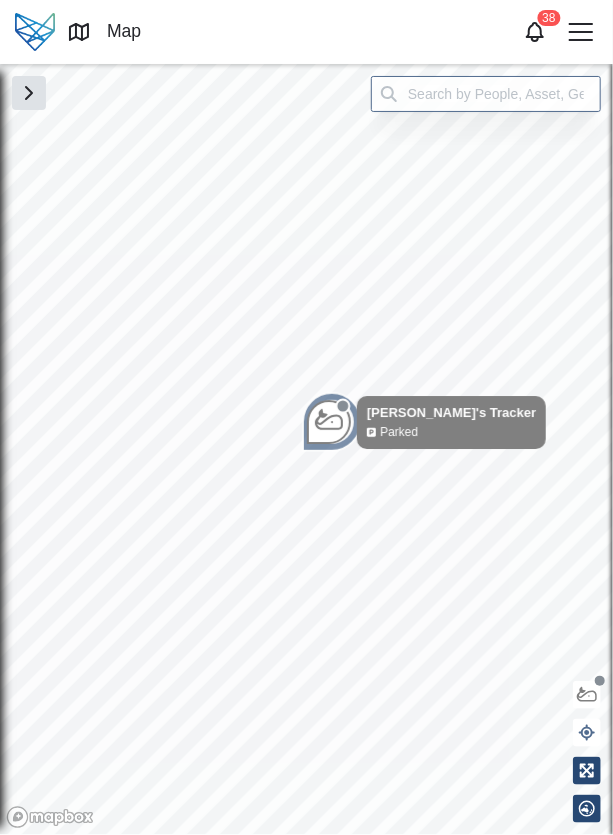click at bounding box center (581, 32) 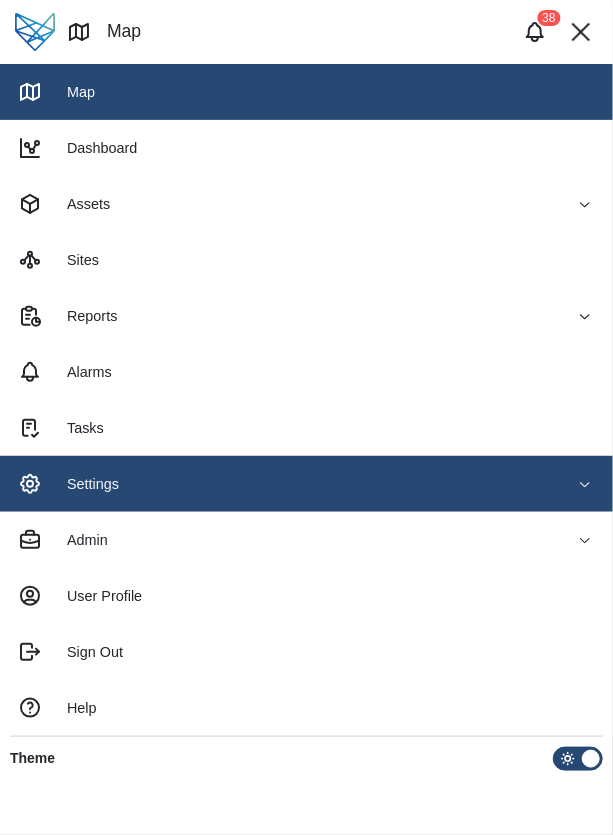 click on "Settings" at bounding box center (285, 484) 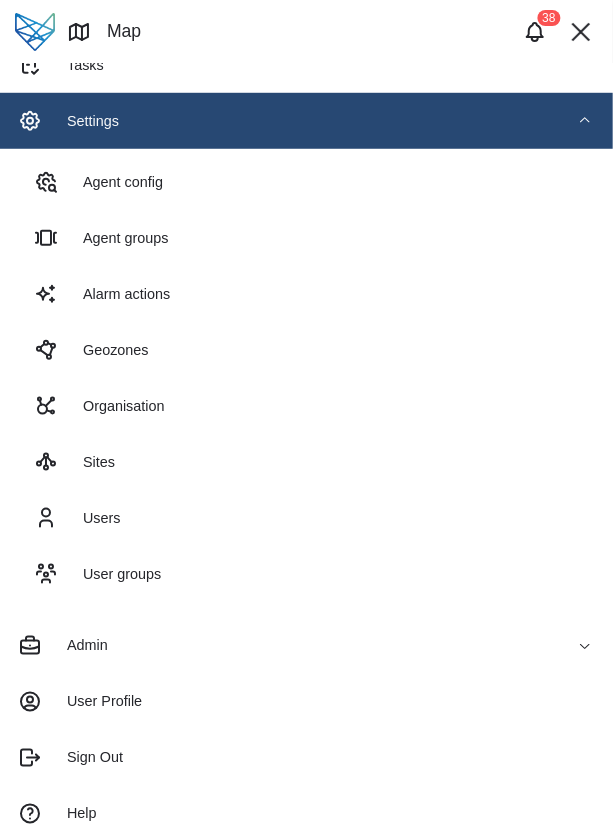scroll, scrollTop: 416, scrollLeft: 0, axis: vertical 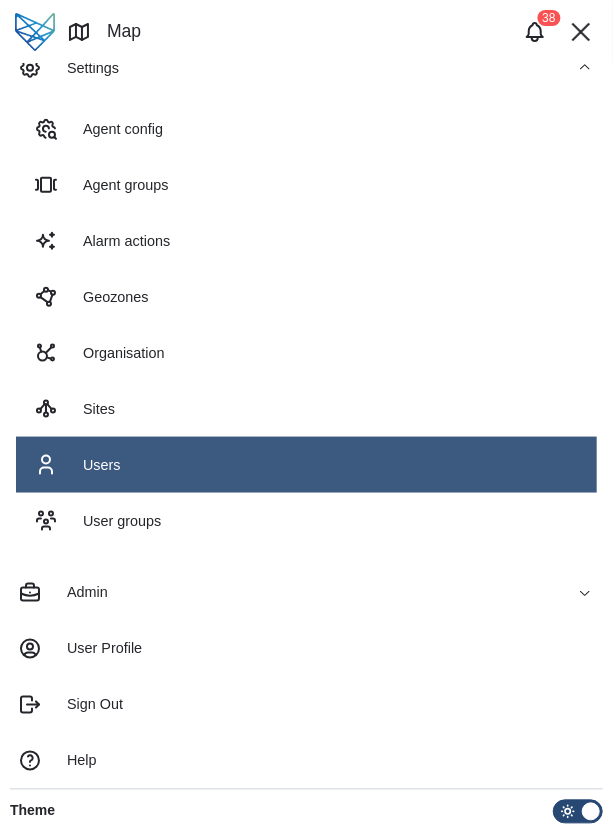click on "Users" at bounding box center (306, 465) 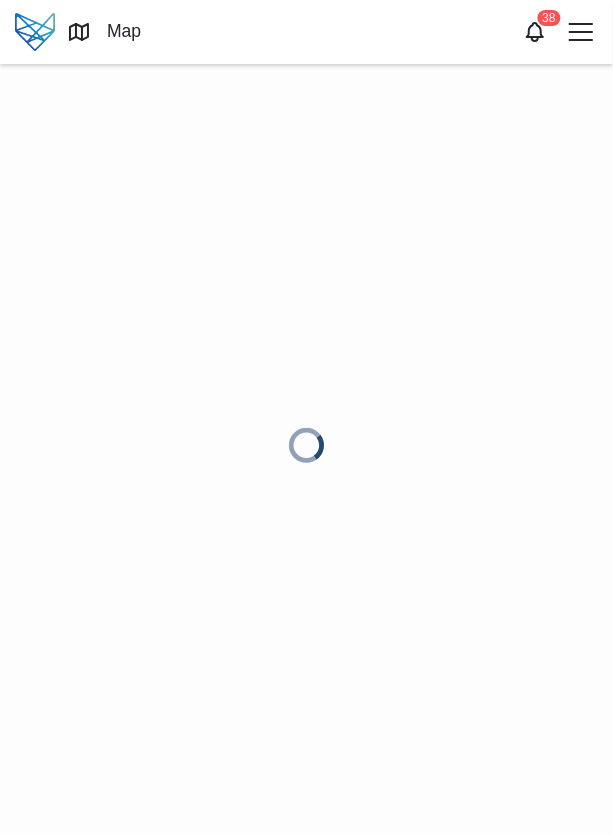 scroll, scrollTop: 0, scrollLeft: 0, axis: both 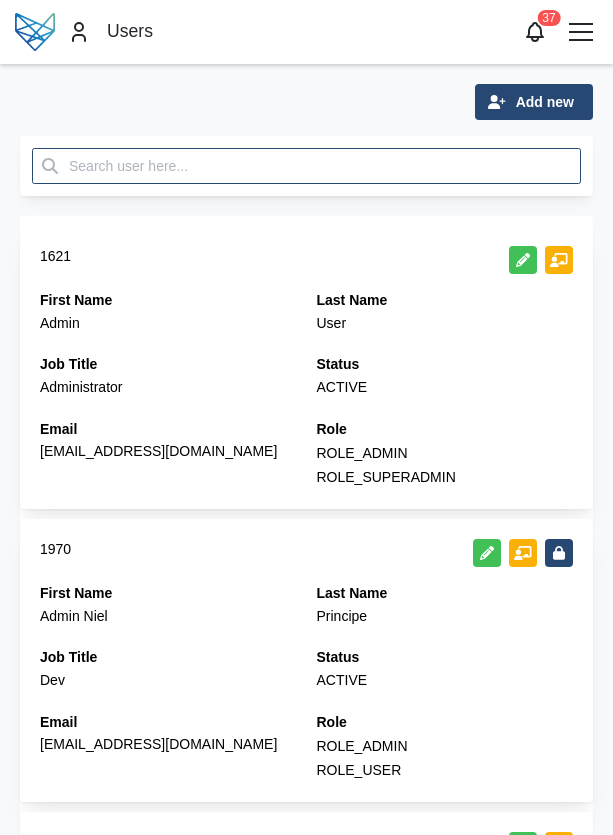 click at bounding box center (306, 166) 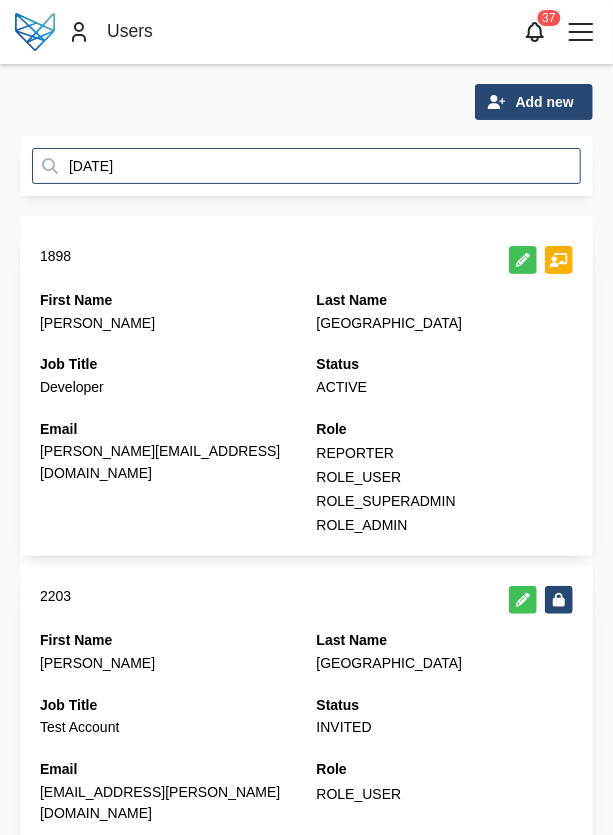 scroll, scrollTop: 0, scrollLeft: 0, axis: both 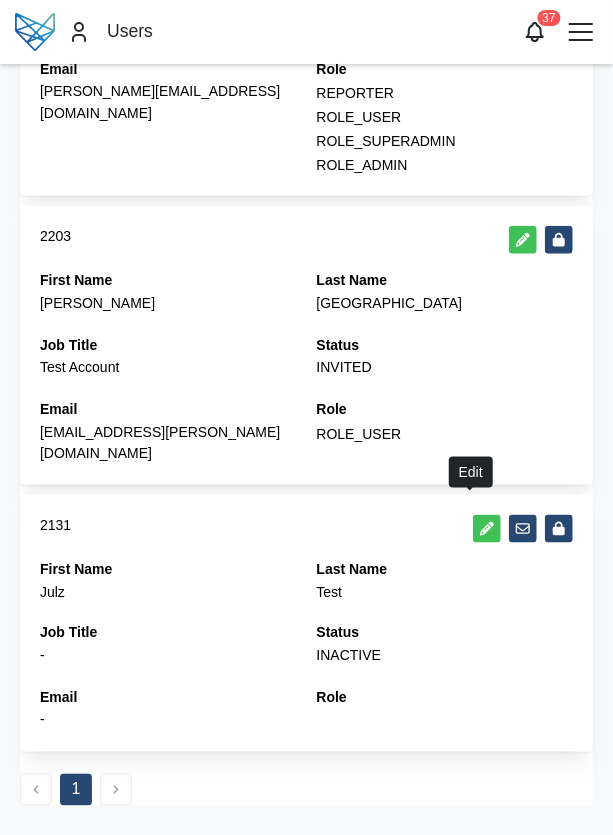 type on "[DATE]" 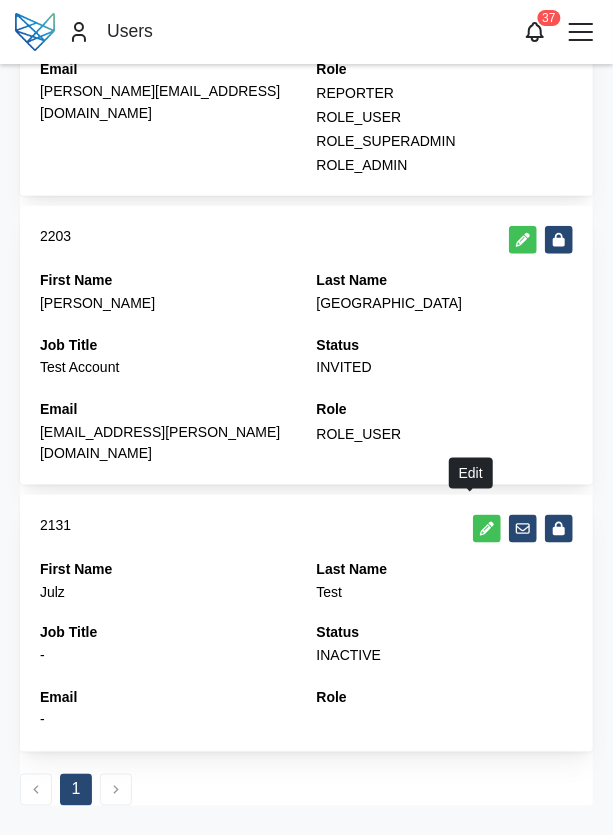 click at bounding box center (487, 529) 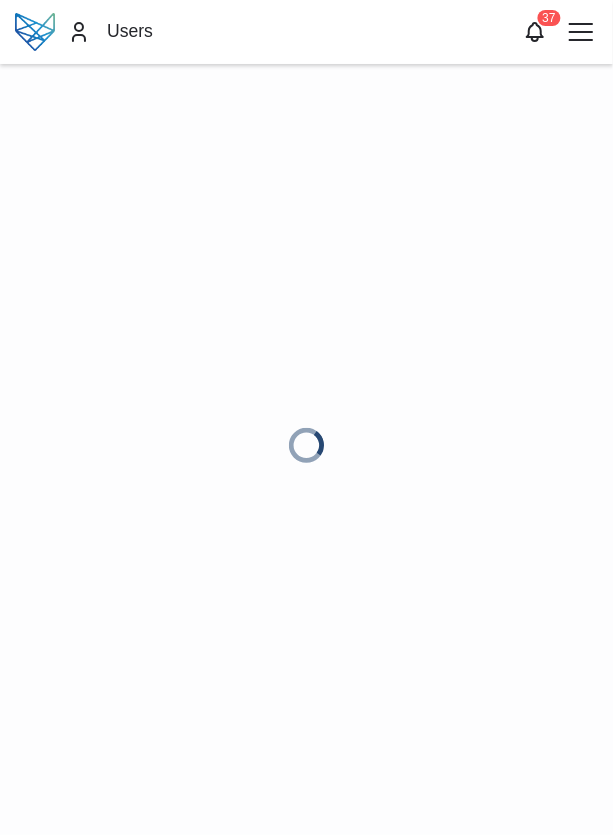 scroll, scrollTop: 0, scrollLeft: 0, axis: both 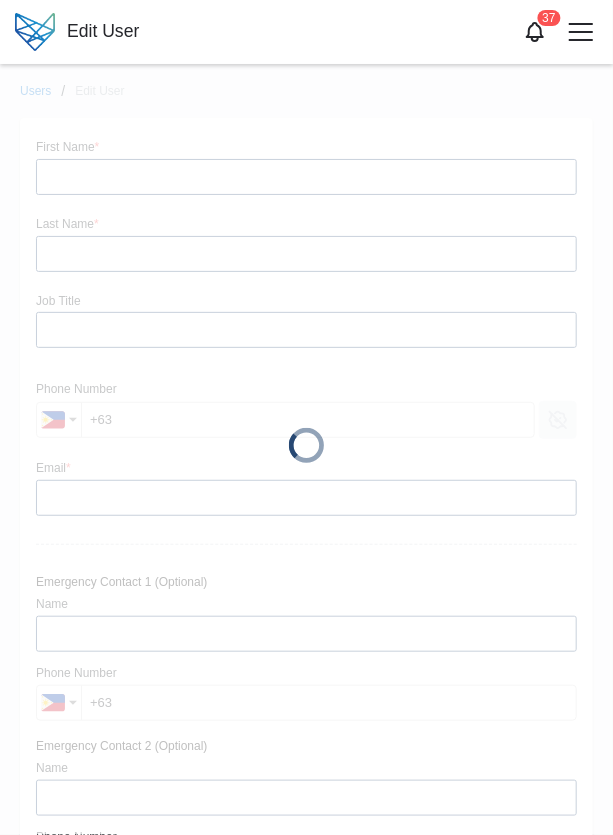 type on "Julz" 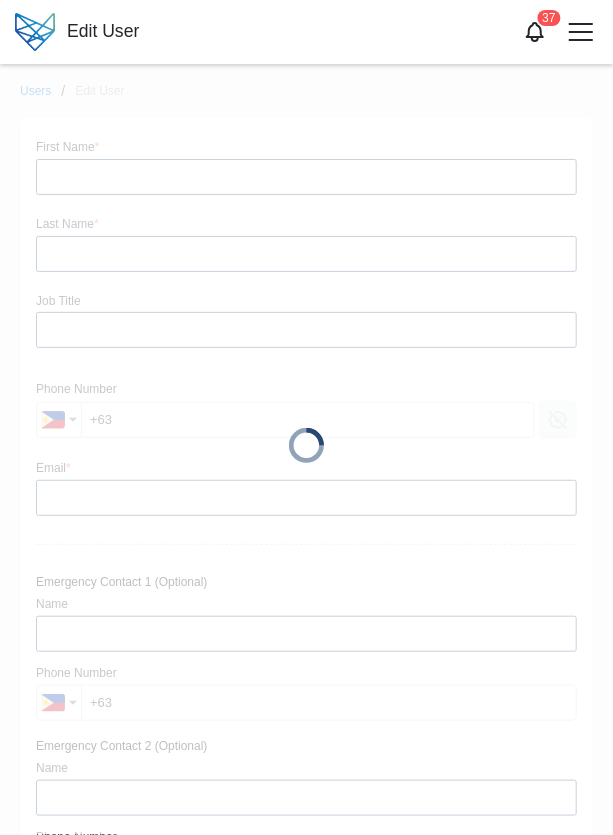 type on "Test" 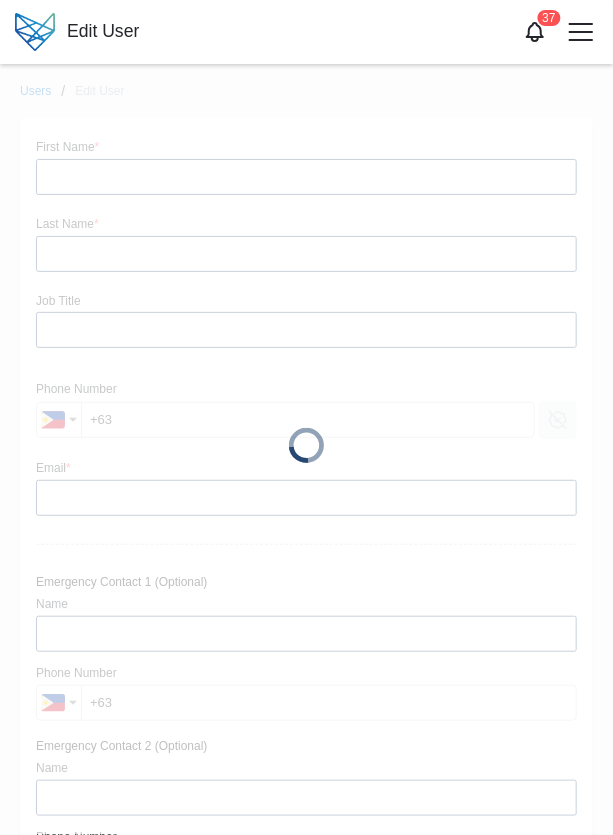 type on "Test Contact A" 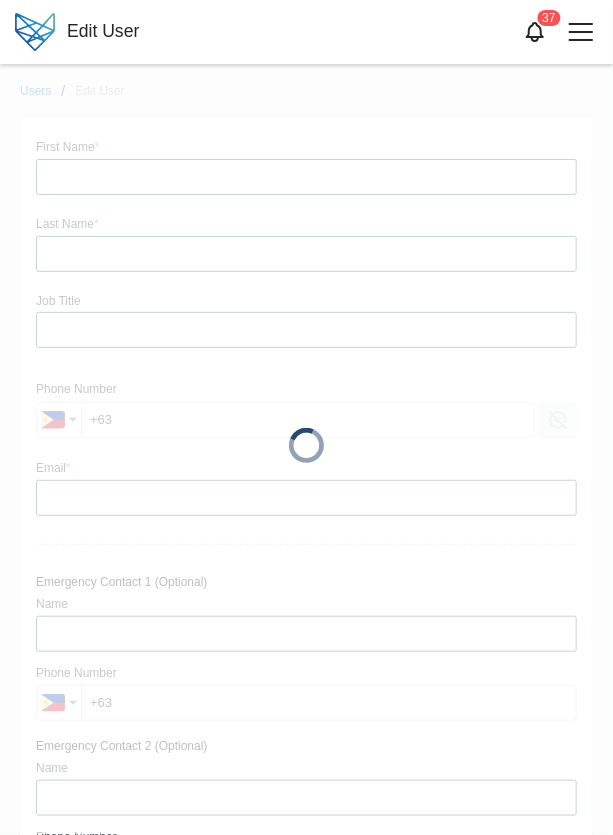 type on "Test Contact B" 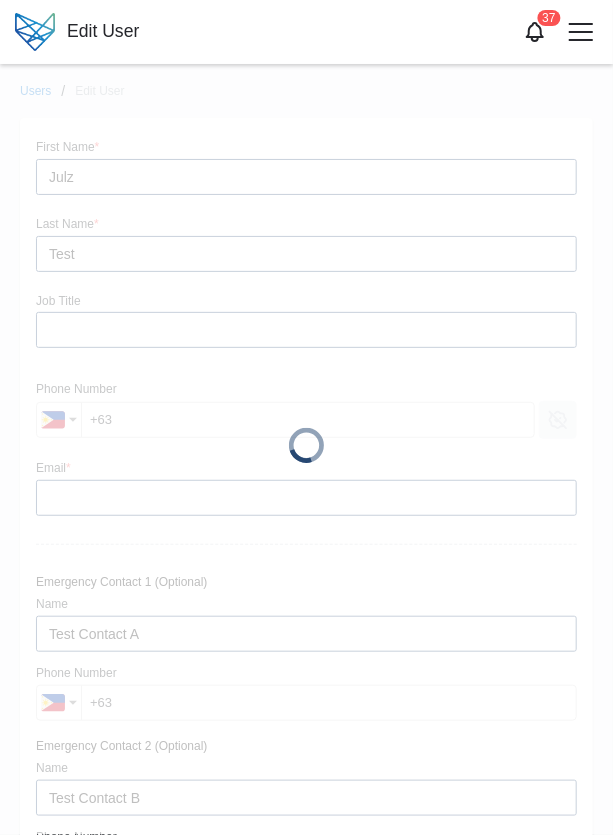 type on "[PHONE_NUMBER]" 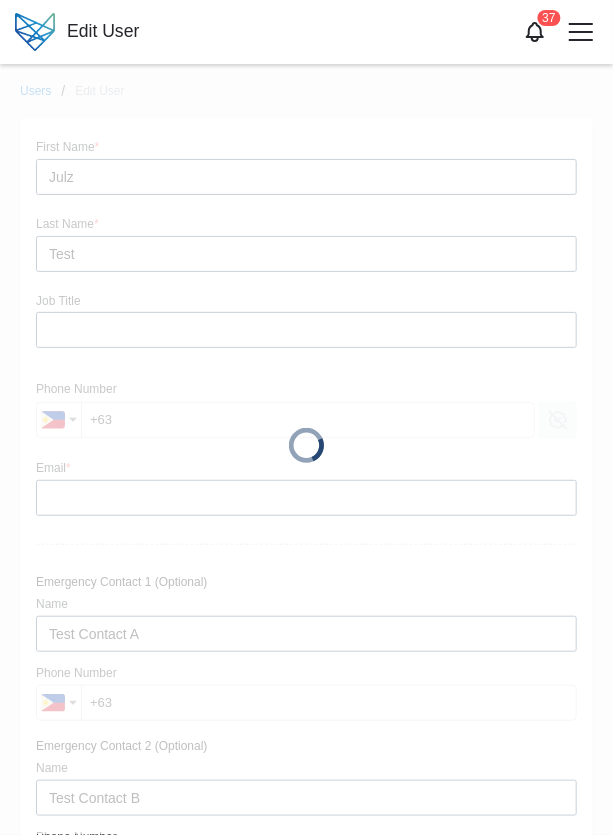 type on "[PHONE_NUMBER]" 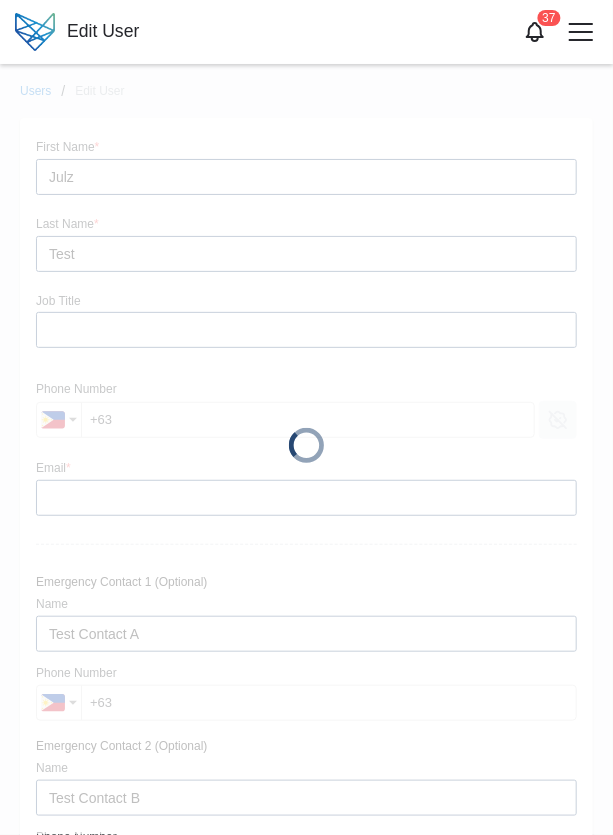type on "[PHONE_NUMBER]" 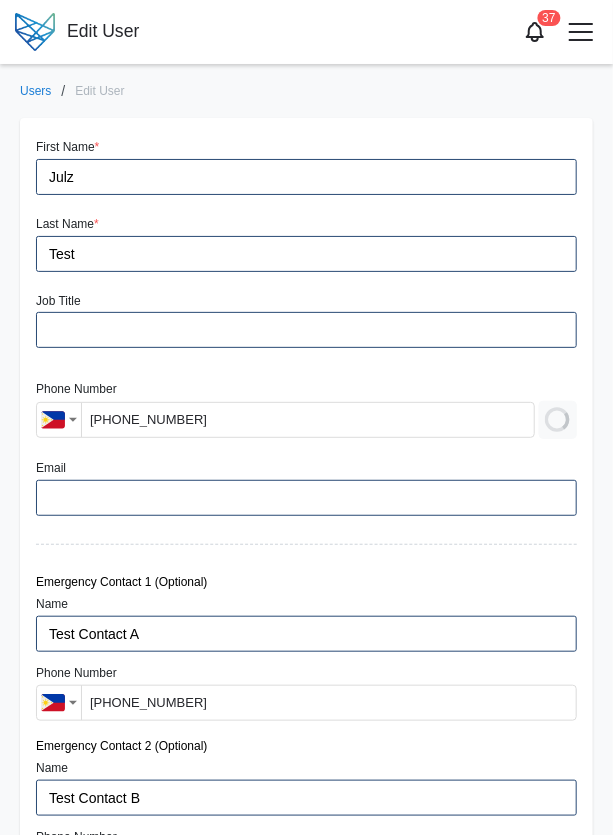 scroll, scrollTop: 190, scrollLeft: 0, axis: vertical 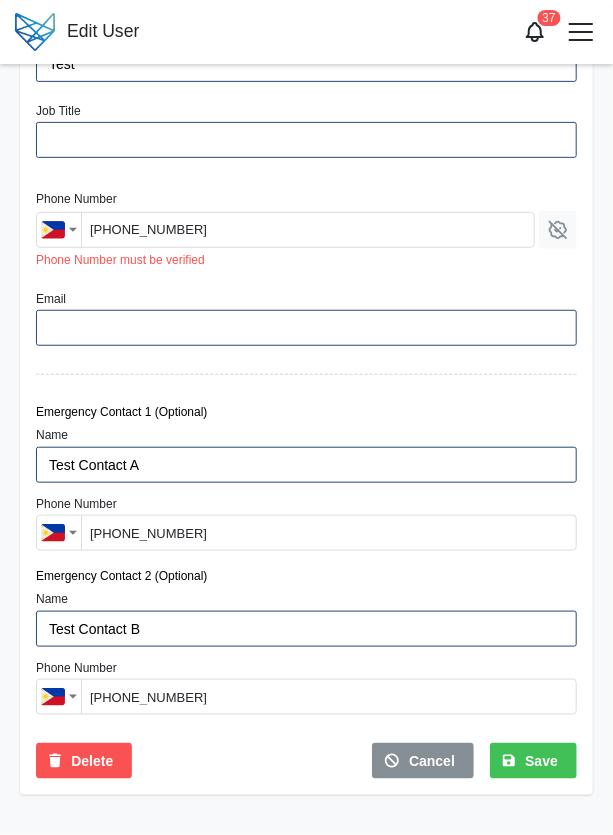 drag, startPoint x: 136, startPoint y: 602, endPoint x: 148, endPoint y: 642, distance: 41.761227 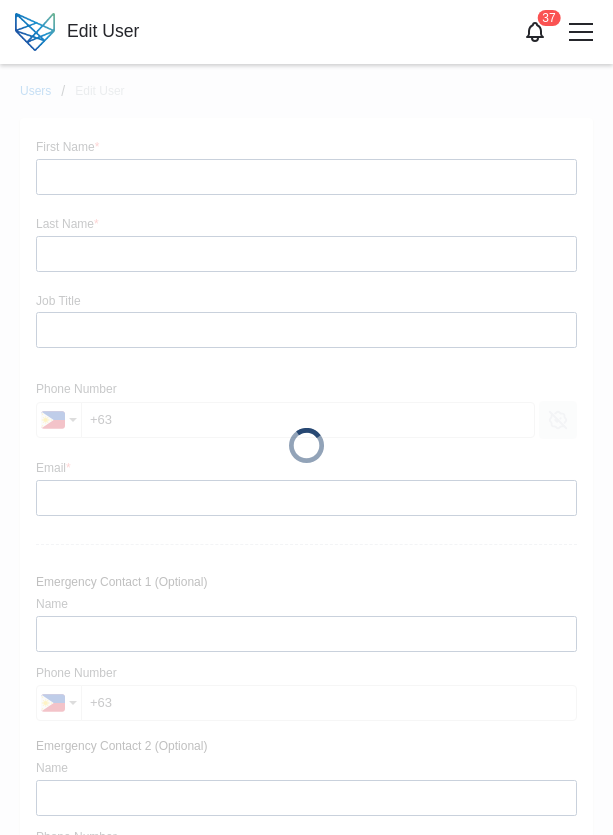 type on "Julz" 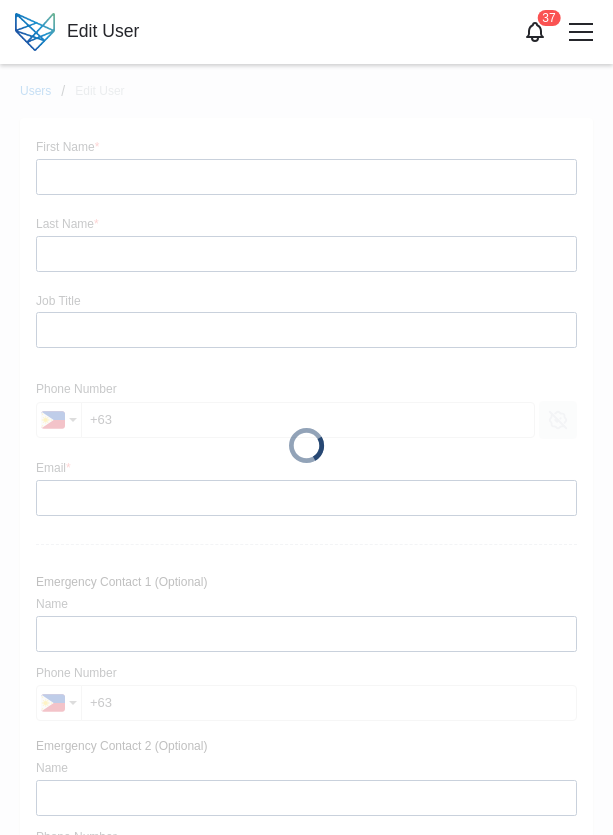 type on "Test" 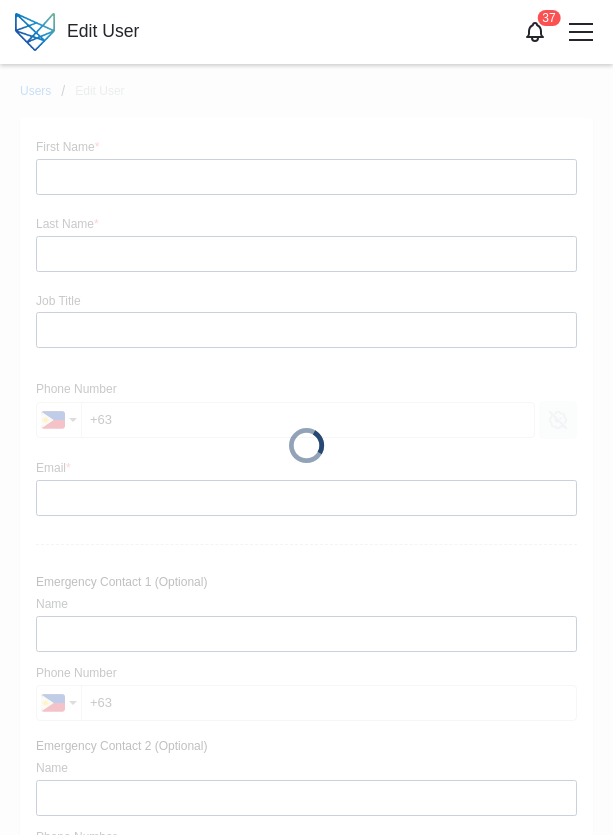 type on "Test Contact A" 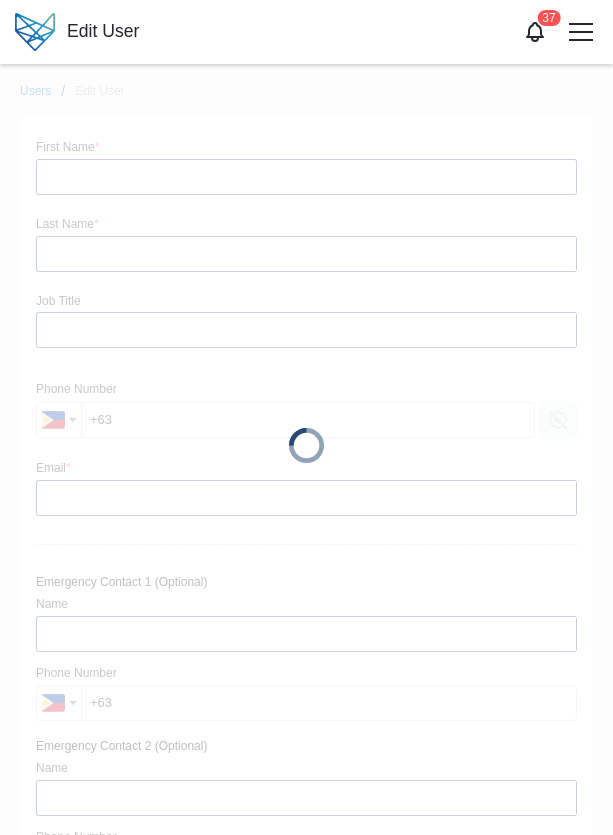 type on "Test Contact B" 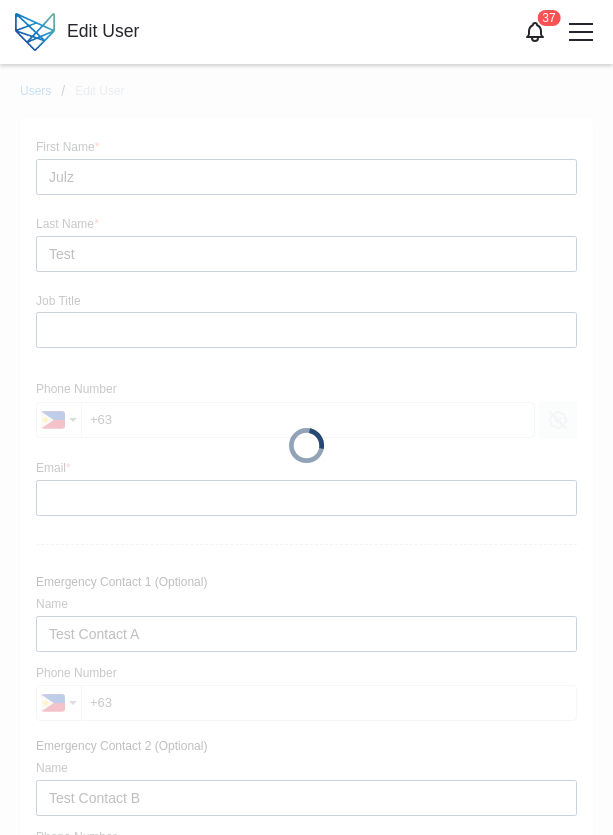 type on "+63 976 587 4822" 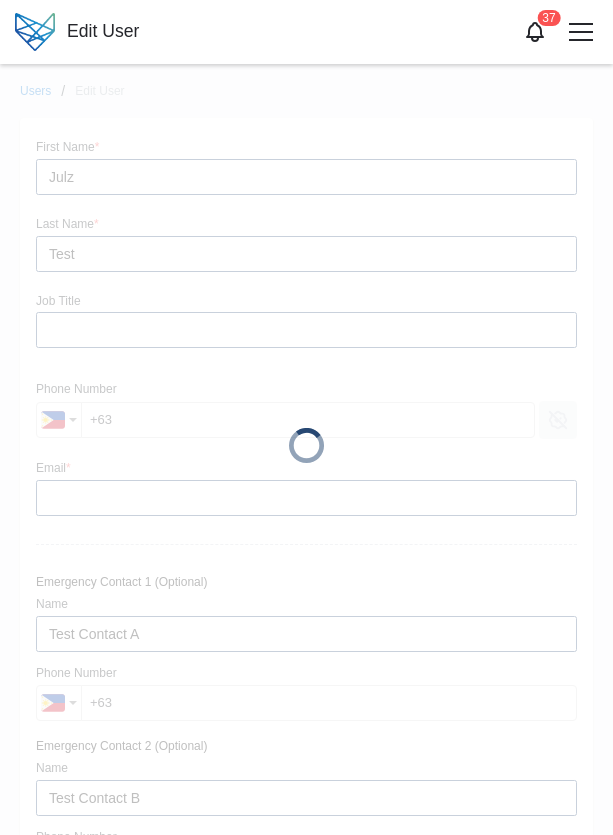 type on "+63 945 758 2942" 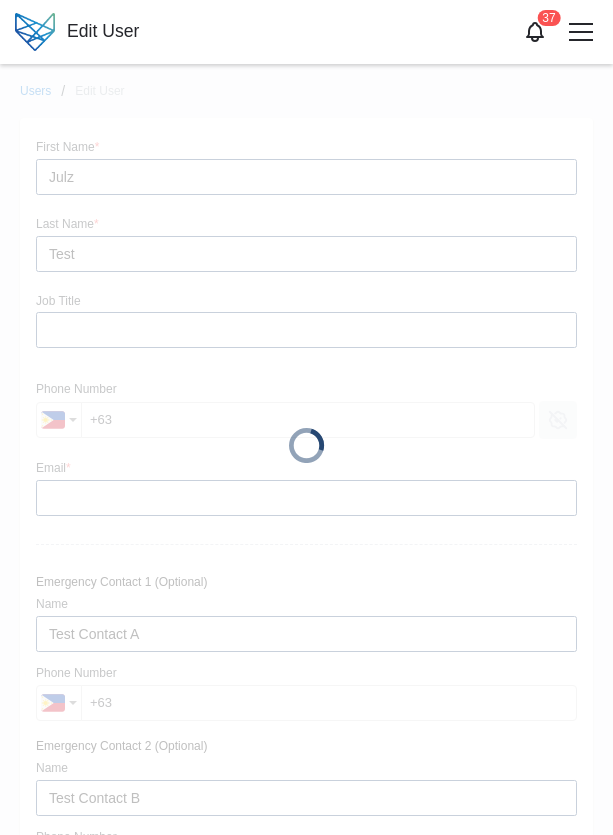 type on "+63 946 887 8492" 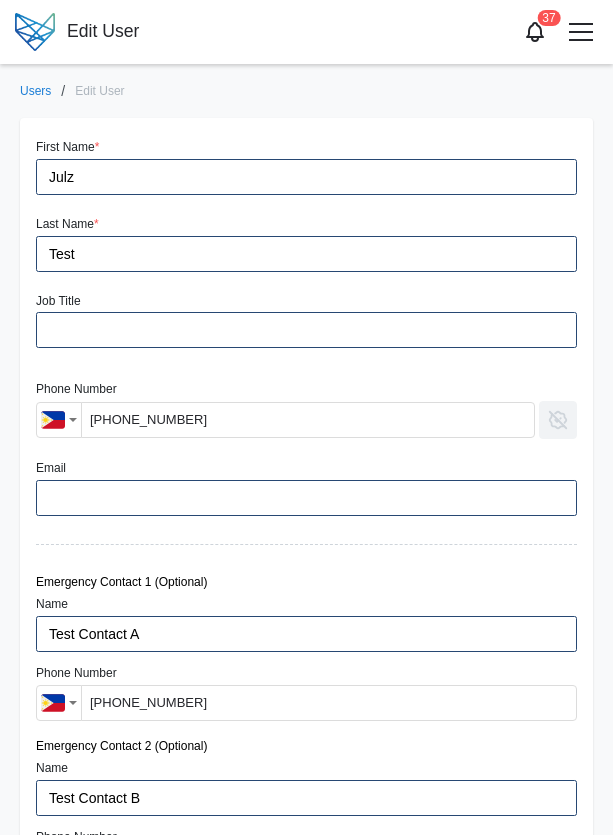 scroll, scrollTop: 0, scrollLeft: 0, axis: both 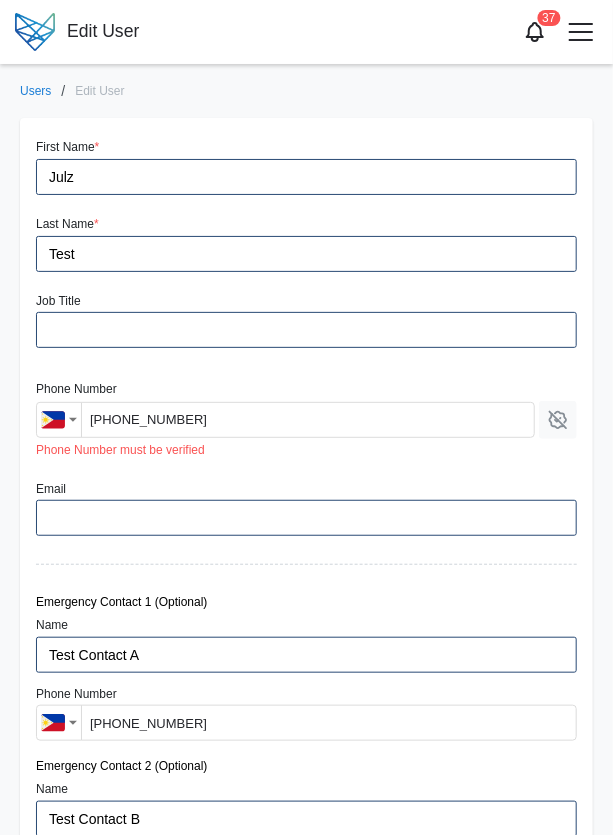 click on "Users" at bounding box center (35, 91) 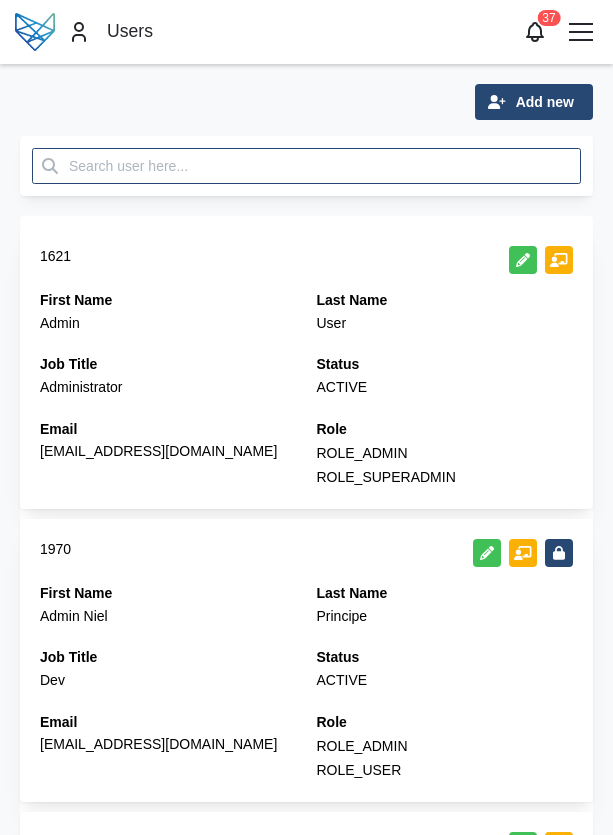 scroll, scrollTop: 0, scrollLeft: 0, axis: both 